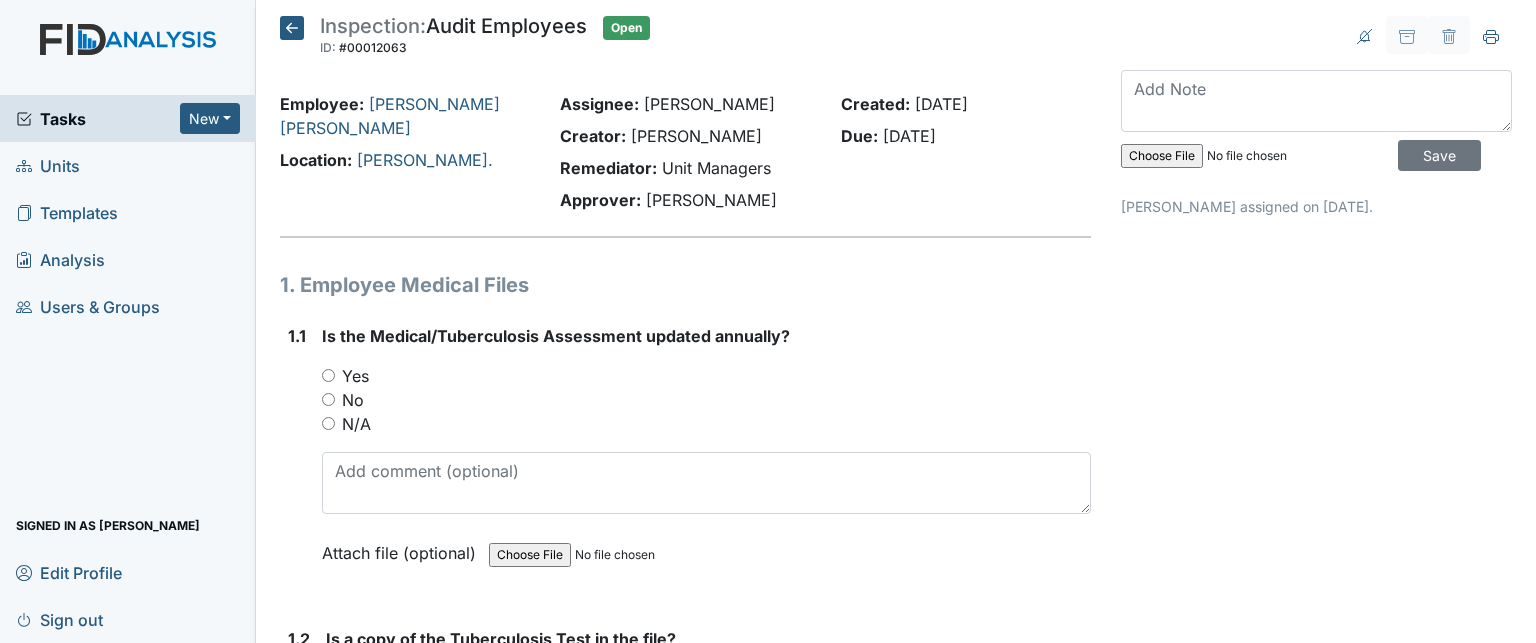 scroll, scrollTop: 0, scrollLeft: 0, axis: both 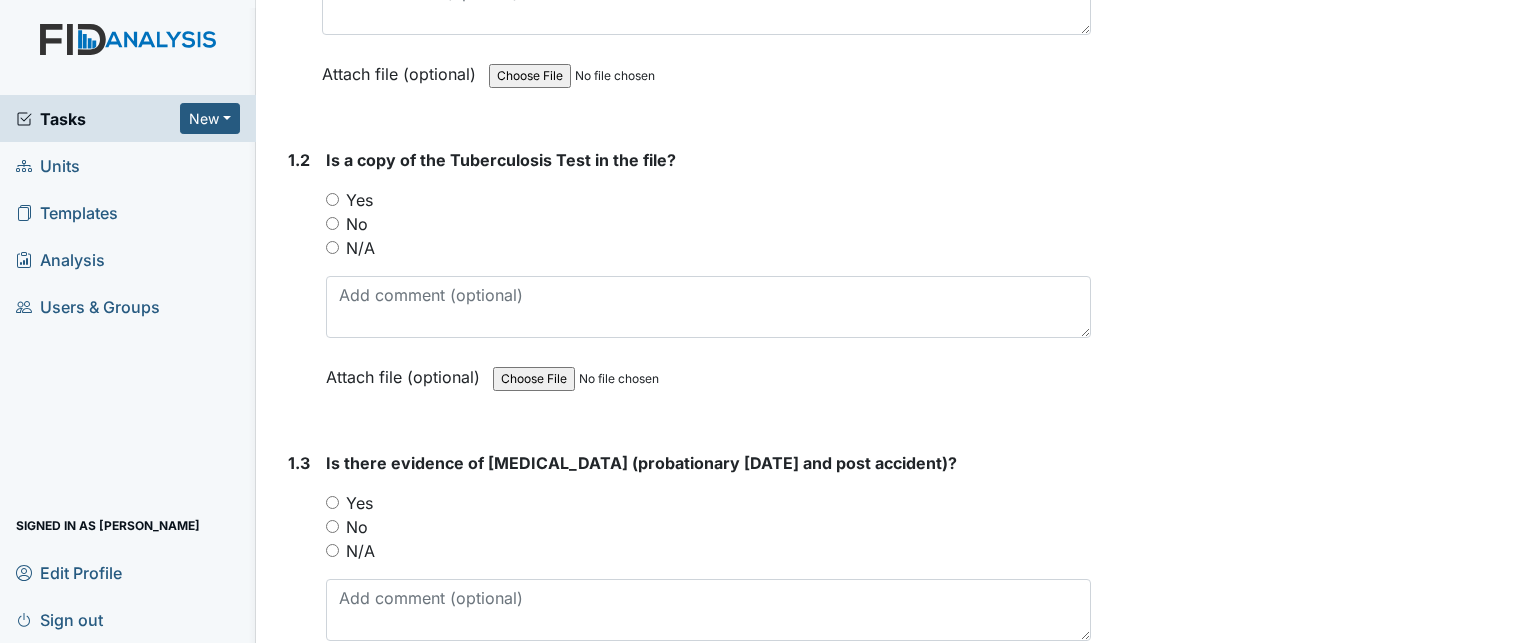 click on "Yes" at bounding box center [359, 200] 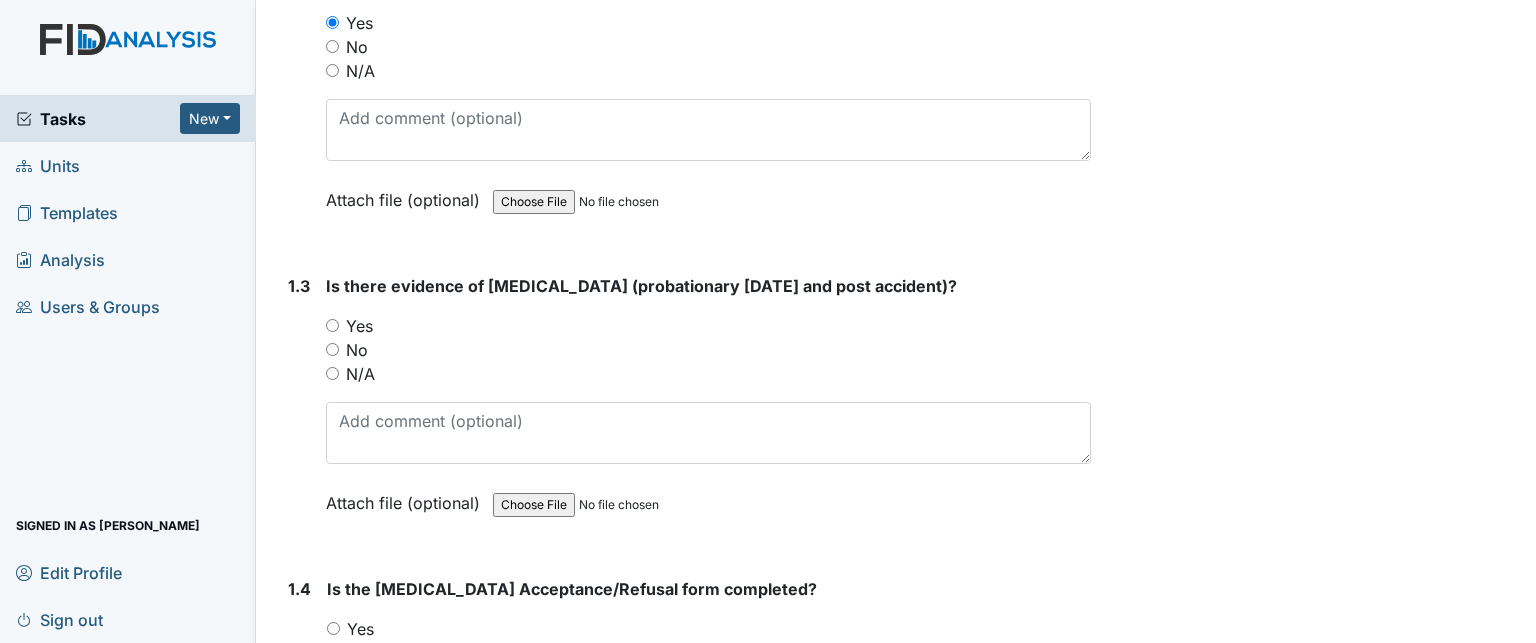 scroll, scrollTop: 672, scrollLeft: 0, axis: vertical 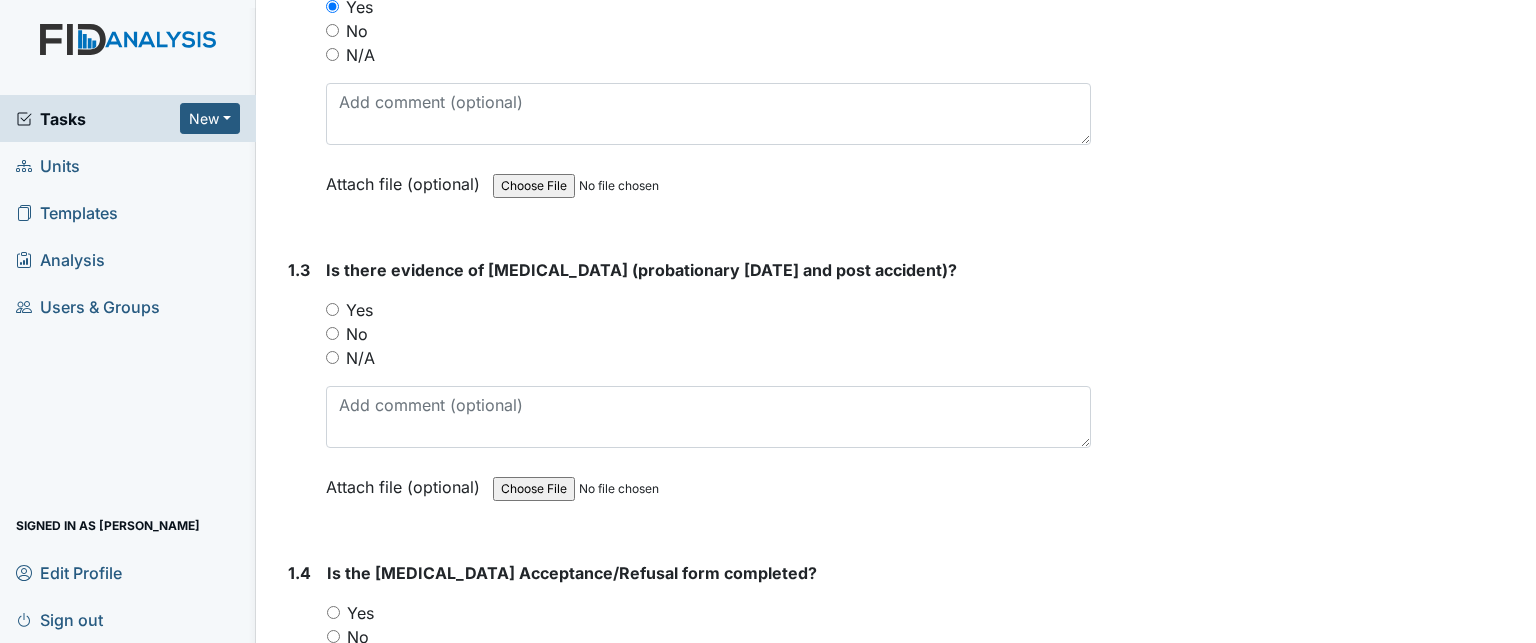 click on "Yes" at bounding box center [359, 310] 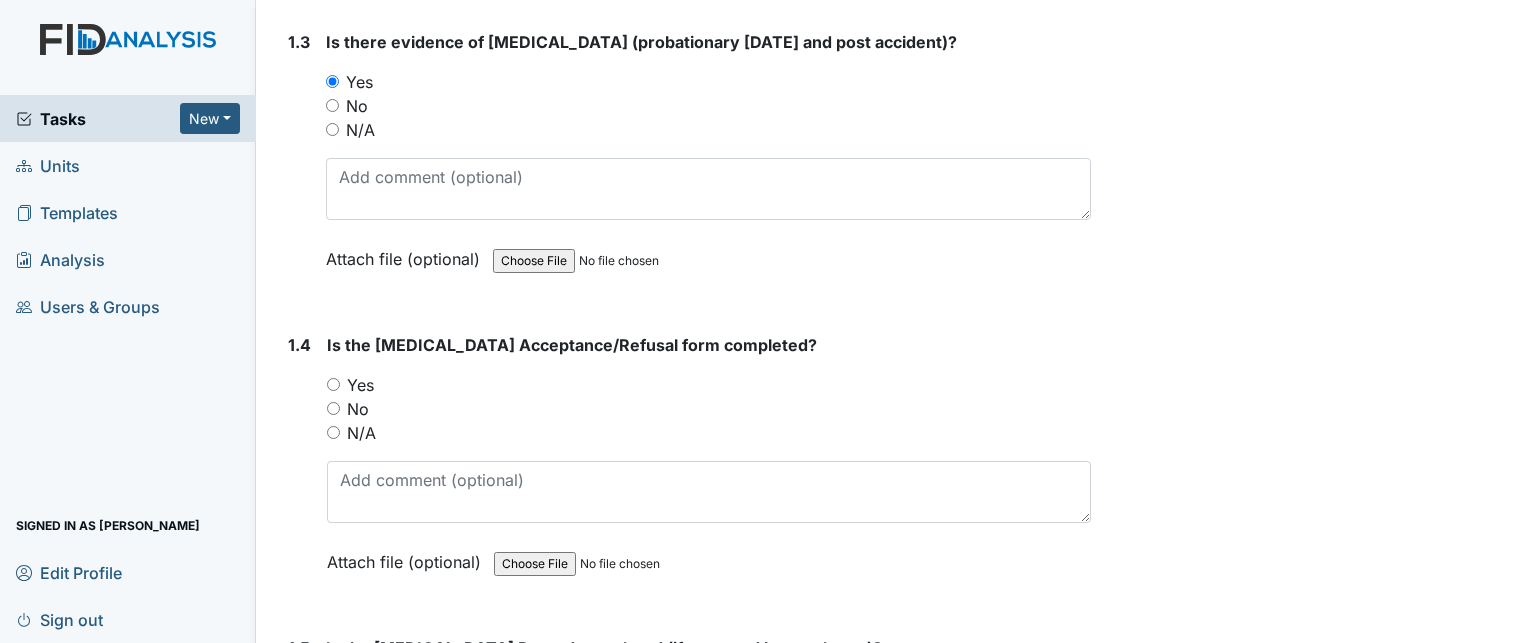 scroll, scrollTop: 902, scrollLeft: 0, axis: vertical 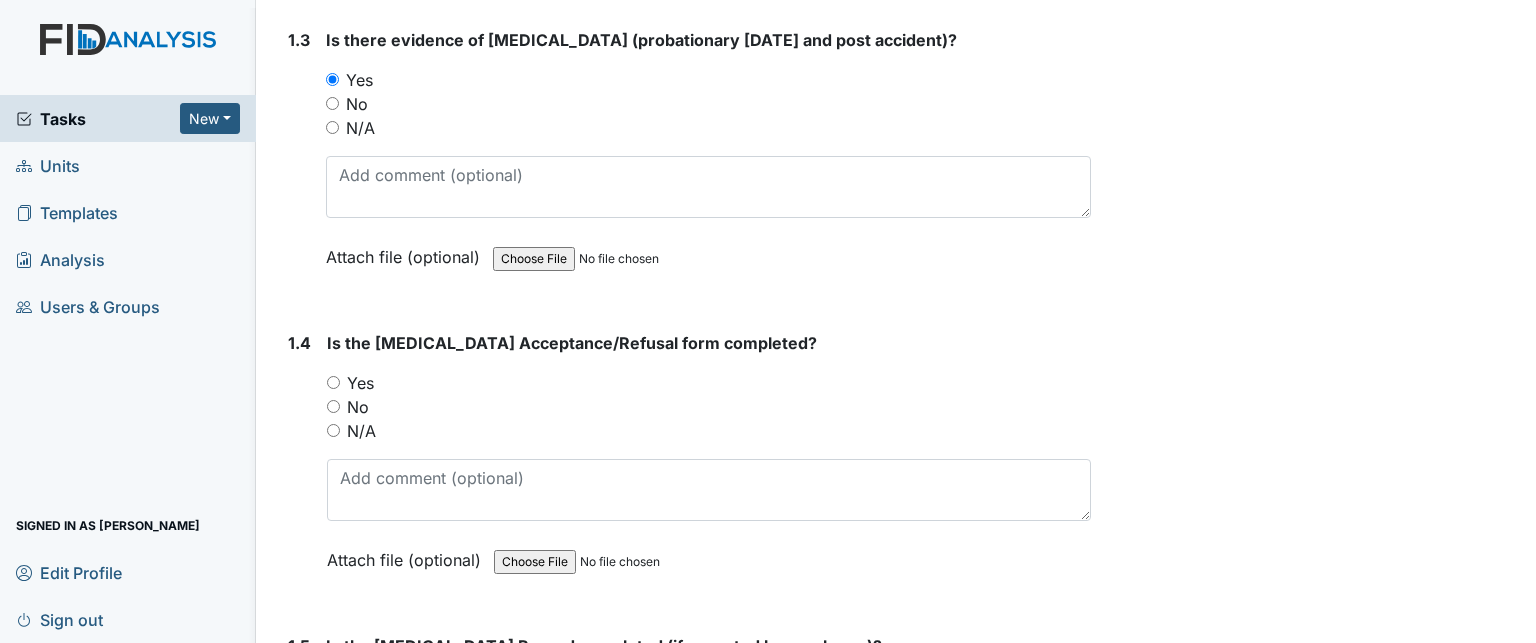 click on "Yes" at bounding box center (360, 383) 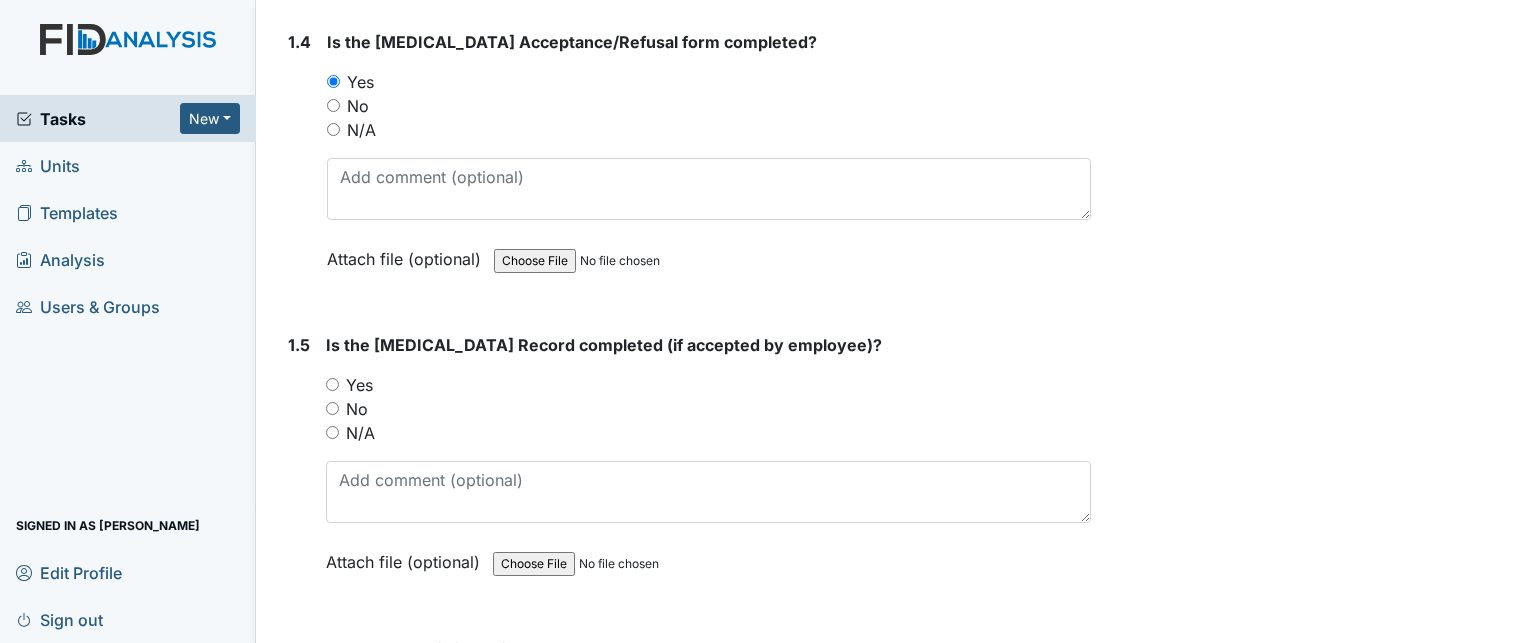 scroll, scrollTop: 1204, scrollLeft: 0, axis: vertical 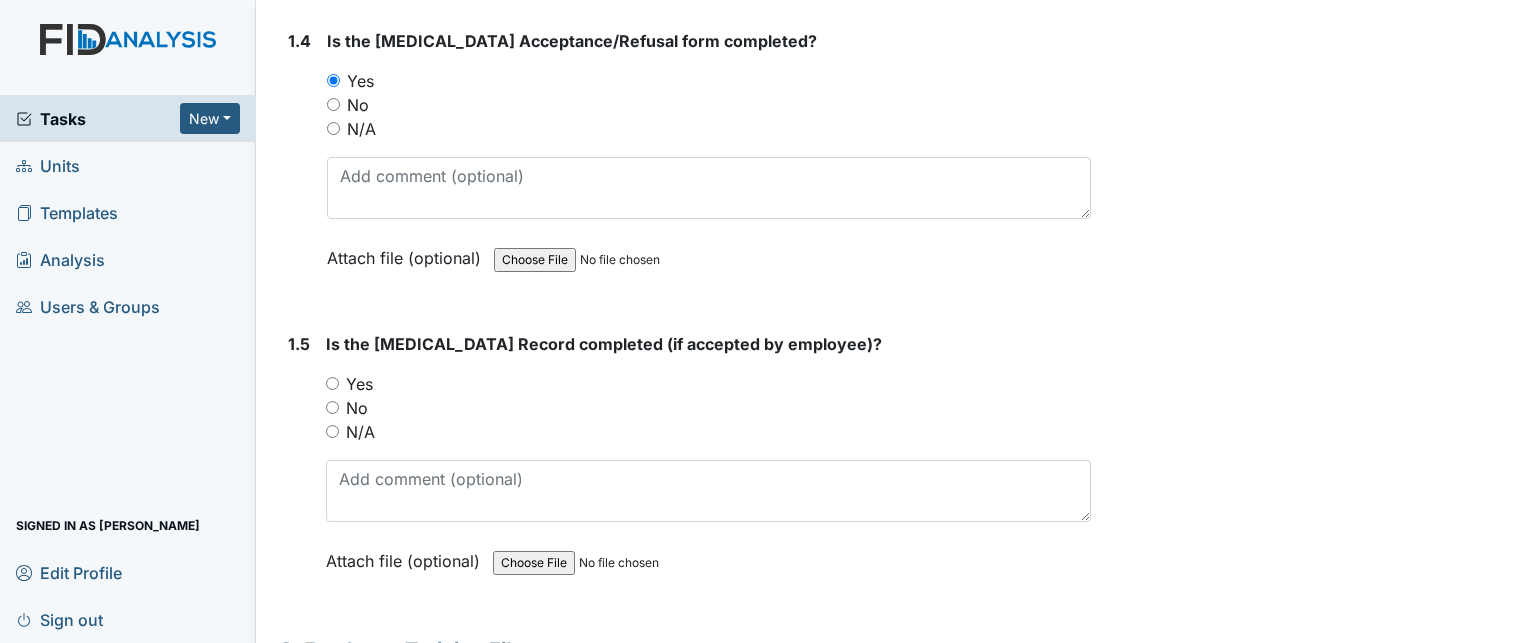 click on "N/A" at bounding box center (360, 432) 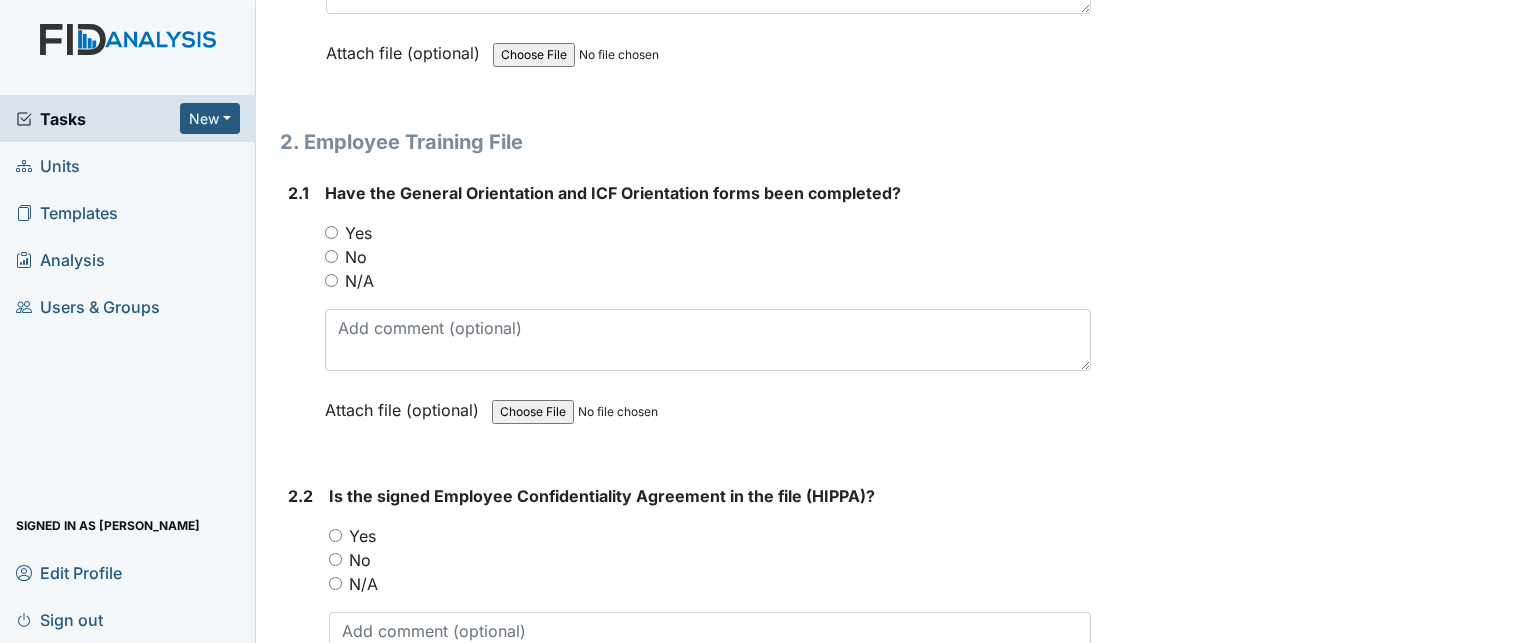 scroll, scrollTop: 1715, scrollLeft: 0, axis: vertical 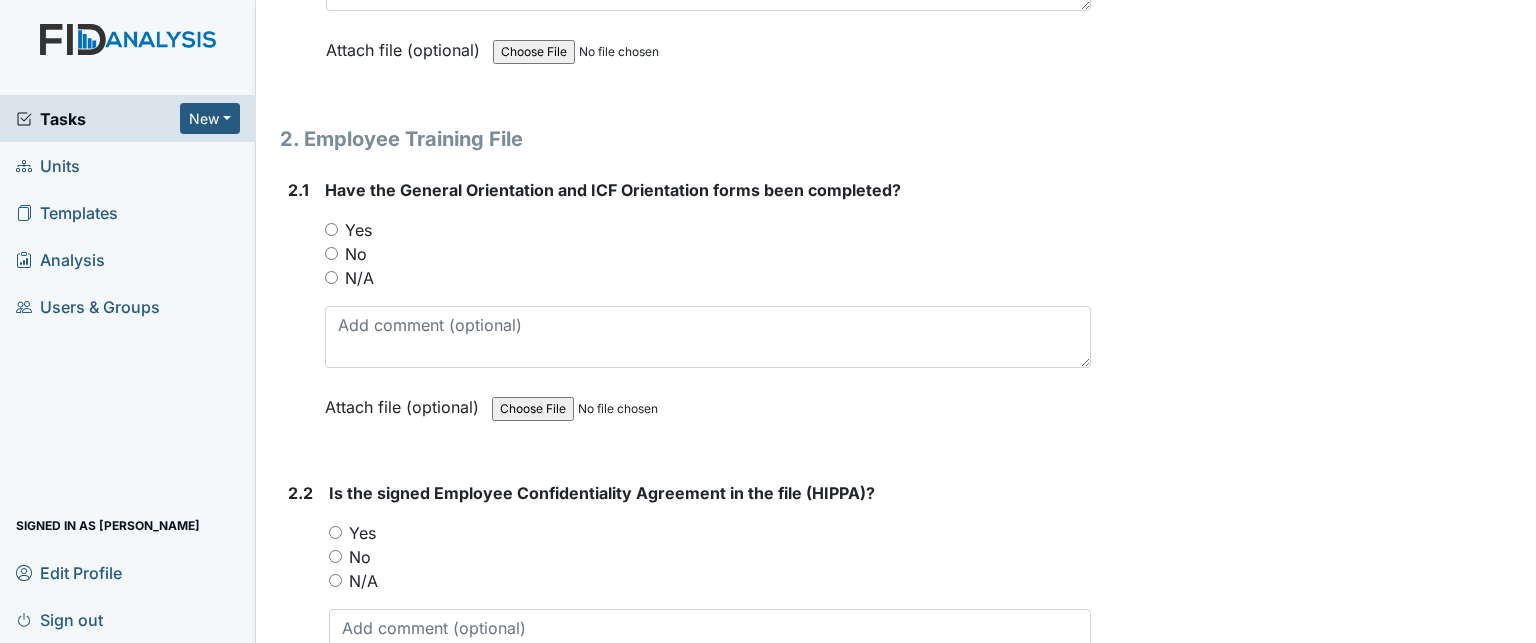 click on "Yes" at bounding box center (358, 230) 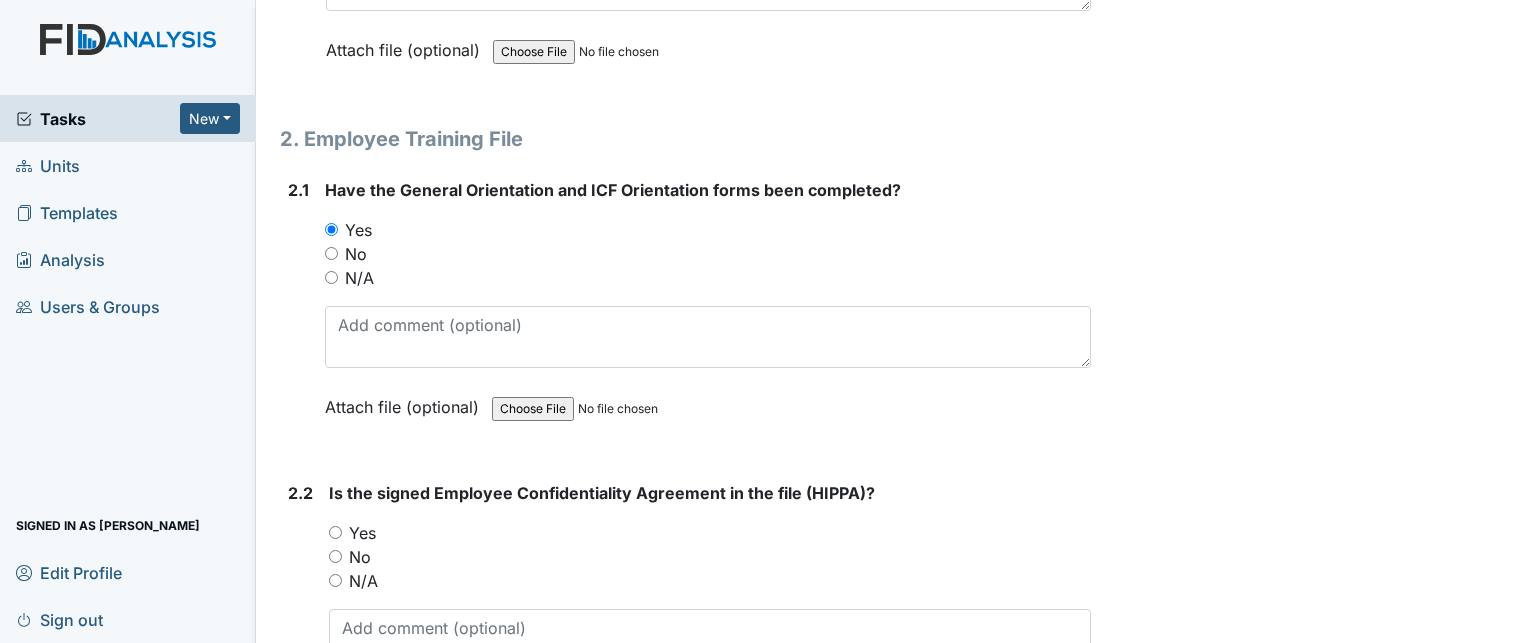 click on "Yes" at bounding box center (362, 533) 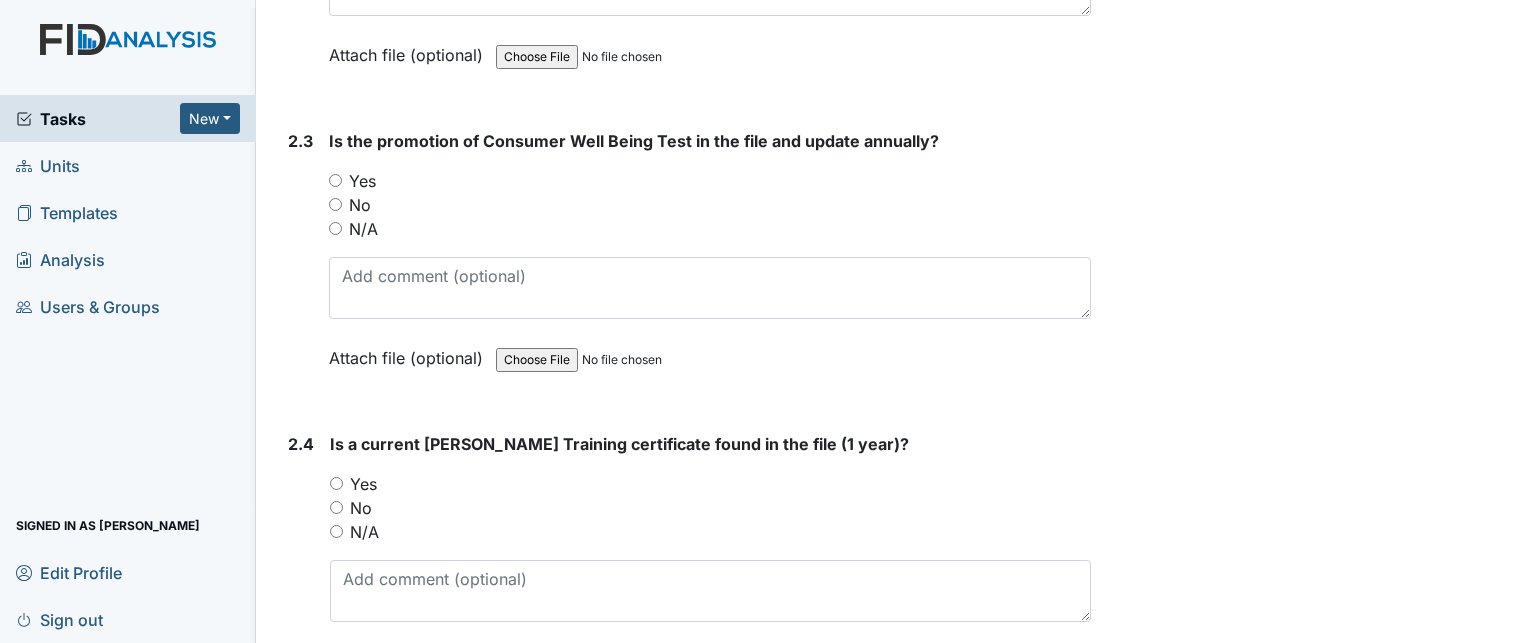 scroll, scrollTop: 2379, scrollLeft: 0, axis: vertical 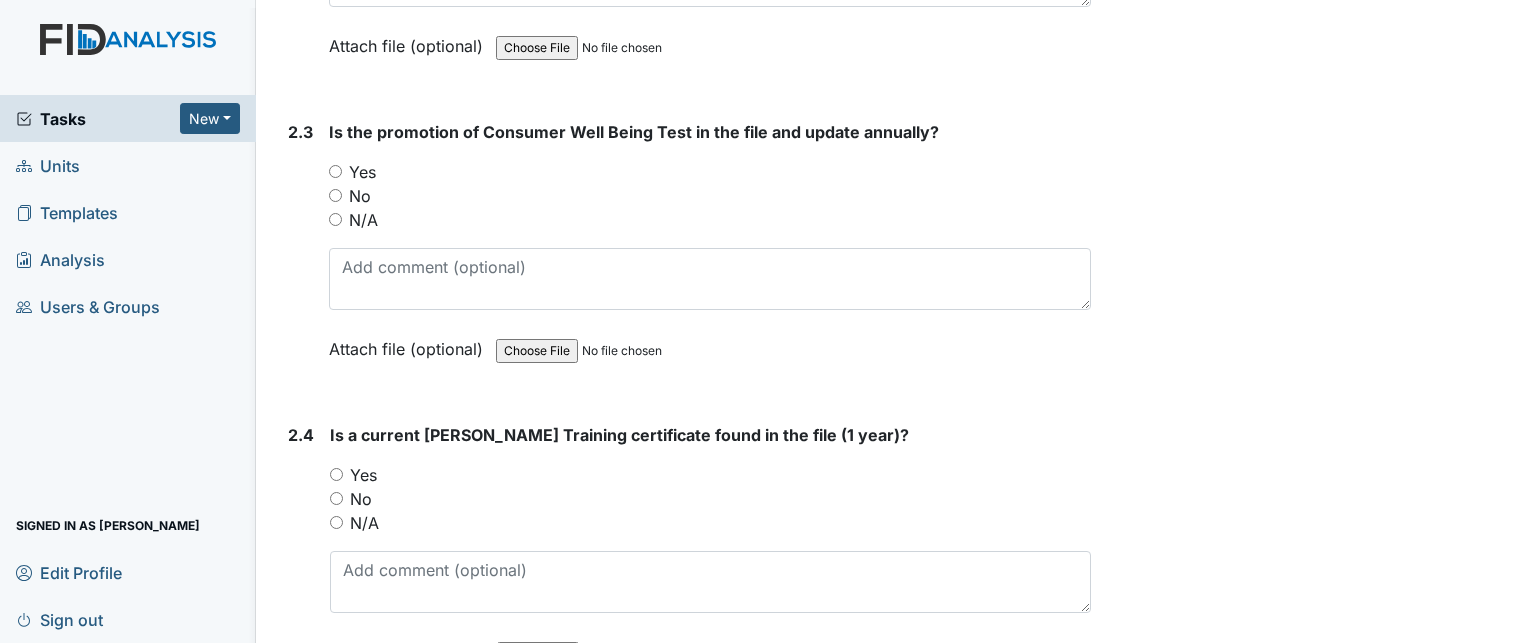 click on "Yes" at bounding box center [362, 172] 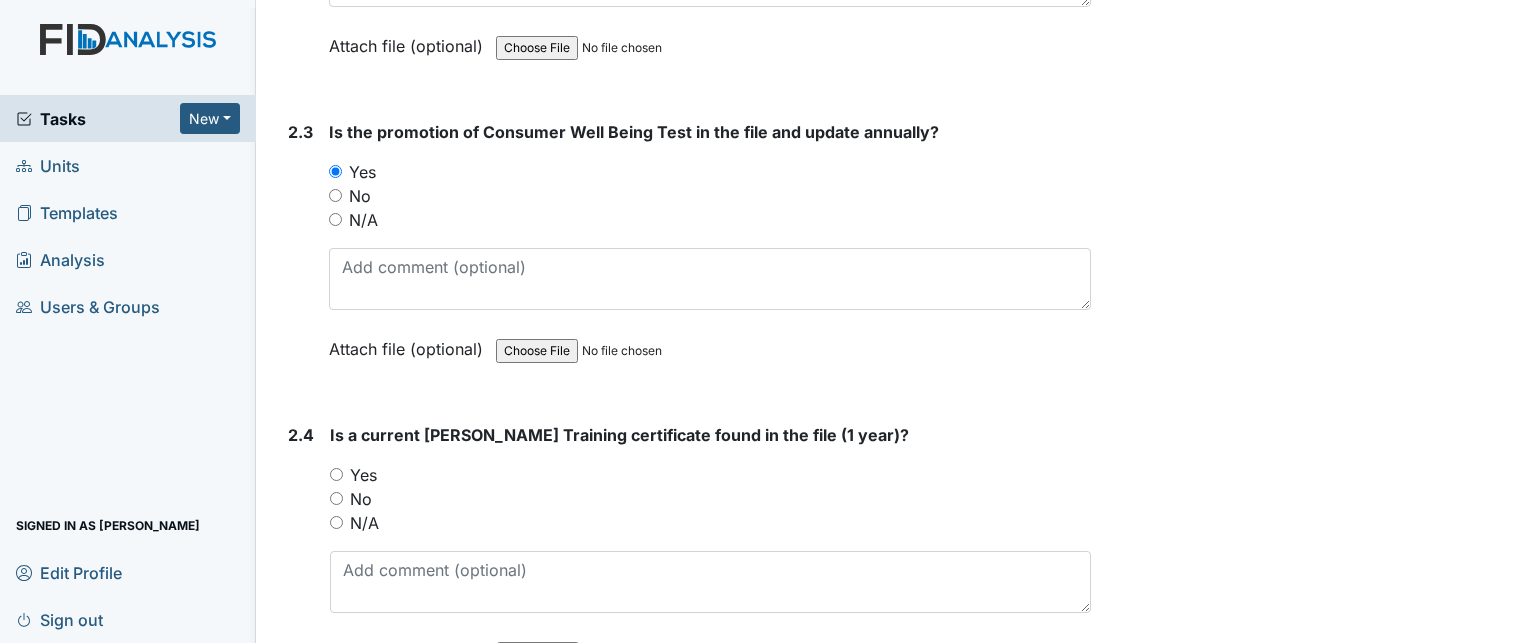 click on "Yes" at bounding box center (363, 475) 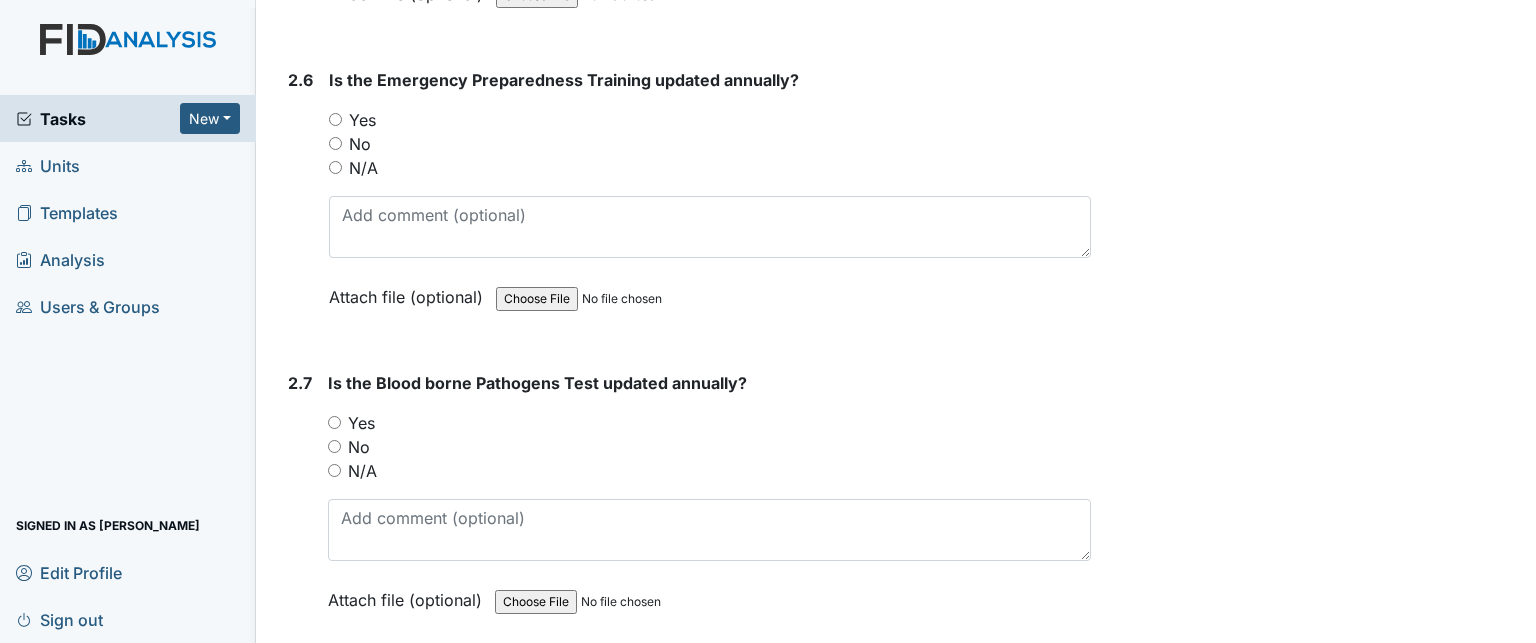 scroll, scrollTop: 3352, scrollLeft: 0, axis: vertical 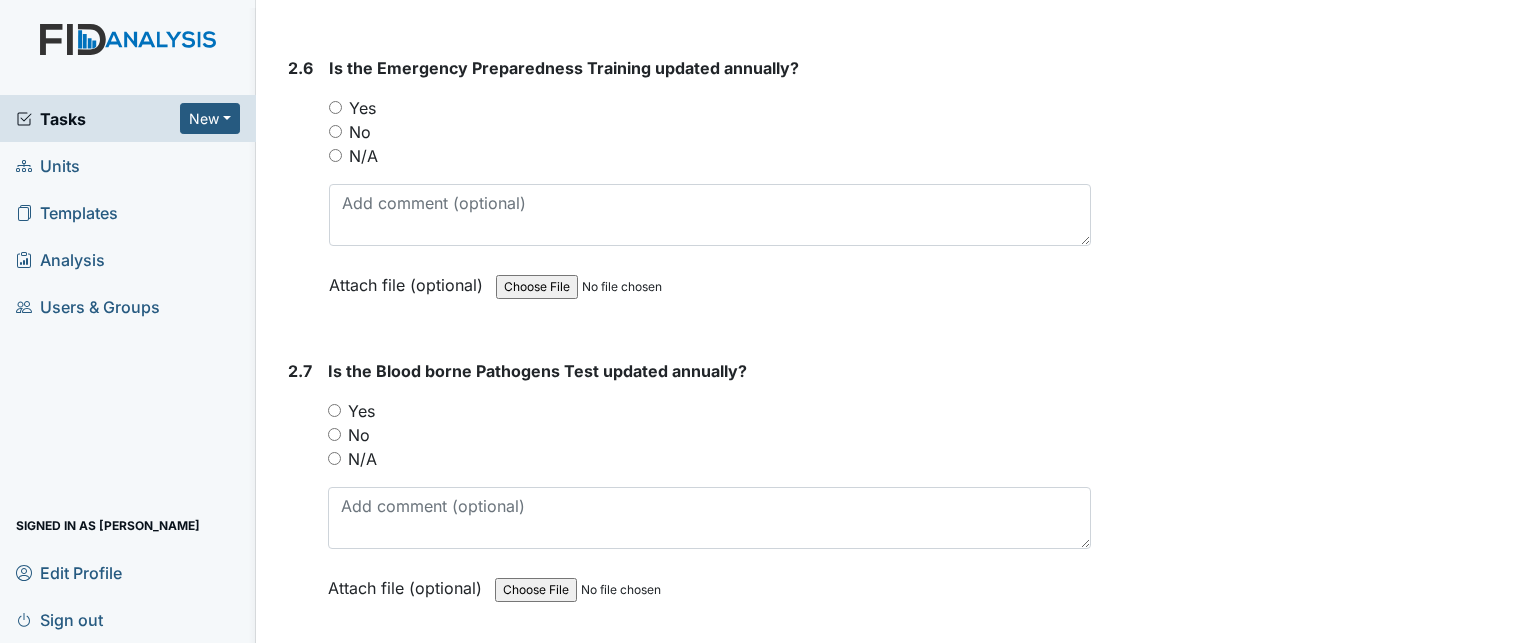 click on "Is the Blood borne Pathogens Test updated annually?
You must select one of the below options.
Yes
No
N/A
Attach file (optional)
You can upload .pdf, .txt, .jpg, .jpeg, .png, .csv, .xls, or .doc files under 100MB." at bounding box center (709, 486) 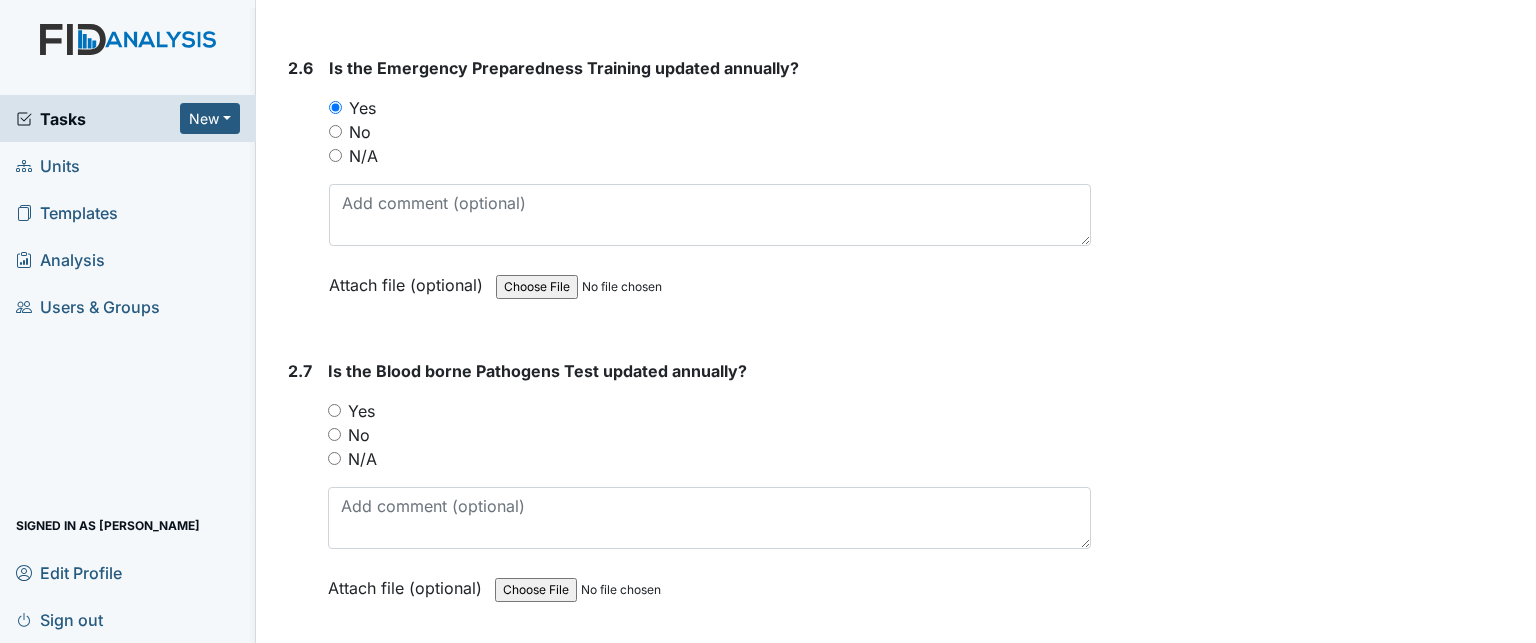 click on "Yes" at bounding box center [361, 411] 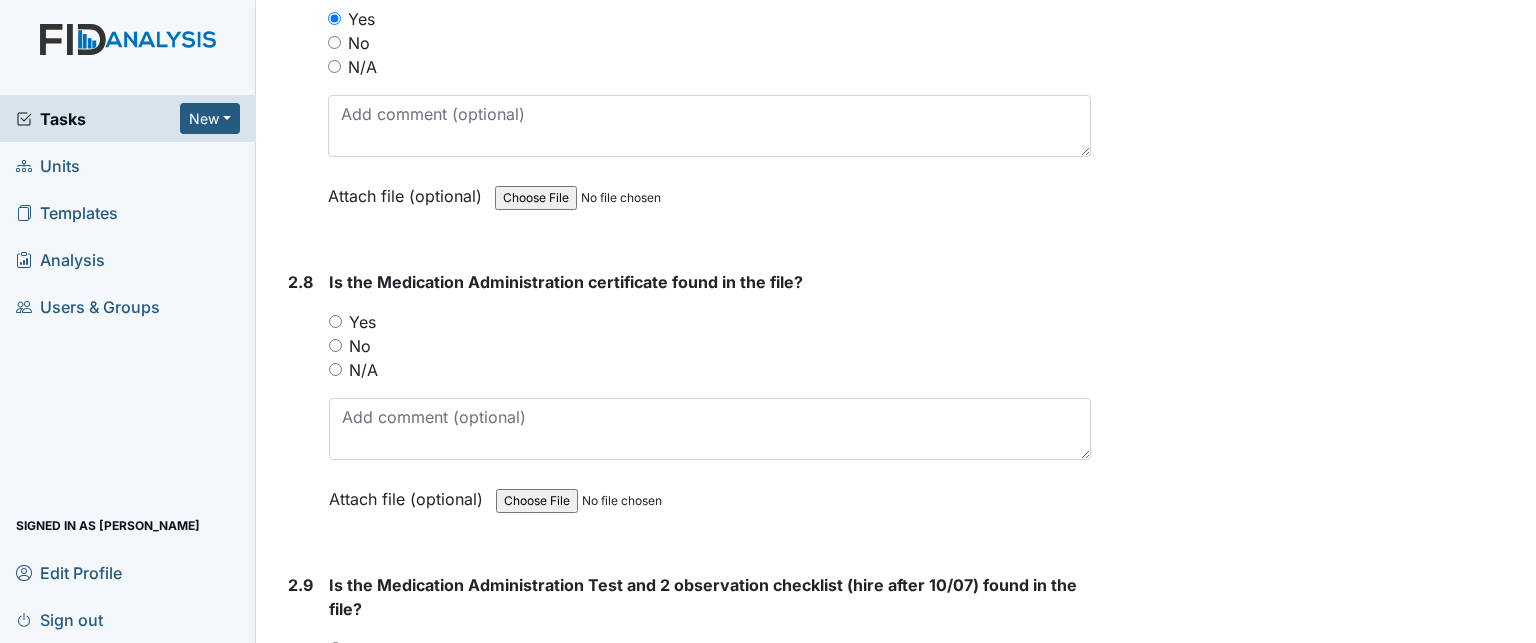 scroll, scrollTop: 3754, scrollLeft: 0, axis: vertical 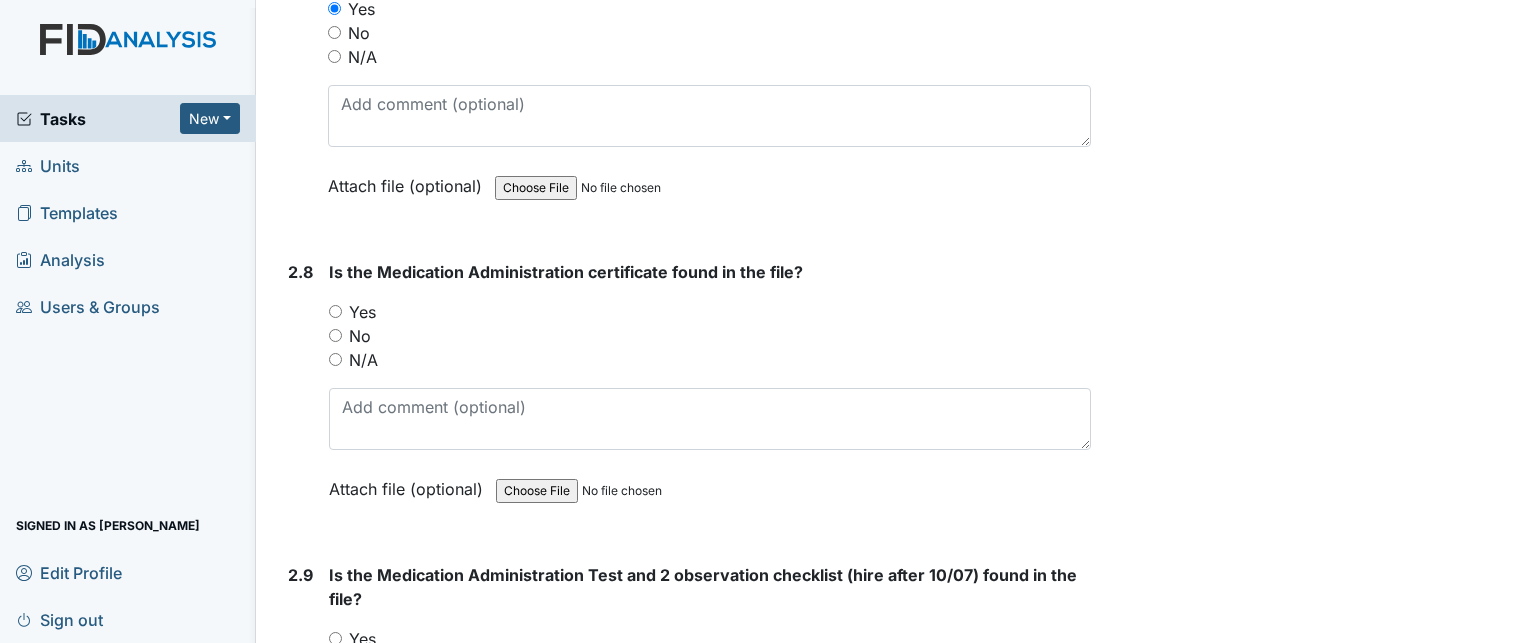 click on "Yes" at bounding box center [362, 312] 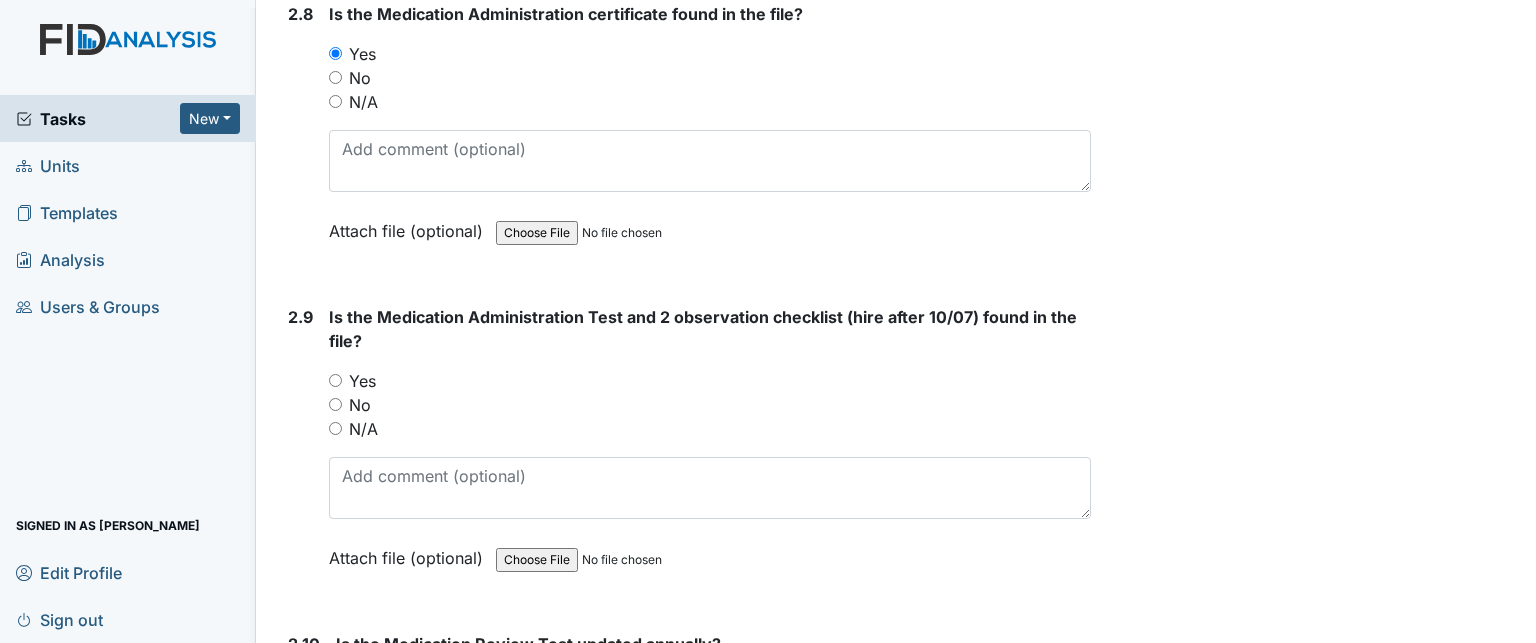 scroll, scrollTop: 4014, scrollLeft: 0, axis: vertical 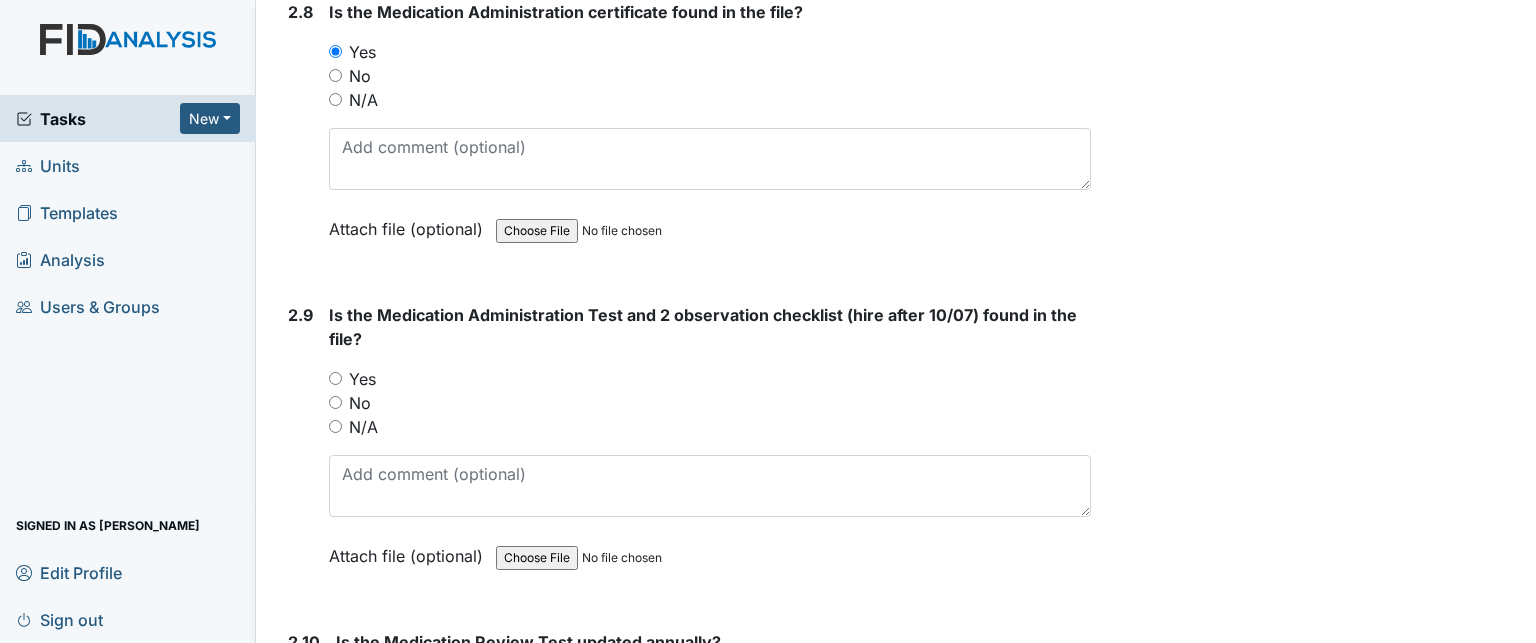 click on "Yes" at bounding box center [362, 379] 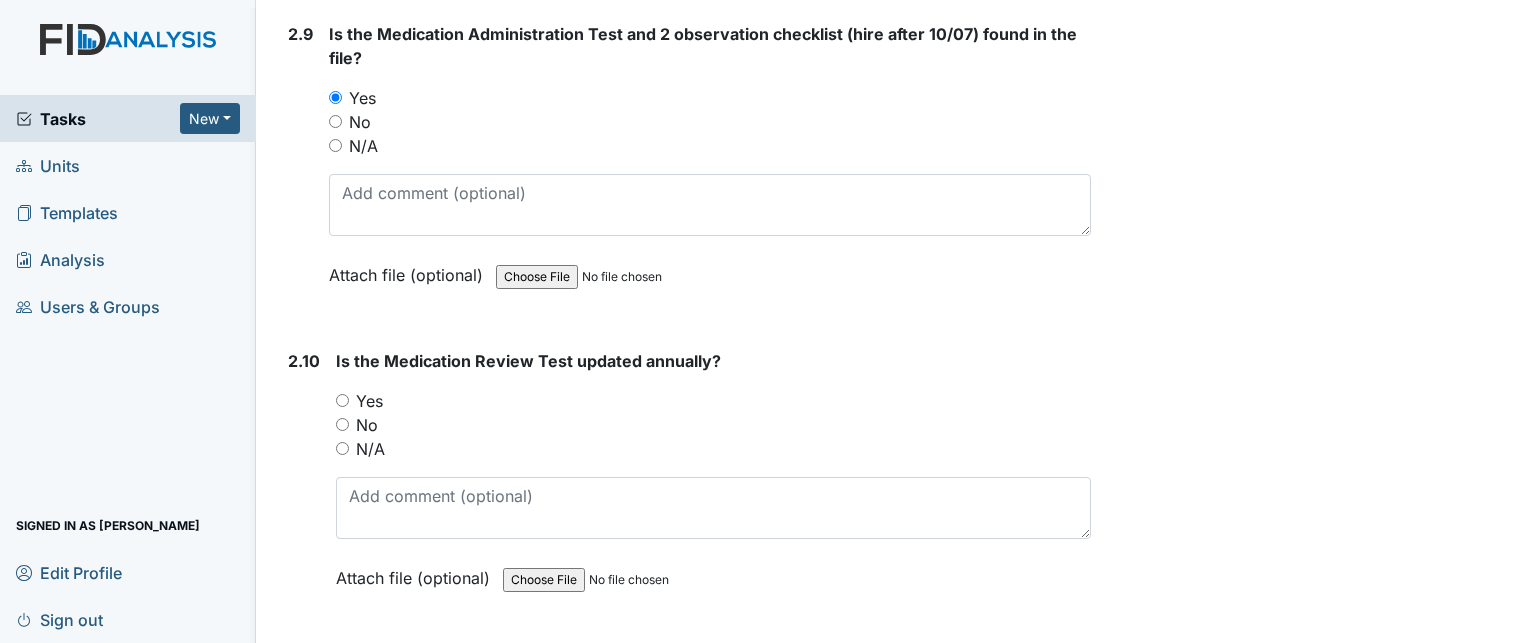 scroll, scrollTop: 4296, scrollLeft: 0, axis: vertical 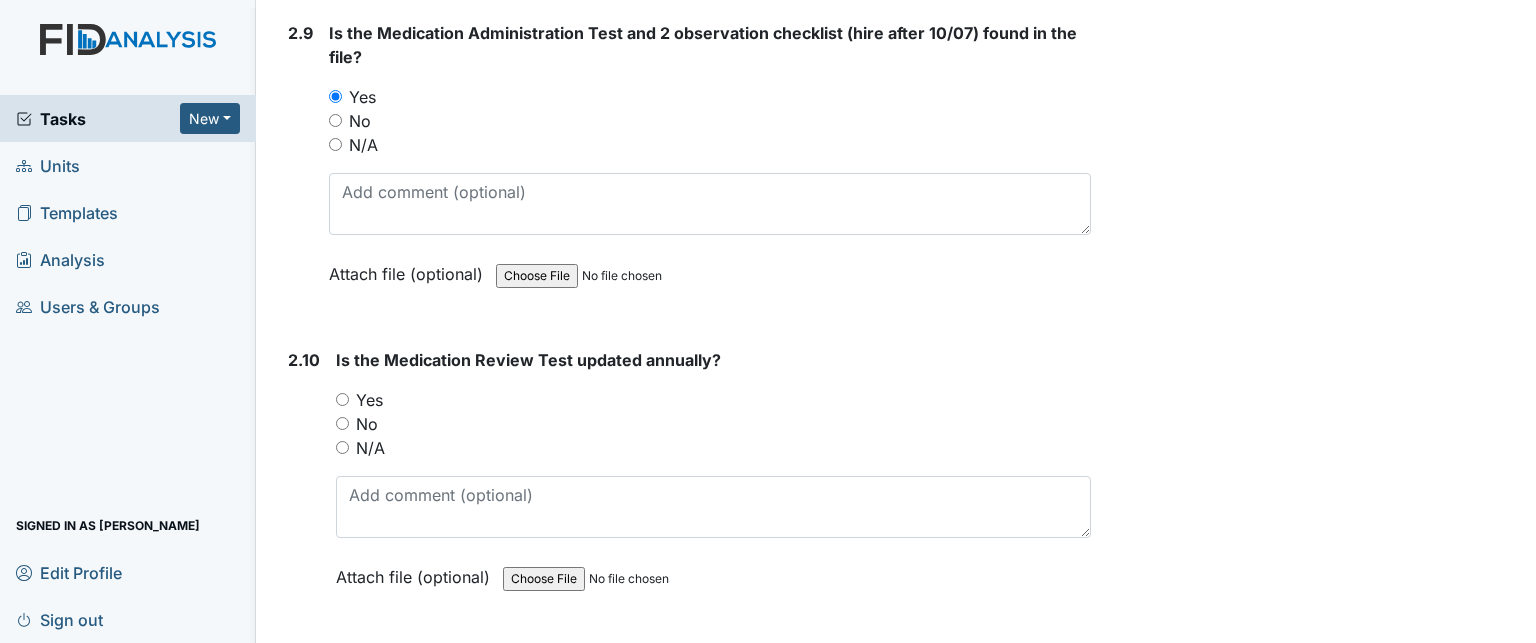 click on "Yes" at bounding box center (369, 400) 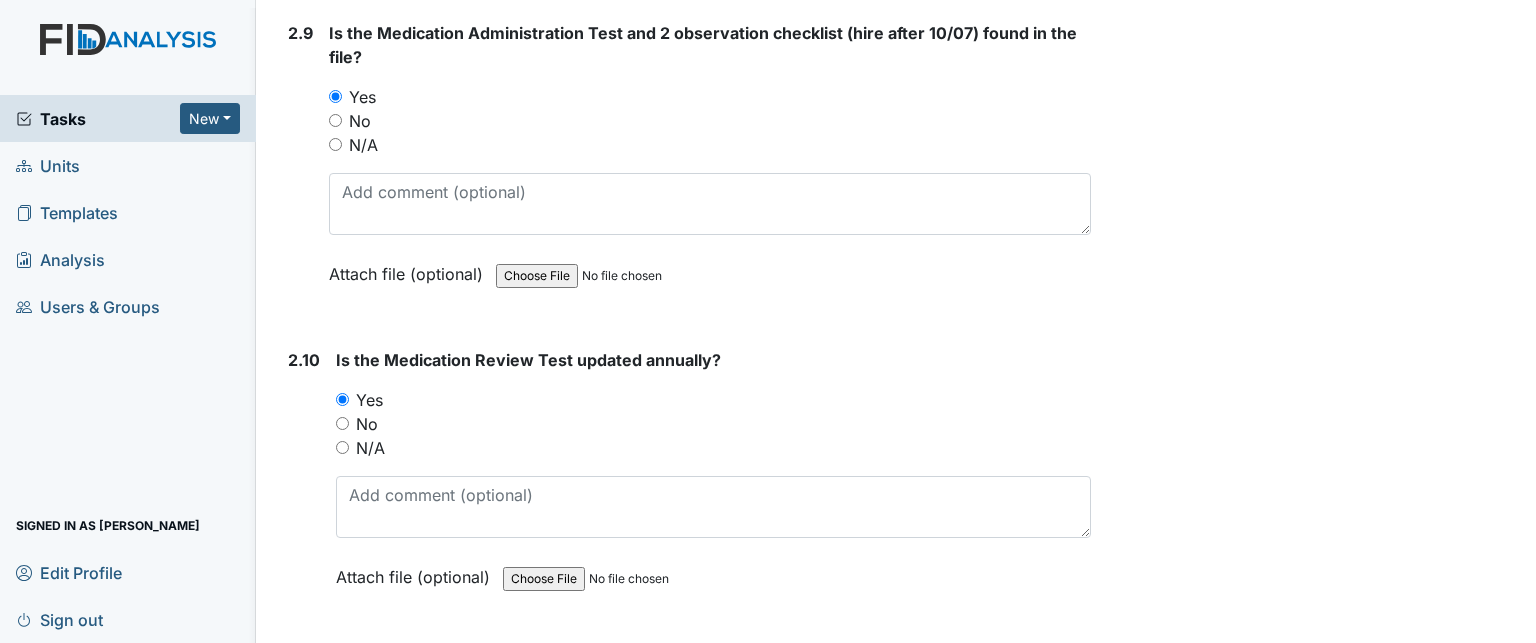 click on "N/A" at bounding box center [370, 448] 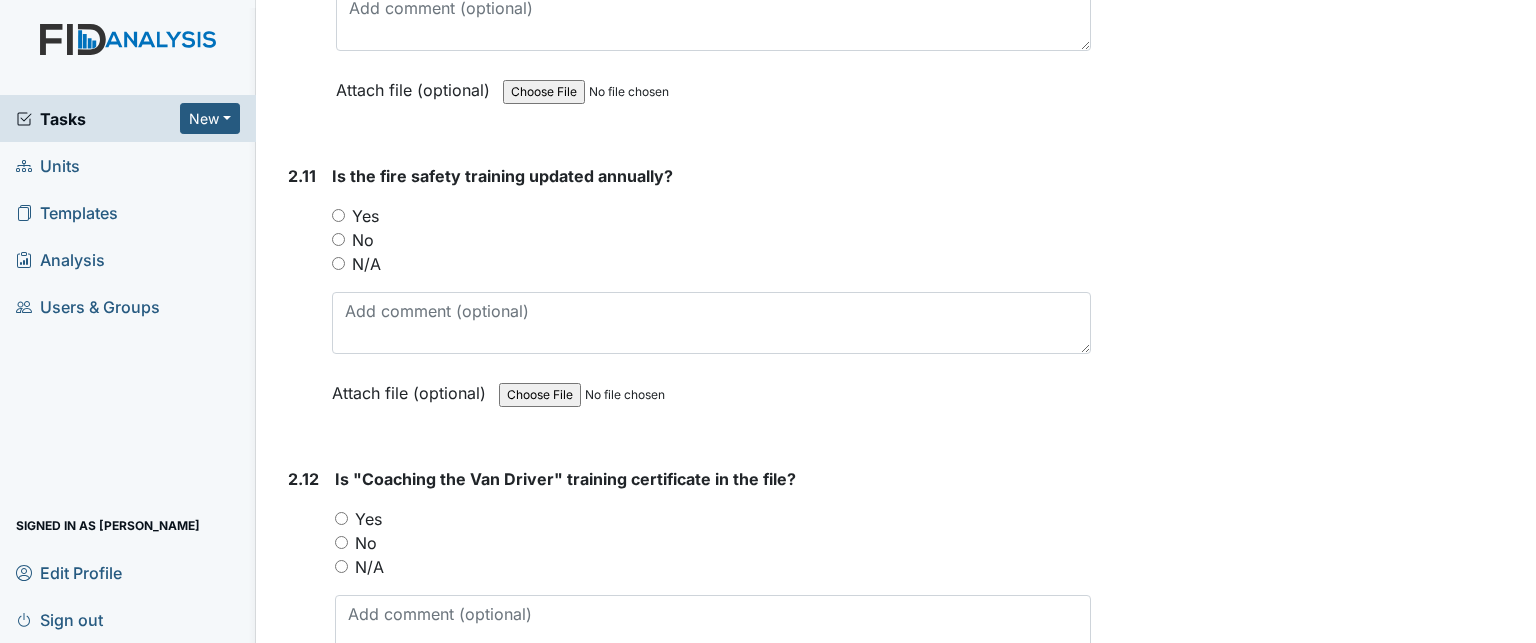 scroll, scrollTop: 4784, scrollLeft: 0, axis: vertical 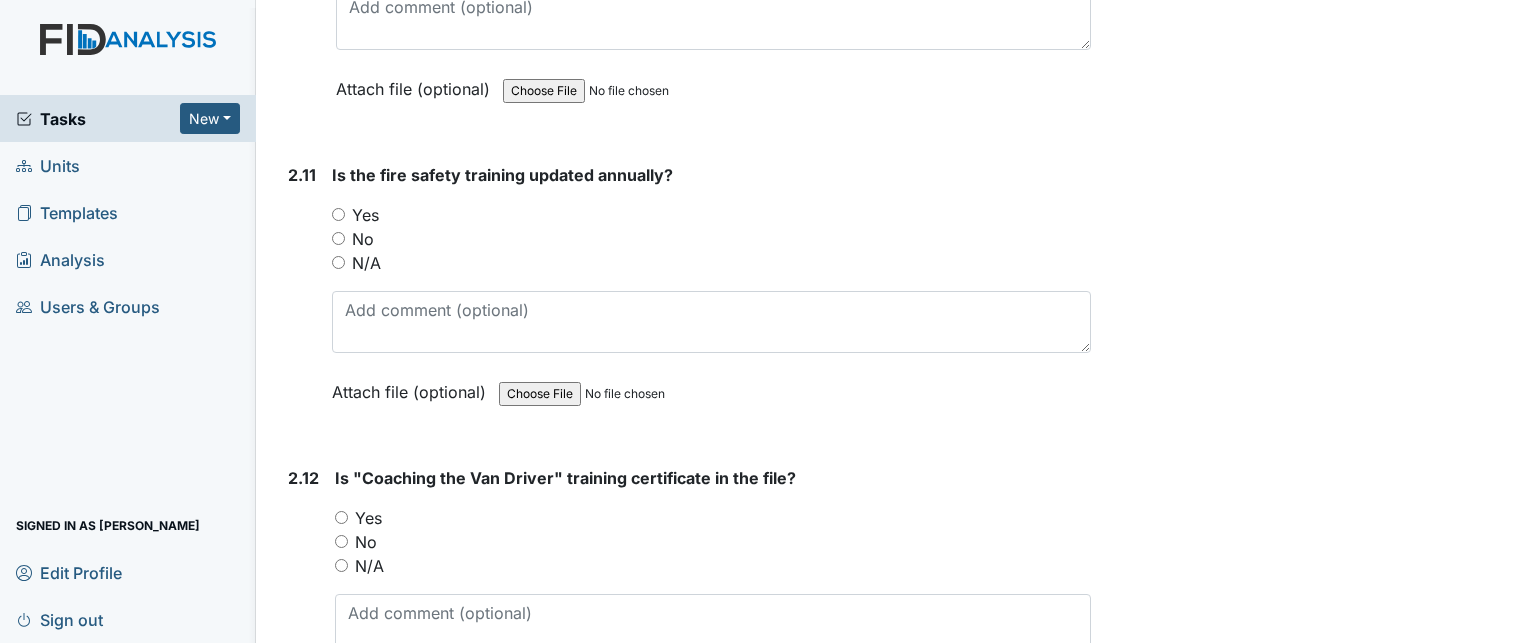 click on "Yes" at bounding box center (365, 215) 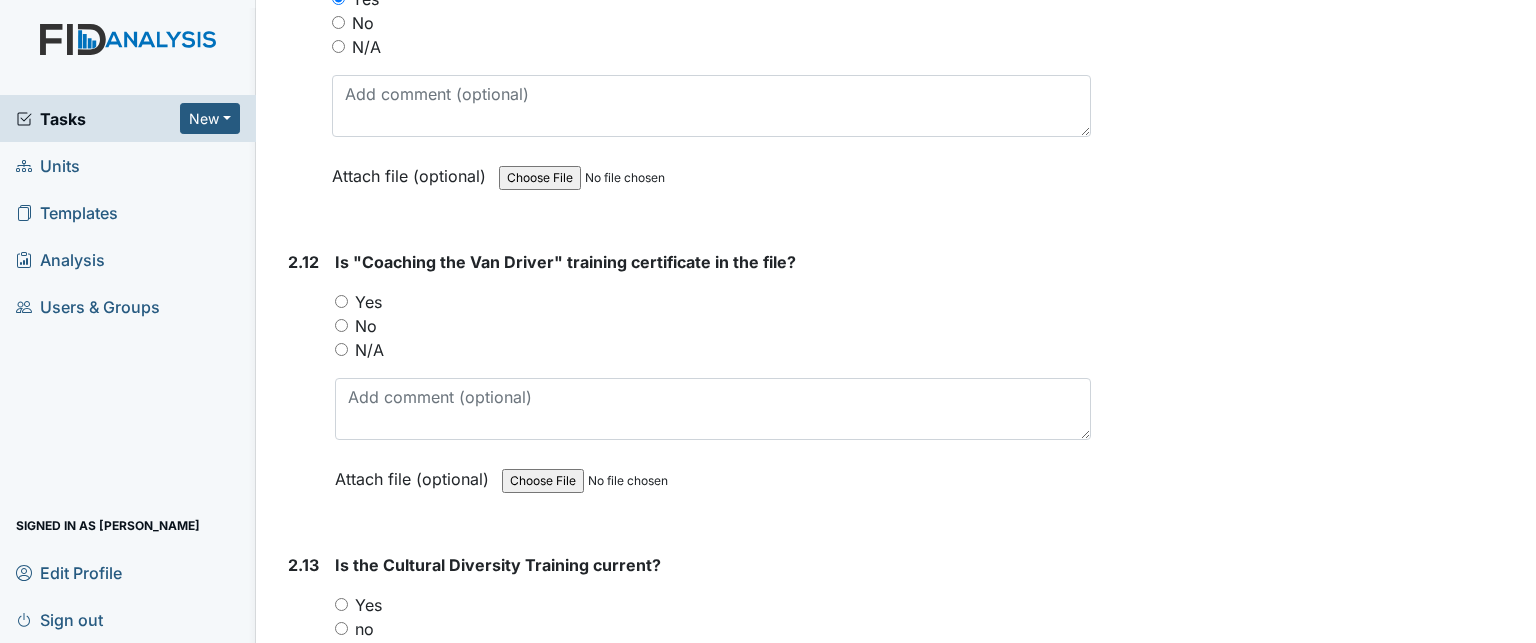 scroll, scrollTop: 5032, scrollLeft: 0, axis: vertical 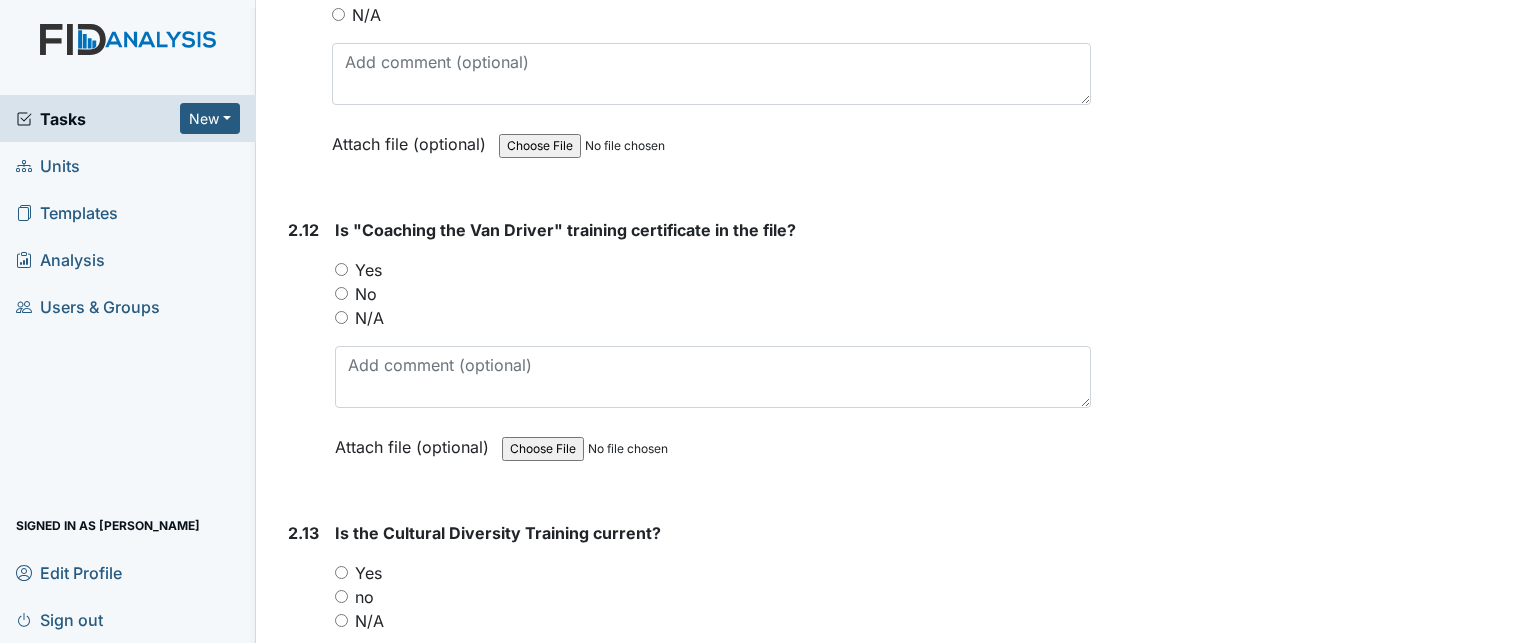 click on "Yes" at bounding box center [368, 270] 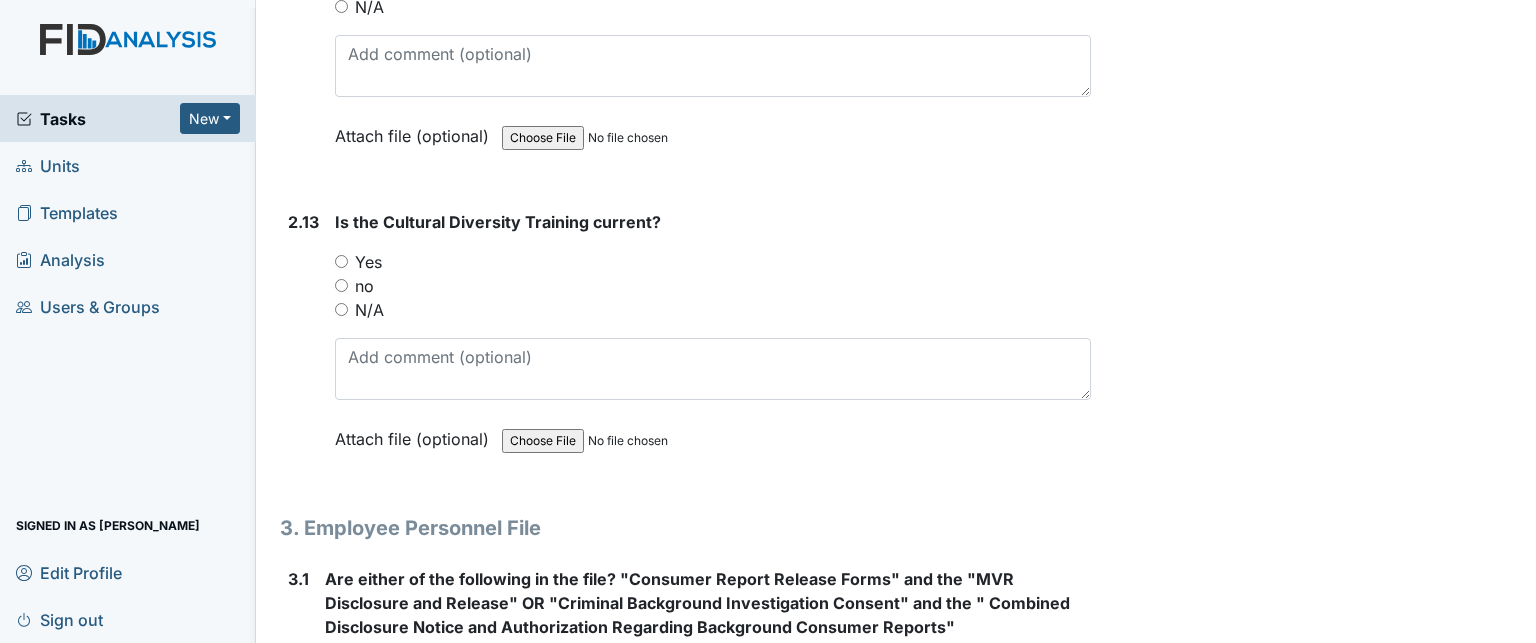 scroll, scrollTop: 5344, scrollLeft: 0, axis: vertical 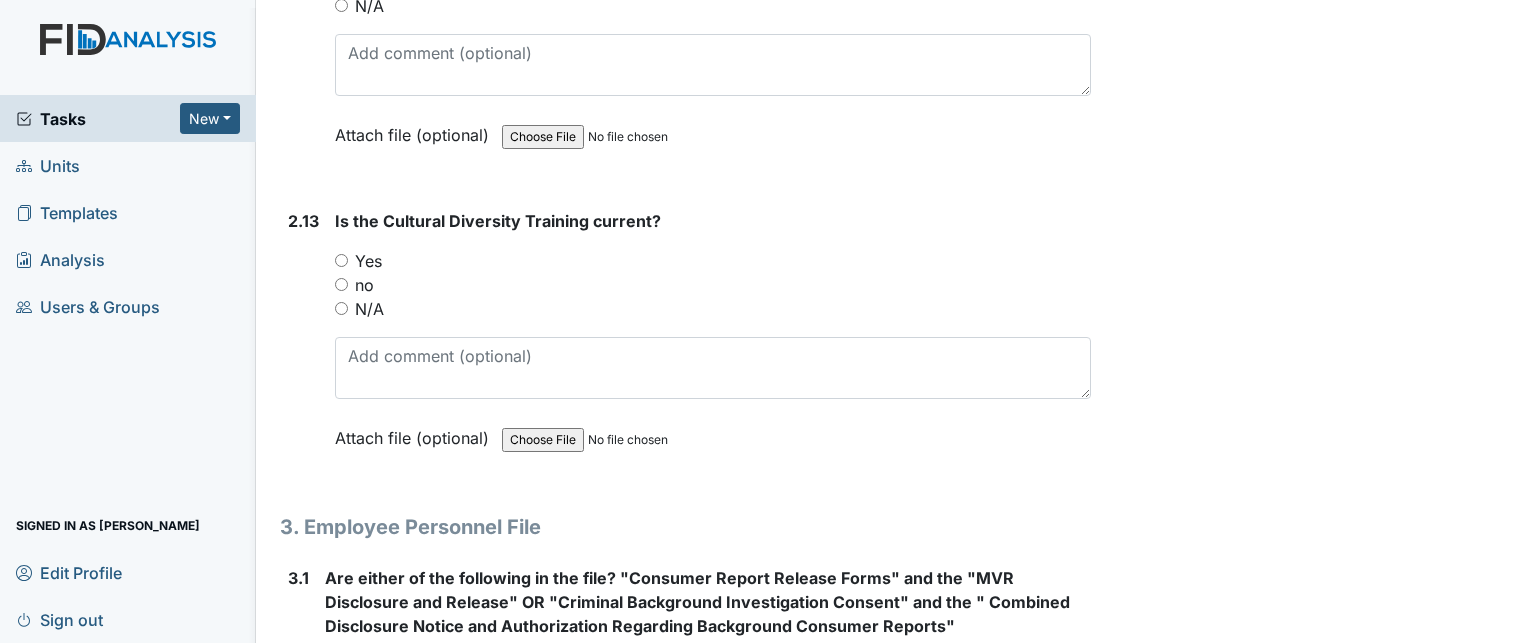click on "Yes" at bounding box center [368, 261] 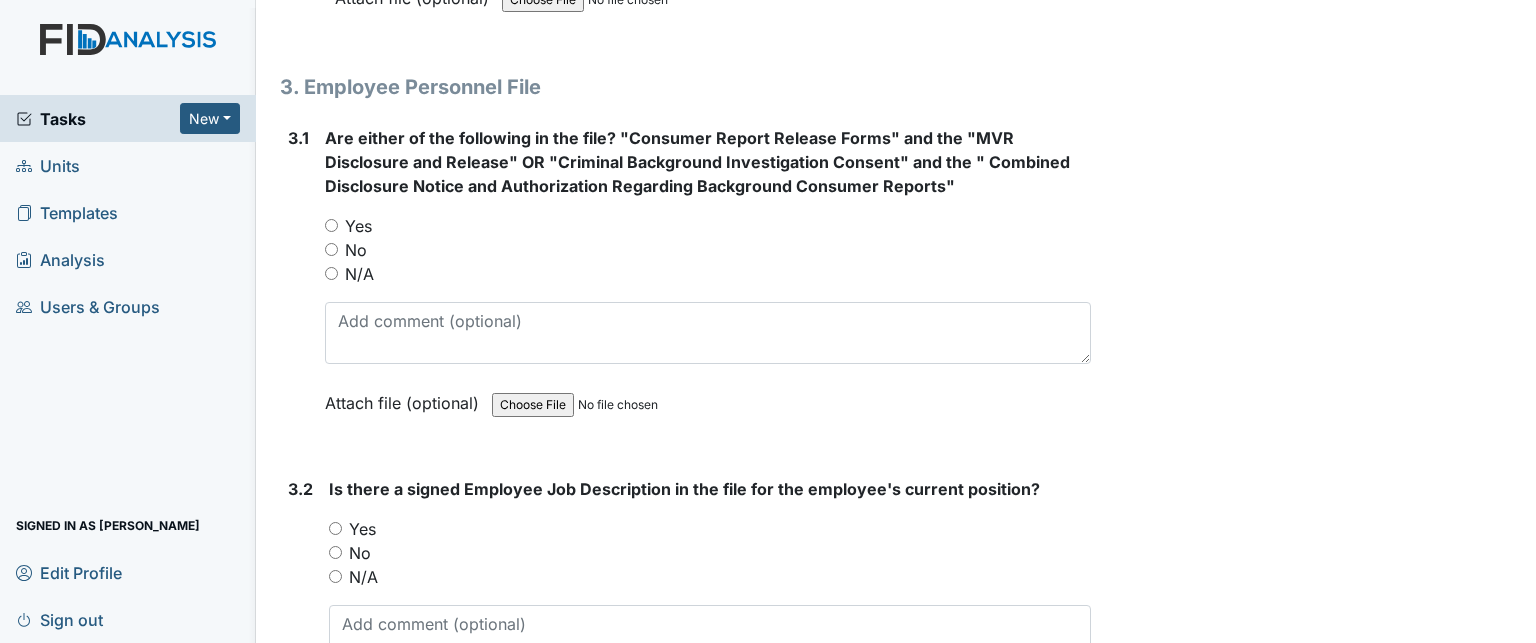 scroll, scrollTop: 5786, scrollLeft: 0, axis: vertical 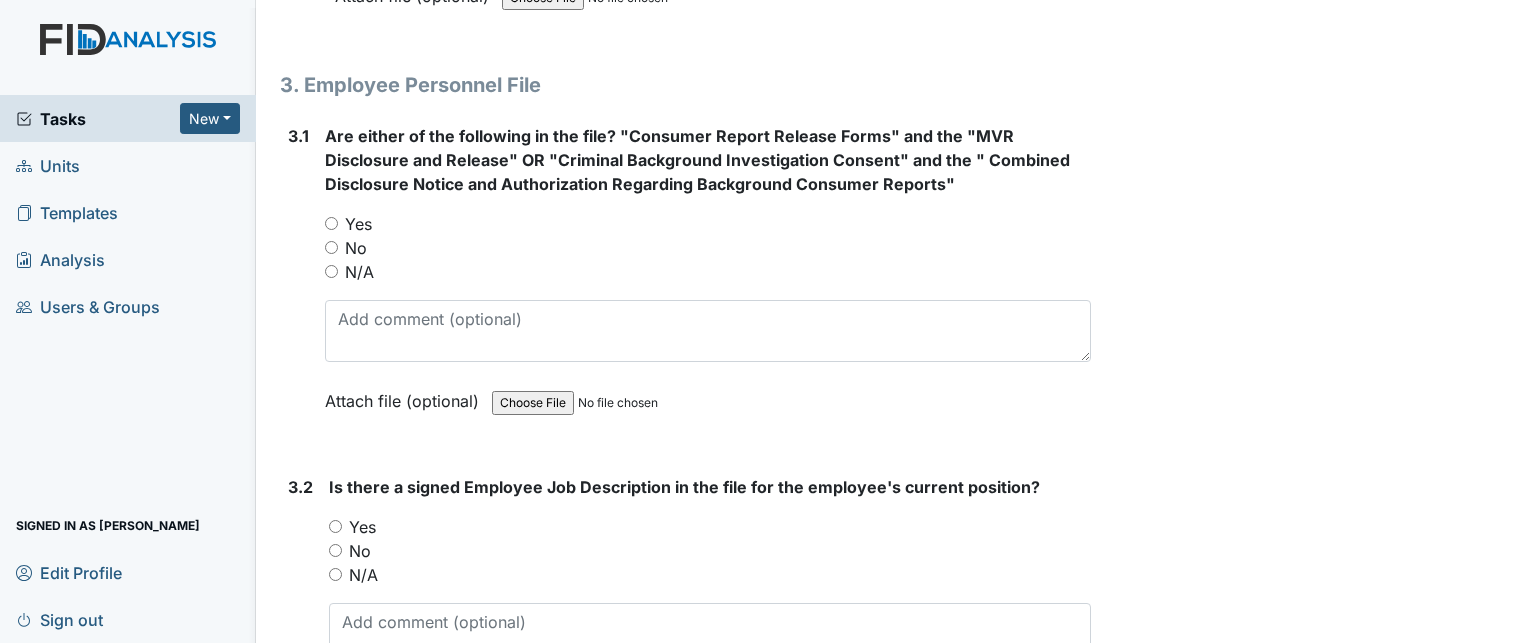 click on "Yes" at bounding box center (358, 224) 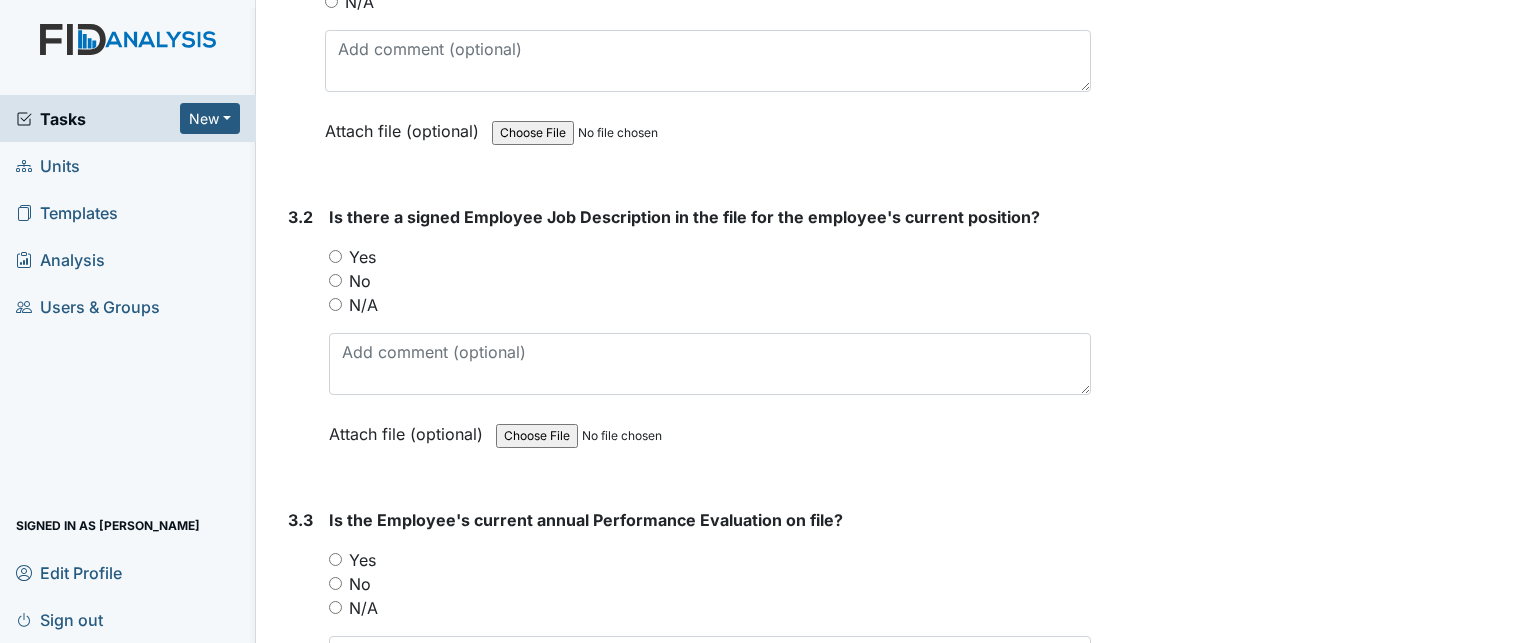 scroll, scrollTop: 6058, scrollLeft: 0, axis: vertical 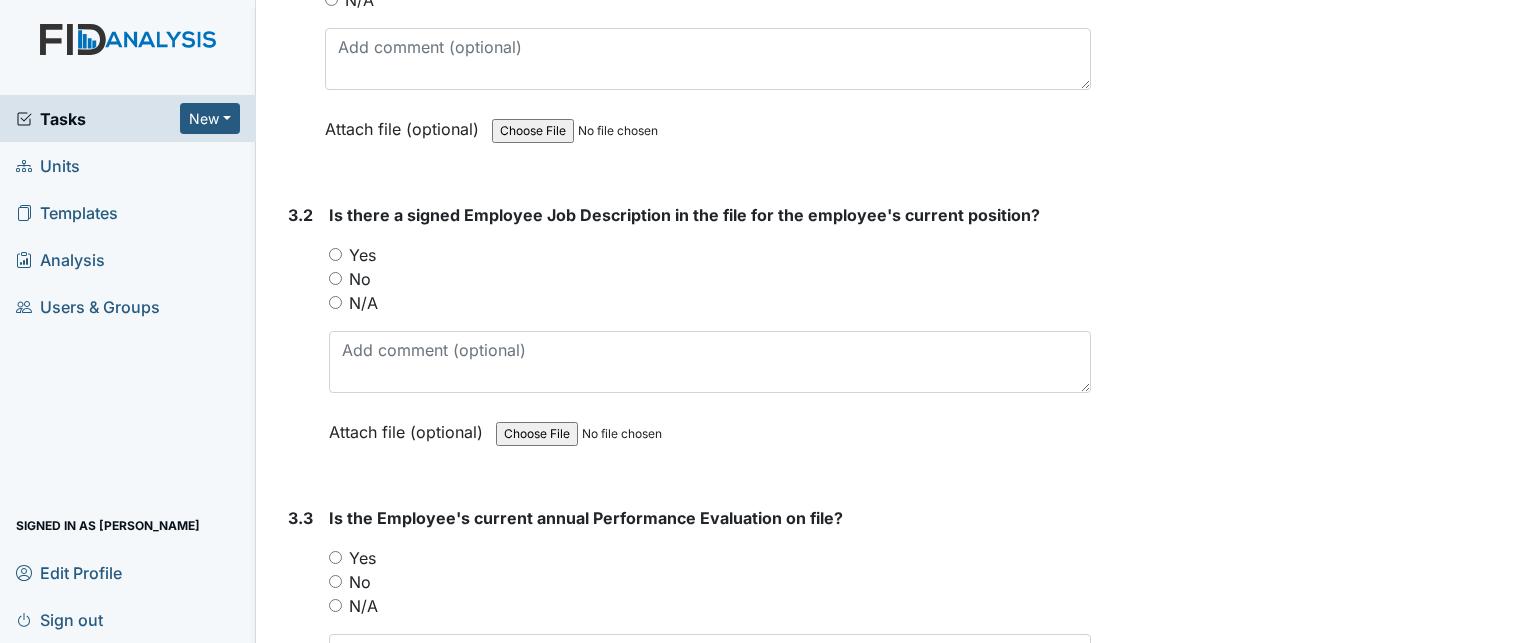 click on "Is there a signed Employee Job Description in the file for the employee's current position?" at bounding box center (684, 215) 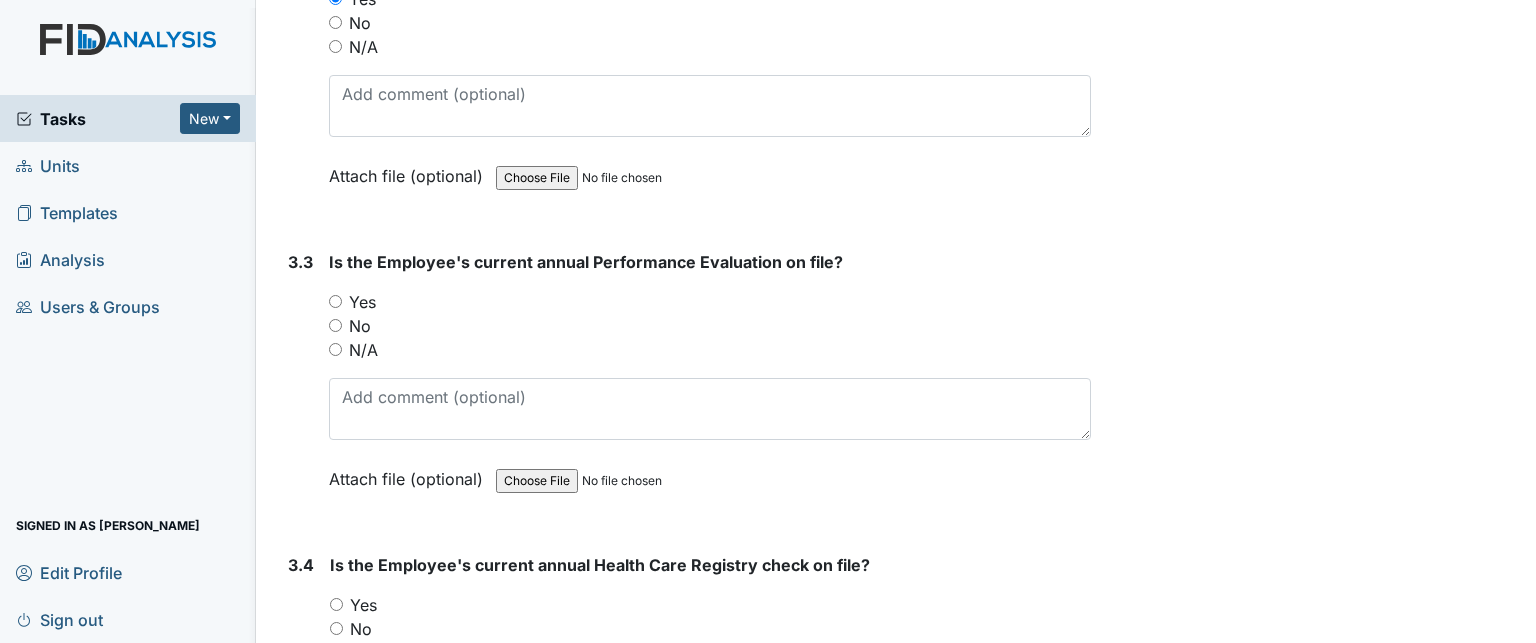 scroll, scrollTop: 6316, scrollLeft: 0, axis: vertical 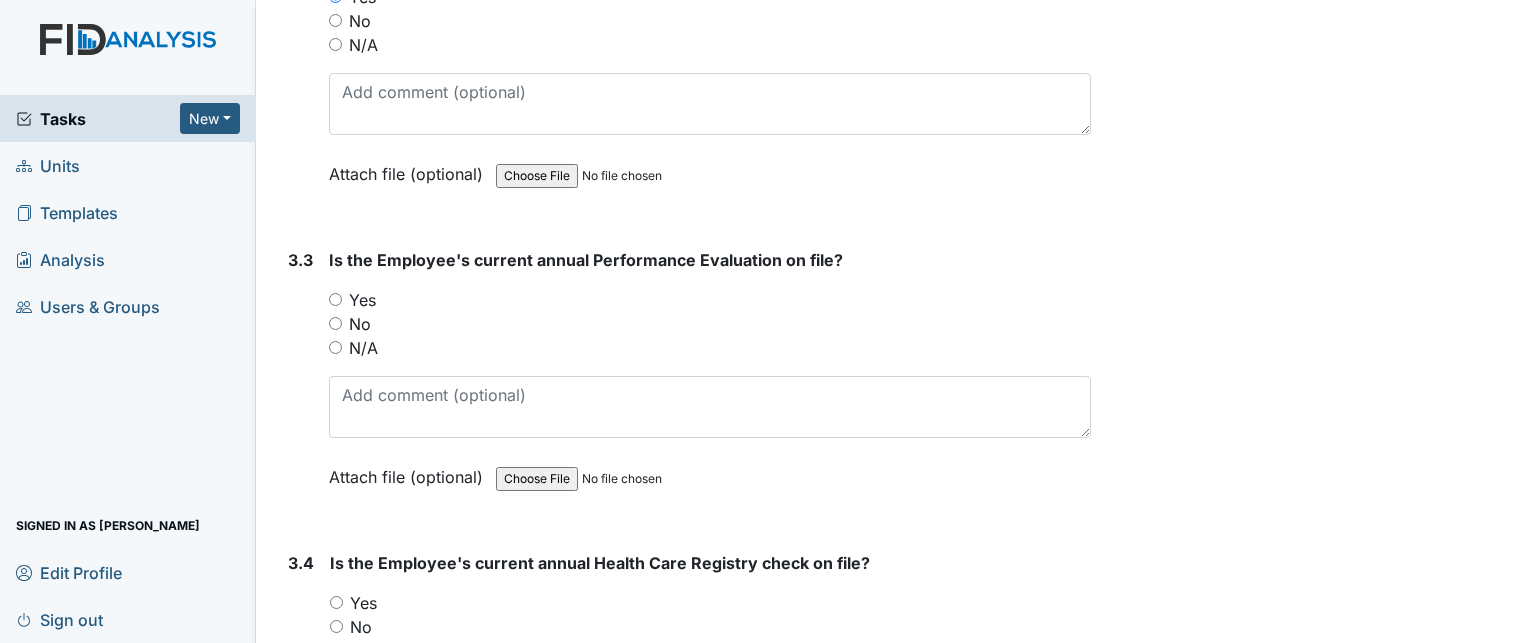 click on "N/A" at bounding box center [710, 348] 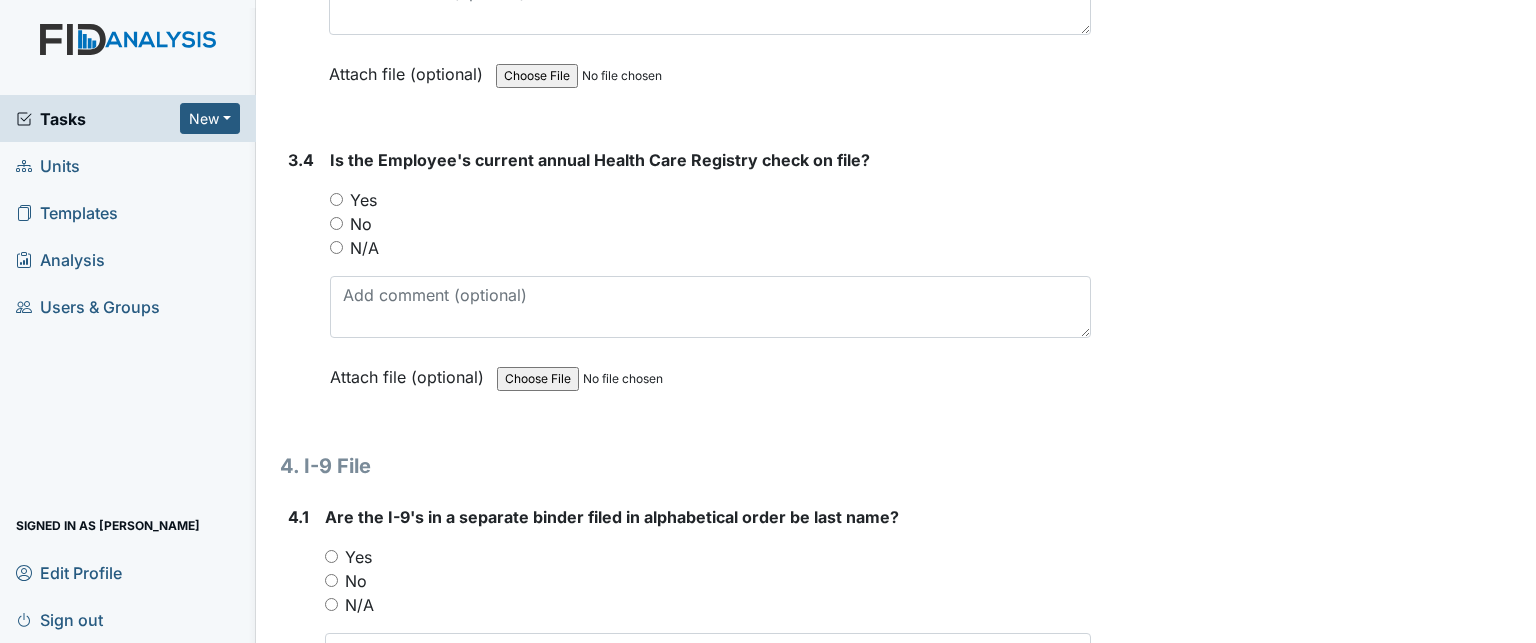 scroll, scrollTop: 6720, scrollLeft: 0, axis: vertical 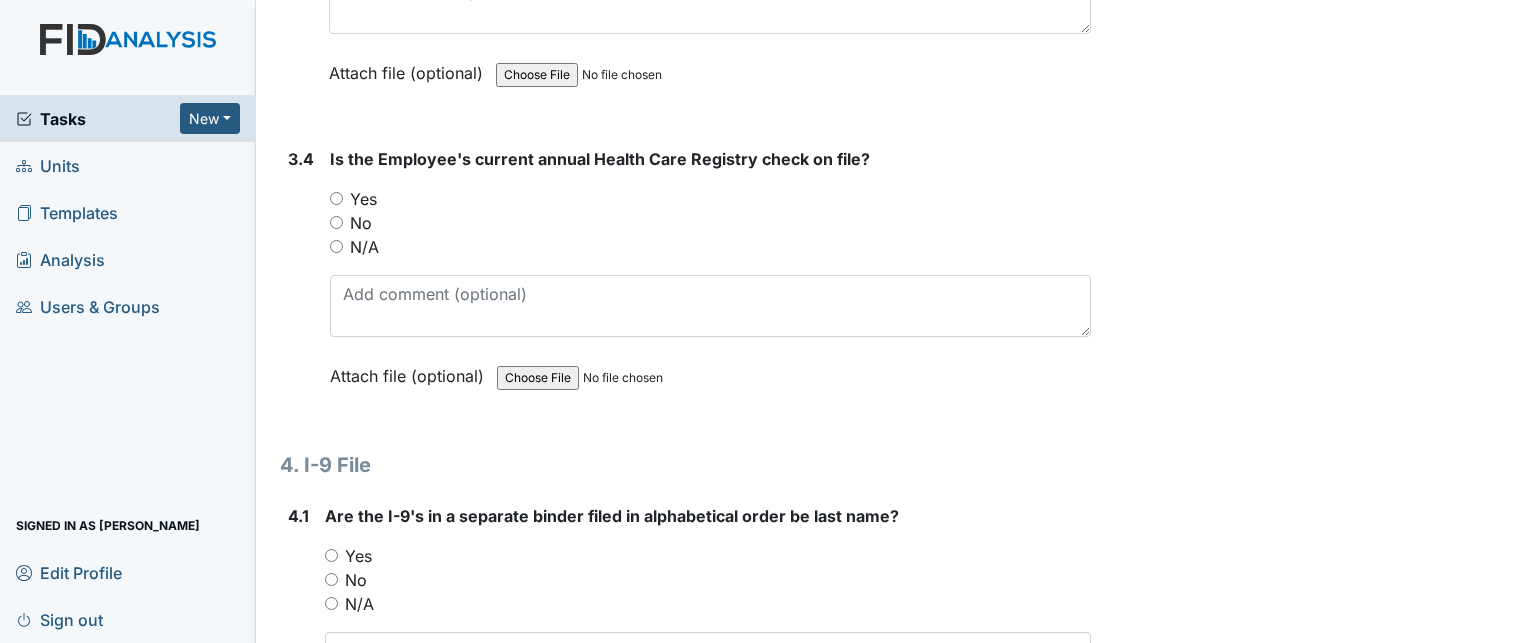 click on "Yes" at bounding box center [363, 199] 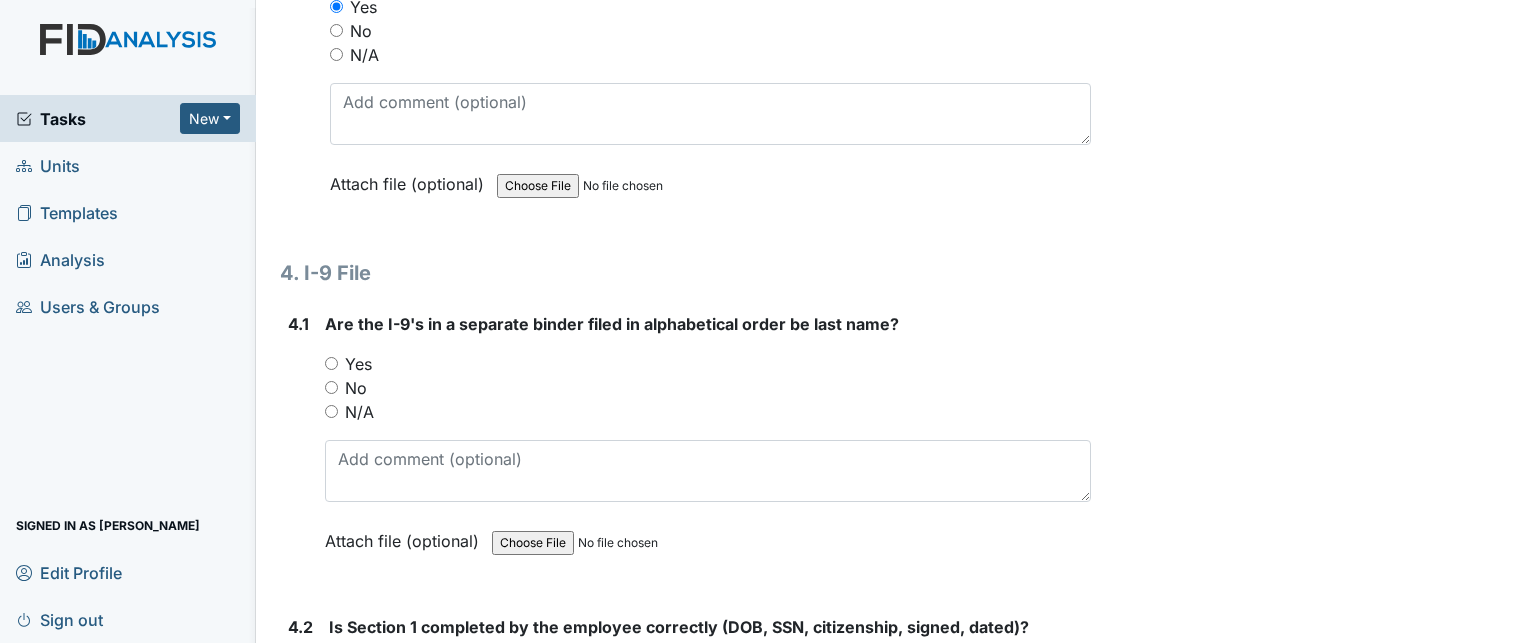 scroll, scrollTop: 6914, scrollLeft: 0, axis: vertical 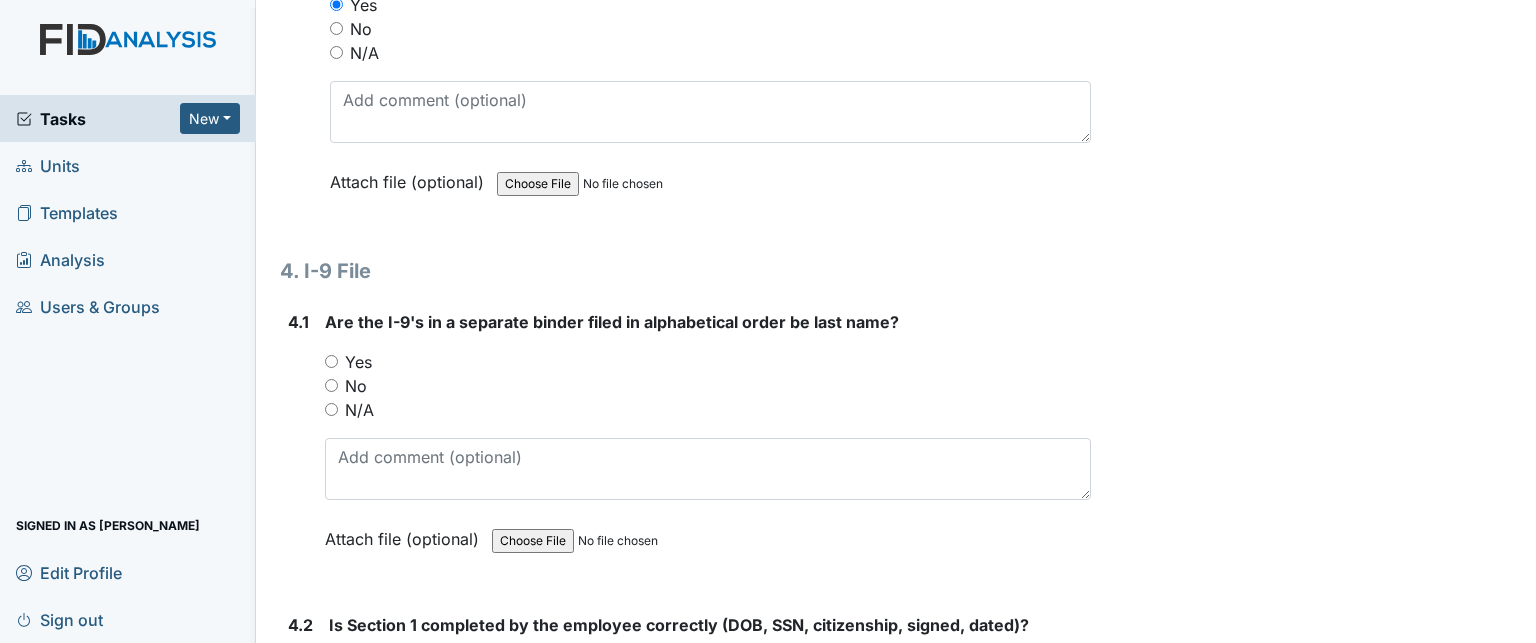 click on "Yes" at bounding box center (358, 362) 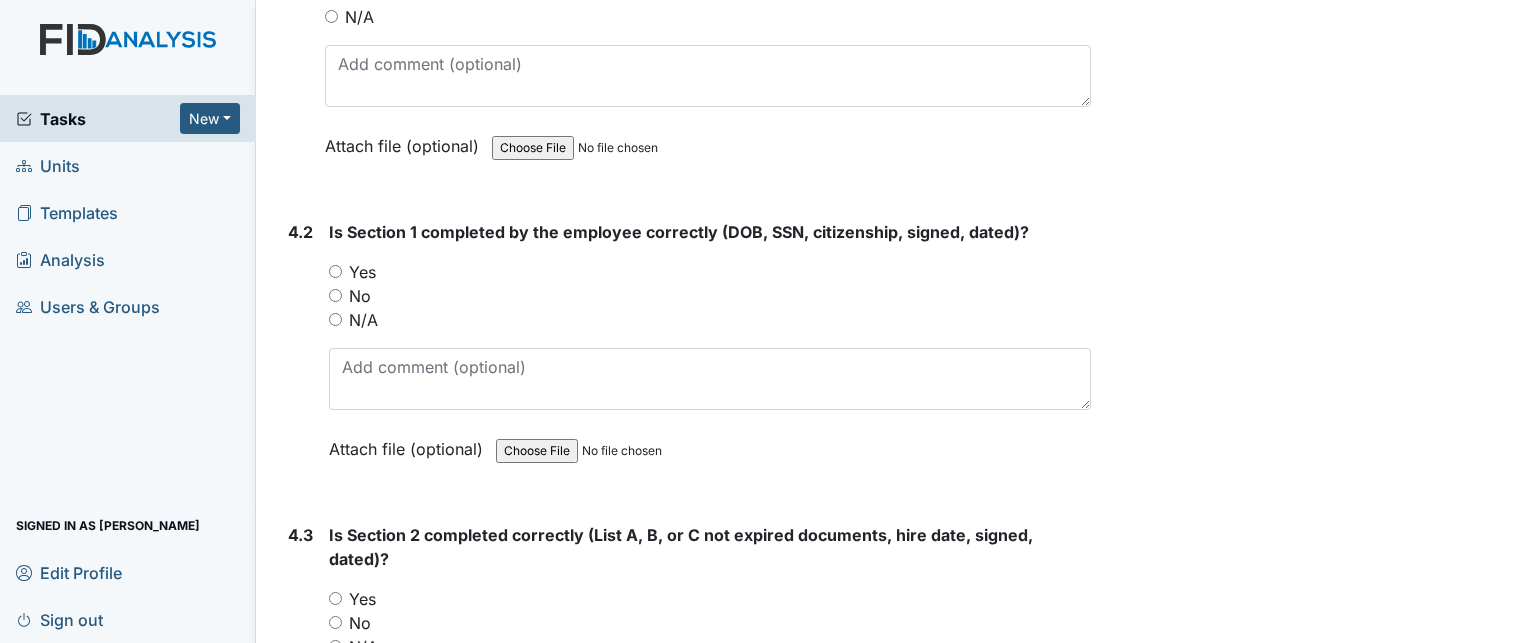 scroll, scrollTop: 7320, scrollLeft: 0, axis: vertical 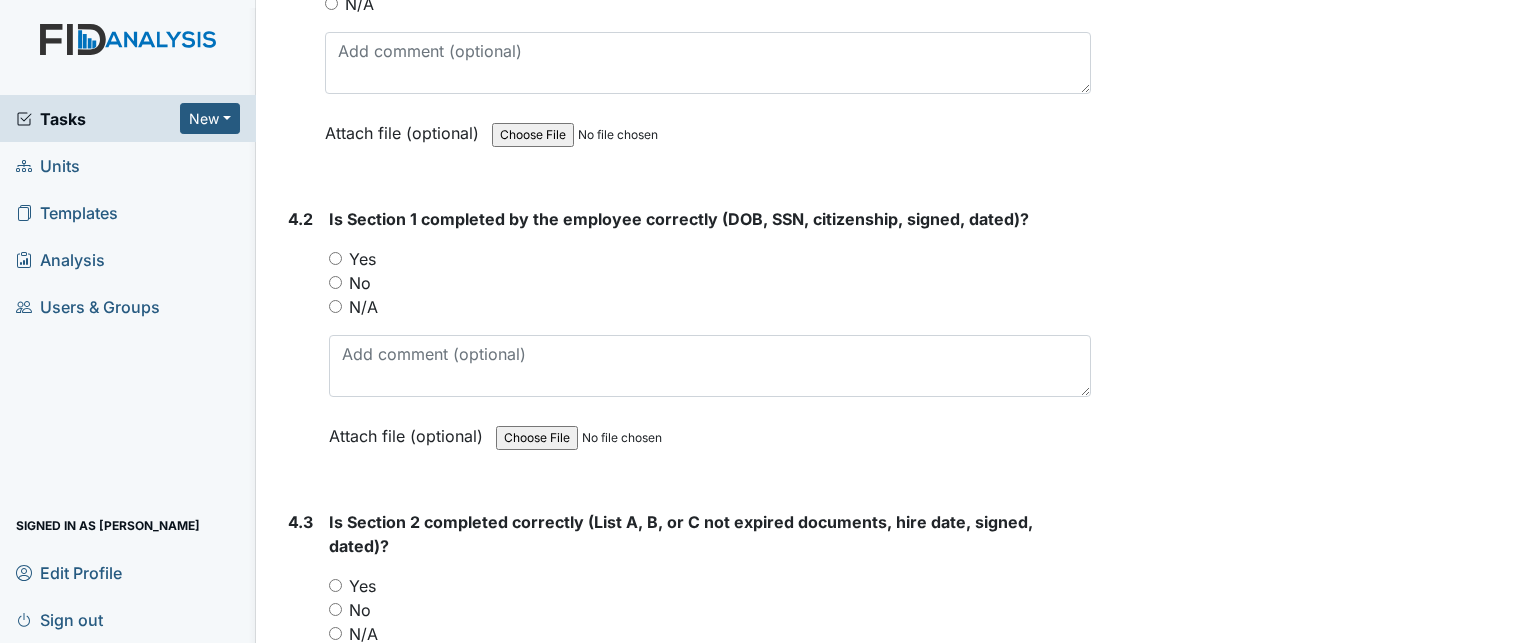click on "Yes" at bounding box center [362, 259] 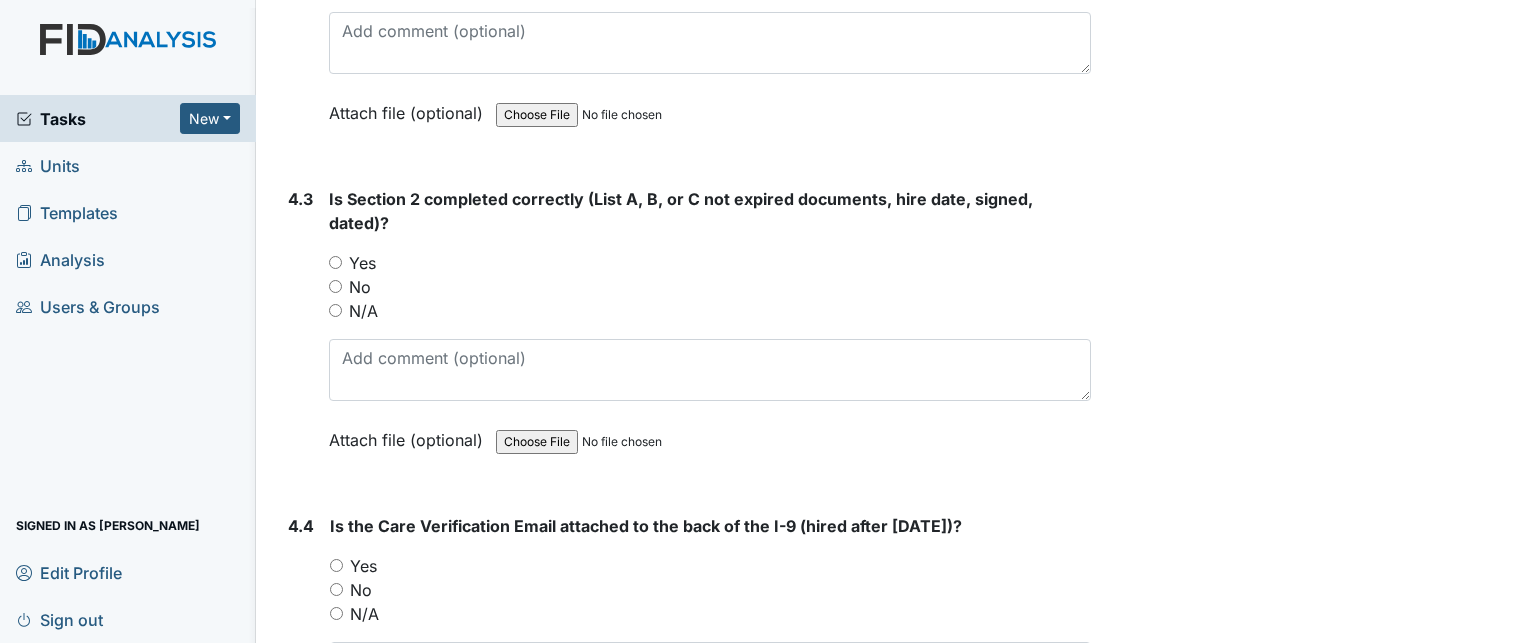 scroll, scrollTop: 7644, scrollLeft: 0, axis: vertical 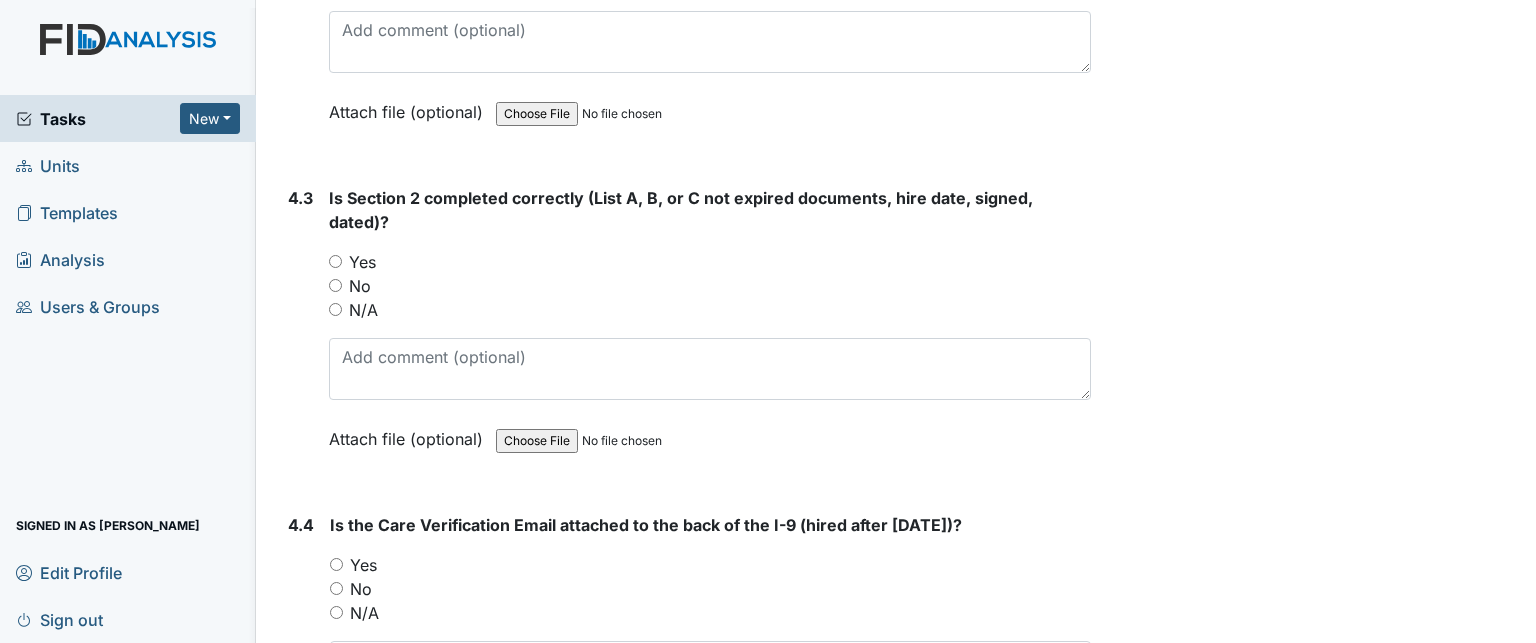 click on "Yes" at bounding box center [362, 262] 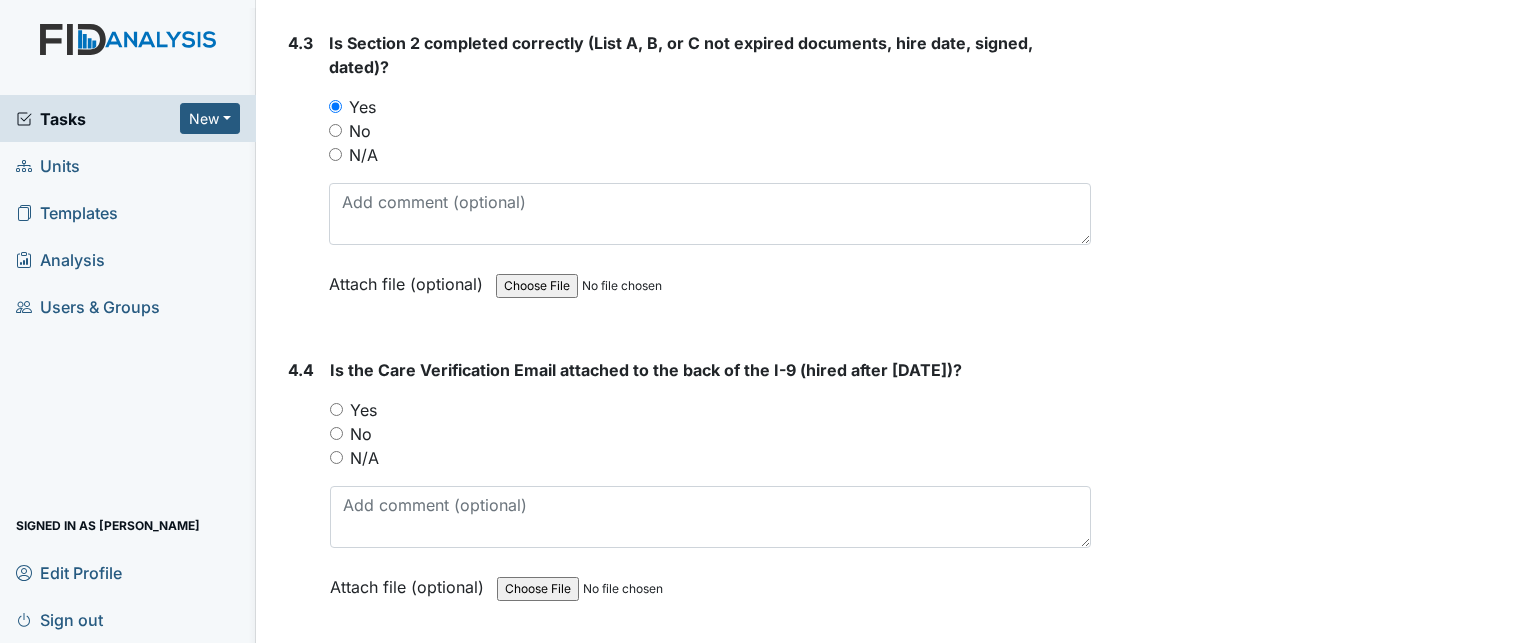 scroll, scrollTop: 7844, scrollLeft: 0, axis: vertical 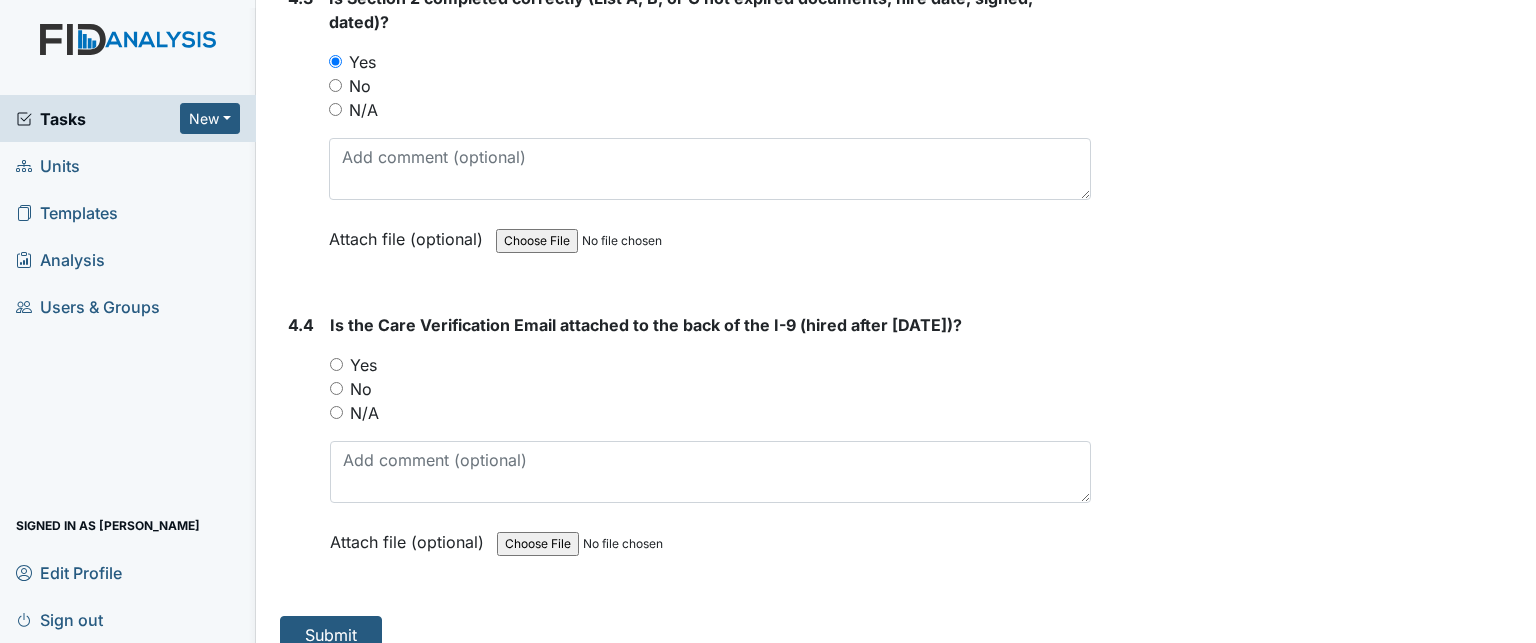 click on "Yes" at bounding box center (710, 365) 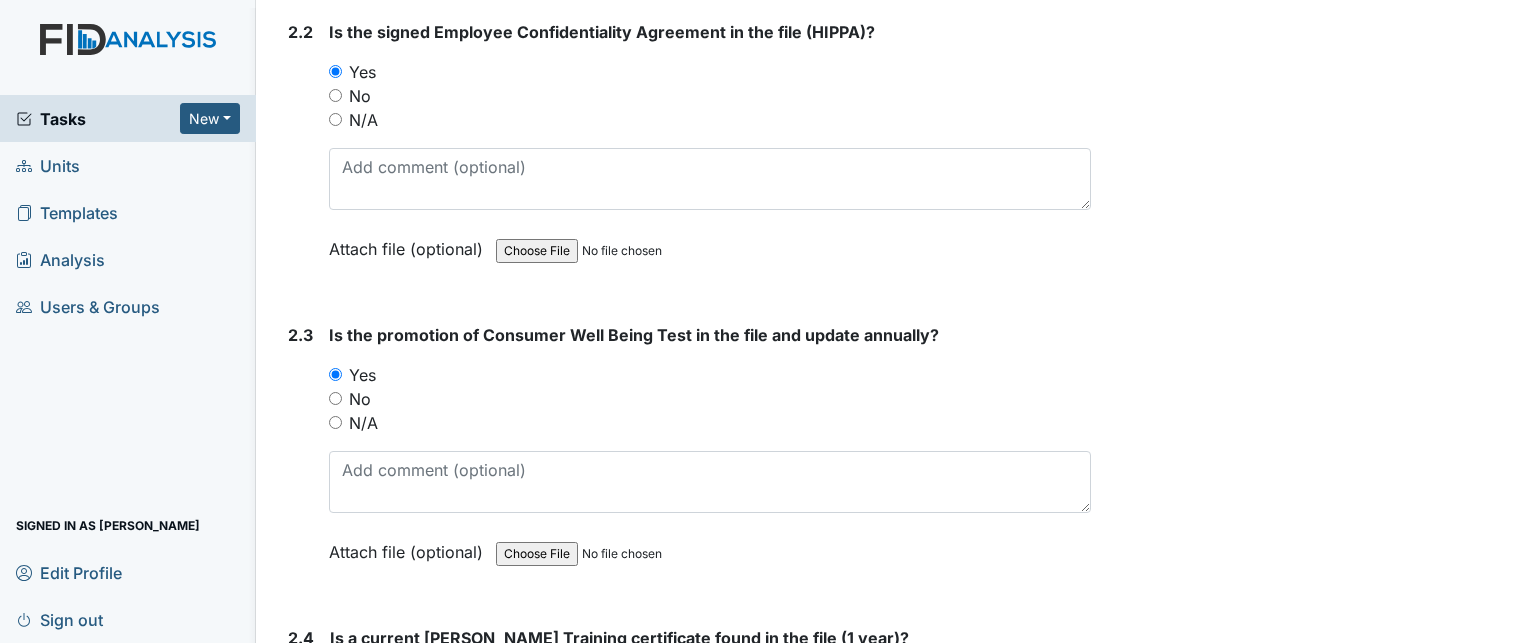scroll, scrollTop: 2160, scrollLeft: 0, axis: vertical 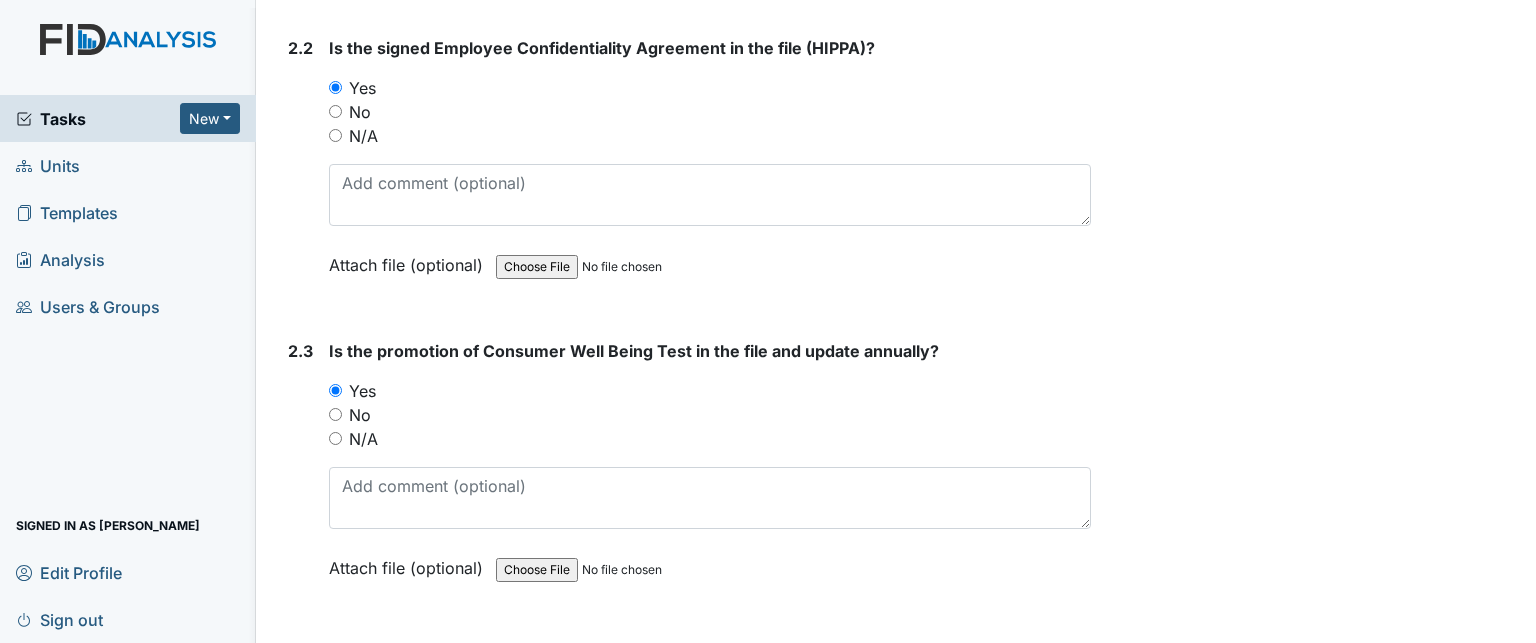 click on "Tasks" at bounding box center (98, 119) 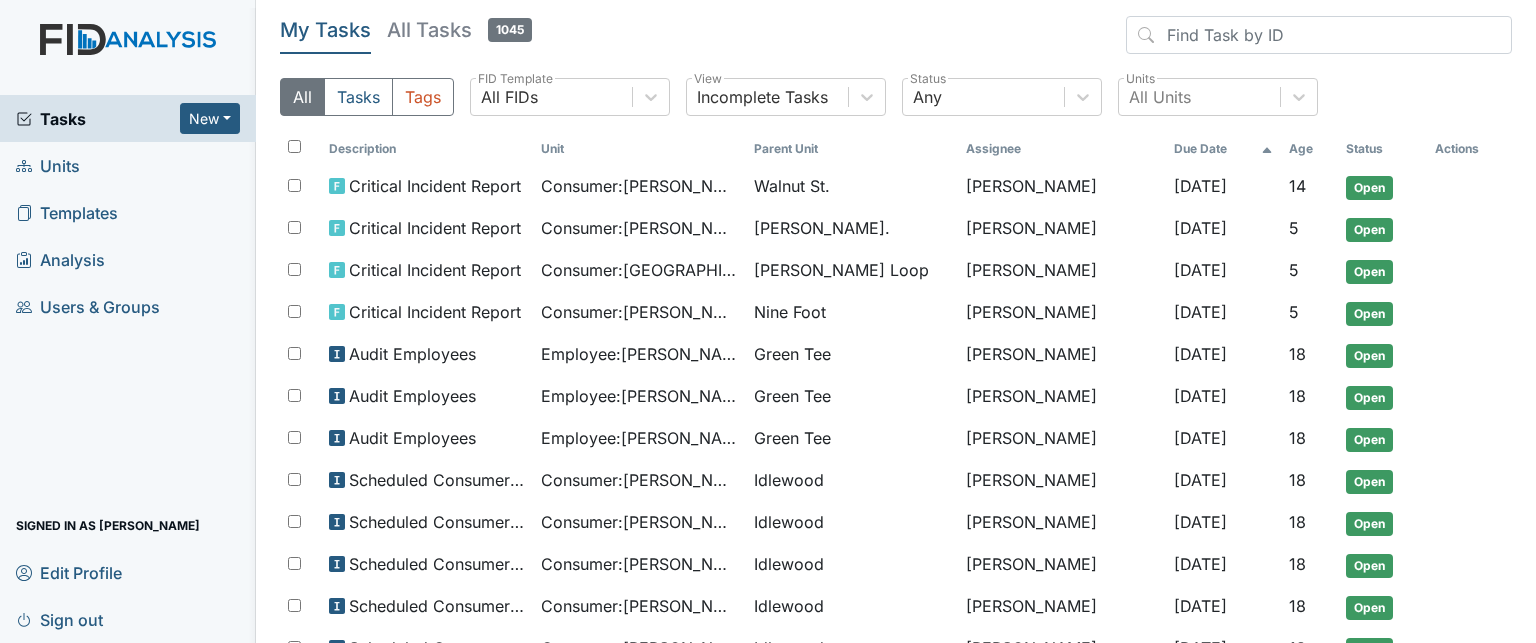 scroll, scrollTop: 0, scrollLeft: 0, axis: both 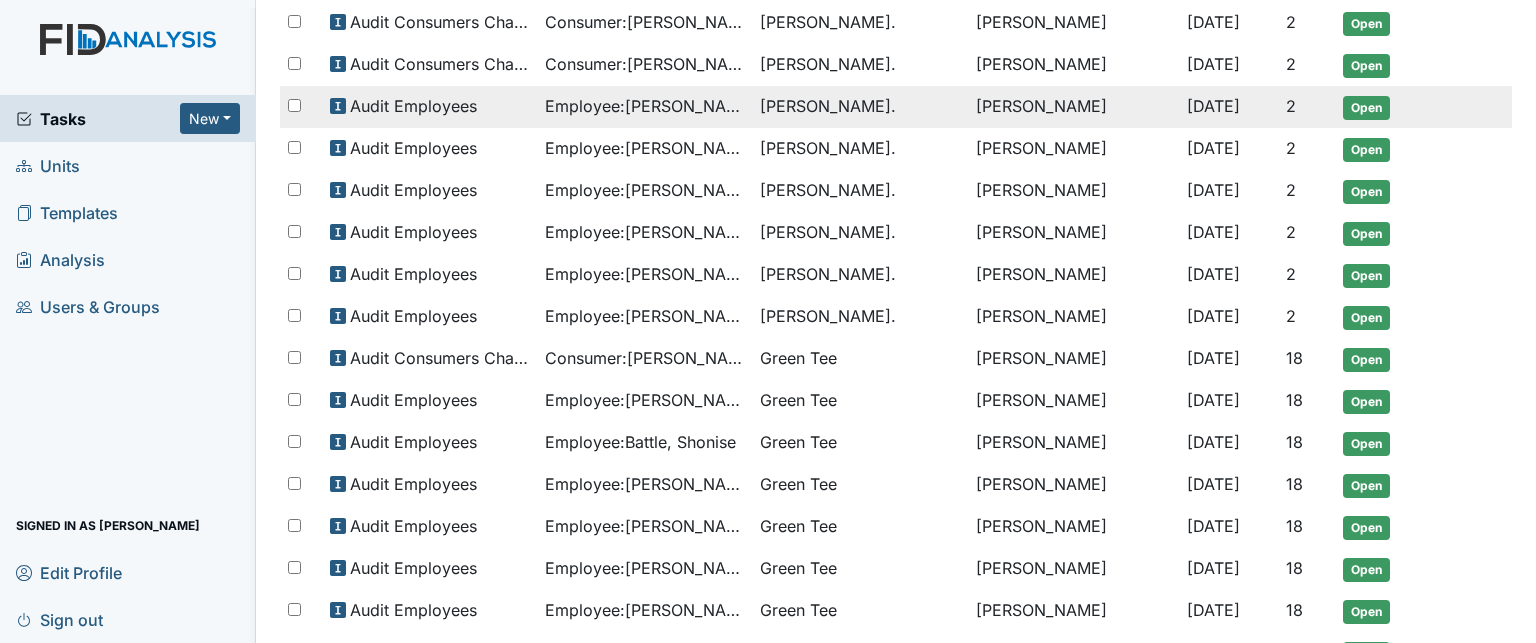 click on "Employee :  Jones, Janie" at bounding box center (644, 106) 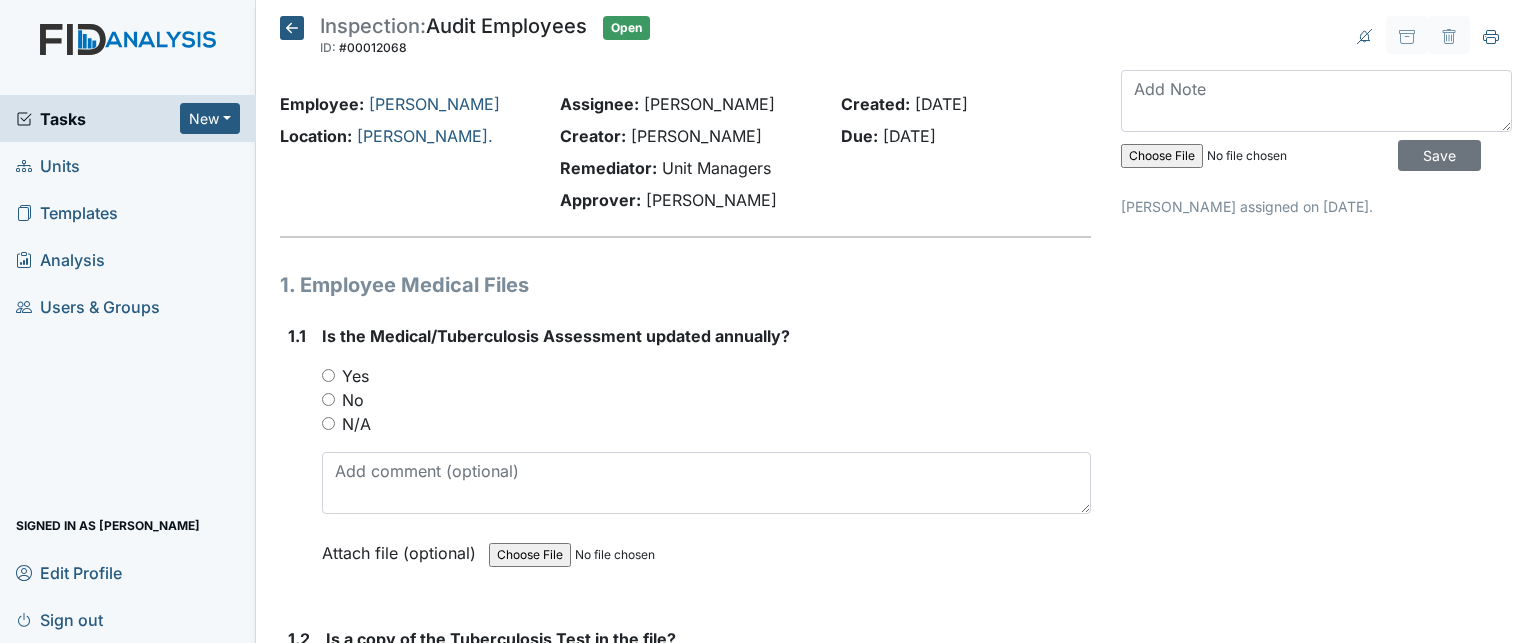 scroll, scrollTop: 0, scrollLeft: 0, axis: both 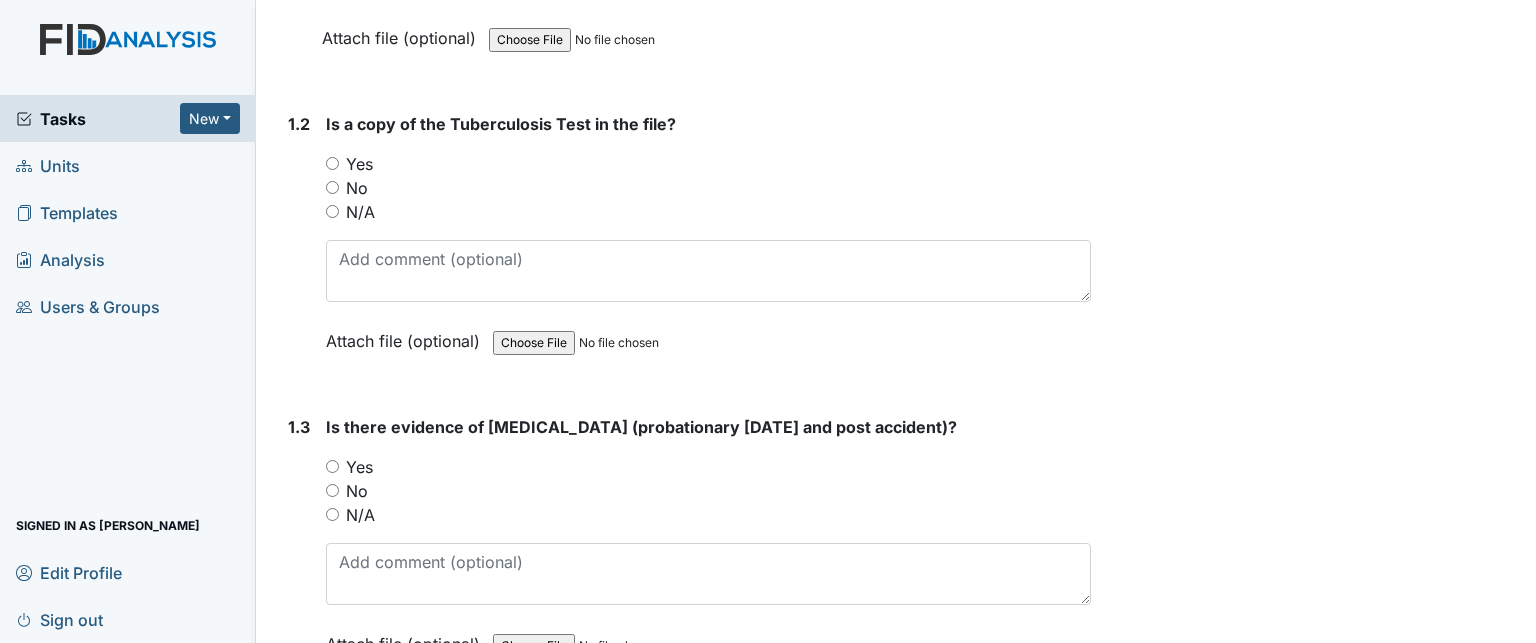 click on "Yes" at bounding box center [359, 164] 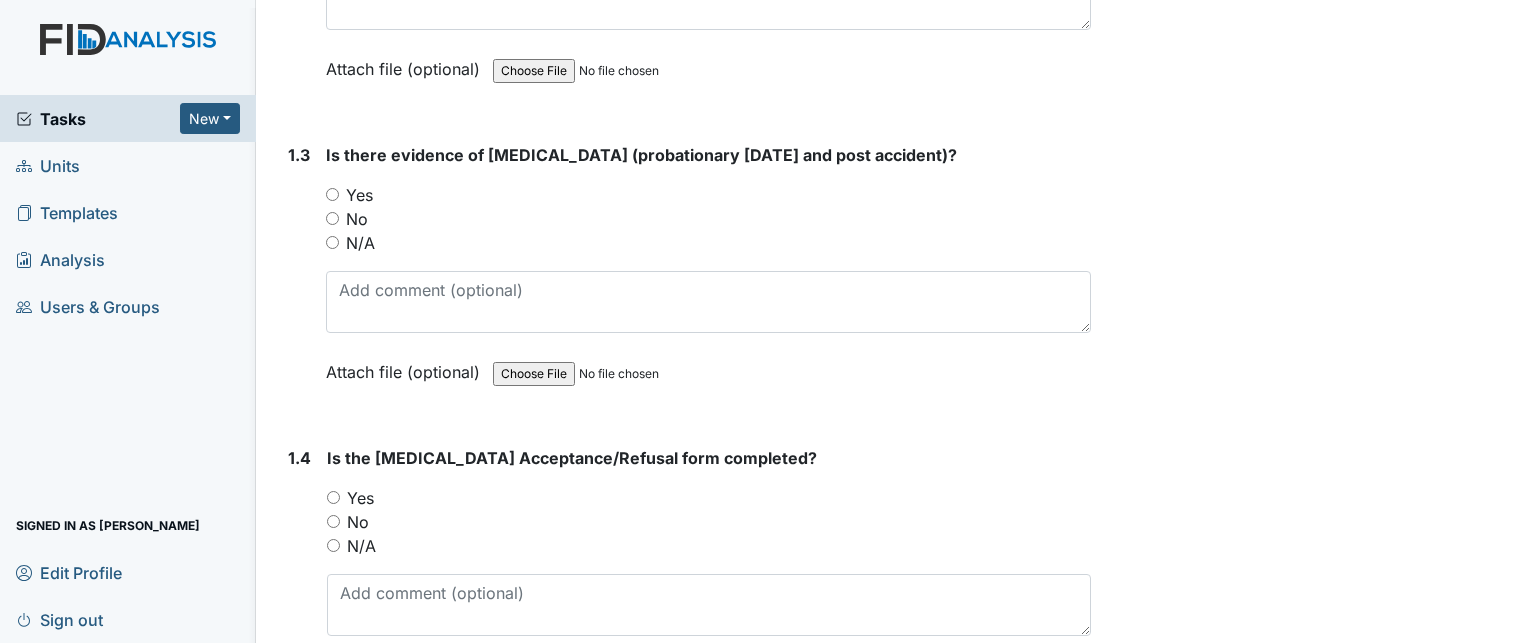 scroll, scrollTop: 788, scrollLeft: 0, axis: vertical 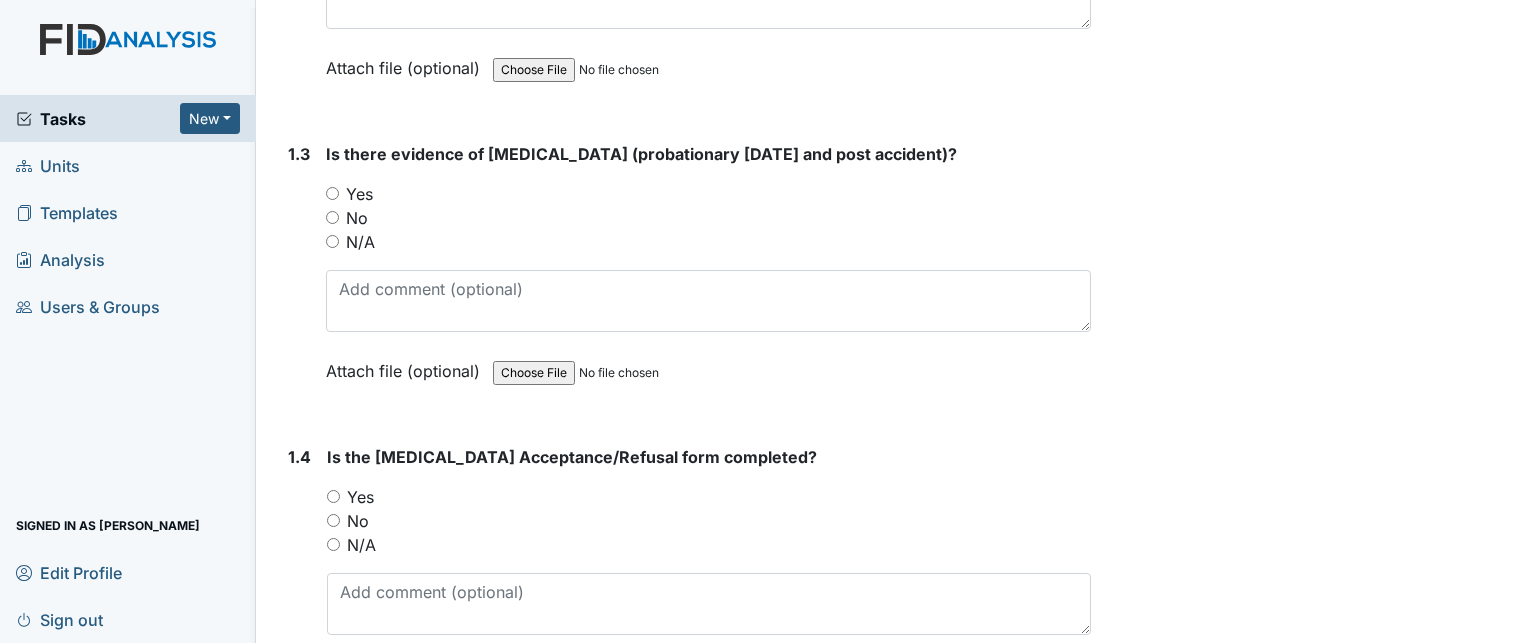 click on "Yes" at bounding box center (359, 194) 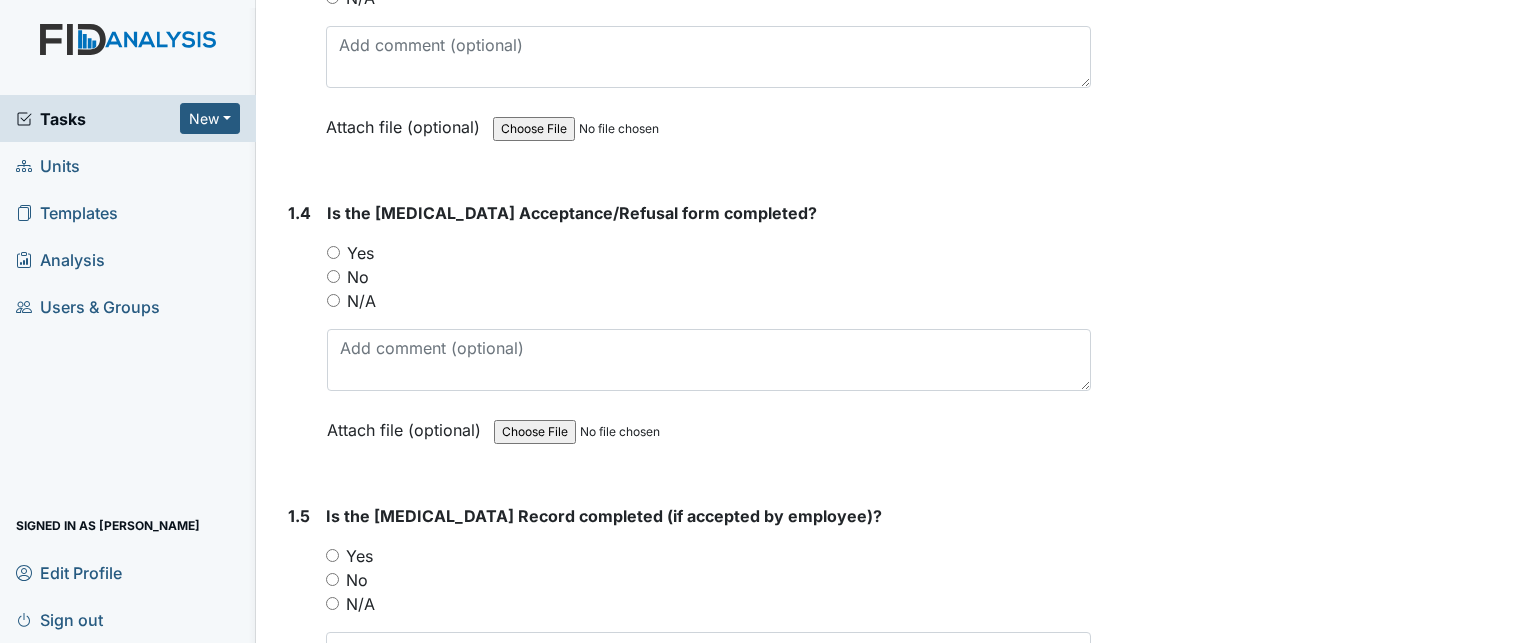 scroll, scrollTop: 1040, scrollLeft: 0, axis: vertical 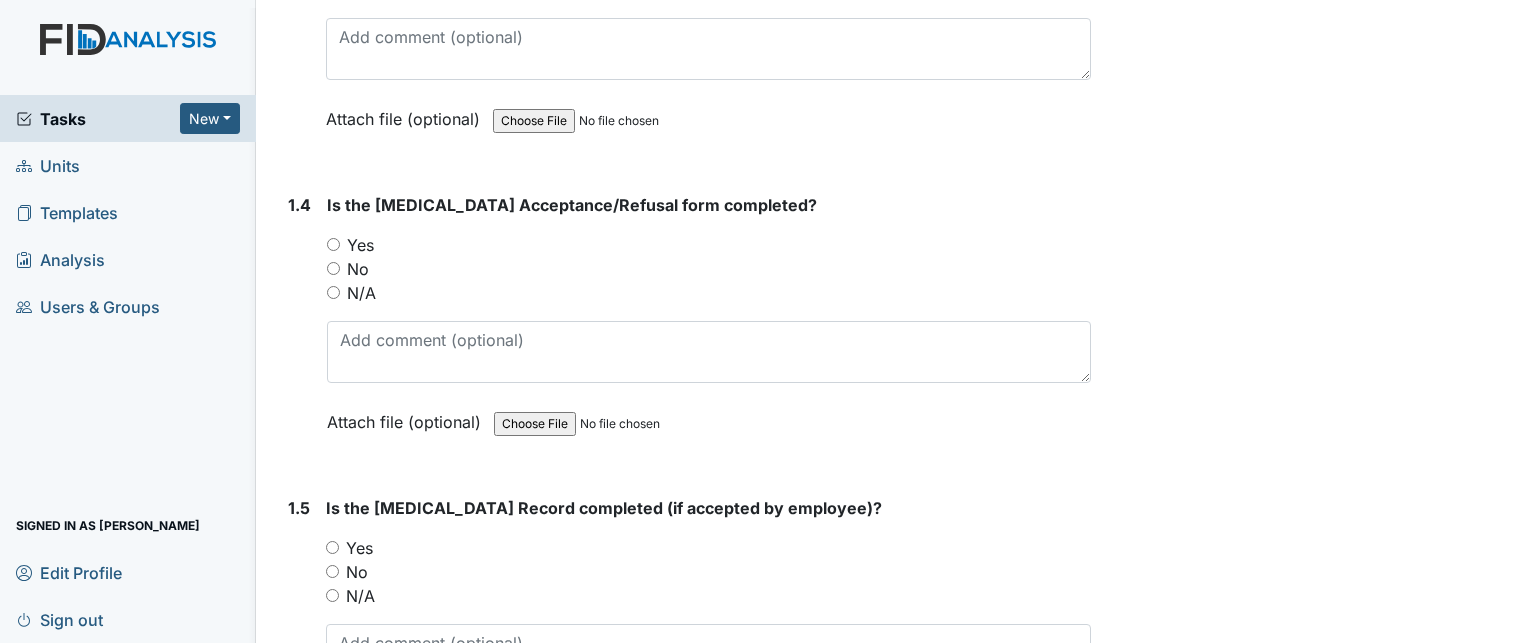 click on "Yes" at bounding box center [360, 245] 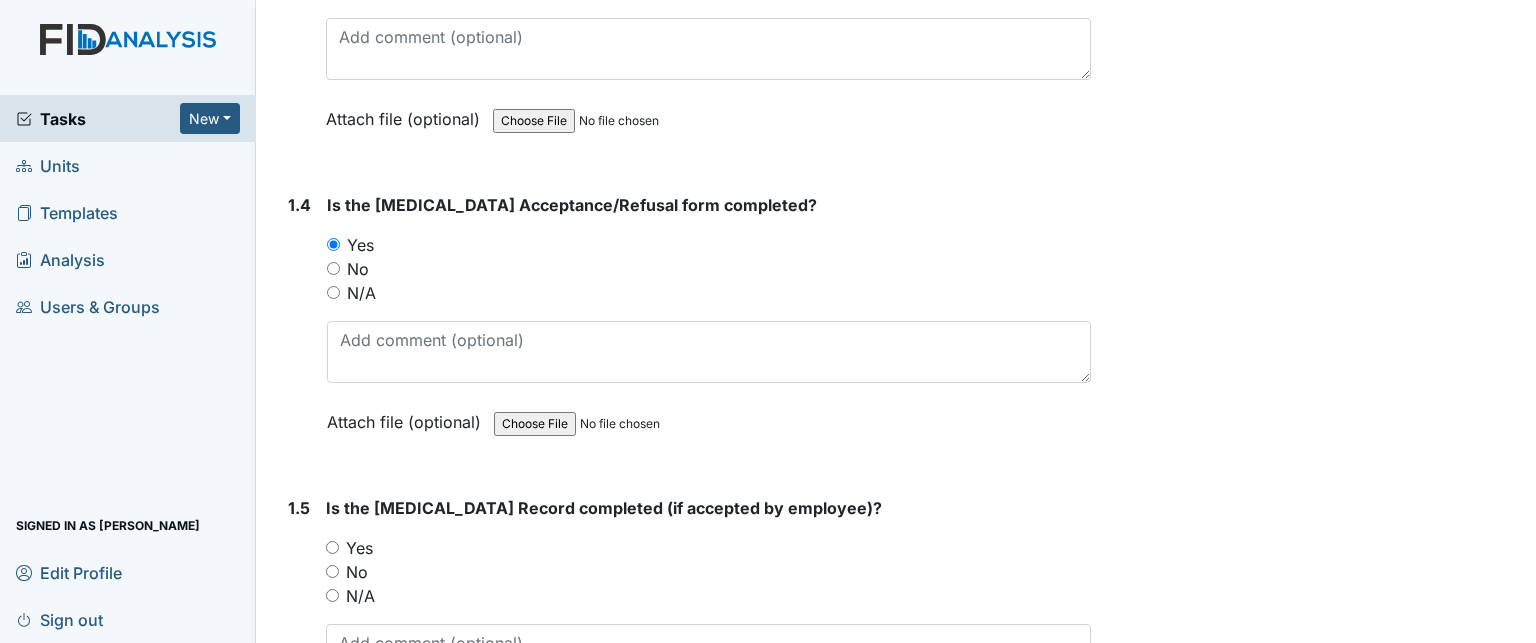 click on "Yes" at bounding box center (359, 548) 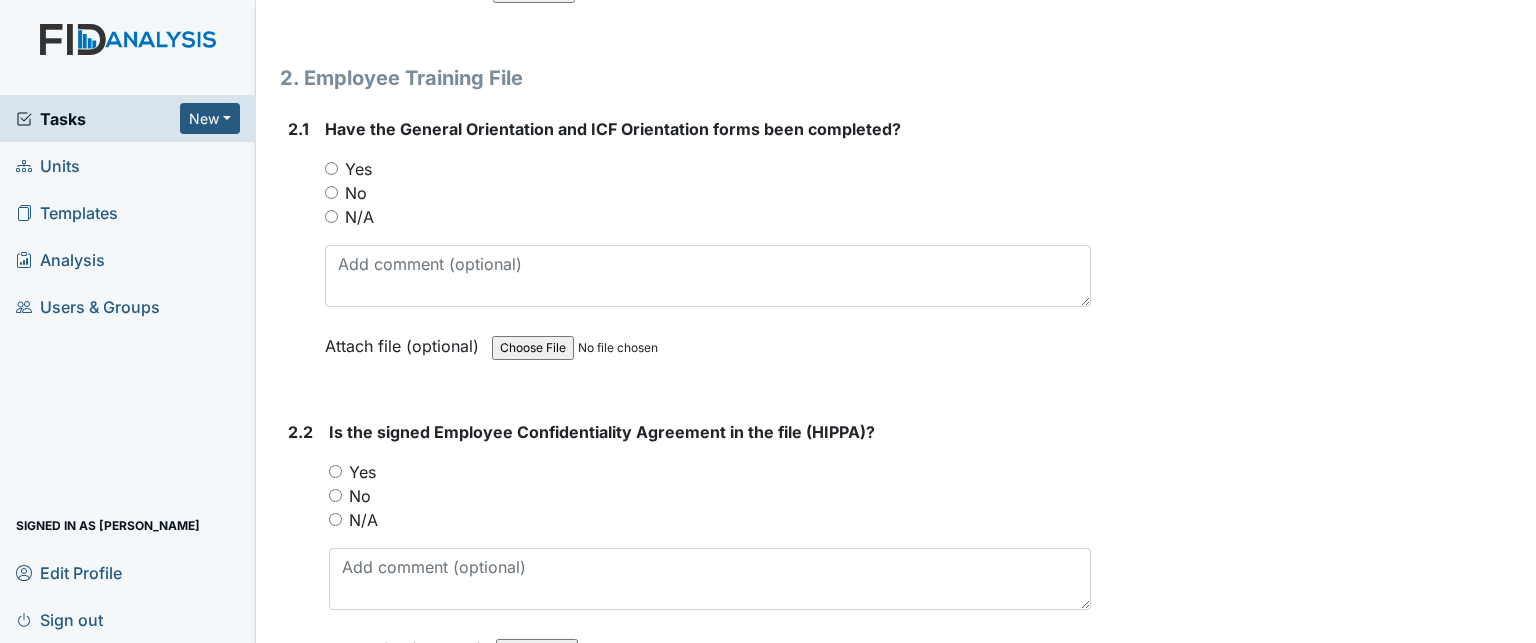 scroll, scrollTop: 1783, scrollLeft: 0, axis: vertical 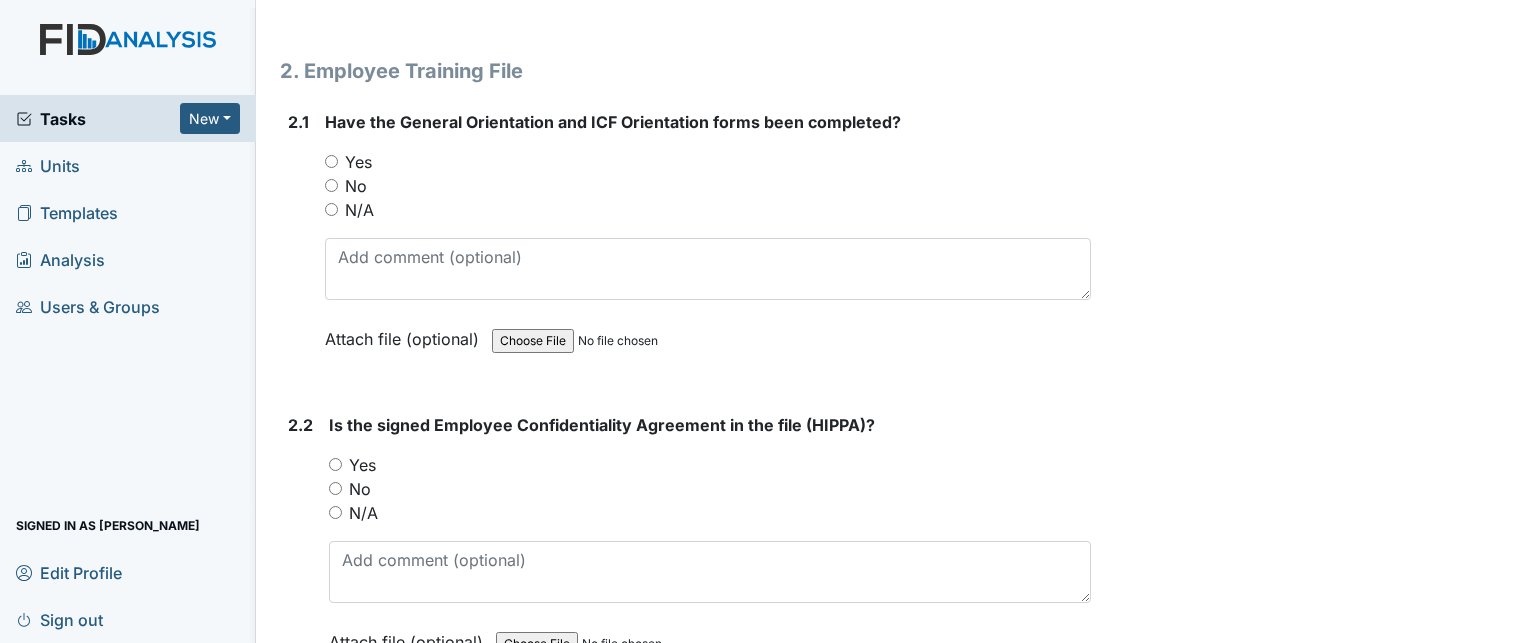 click on "Yes" at bounding box center [358, 162] 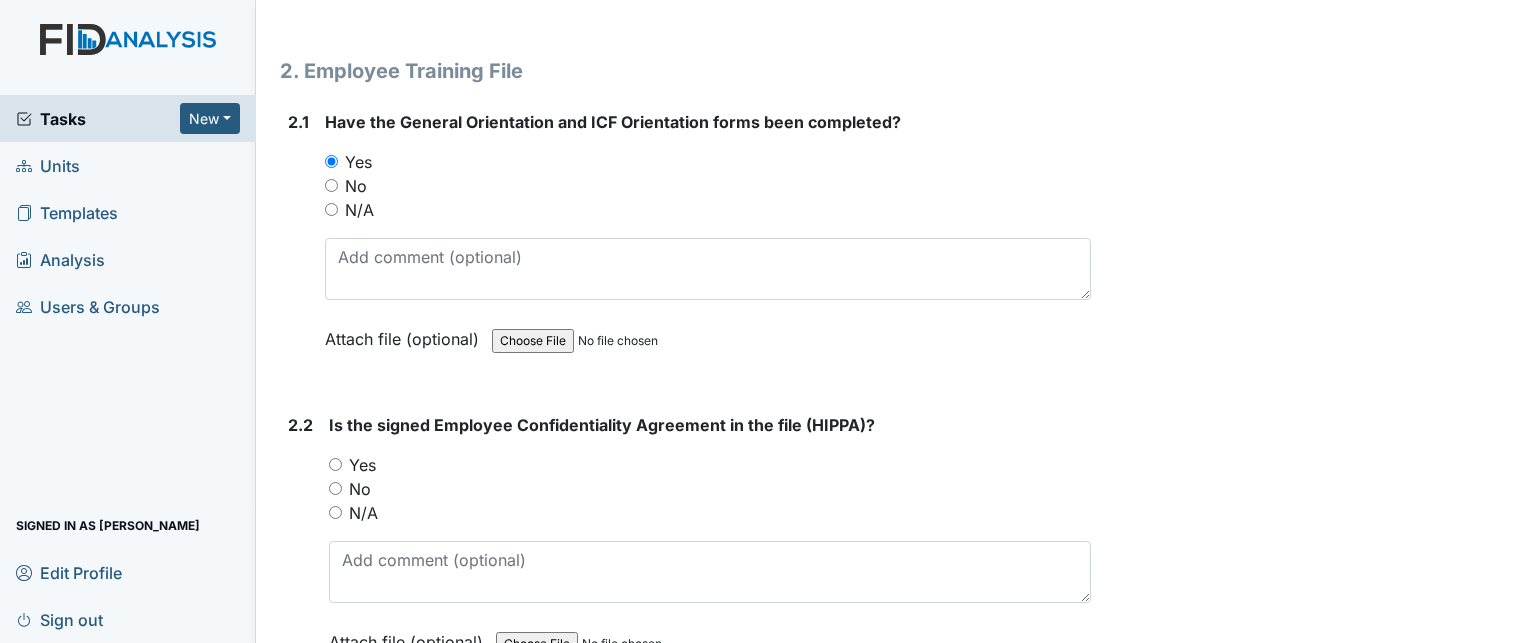 click on "Yes" at bounding box center (362, 465) 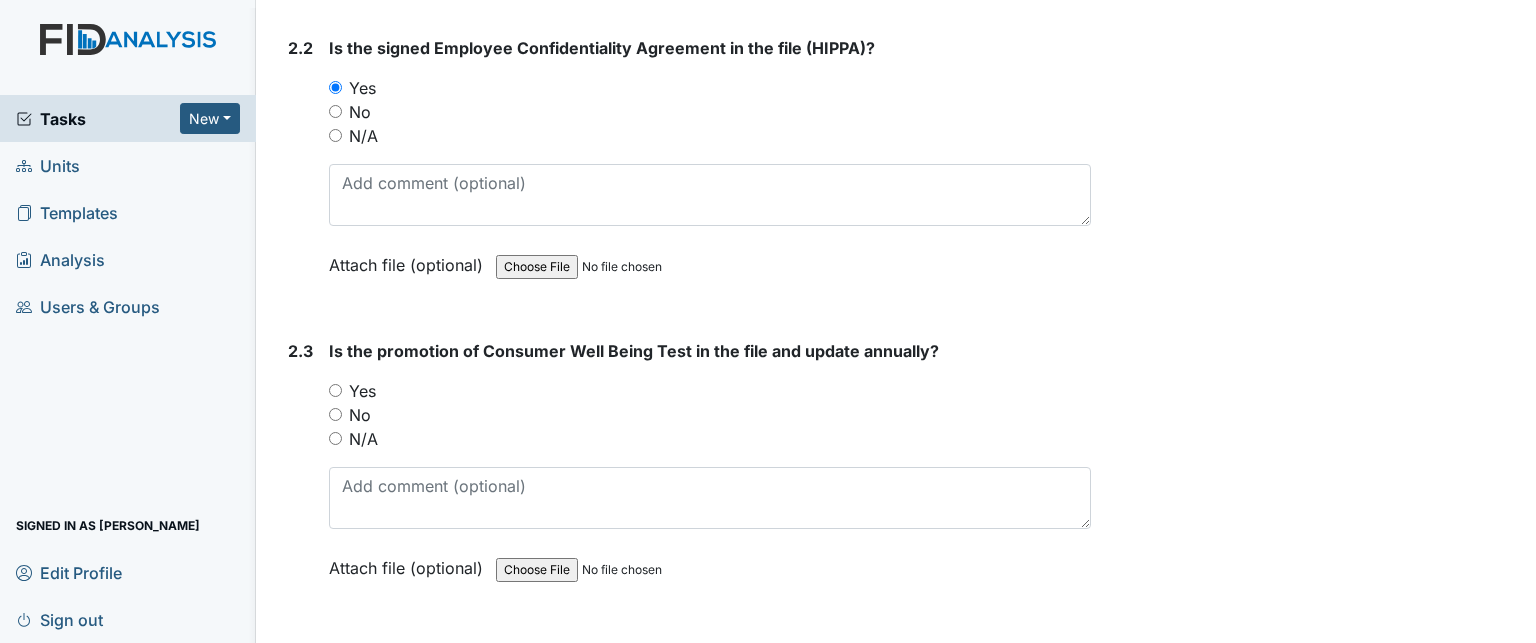 scroll, scrollTop: 2168, scrollLeft: 0, axis: vertical 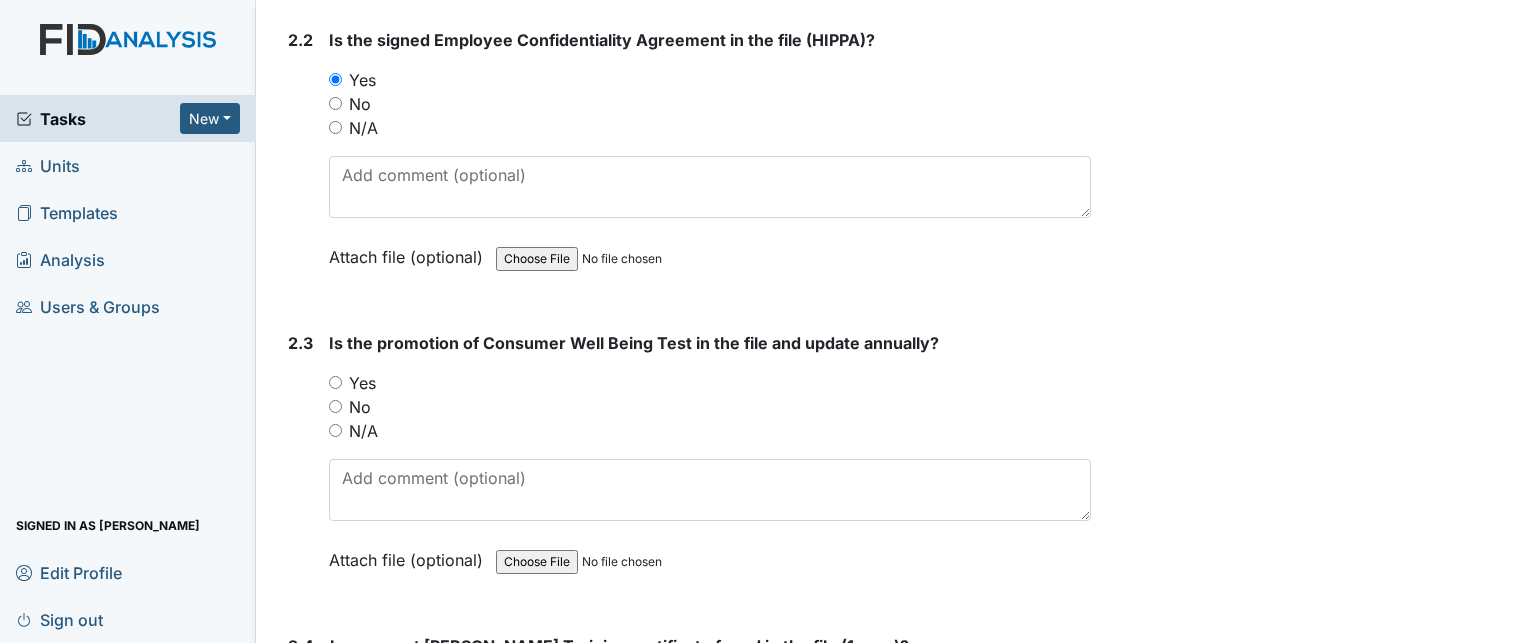 click on "Yes" at bounding box center [362, 383] 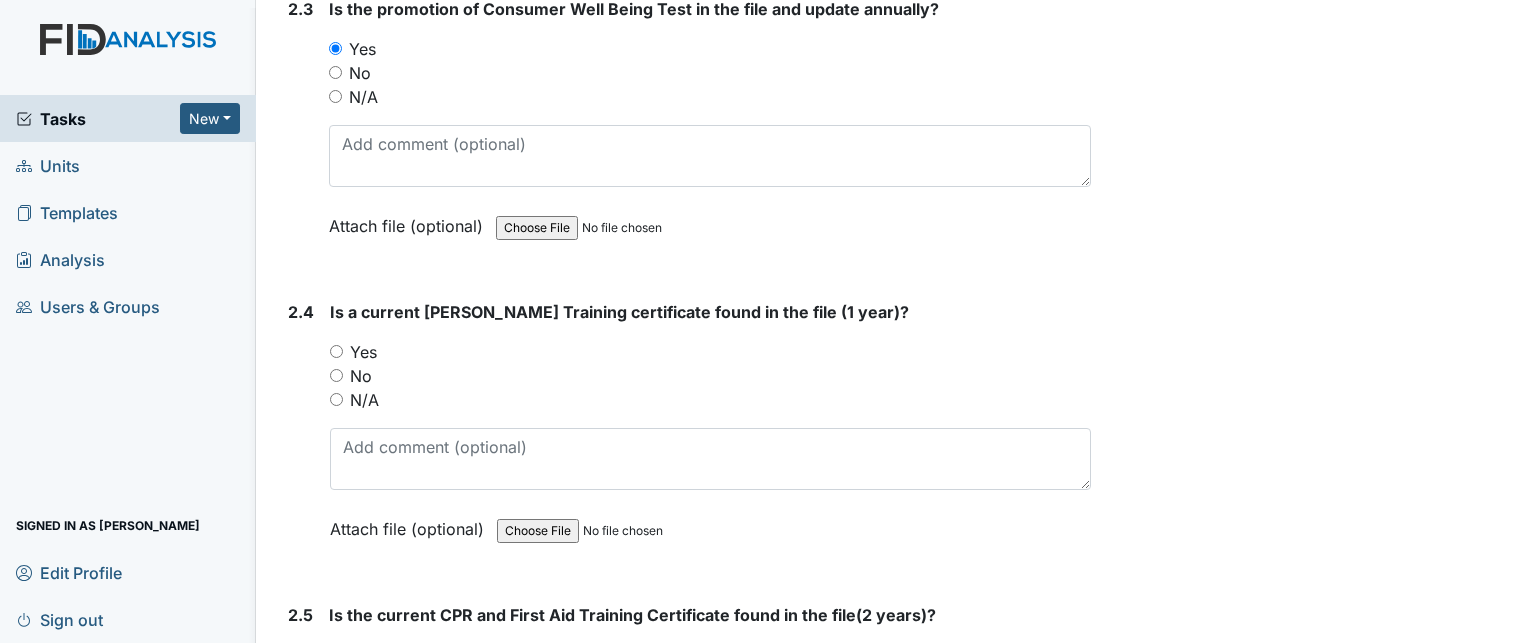 scroll, scrollTop: 2508, scrollLeft: 0, axis: vertical 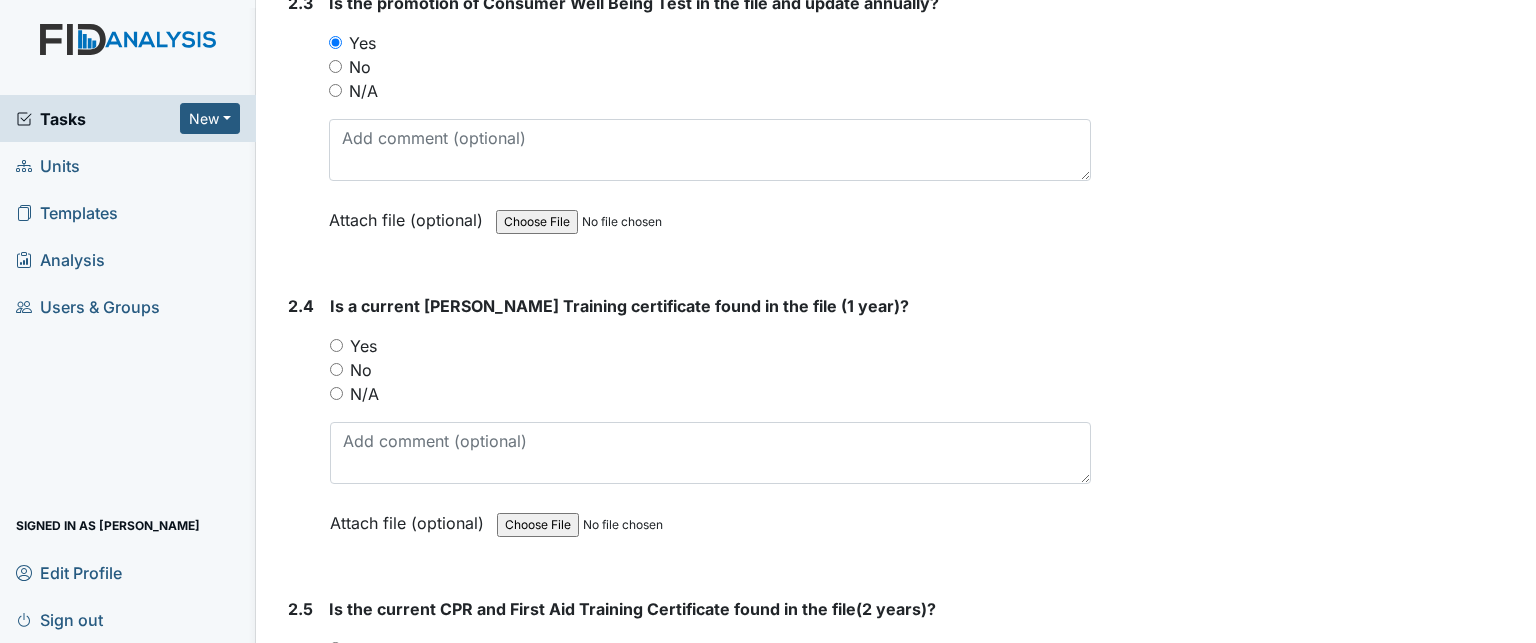 click on "Yes" at bounding box center (363, 346) 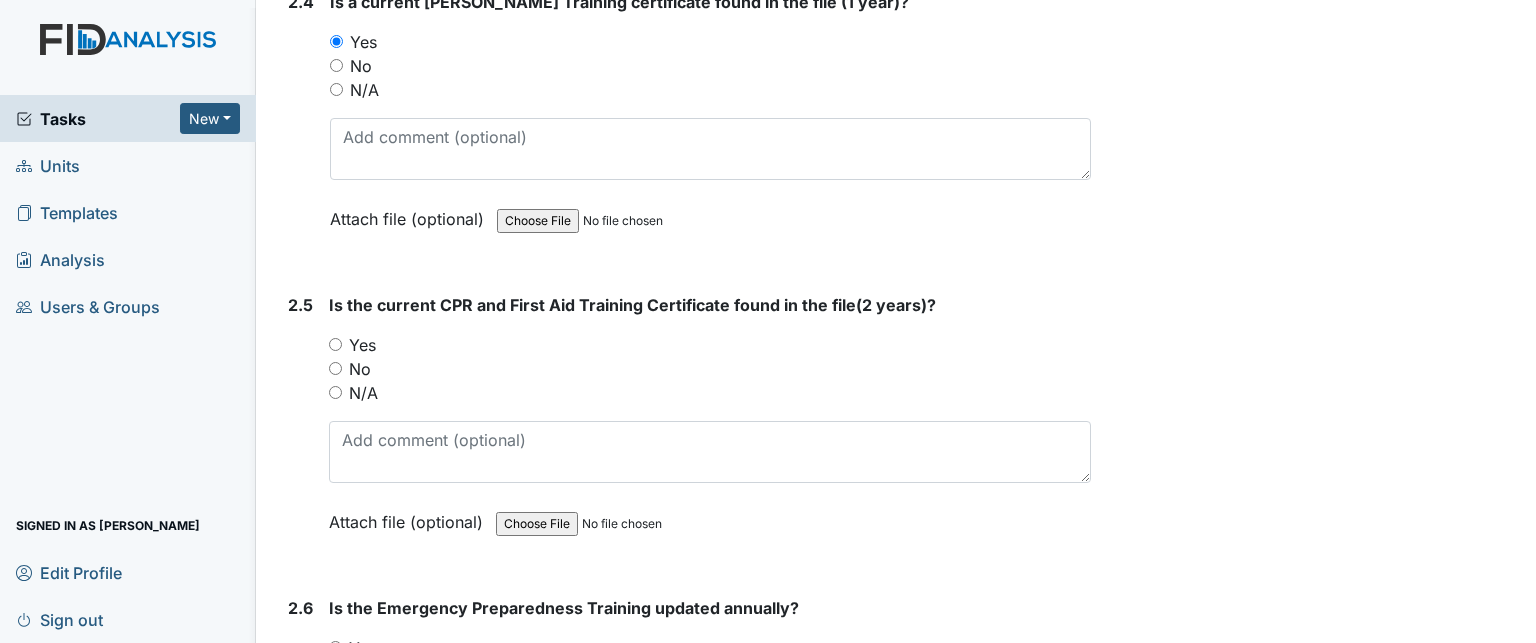 scroll, scrollTop: 2816, scrollLeft: 0, axis: vertical 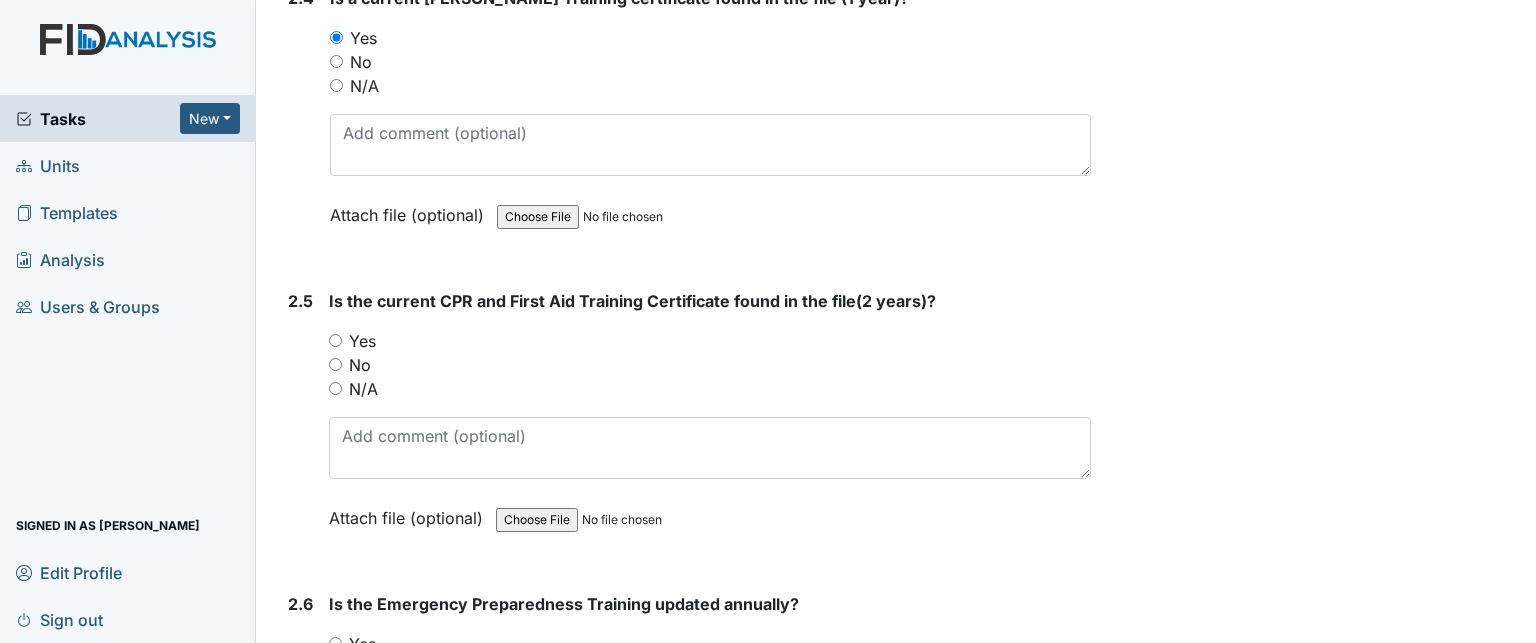 click on "Yes" at bounding box center [362, 341] 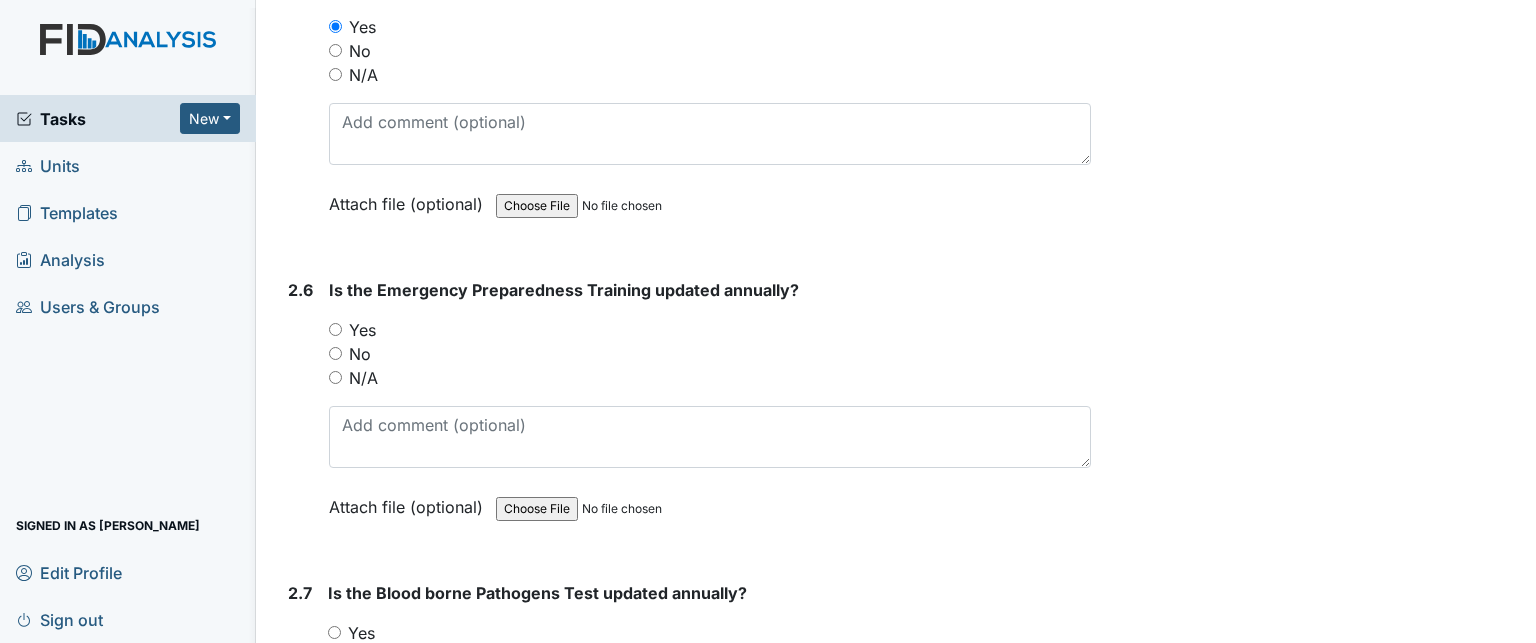 scroll, scrollTop: 3131, scrollLeft: 0, axis: vertical 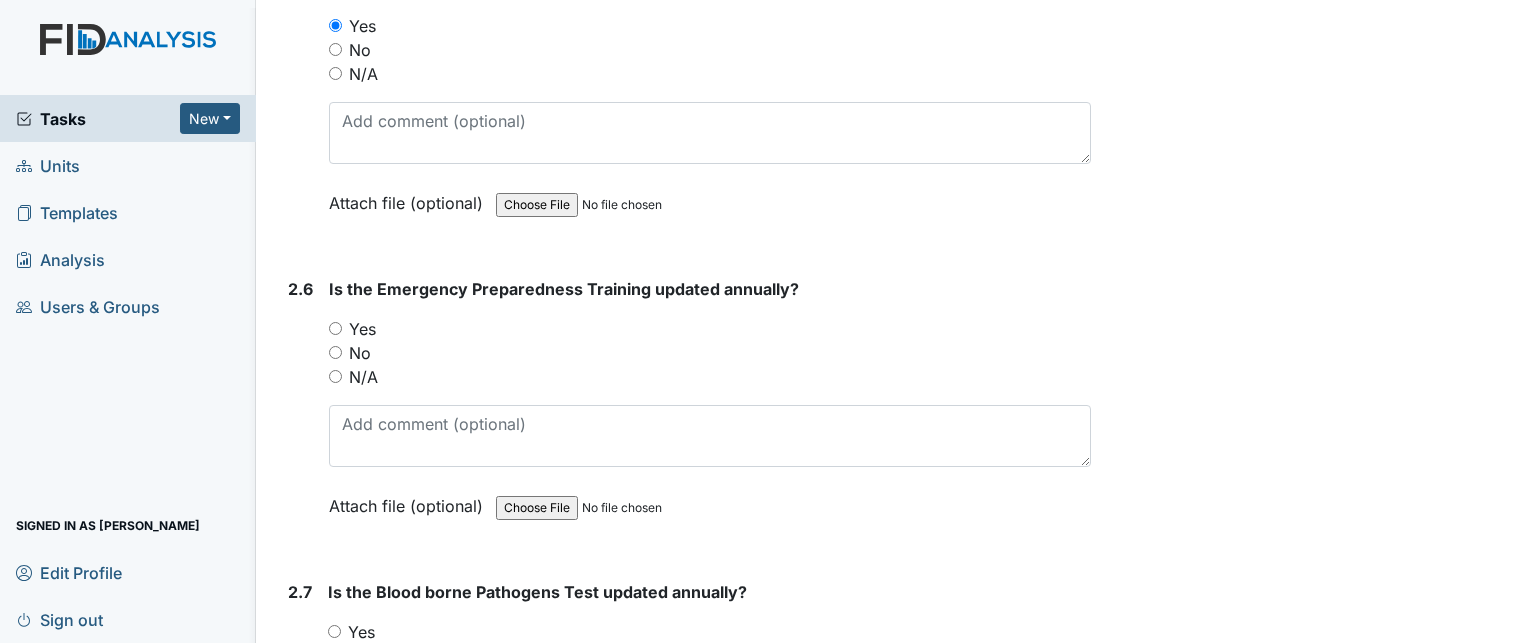 click on "Yes" at bounding box center (362, 329) 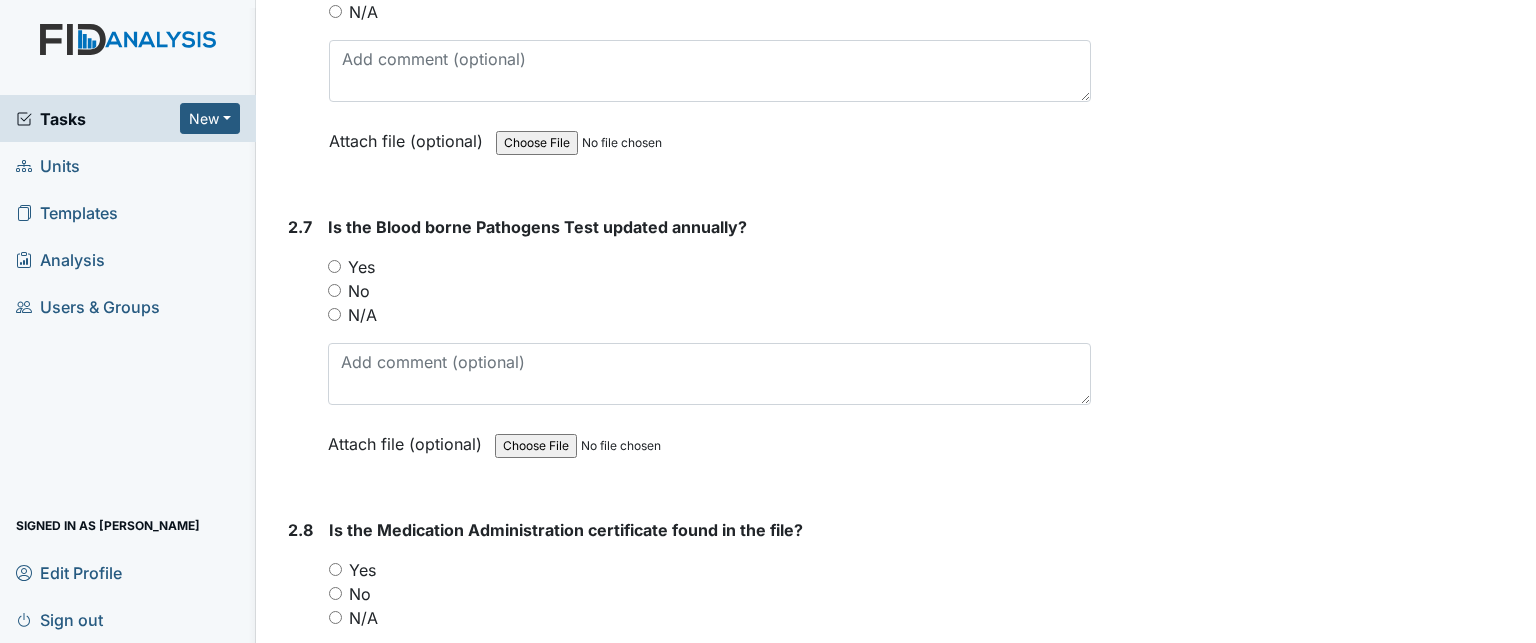 scroll, scrollTop: 3503, scrollLeft: 0, axis: vertical 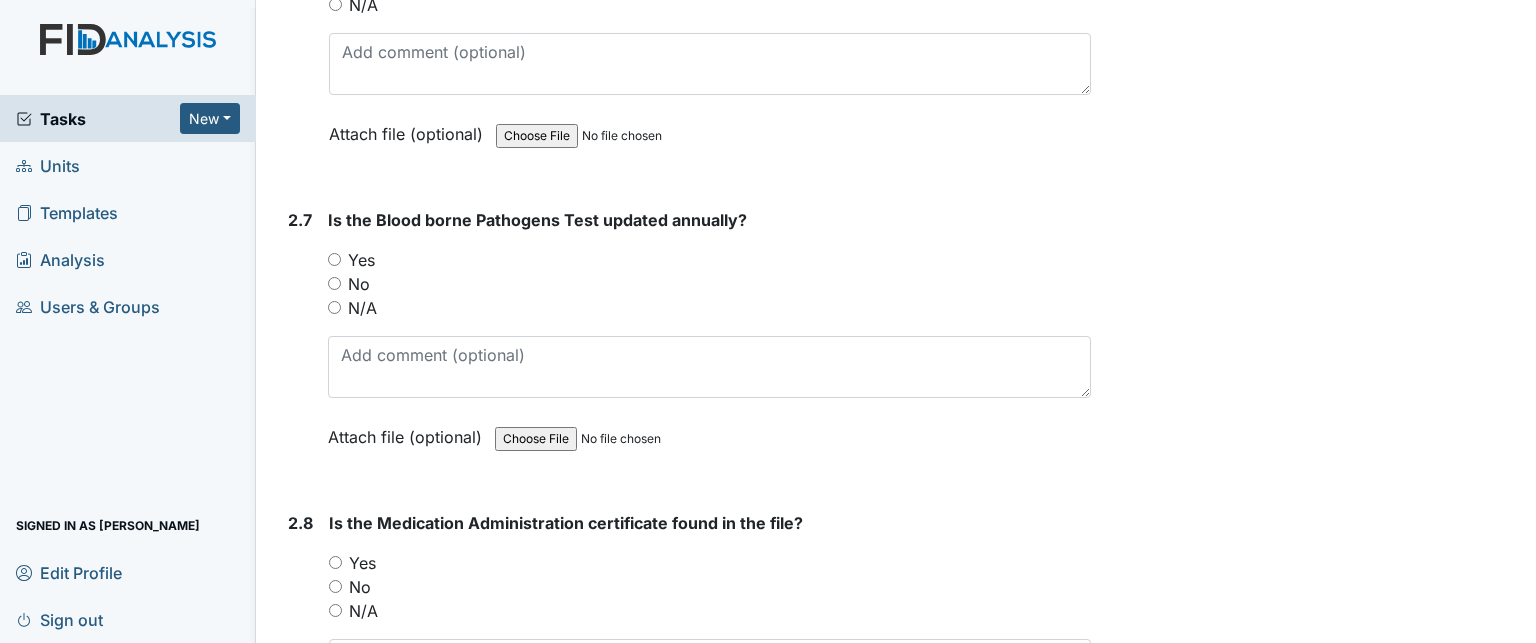 click on "Yes" at bounding box center [361, 260] 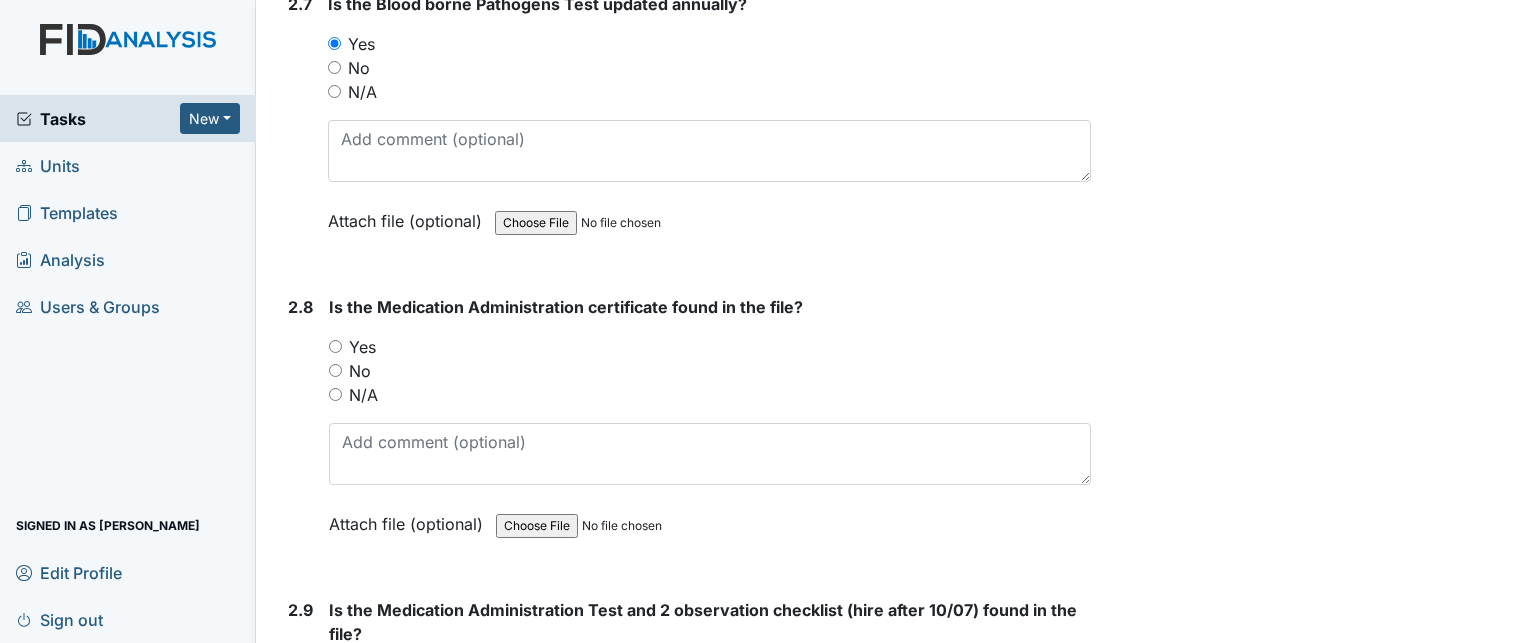 scroll, scrollTop: 3723, scrollLeft: 0, axis: vertical 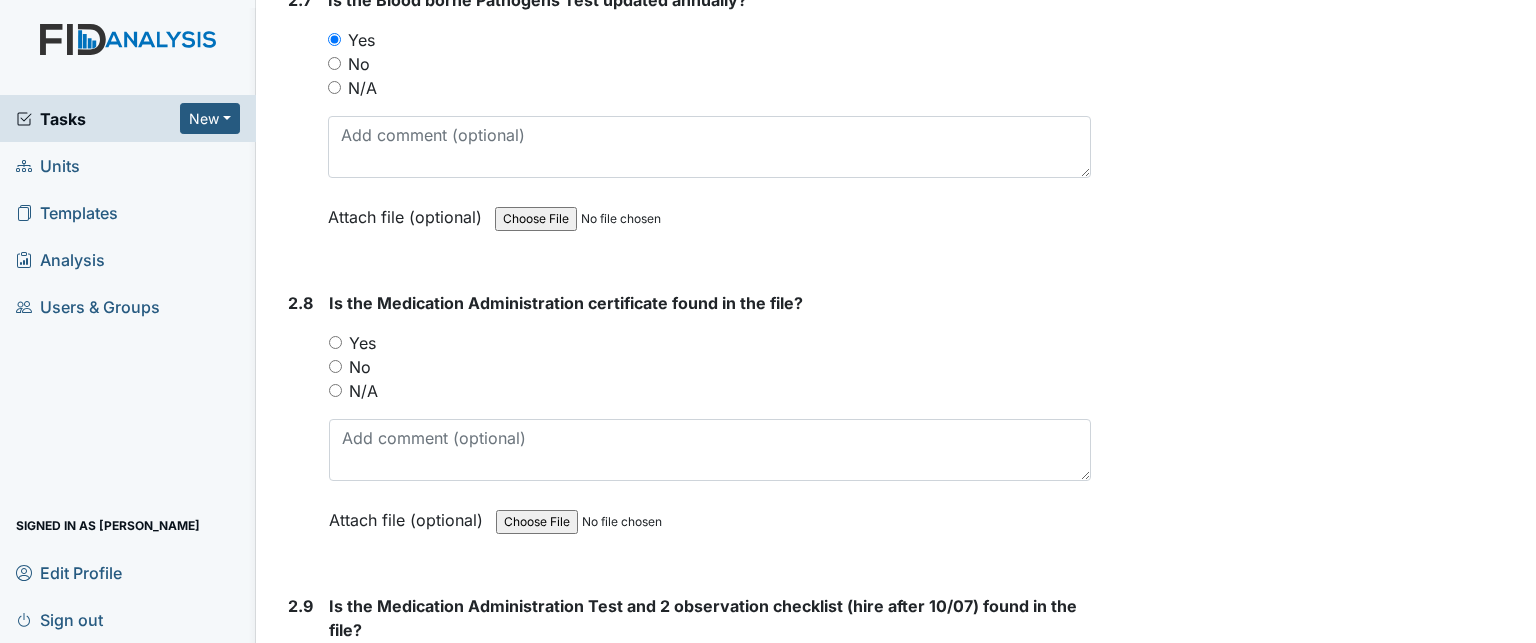 click on "Yes" at bounding box center [362, 343] 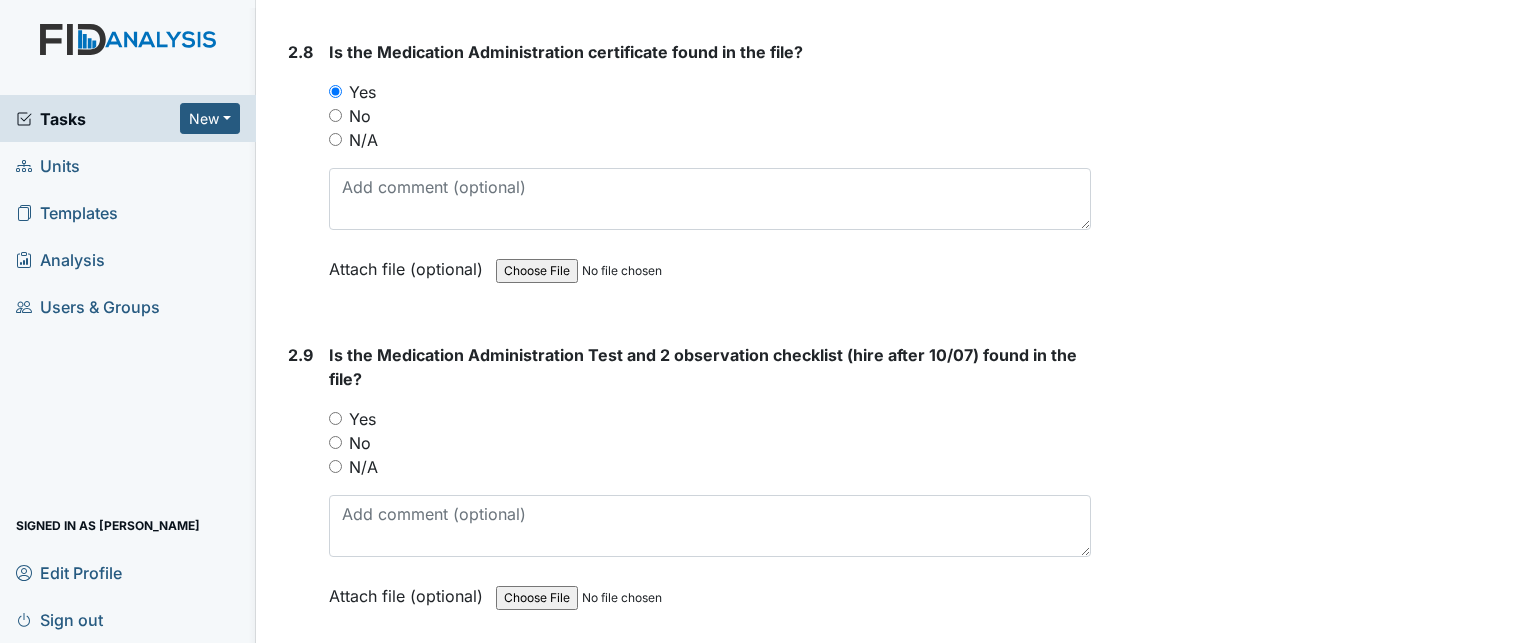 scroll, scrollTop: 4000, scrollLeft: 0, axis: vertical 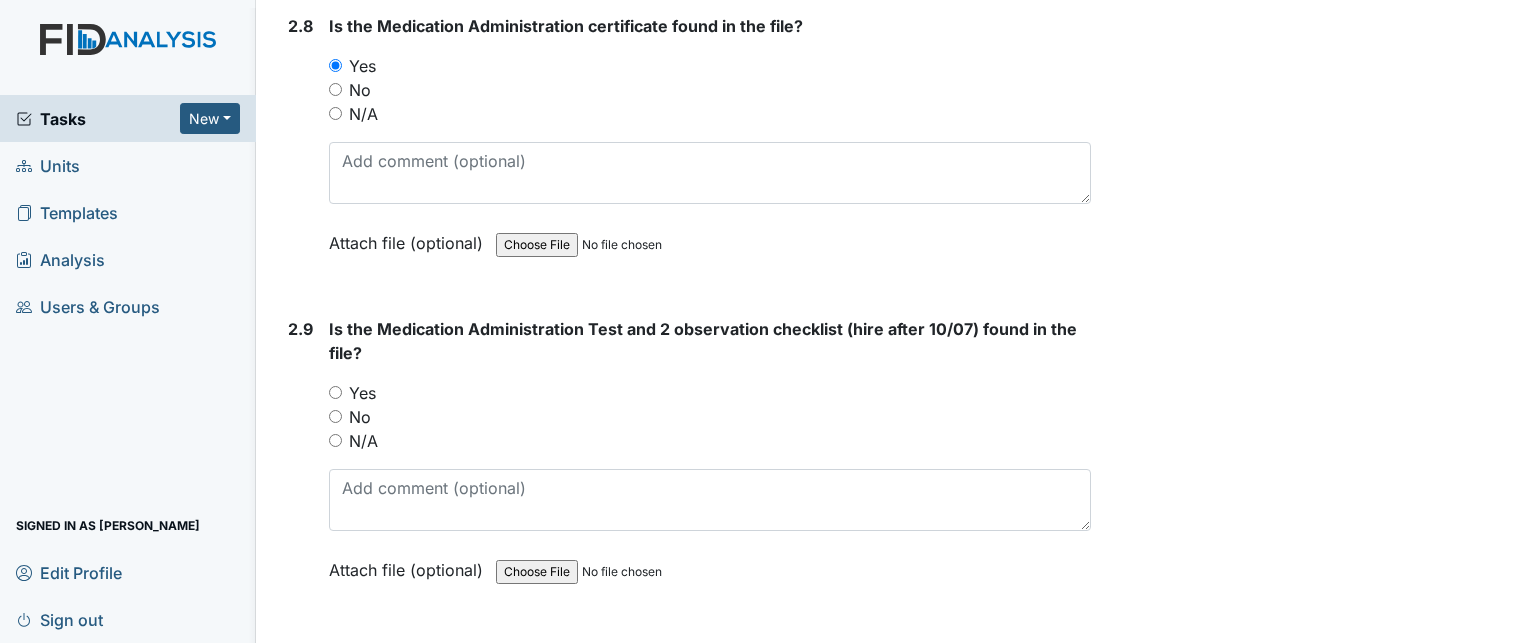 click on "Yes" at bounding box center [362, 393] 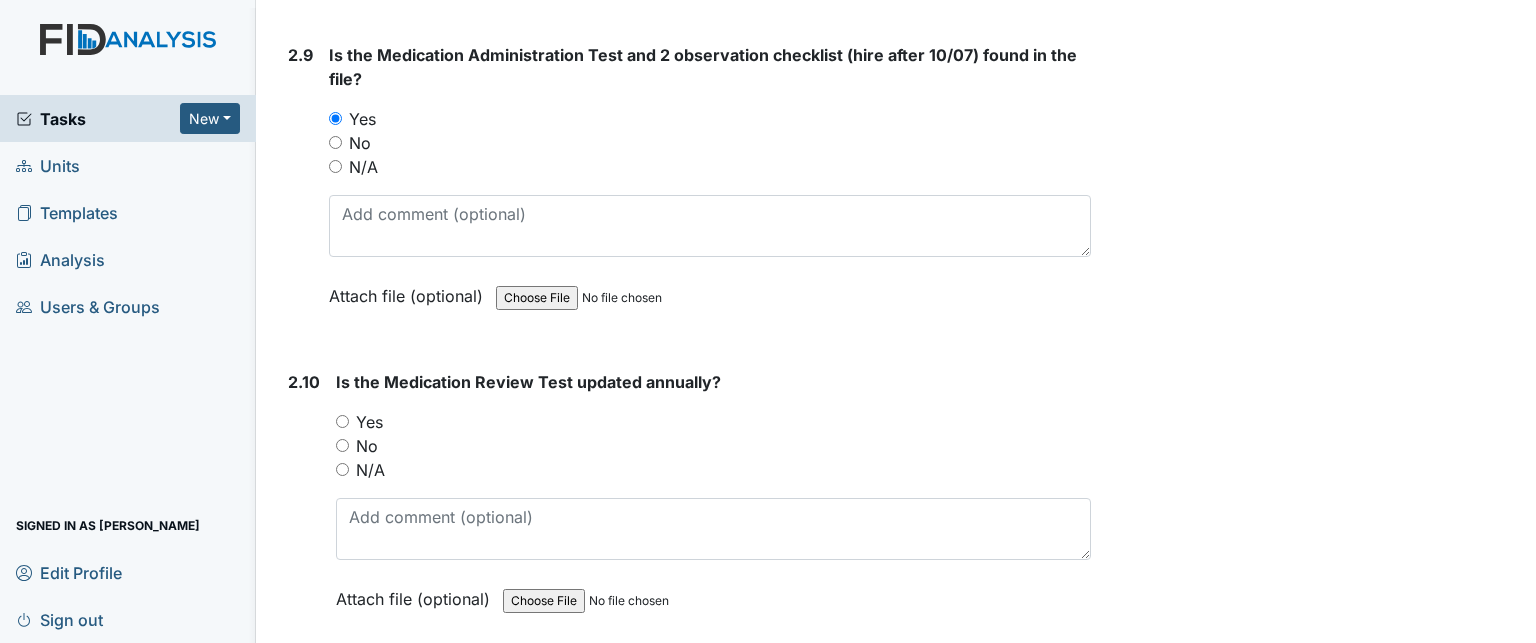 scroll, scrollTop: 4296, scrollLeft: 0, axis: vertical 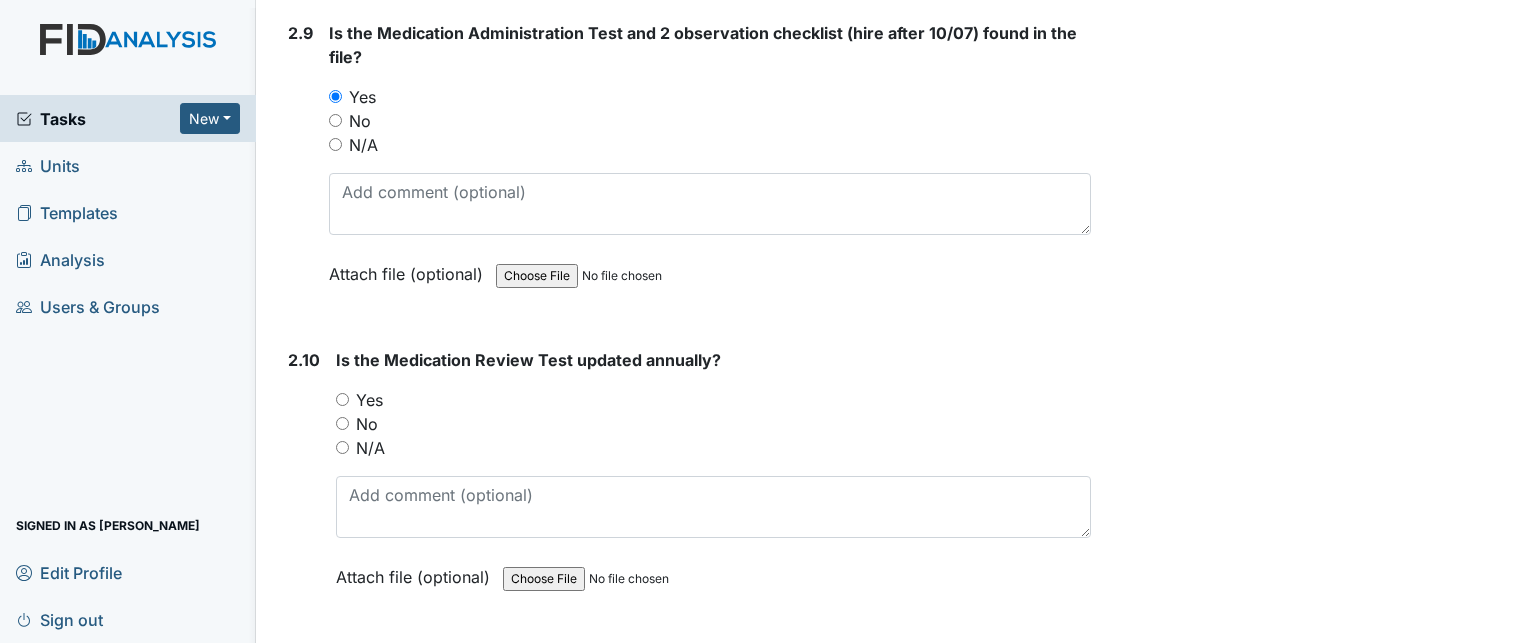 click on "Yes" at bounding box center (369, 400) 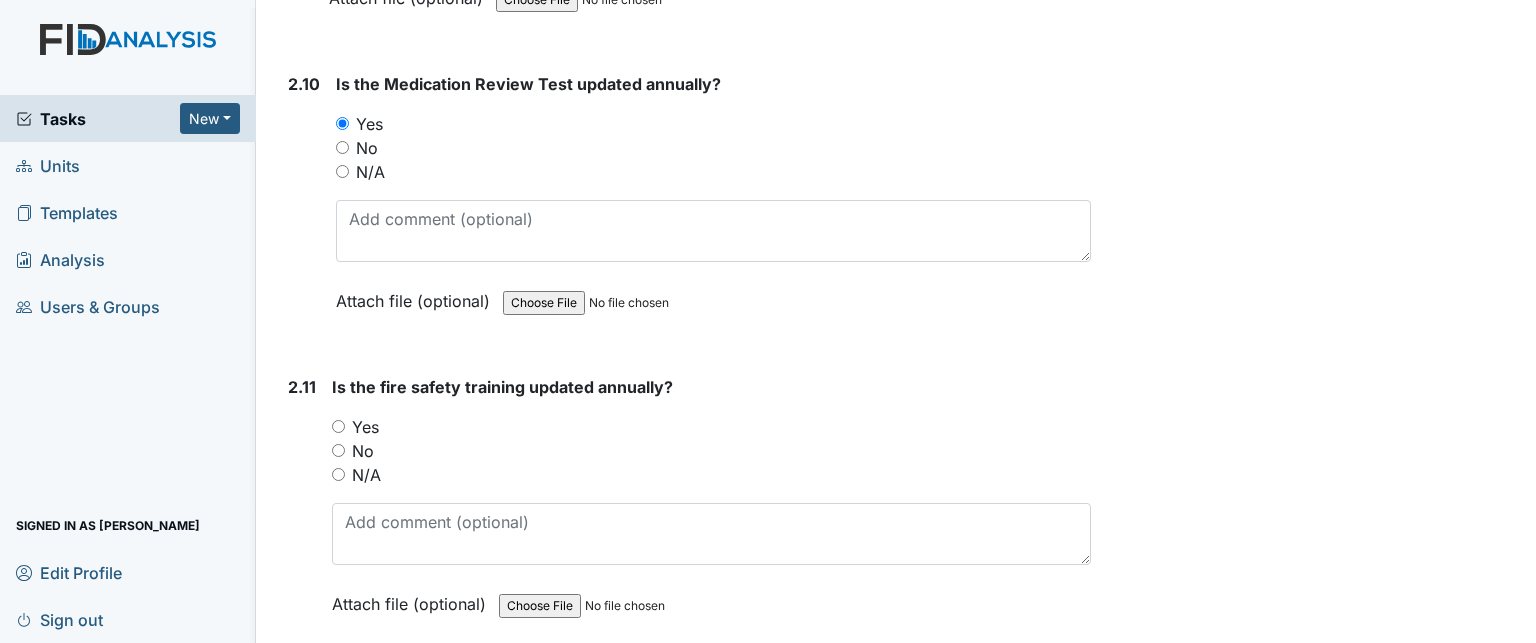 scroll, scrollTop: 4612, scrollLeft: 0, axis: vertical 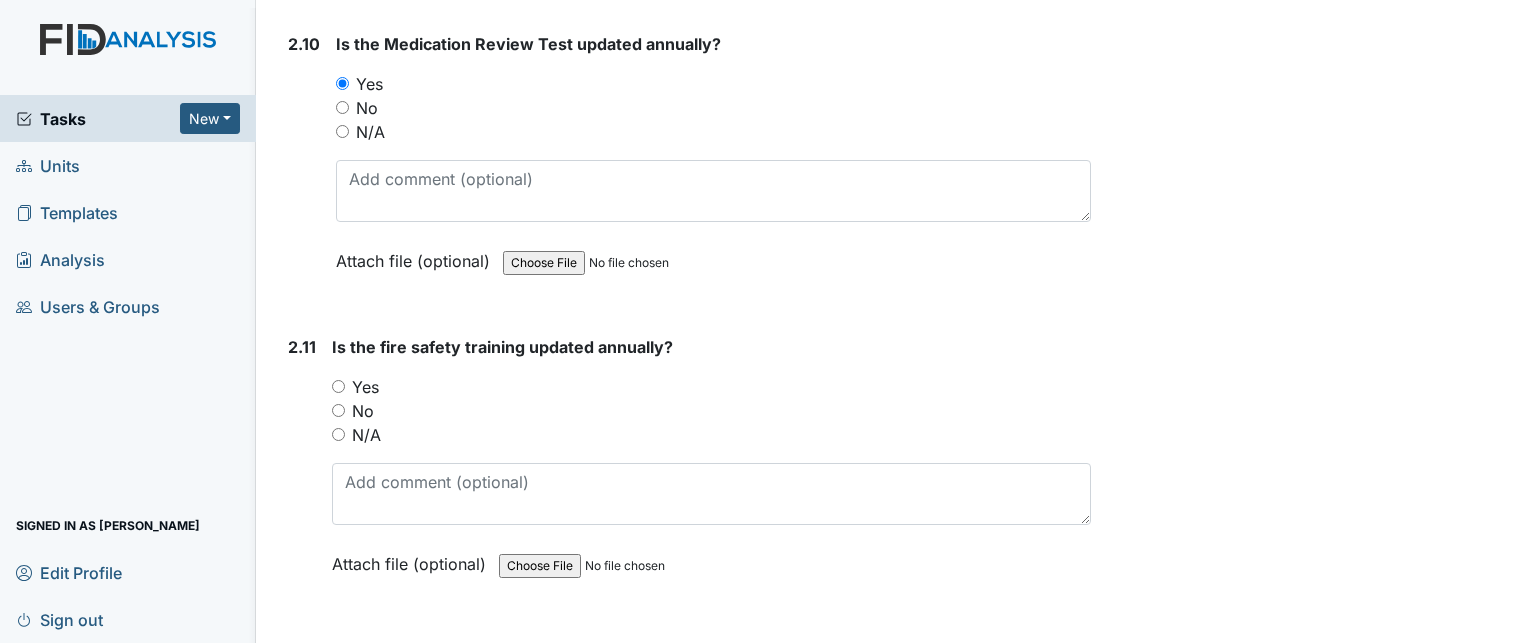 click on "Yes" at bounding box center (365, 387) 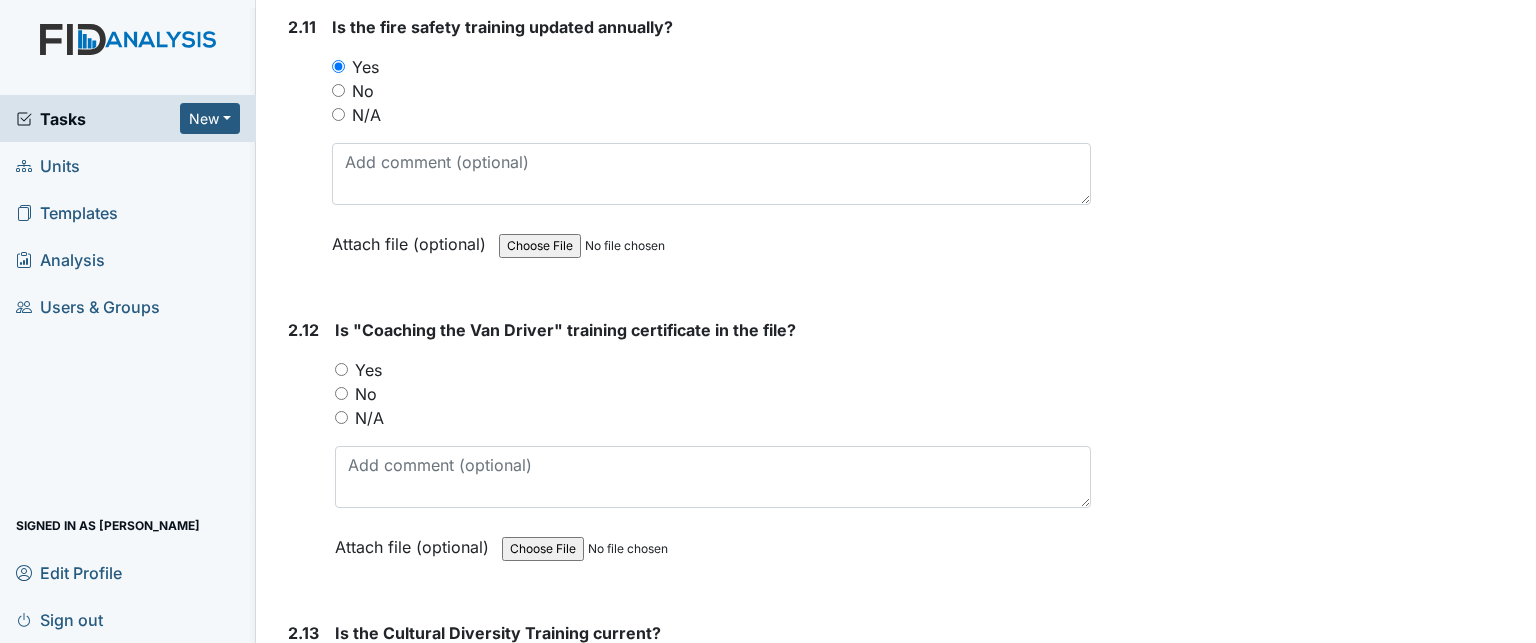 scroll, scrollTop: 4935, scrollLeft: 0, axis: vertical 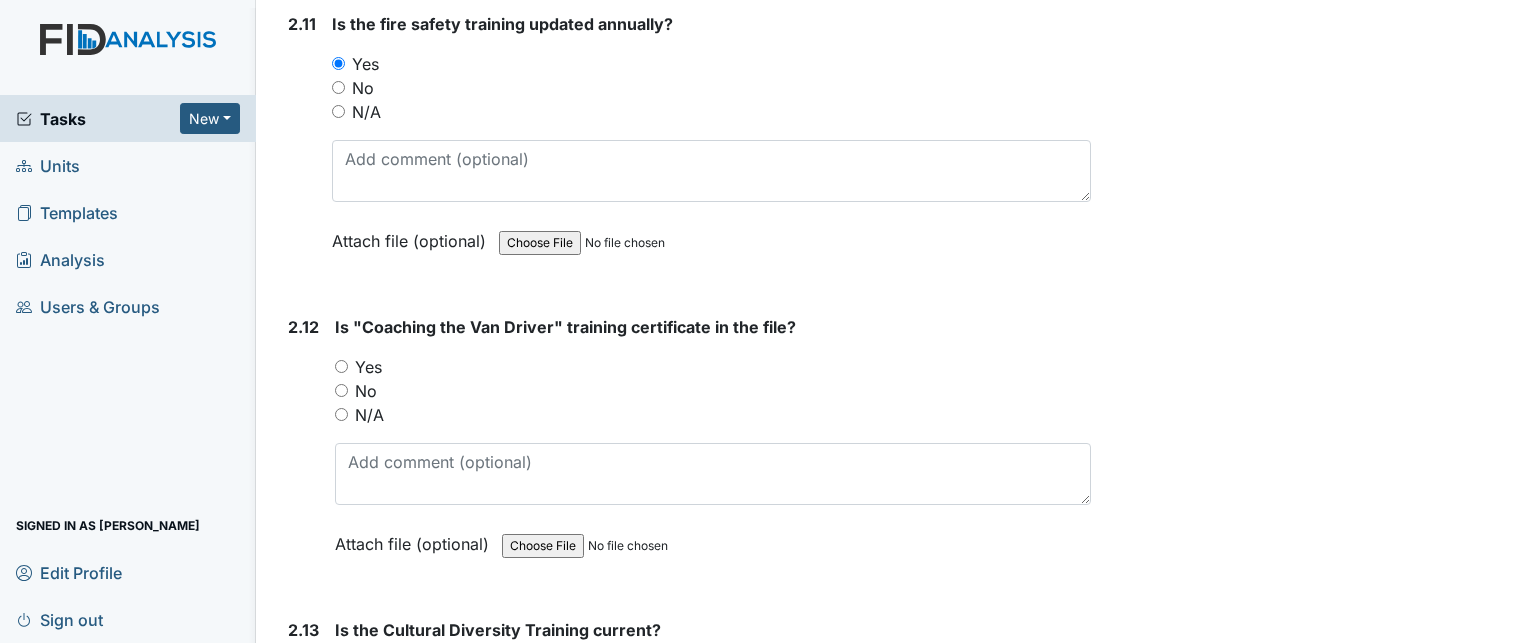 click on "Yes" at bounding box center (368, 367) 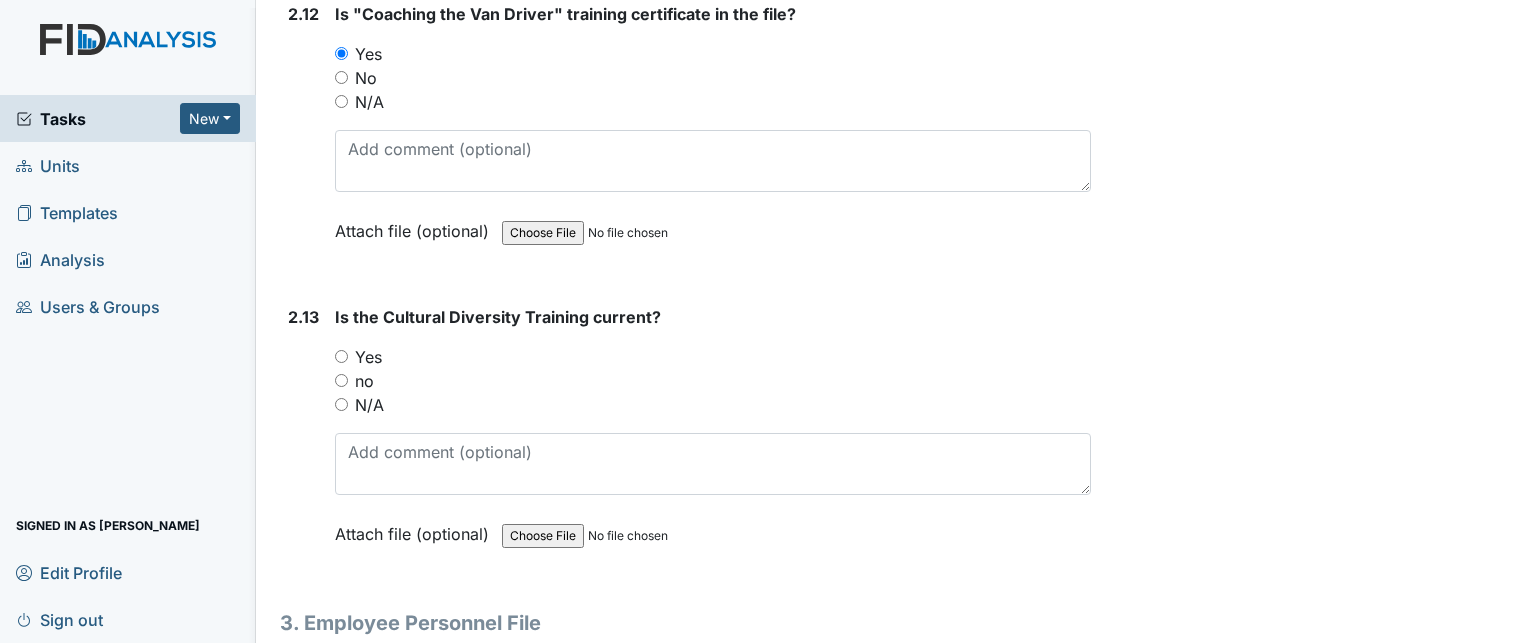 scroll, scrollTop: 5250, scrollLeft: 0, axis: vertical 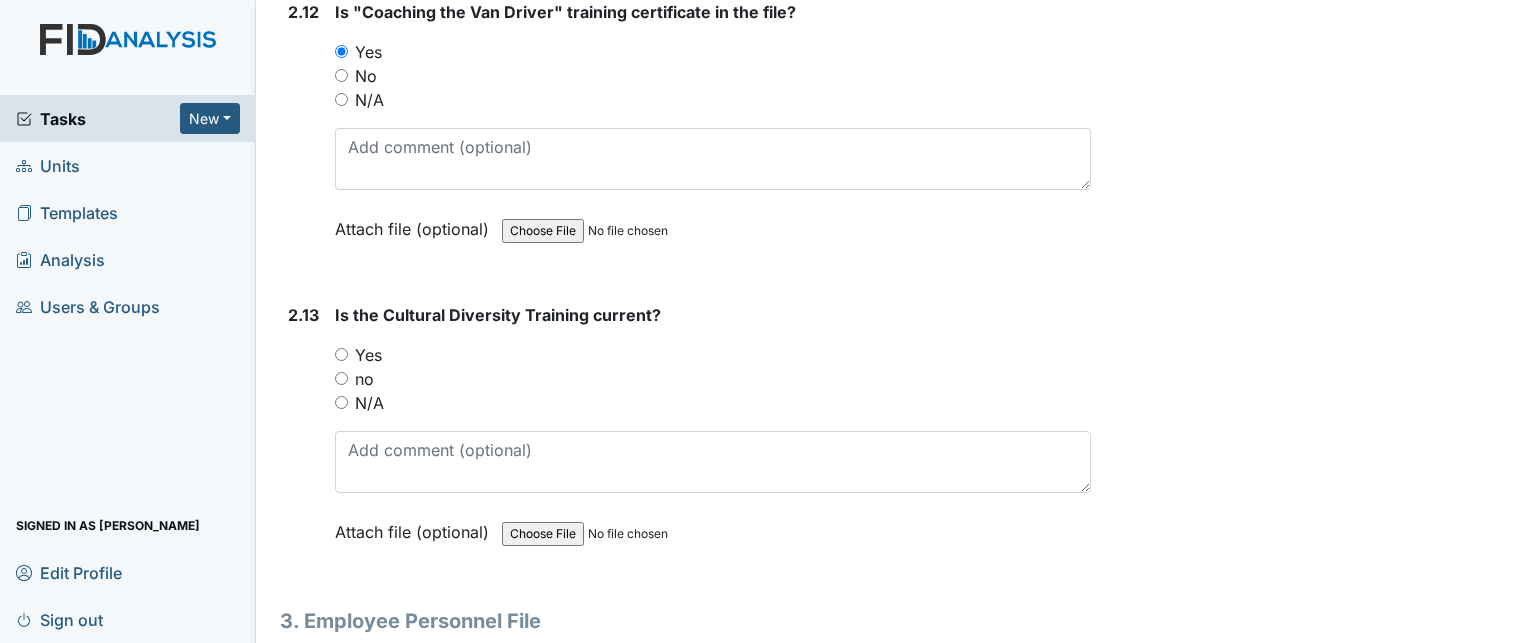 click on "Yes" at bounding box center [368, 355] 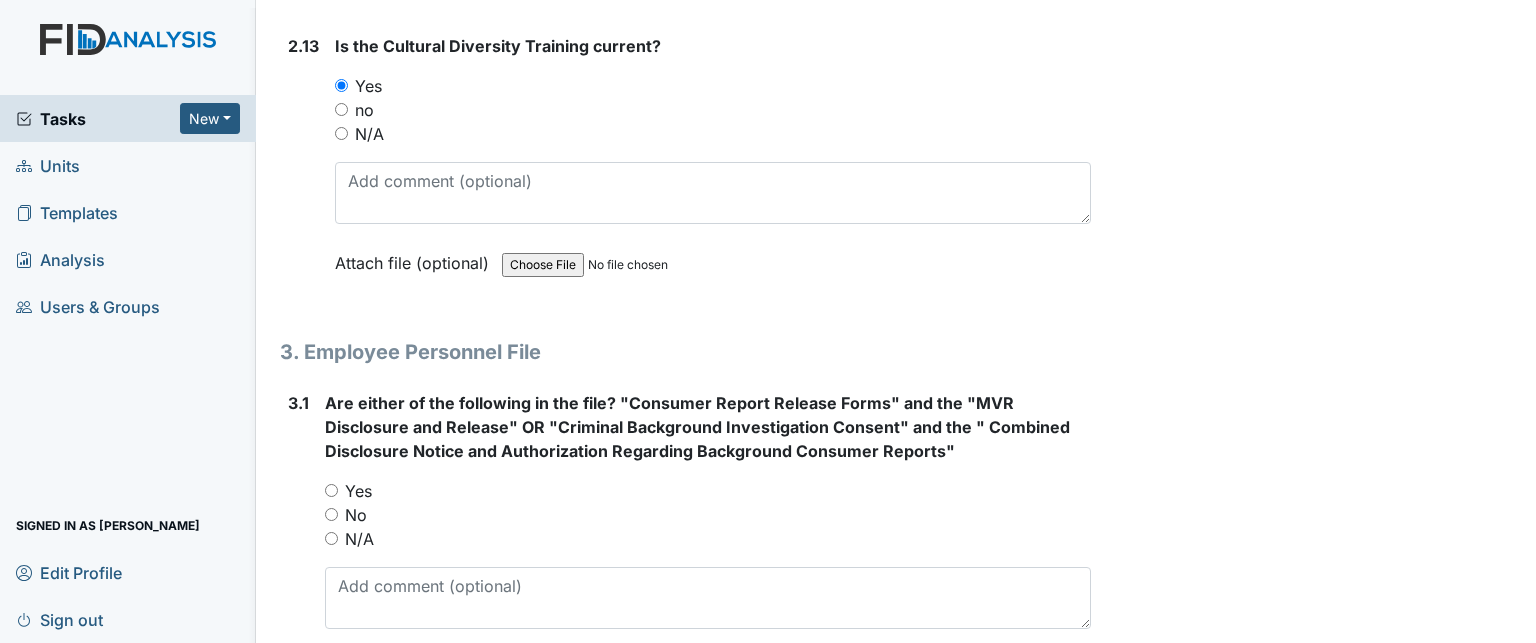 scroll, scrollTop: 5575, scrollLeft: 0, axis: vertical 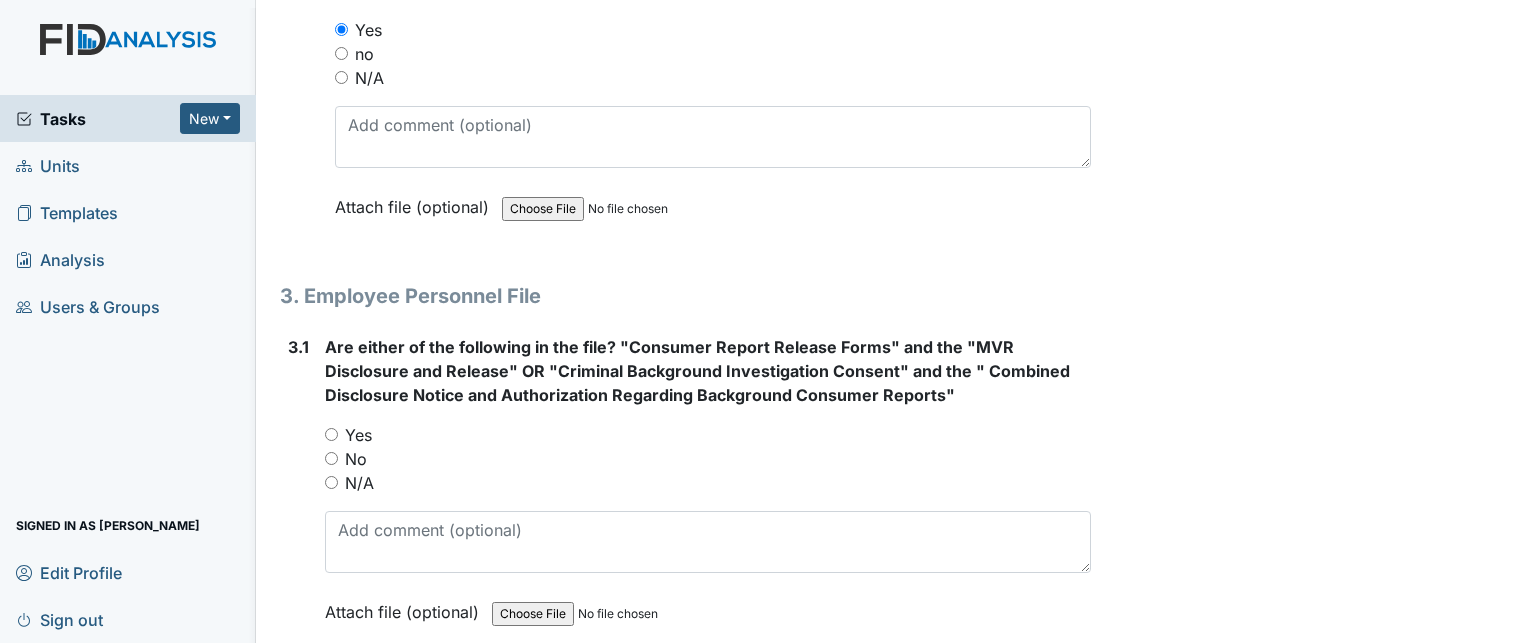 click on "Yes" at bounding box center [358, 435] 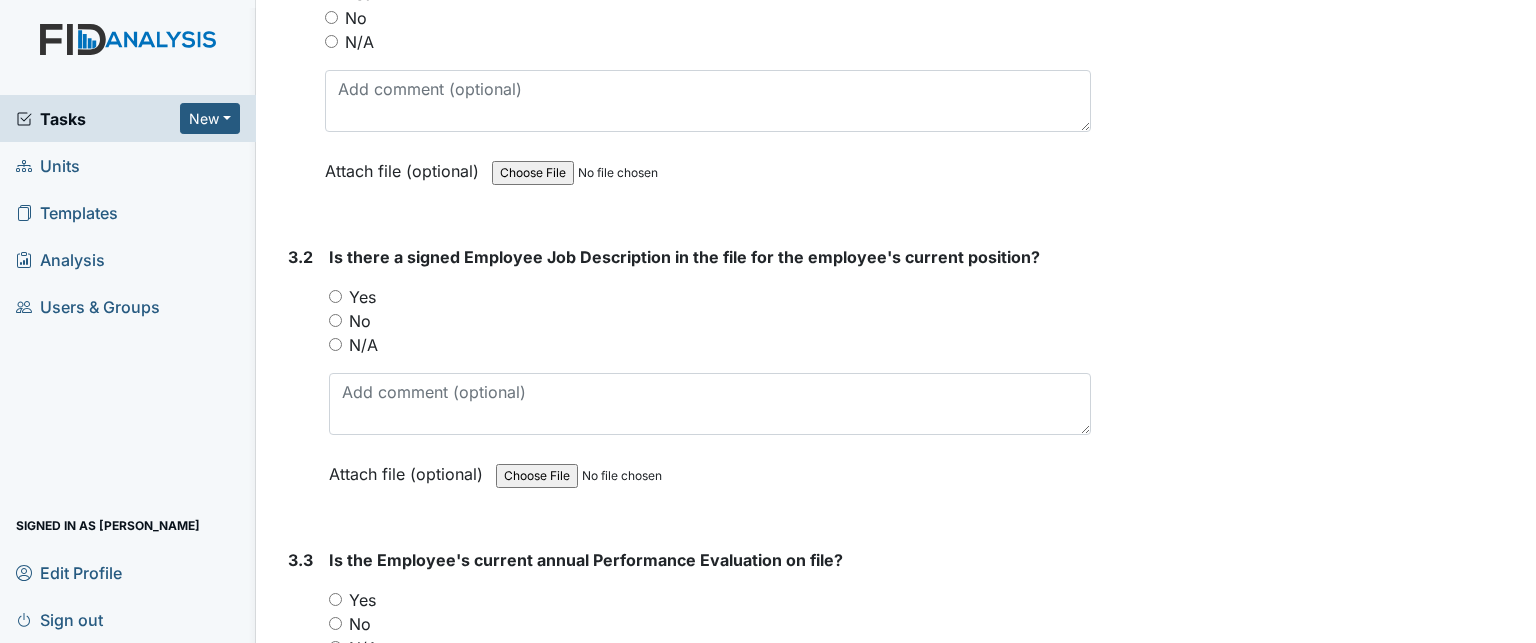 scroll, scrollTop: 6018, scrollLeft: 0, axis: vertical 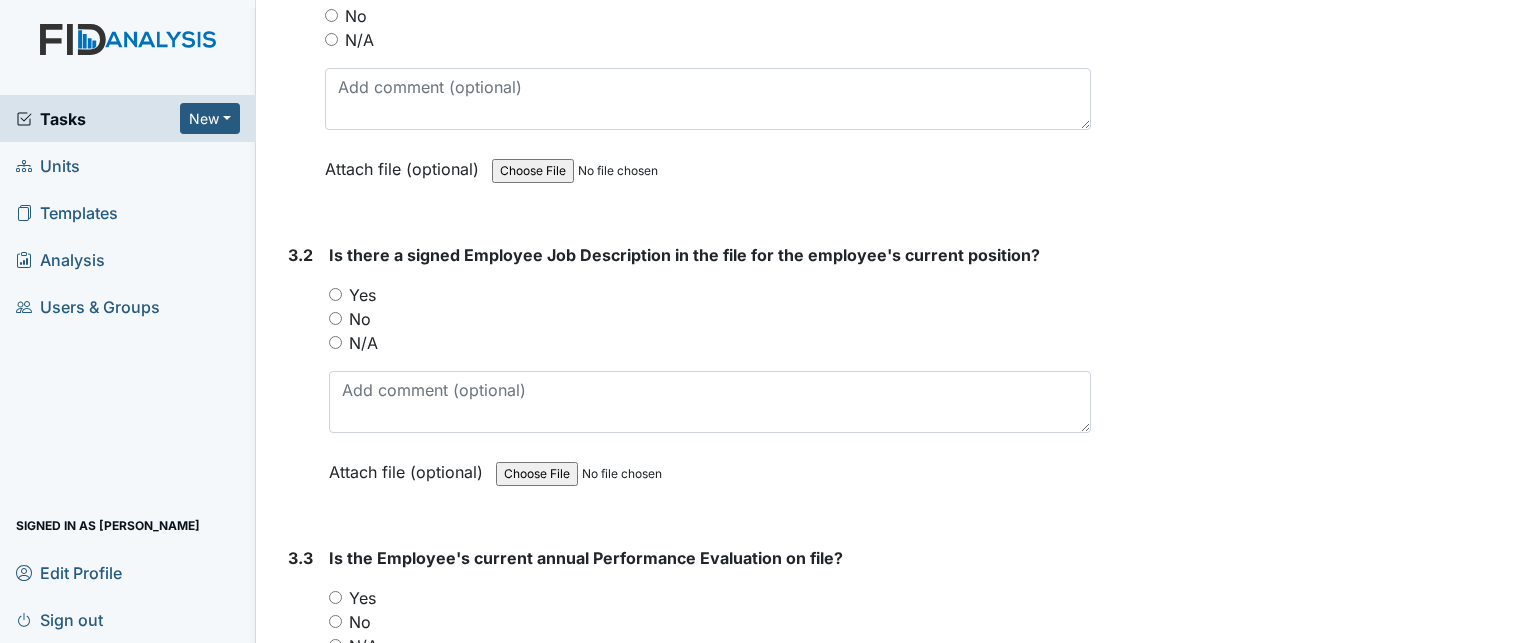 click on "Yes" at bounding box center (710, 295) 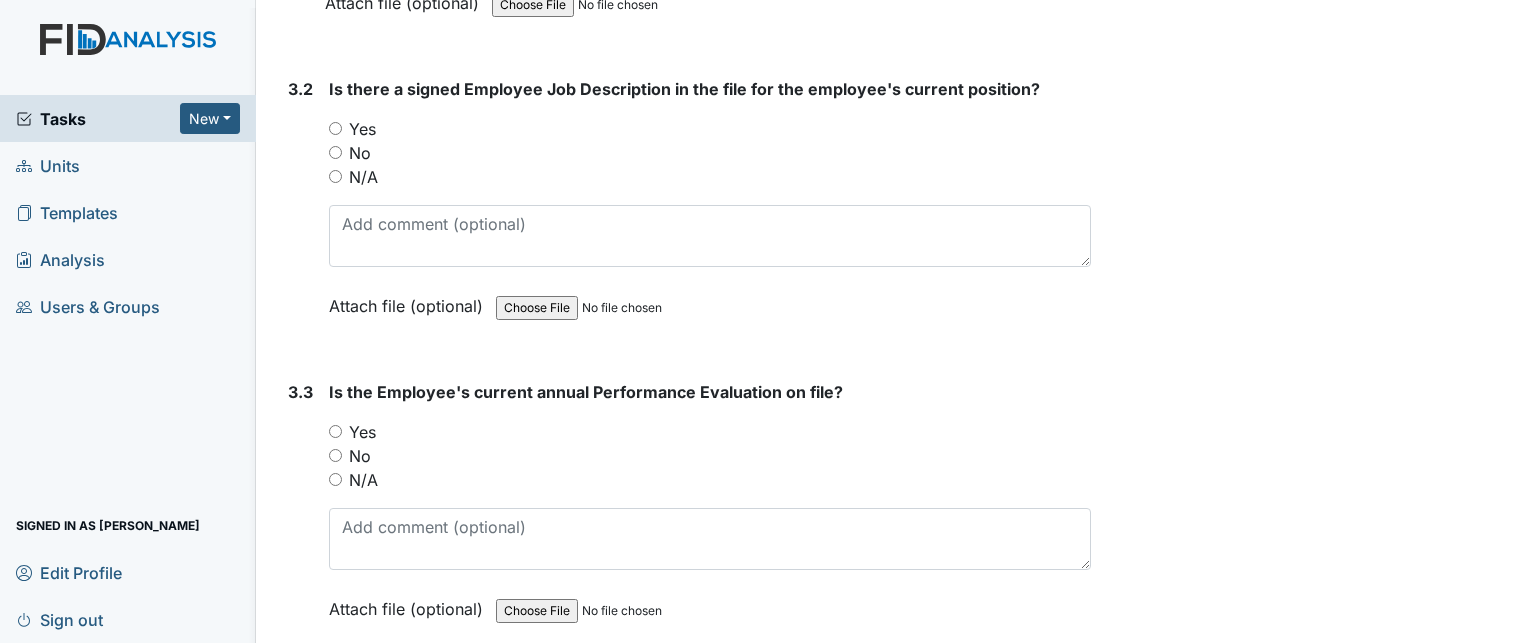 scroll, scrollTop: 6184, scrollLeft: 0, axis: vertical 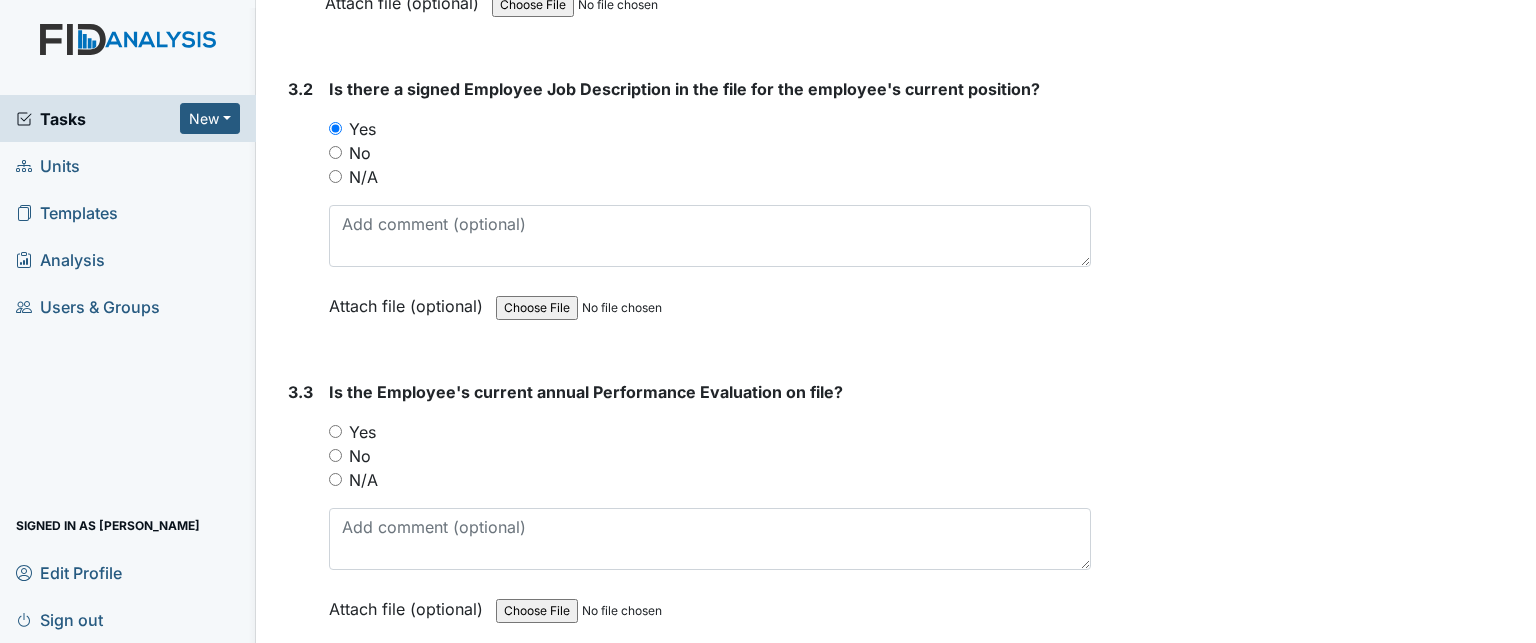 click on "Yes" at bounding box center [362, 432] 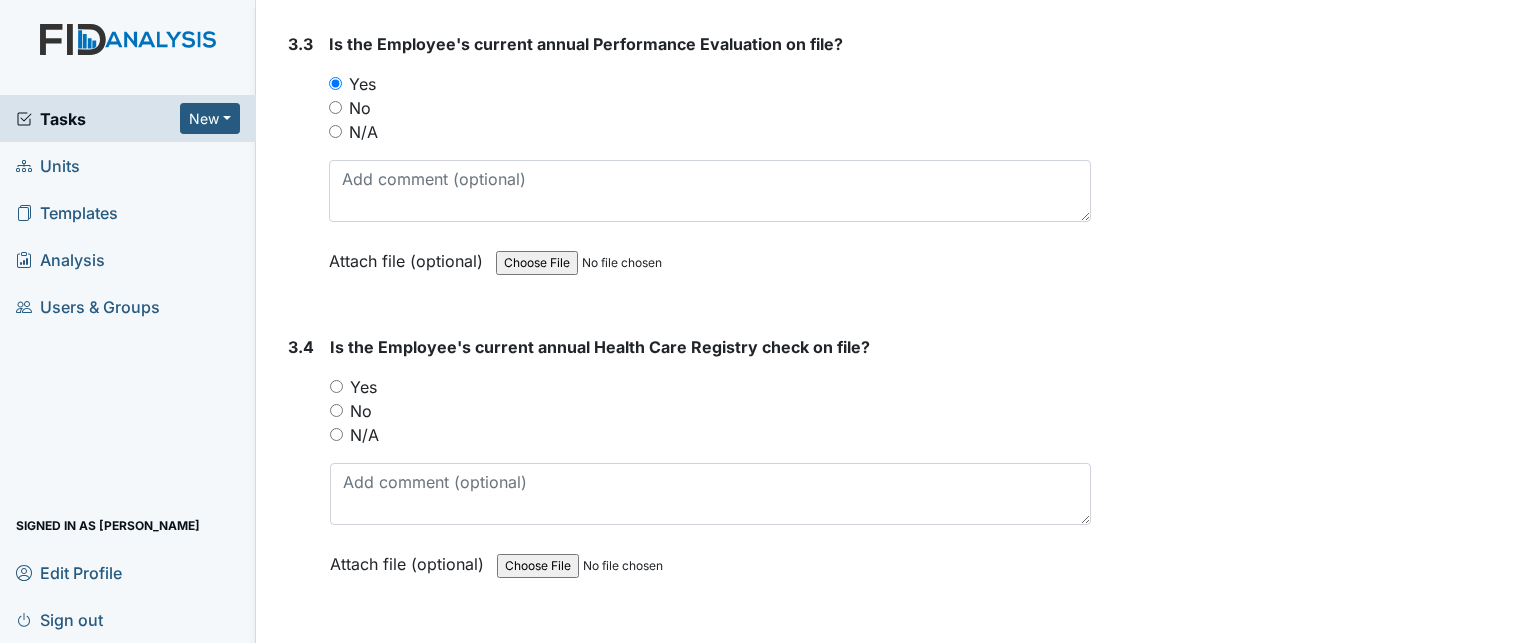 scroll, scrollTop: 6532, scrollLeft: 0, axis: vertical 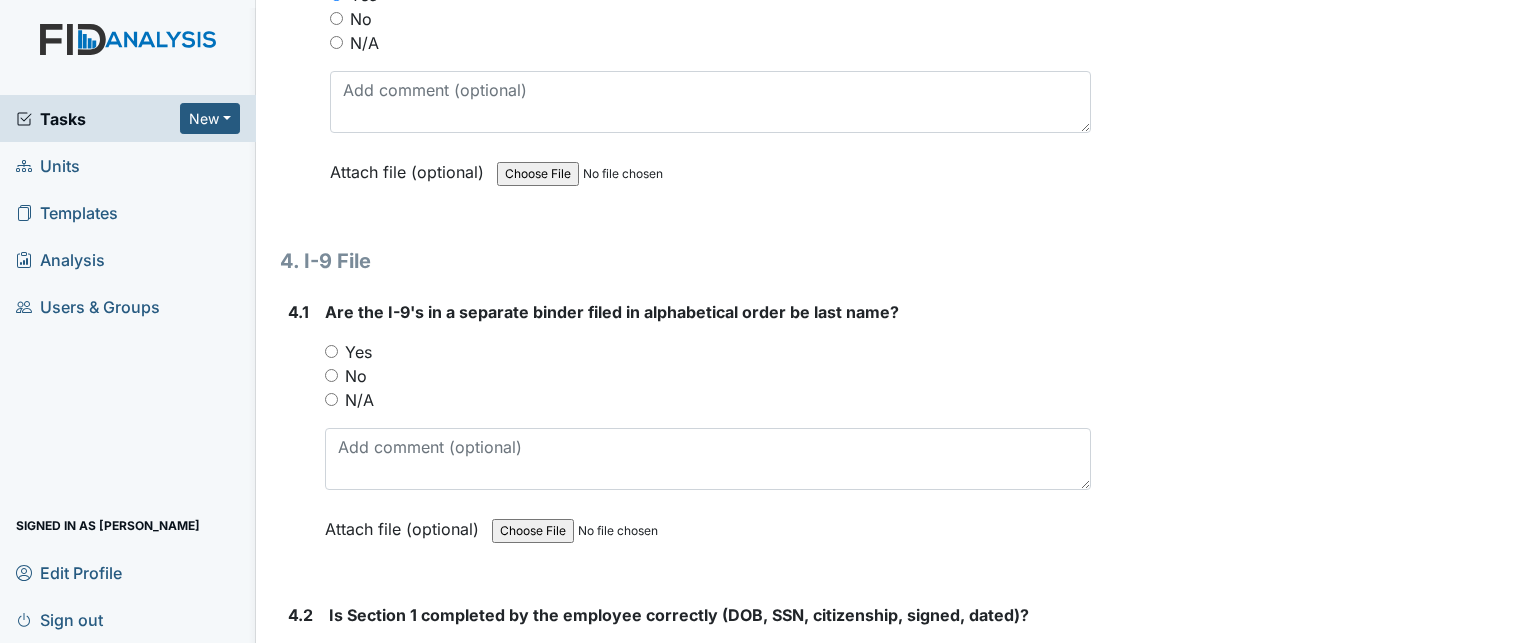 click on "Yes" at bounding box center [358, 352] 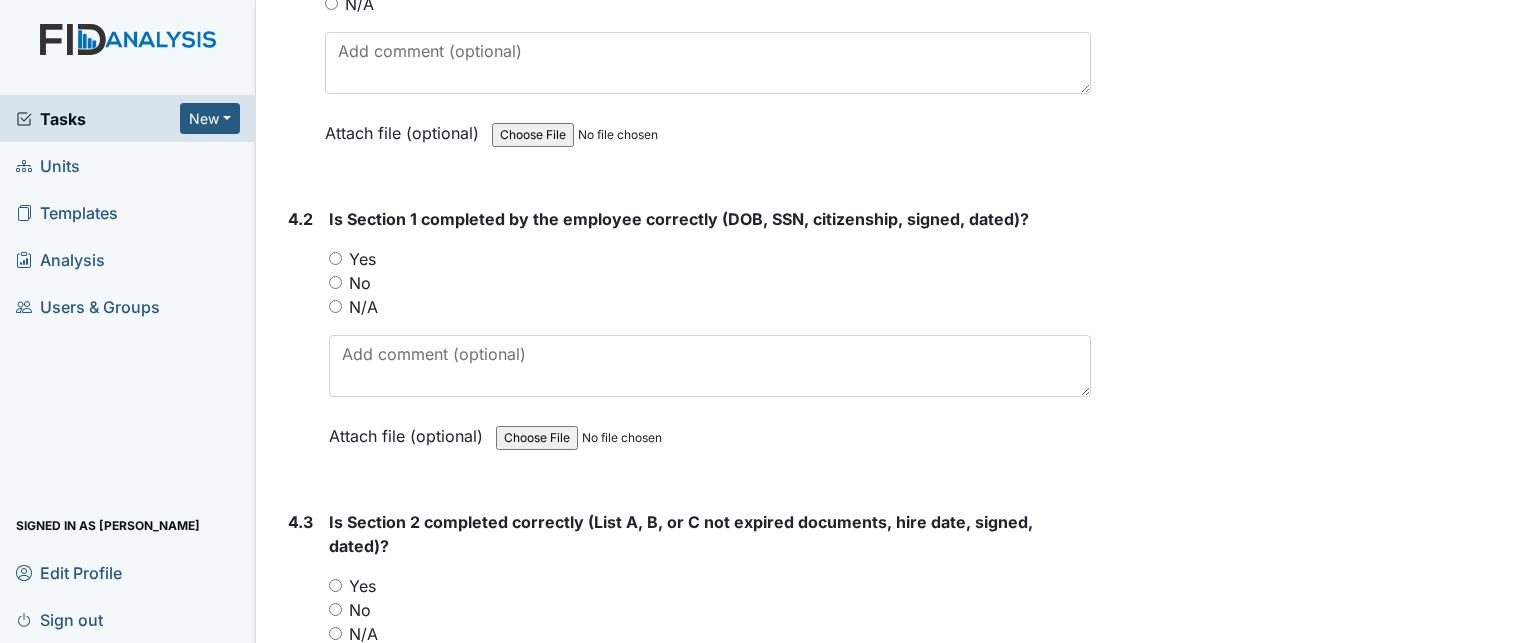 scroll, scrollTop: 7327, scrollLeft: 0, axis: vertical 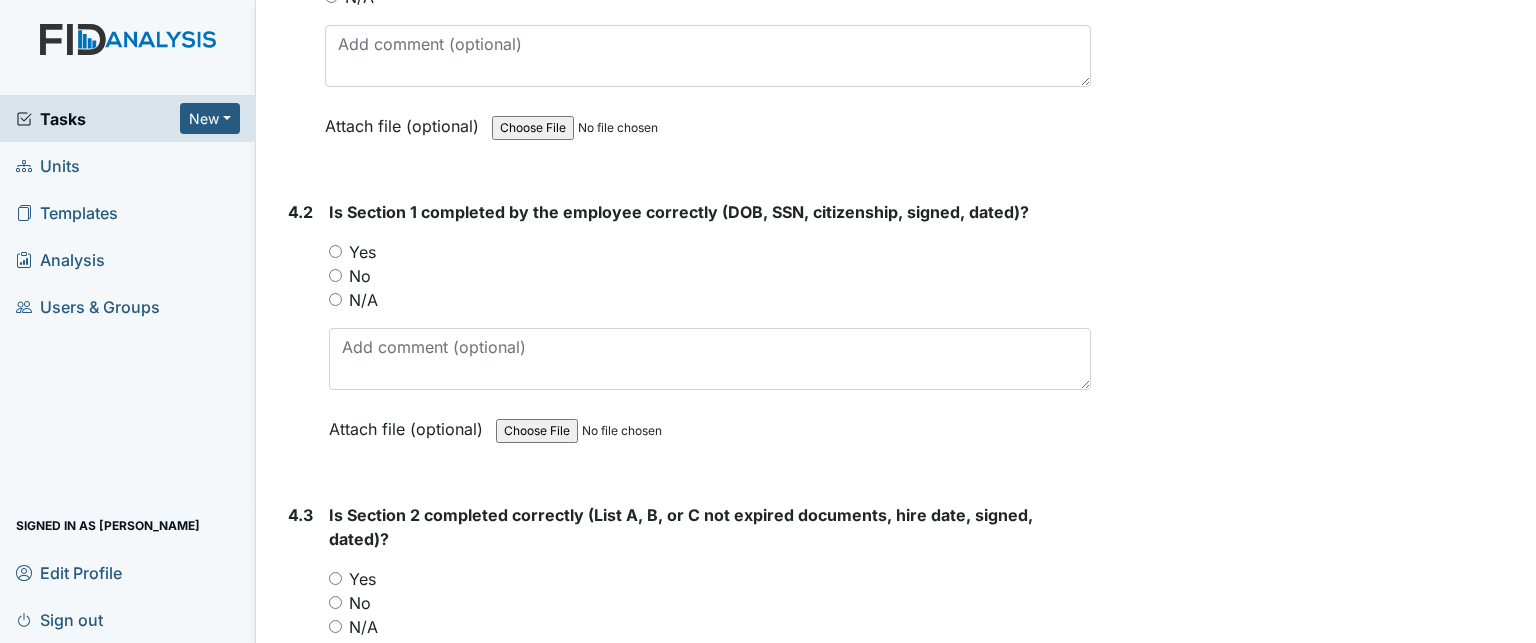 click on "Yes" at bounding box center (710, 252) 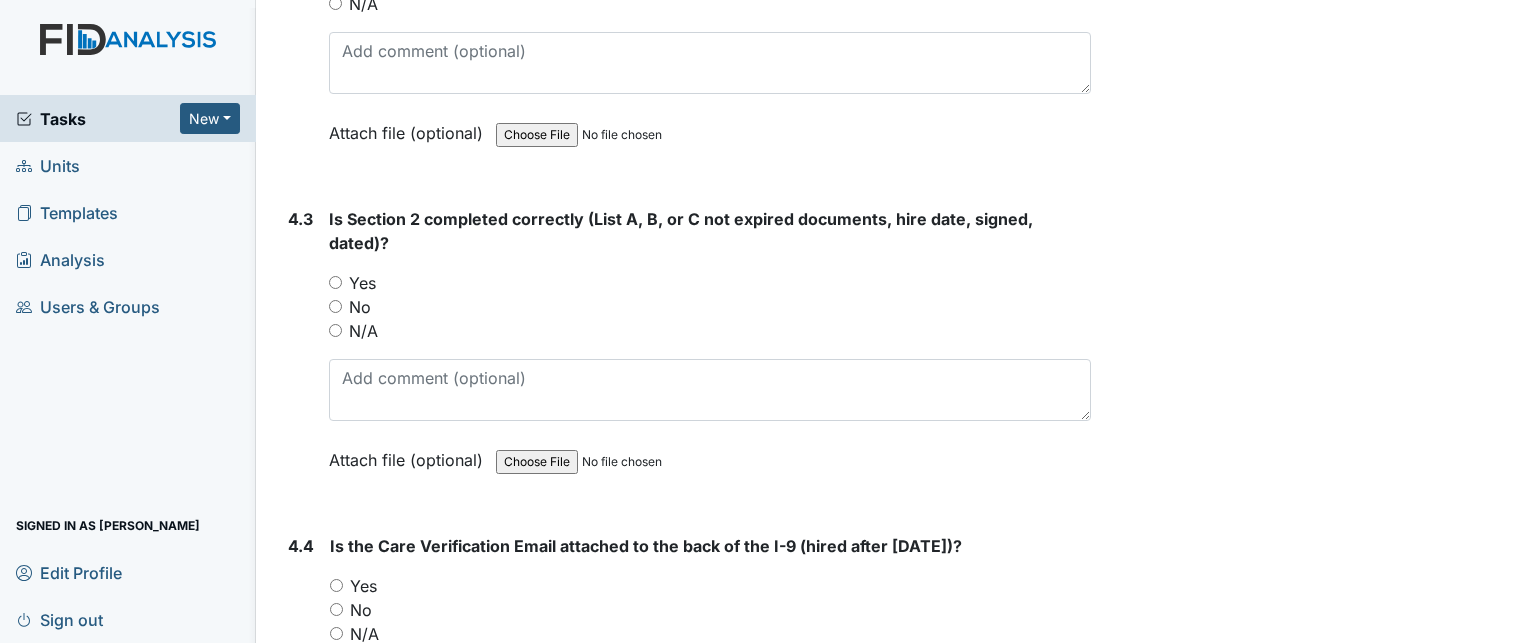 scroll, scrollTop: 7626, scrollLeft: 0, axis: vertical 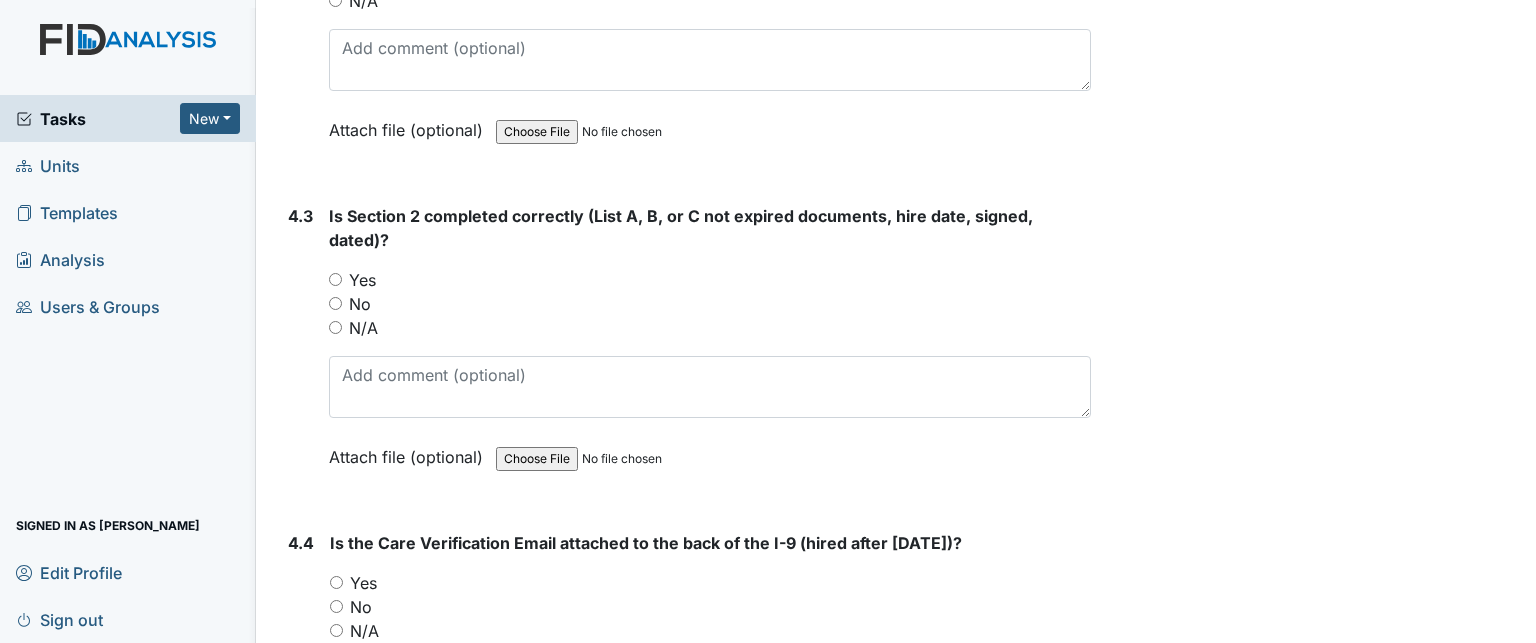 click on "Yes" at bounding box center (335, 279) 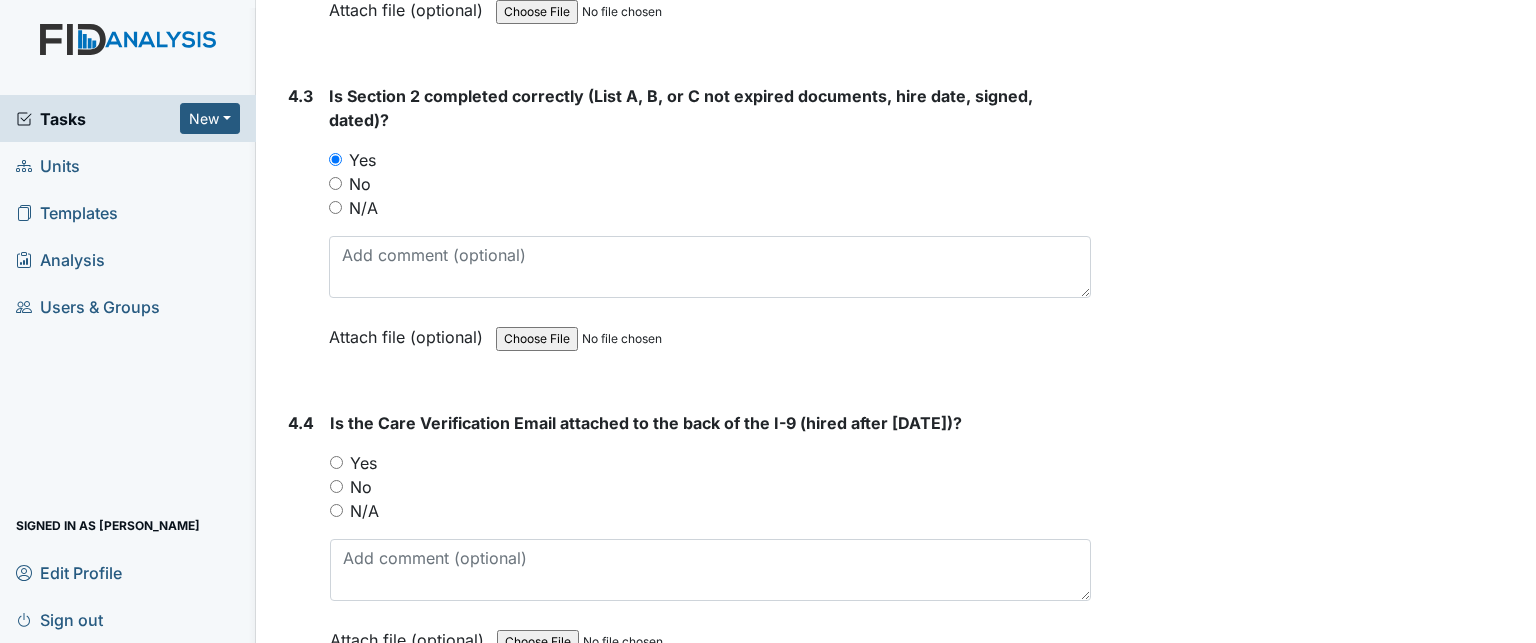 scroll, scrollTop: 7844, scrollLeft: 0, axis: vertical 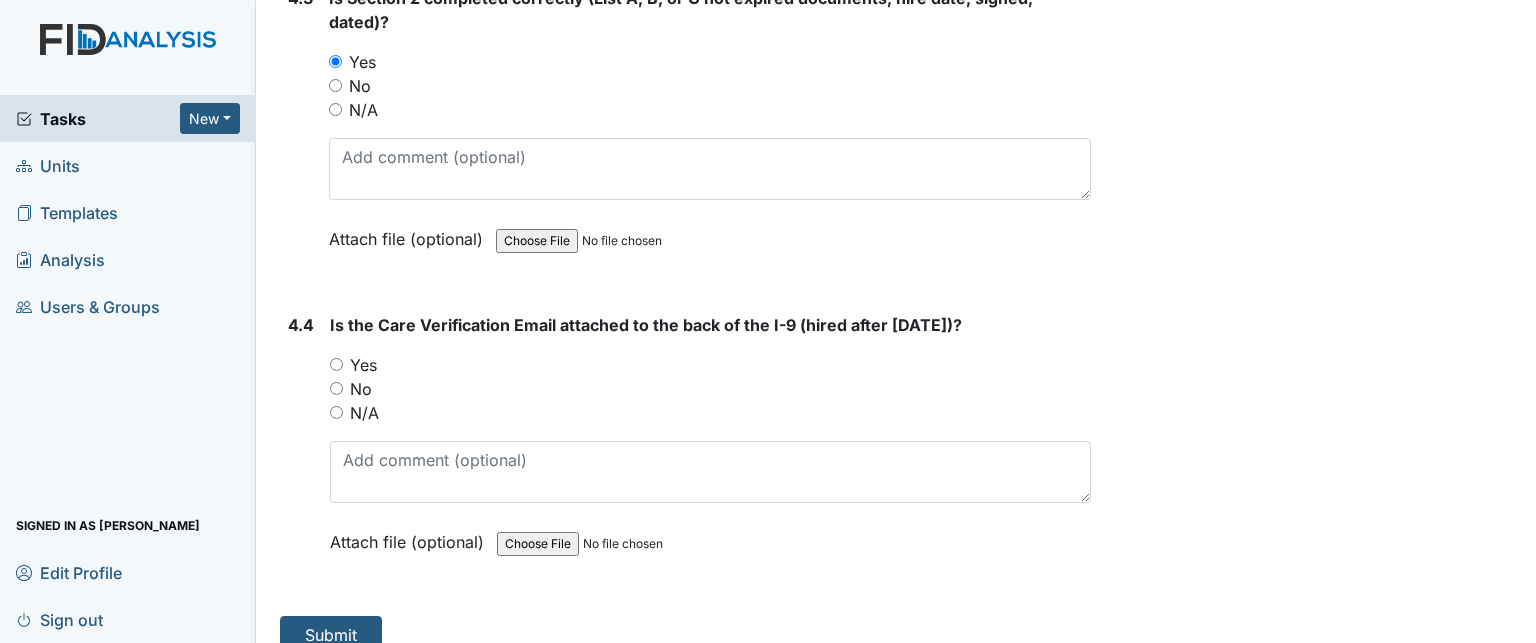 click on "Yes" at bounding box center (336, 364) 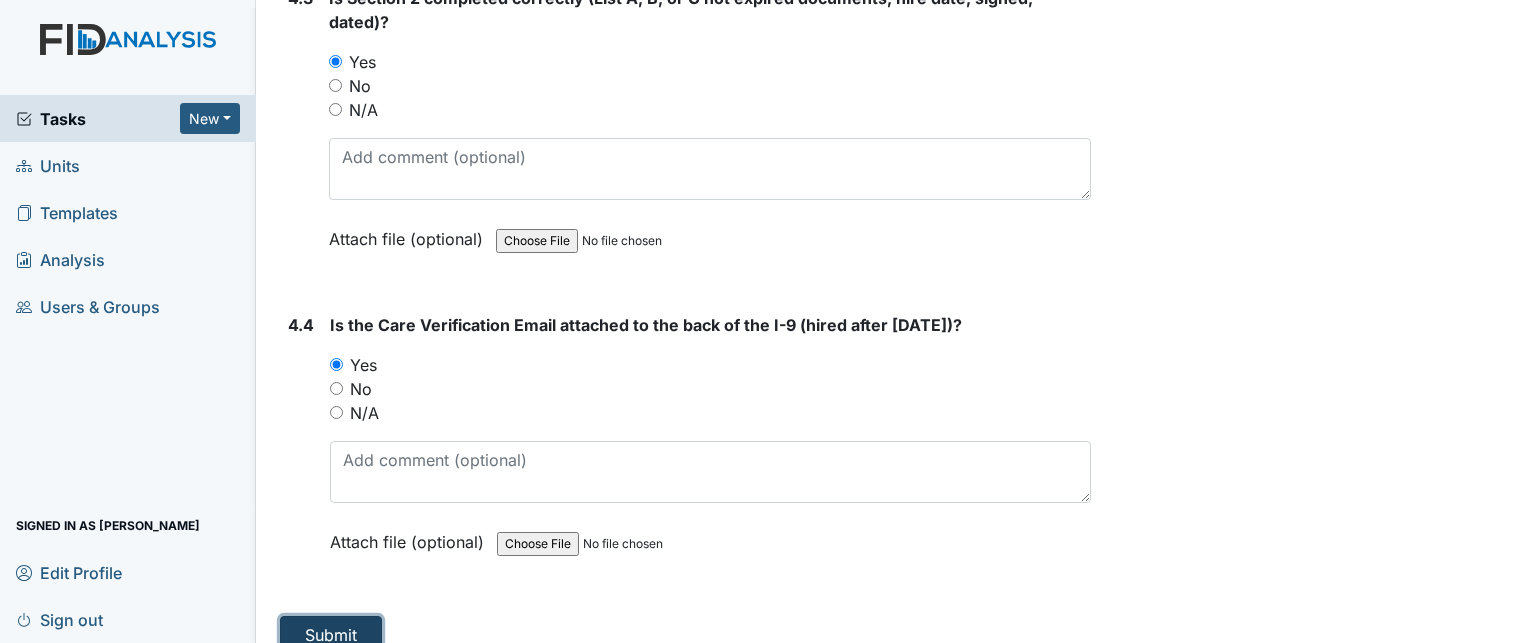 click on "Submit" at bounding box center (331, 635) 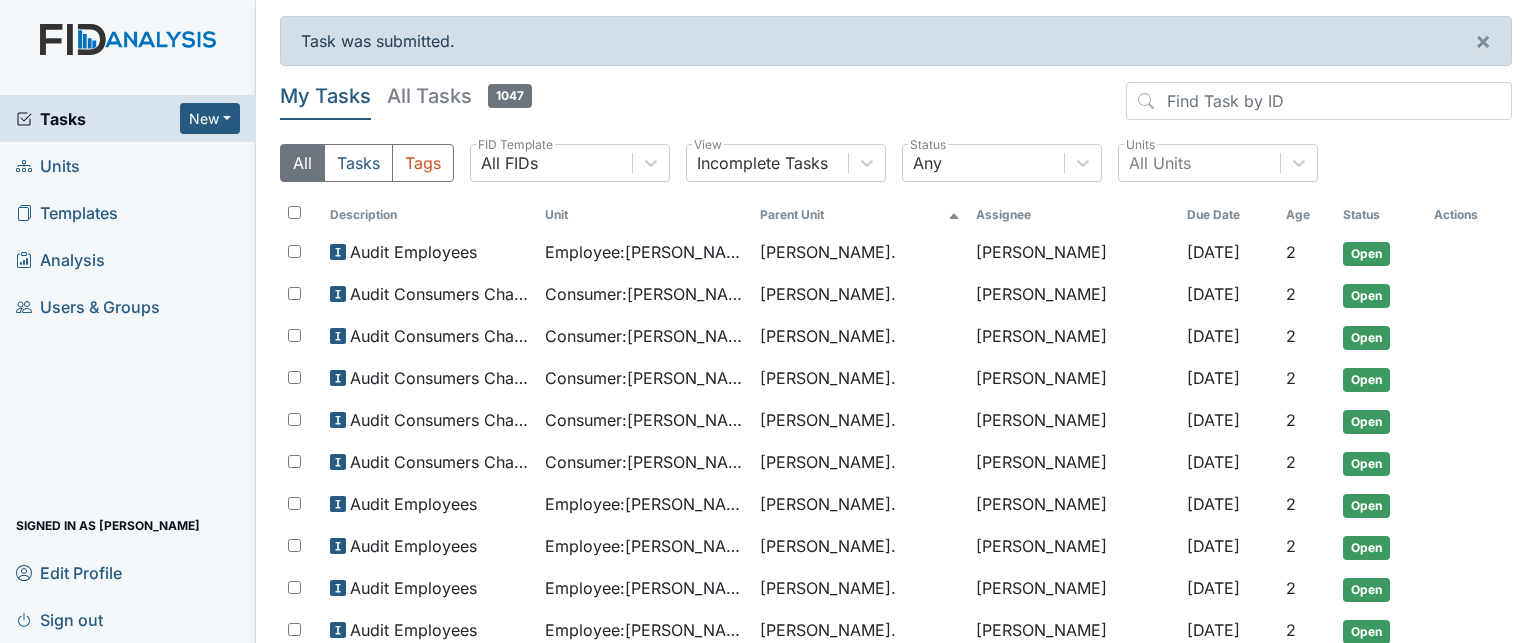 scroll, scrollTop: 0, scrollLeft: 0, axis: both 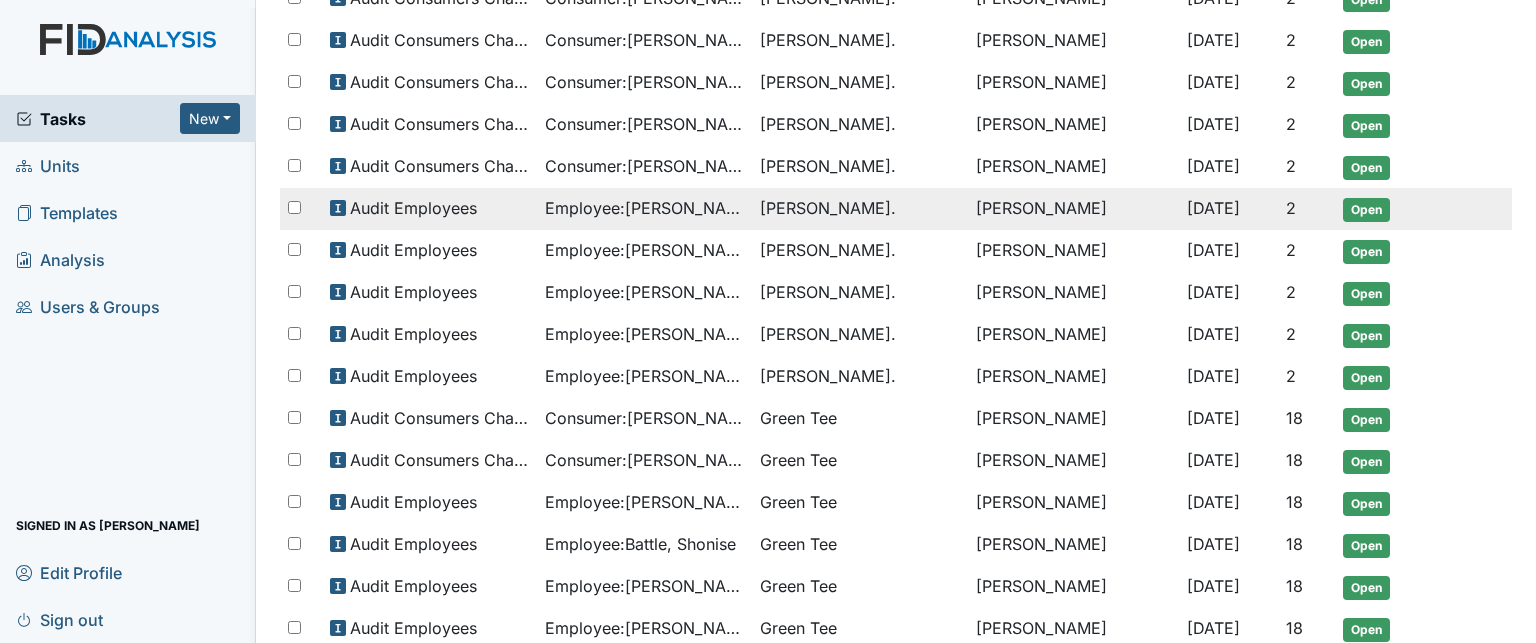click on "Employee :  [PERSON_NAME]" at bounding box center (644, 208) 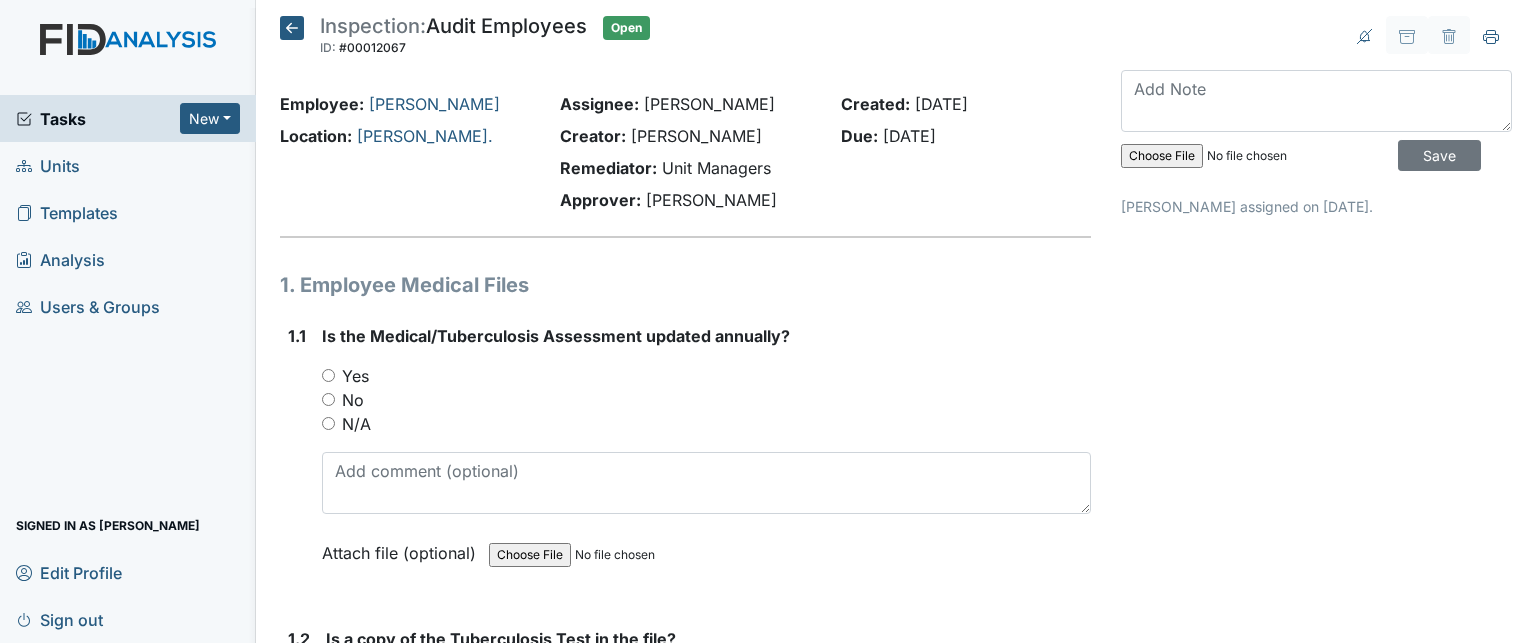 scroll, scrollTop: 0, scrollLeft: 0, axis: both 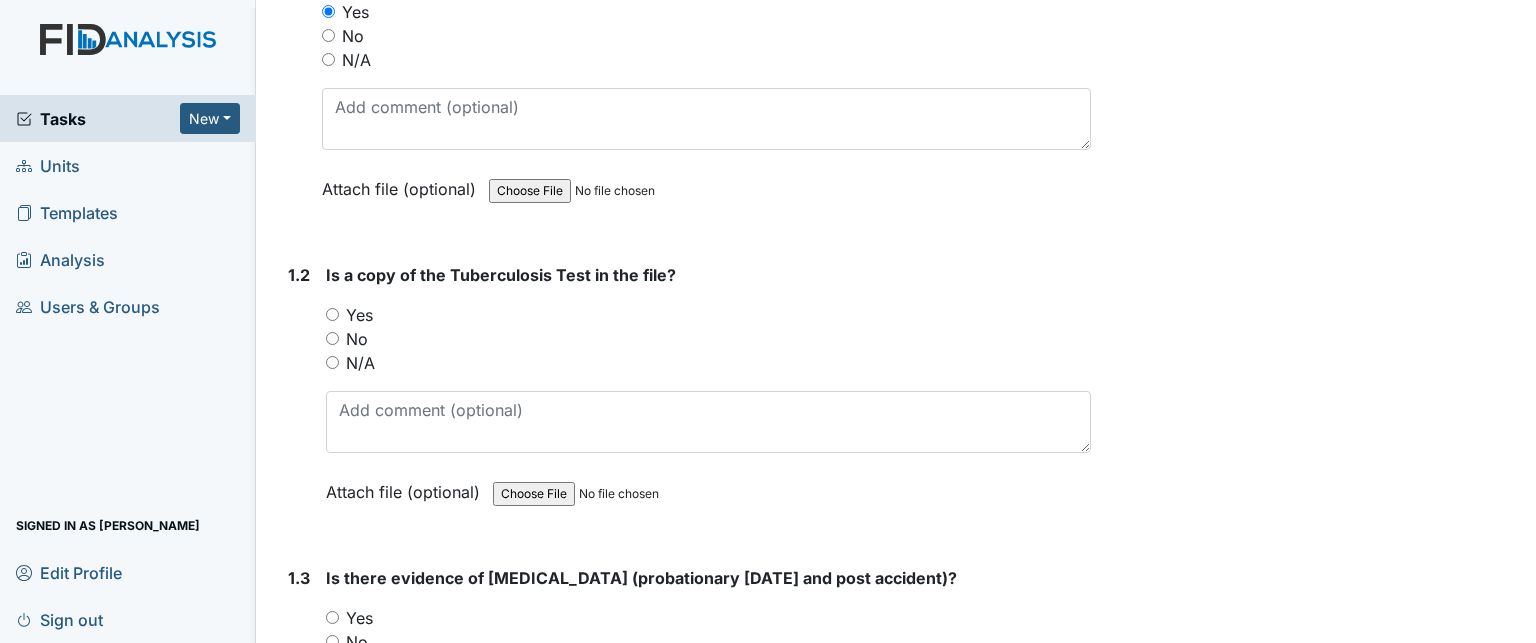 click on "Yes" at bounding box center [708, 315] 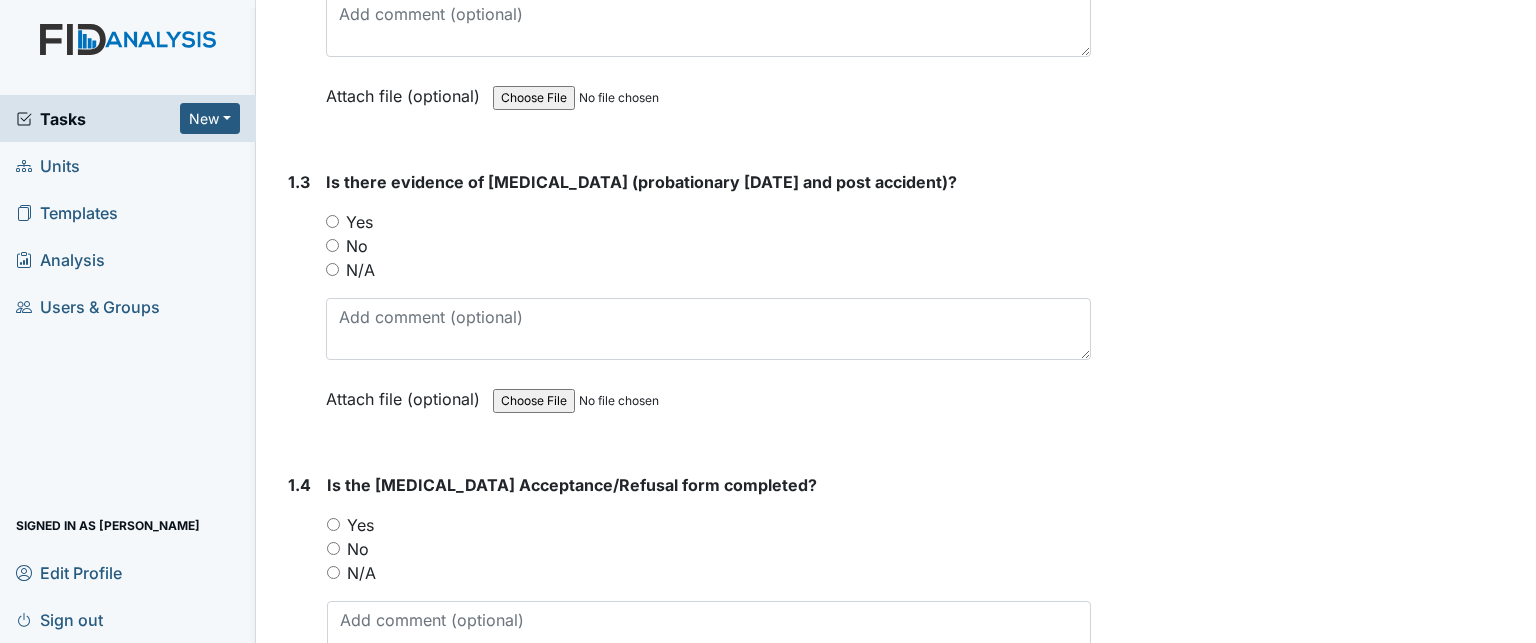 scroll, scrollTop: 763, scrollLeft: 0, axis: vertical 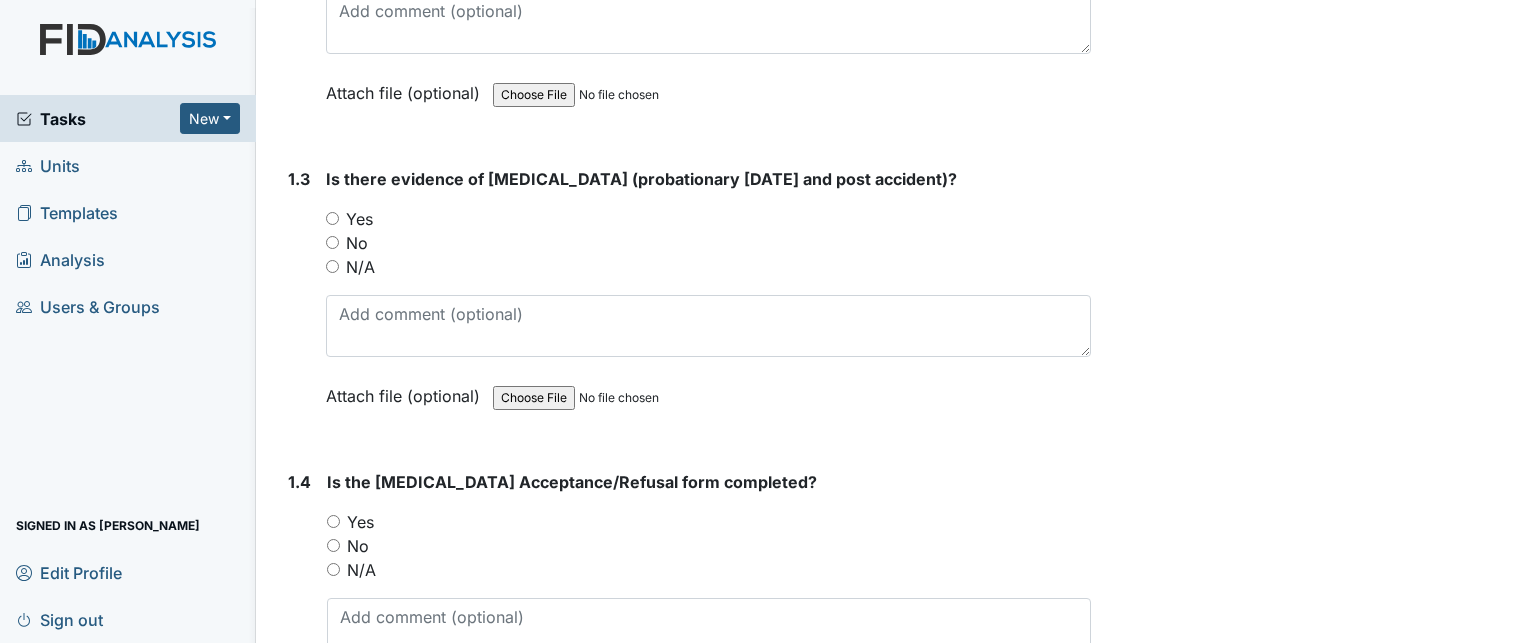 click on "Is there evidence of drug test (probationary within 90 days and post accident)?
You must select one of the below options.
Yes
No
N/A
Attach file (optional)
You can upload .pdf, .txt, .jpg, .jpeg, .png, .csv, .xls, or .doc files under 100MB." at bounding box center [708, 294] 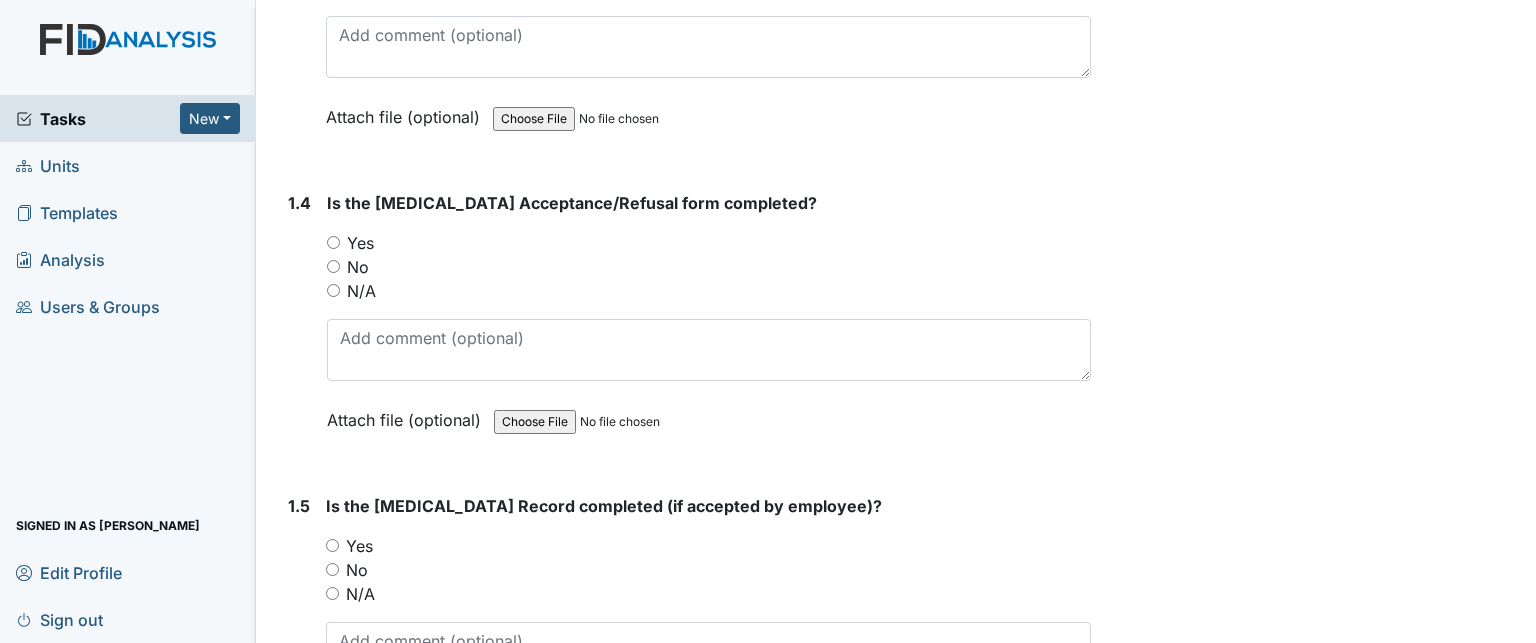scroll, scrollTop: 1080, scrollLeft: 0, axis: vertical 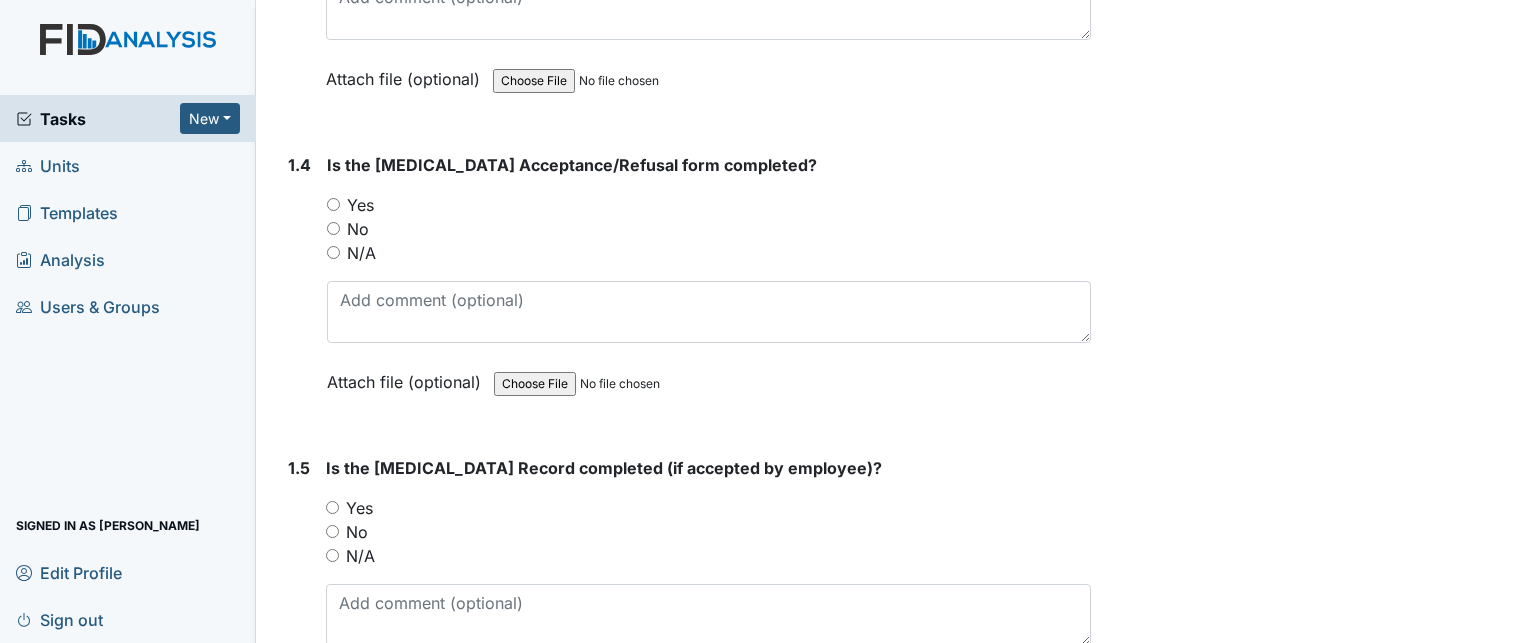 click on "Yes" at bounding box center (360, 205) 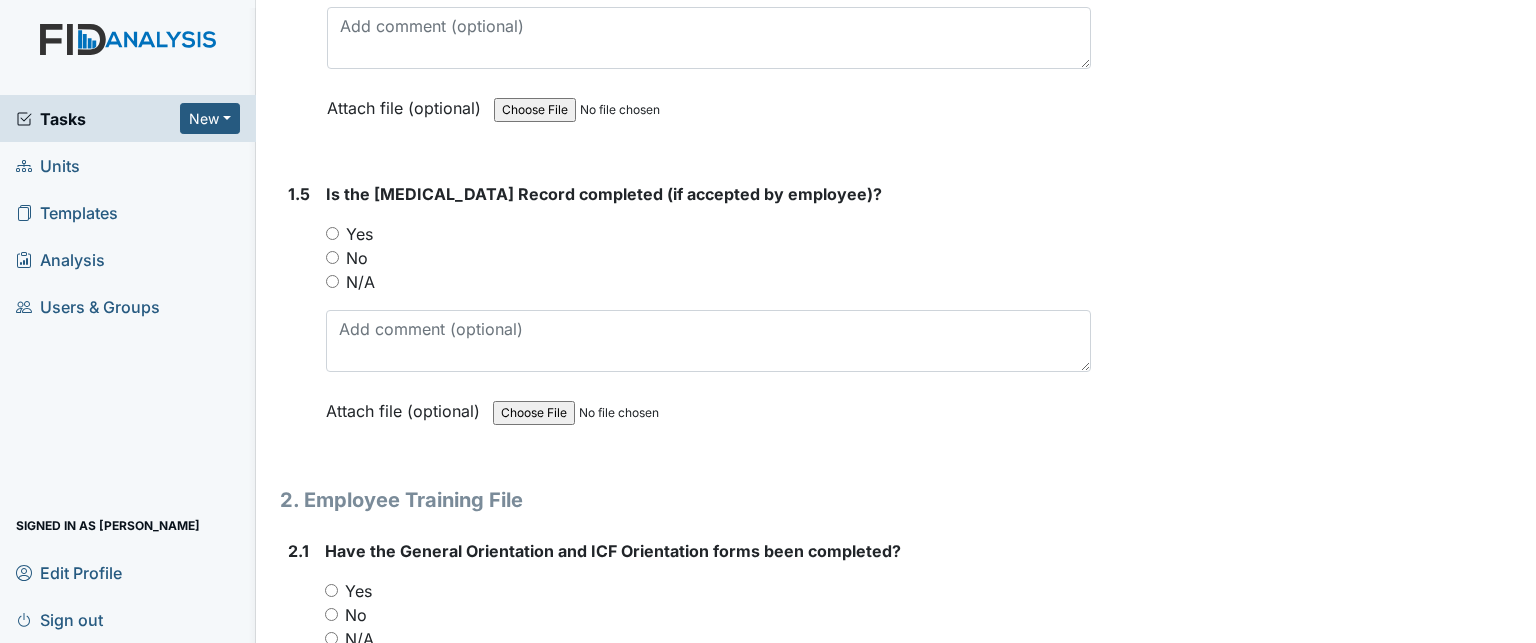scroll, scrollTop: 1356, scrollLeft: 0, axis: vertical 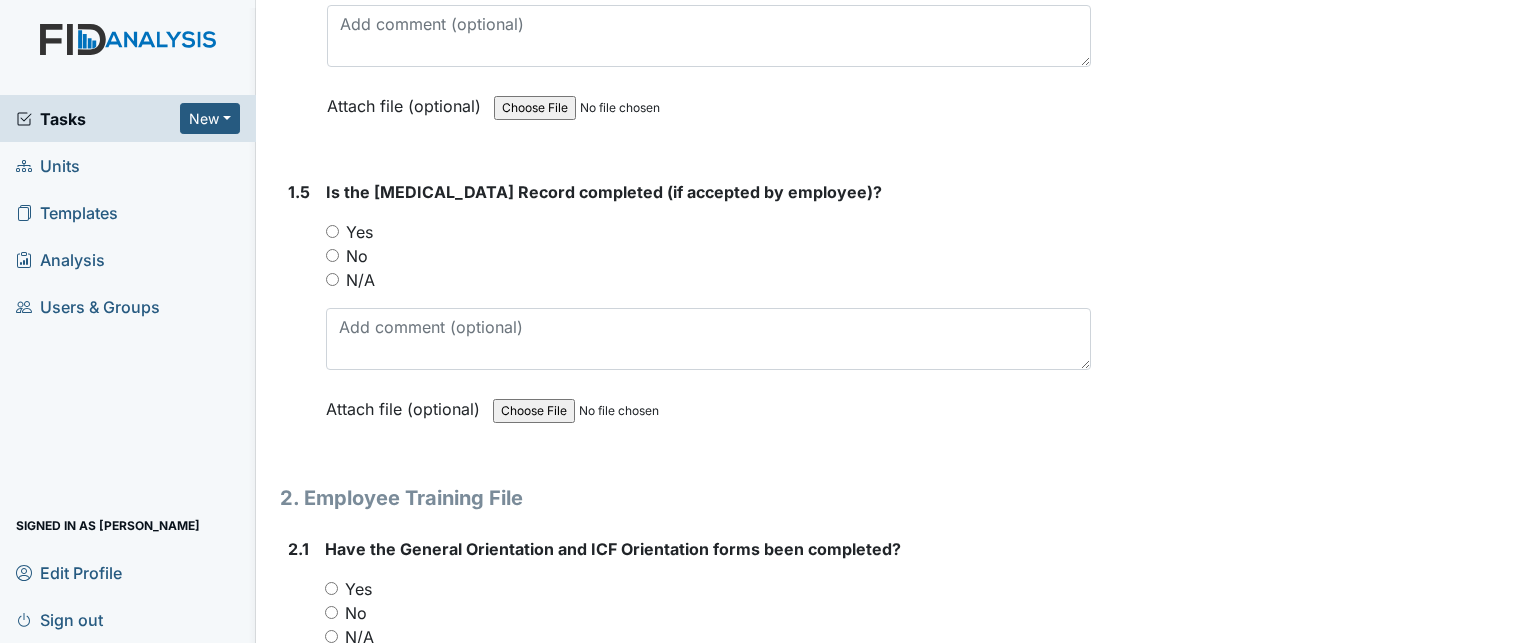 click on "N/A" at bounding box center (360, 280) 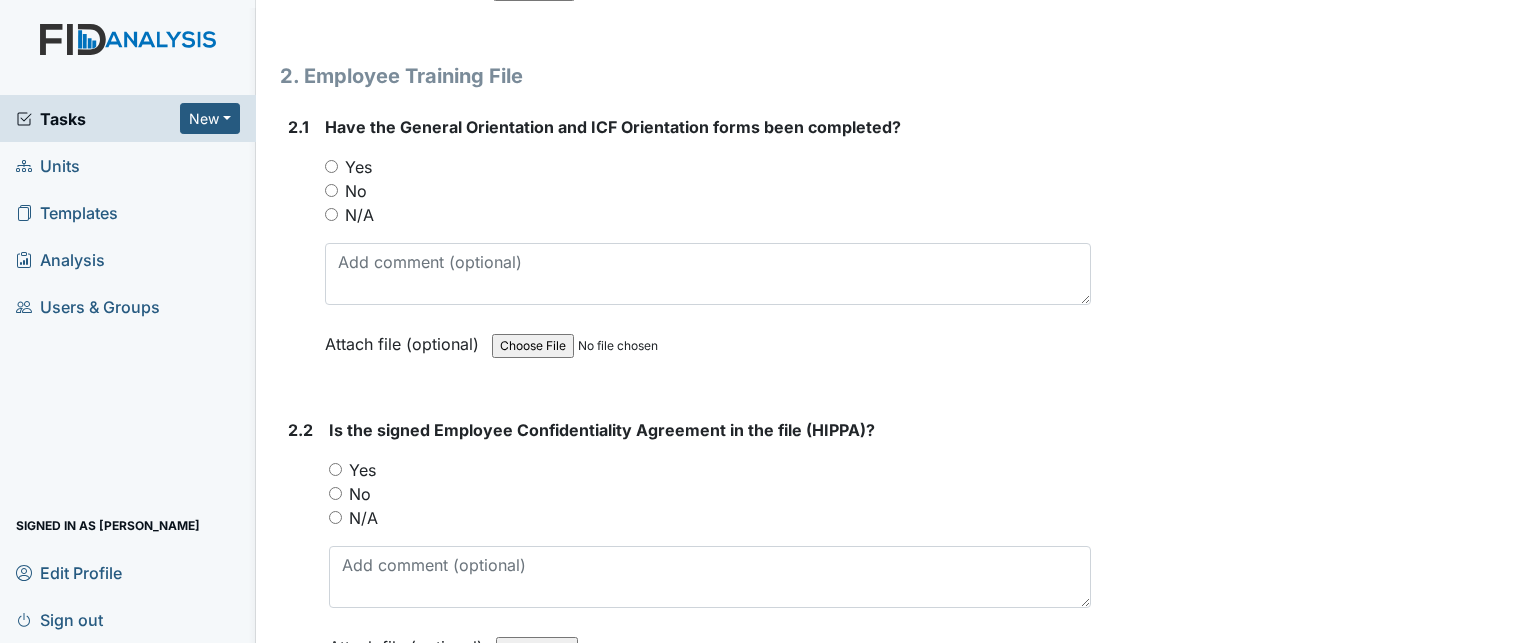 scroll, scrollTop: 1780, scrollLeft: 0, axis: vertical 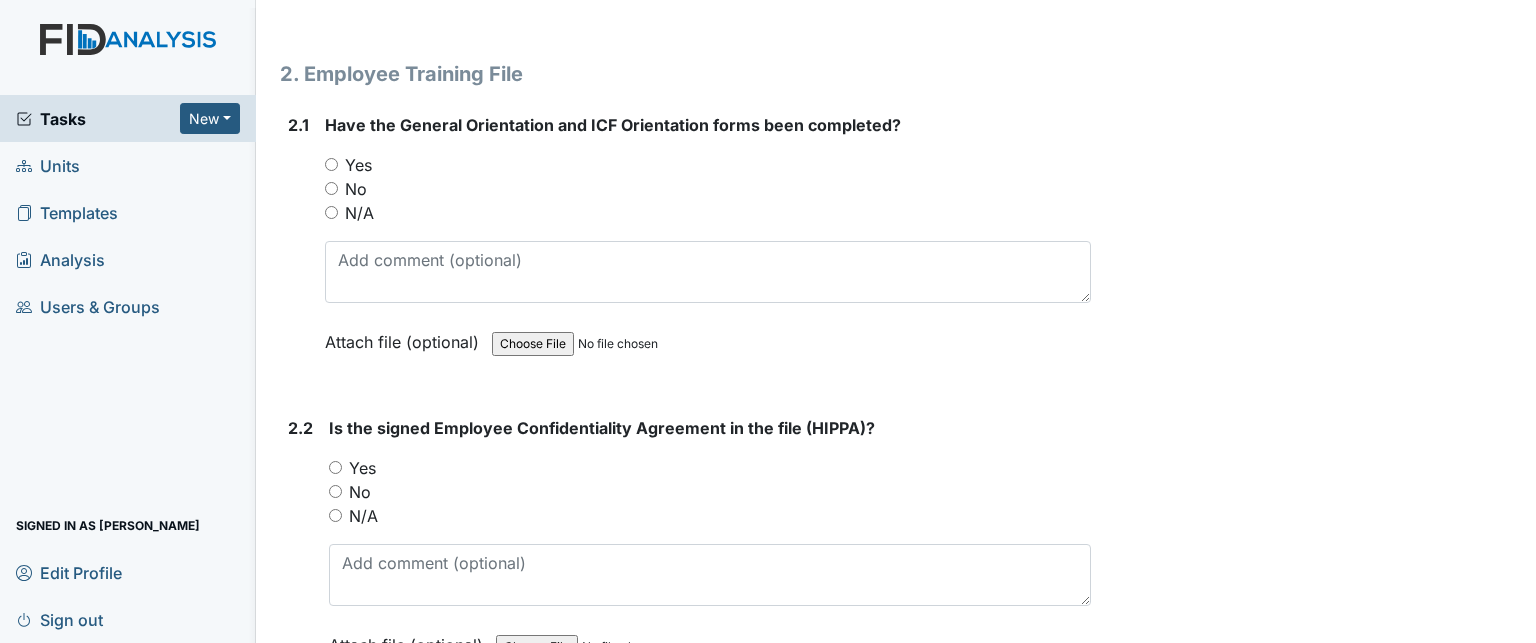 click on "Yes" at bounding box center [358, 165] 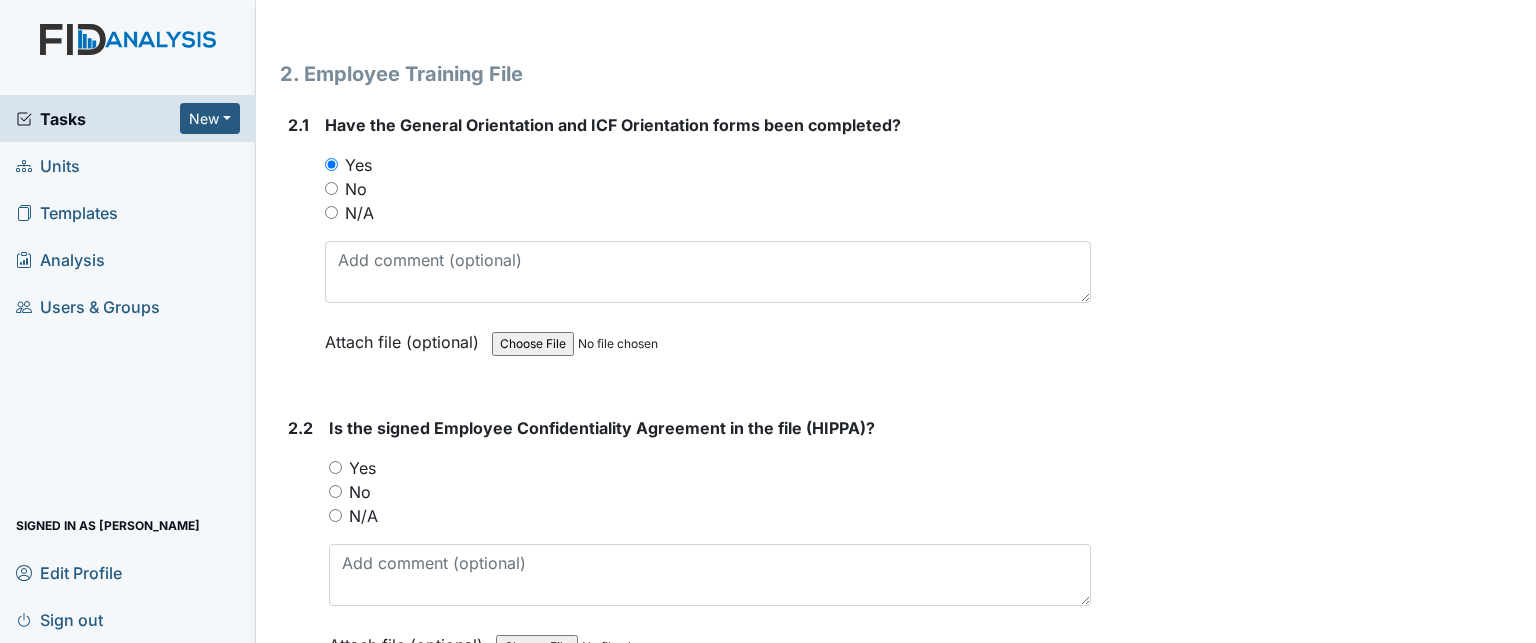 click on "Yes" at bounding box center (362, 468) 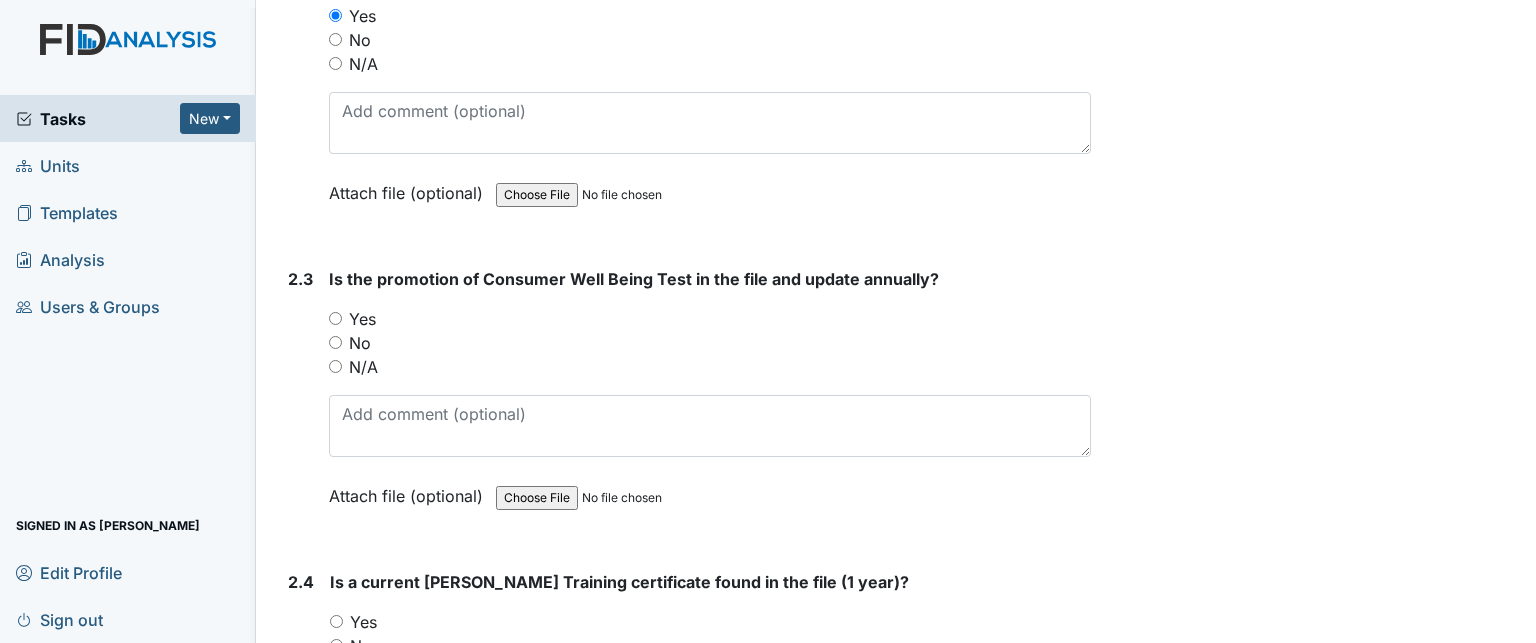 scroll, scrollTop: 2232, scrollLeft: 0, axis: vertical 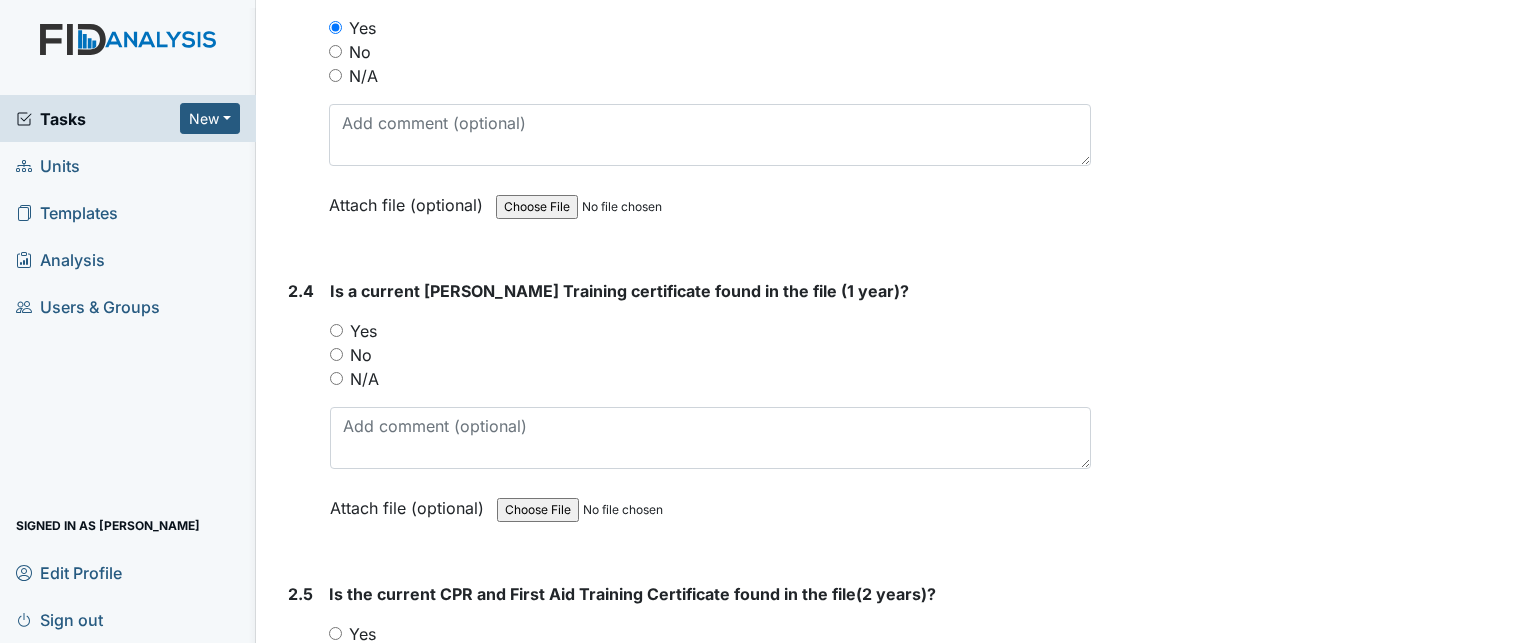 click on "Yes" at bounding box center [363, 331] 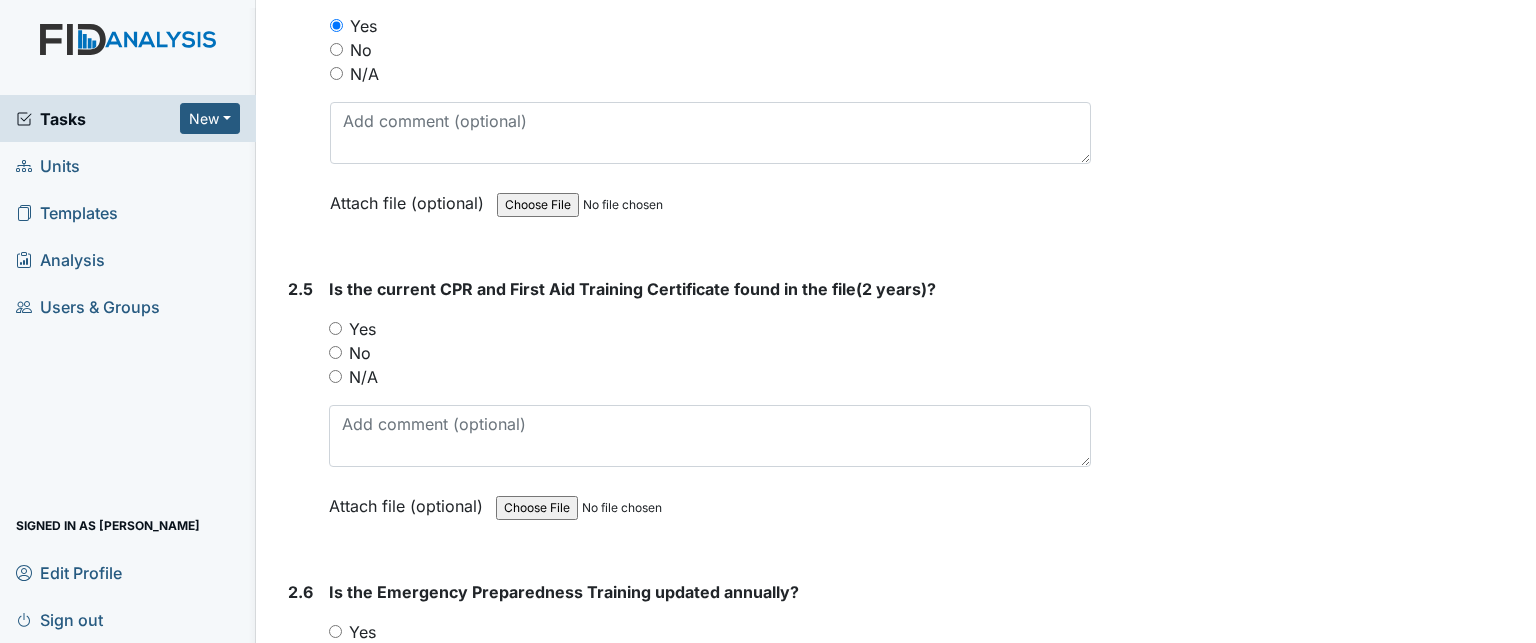 scroll, scrollTop: 2840, scrollLeft: 0, axis: vertical 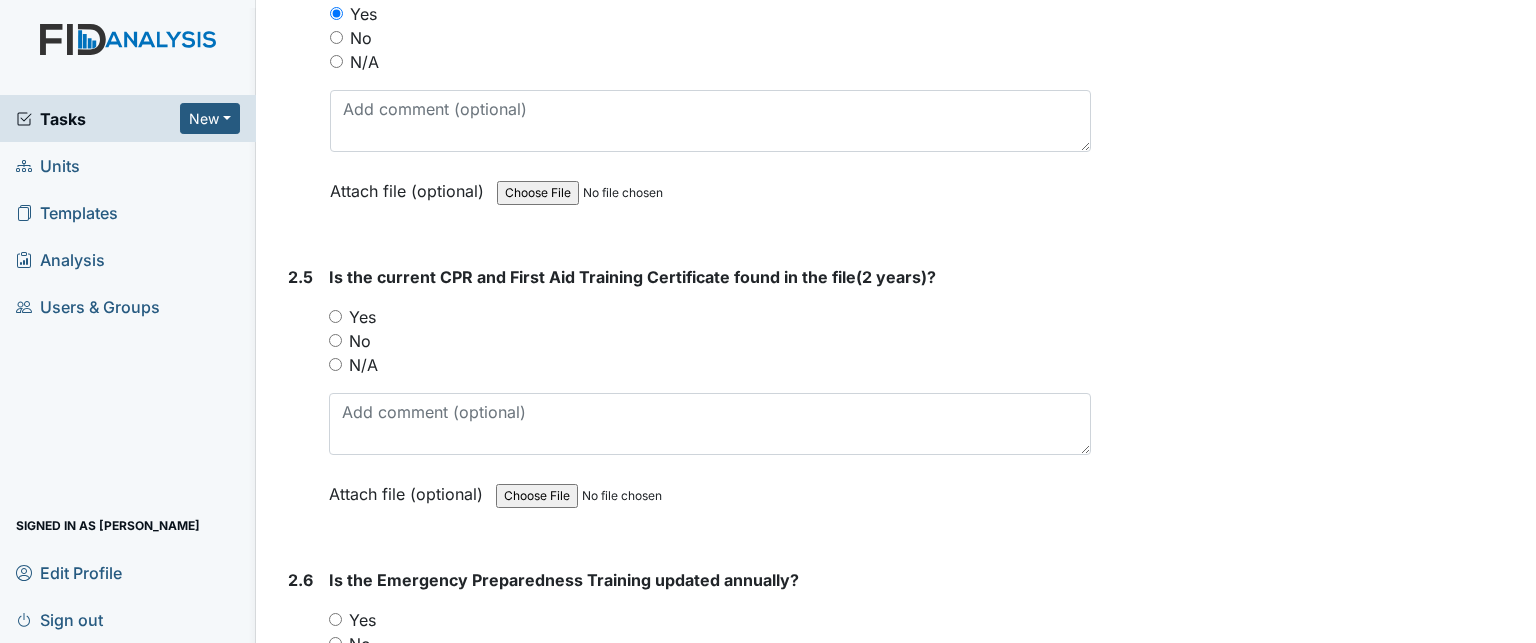 click on "Yes" at bounding box center [362, 317] 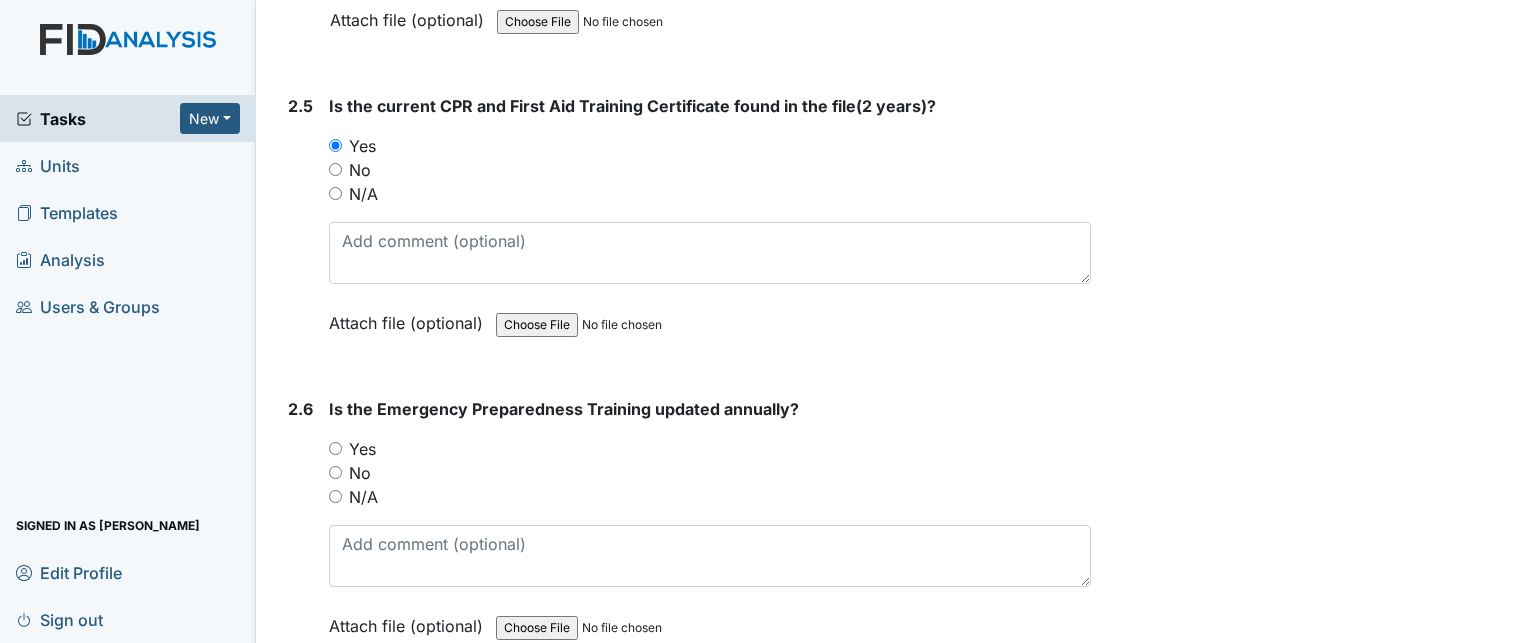 scroll, scrollTop: 3052, scrollLeft: 0, axis: vertical 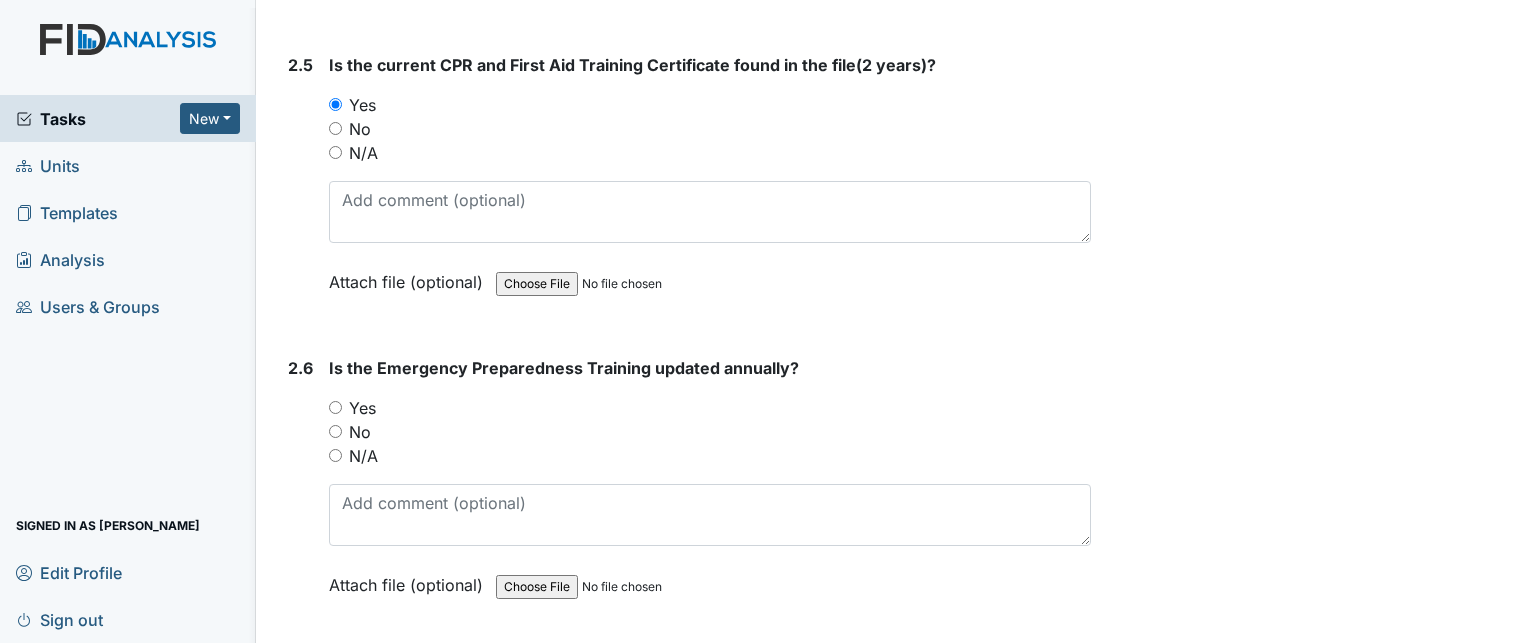 click on "Yes" at bounding box center (362, 408) 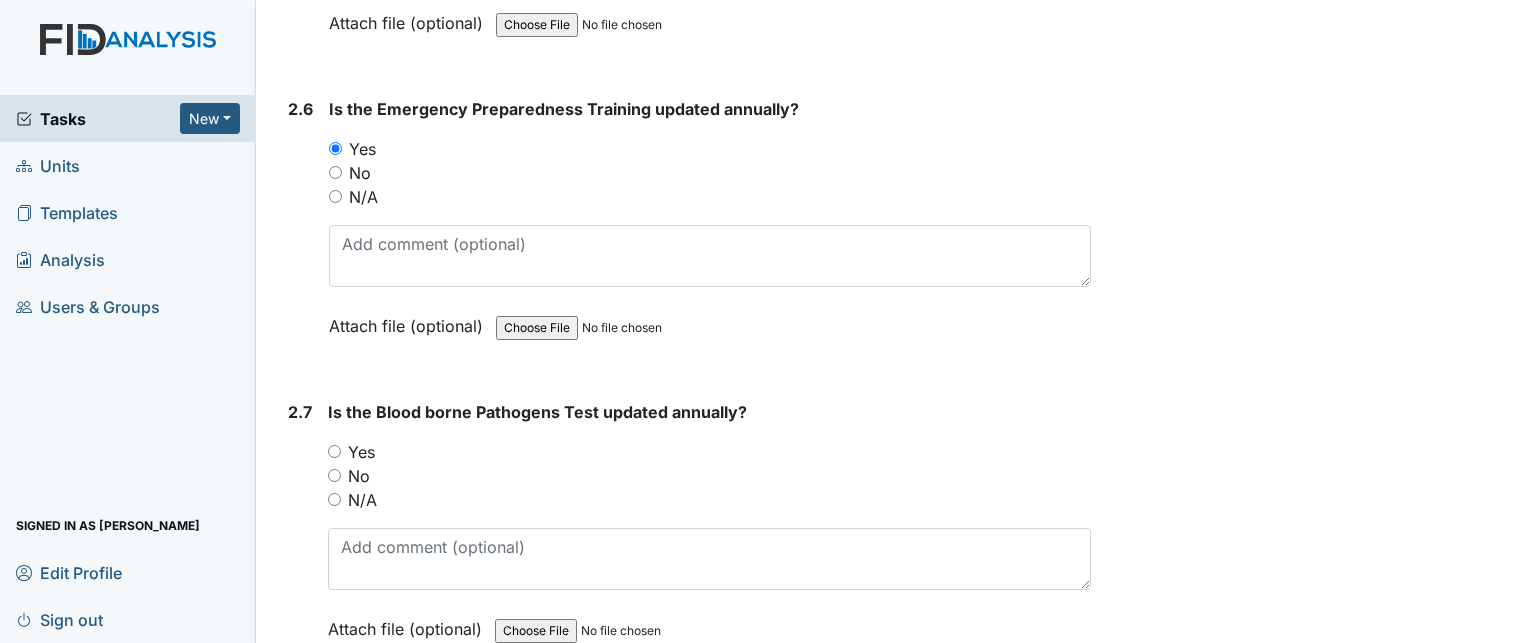 scroll, scrollTop: 3312, scrollLeft: 0, axis: vertical 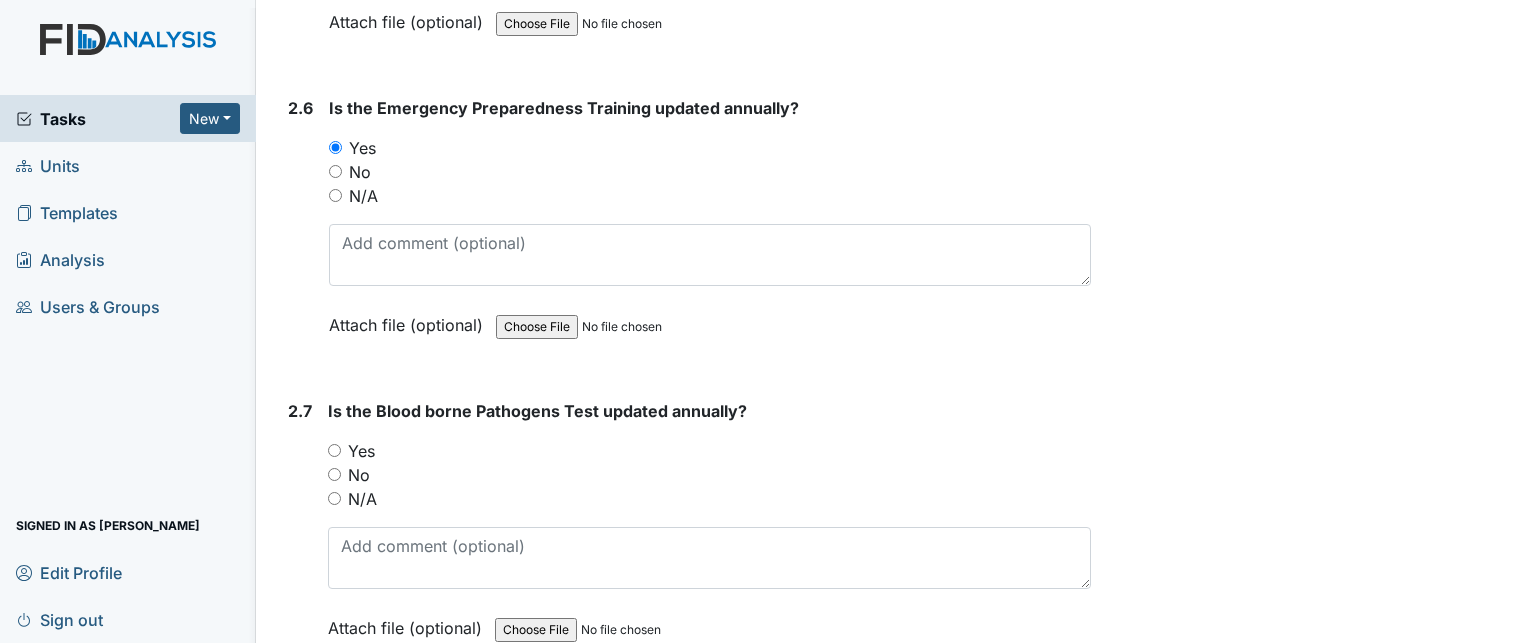 click on "Yes" at bounding box center (361, 451) 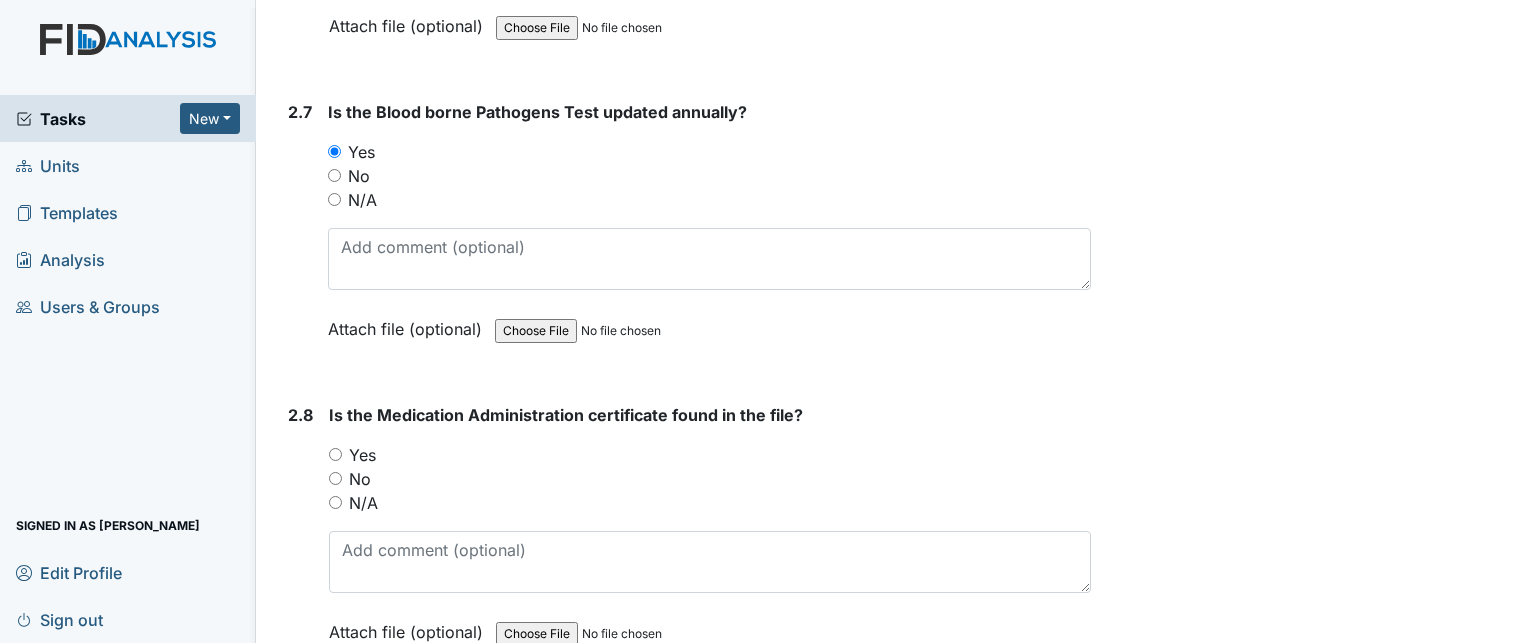 scroll, scrollTop: 3636, scrollLeft: 0, axis: vertical 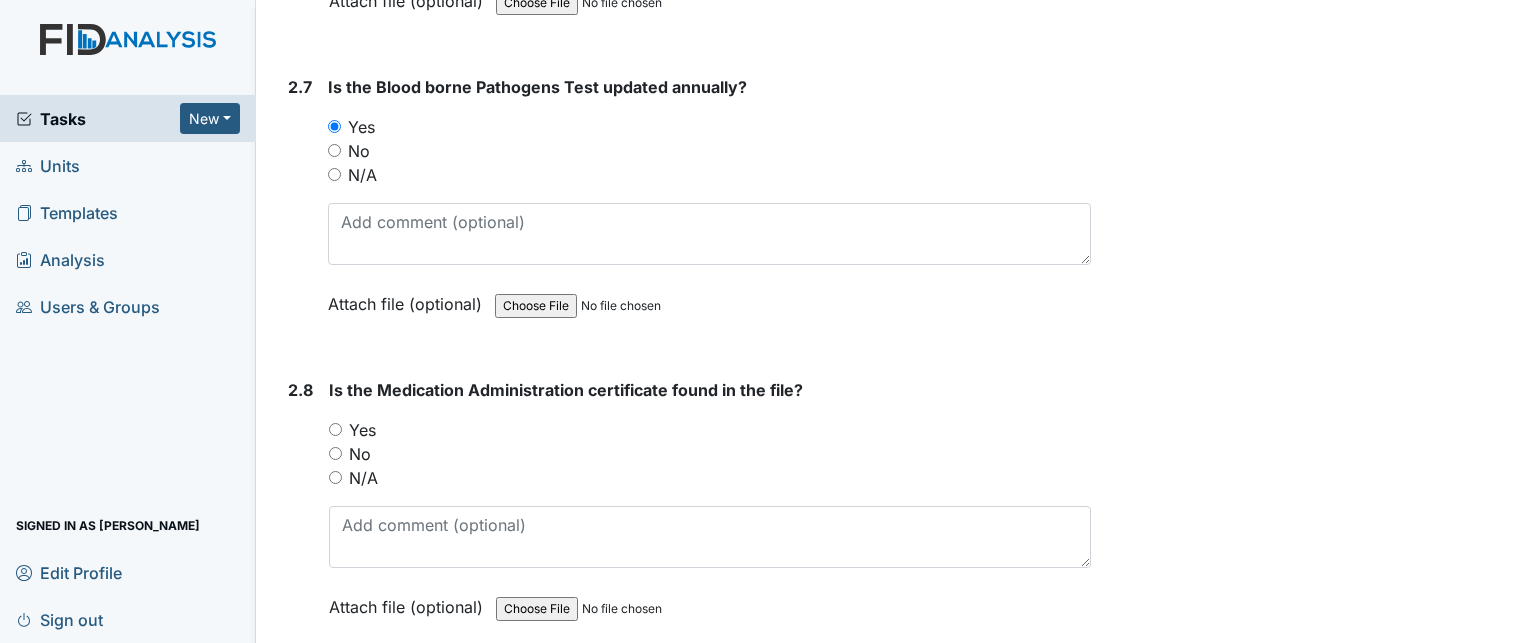click on "Yes" at bounding box center (362, 430) 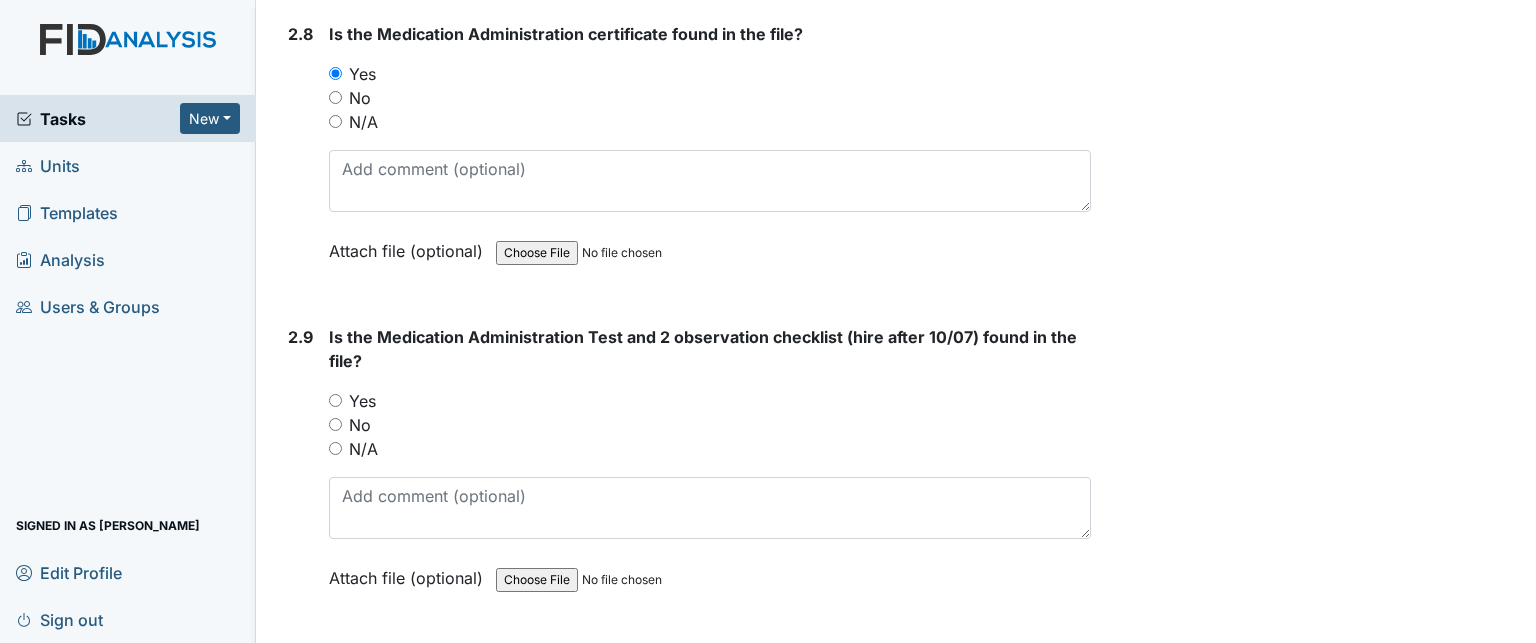 scroll, scrollTop: 4003, scrollLeft: 0, axis: vertical 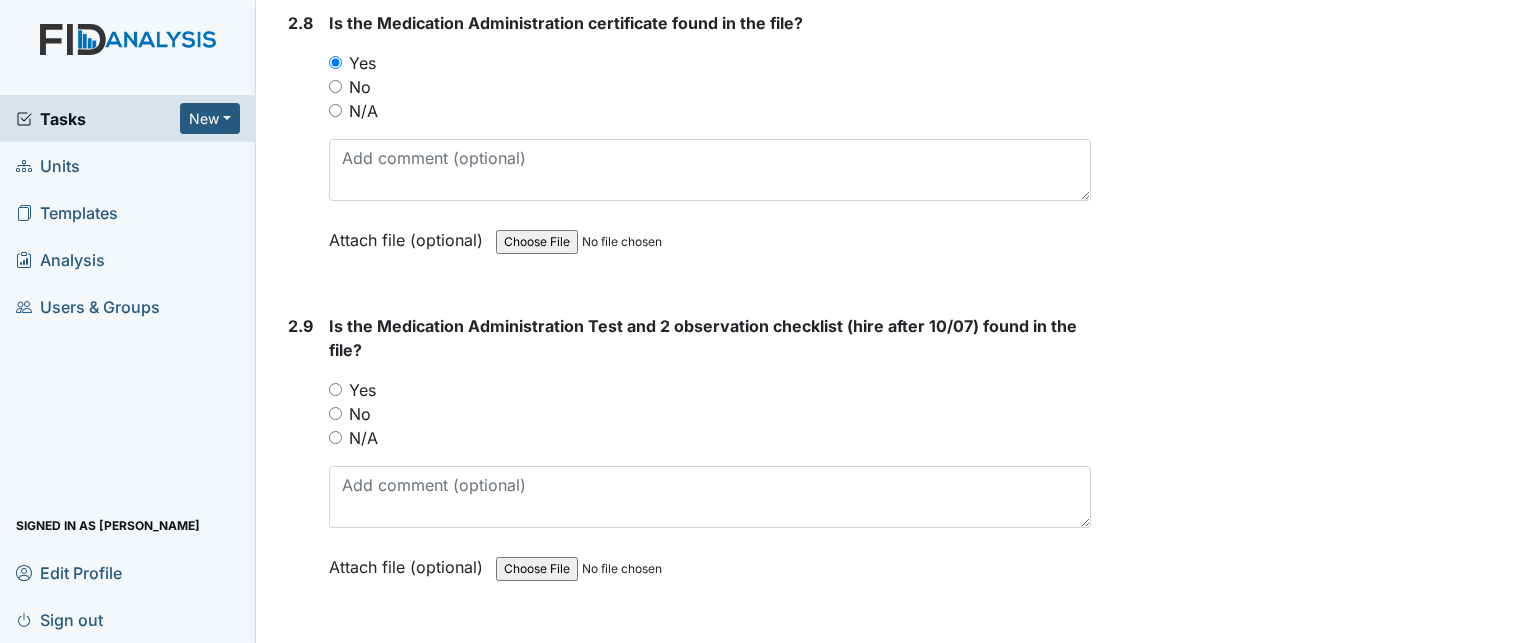 click on "Yes" at bounding box center [362, 390] 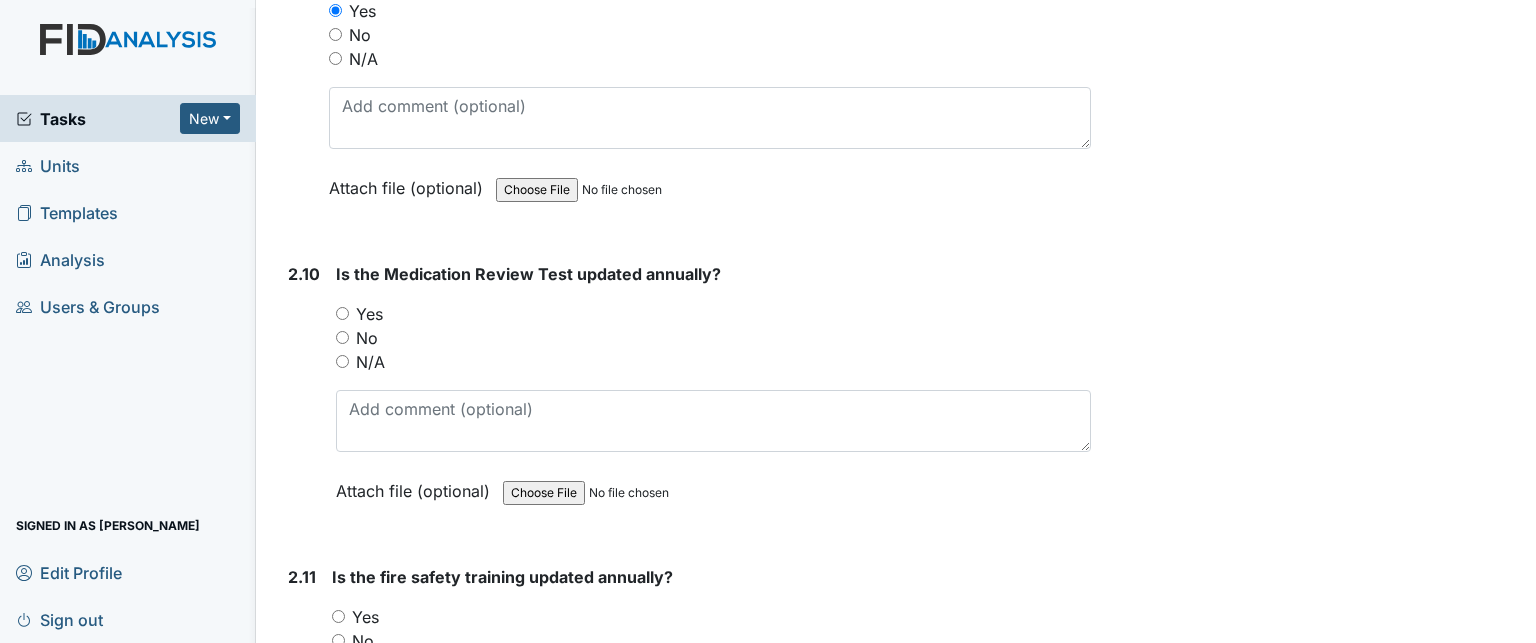 scroll, scrollTop: 4392, scrollLeft: 0, axis: vertical 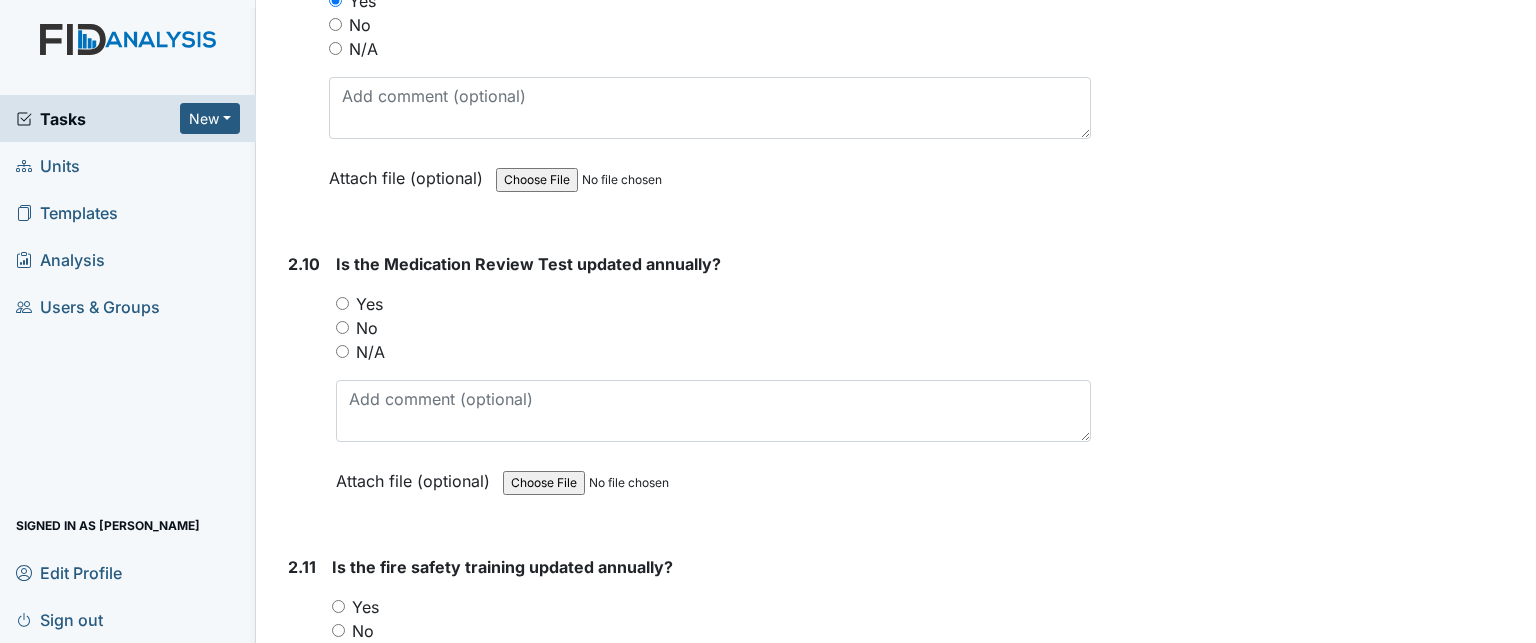 click on "Yes" at bounding box center [369, 304] 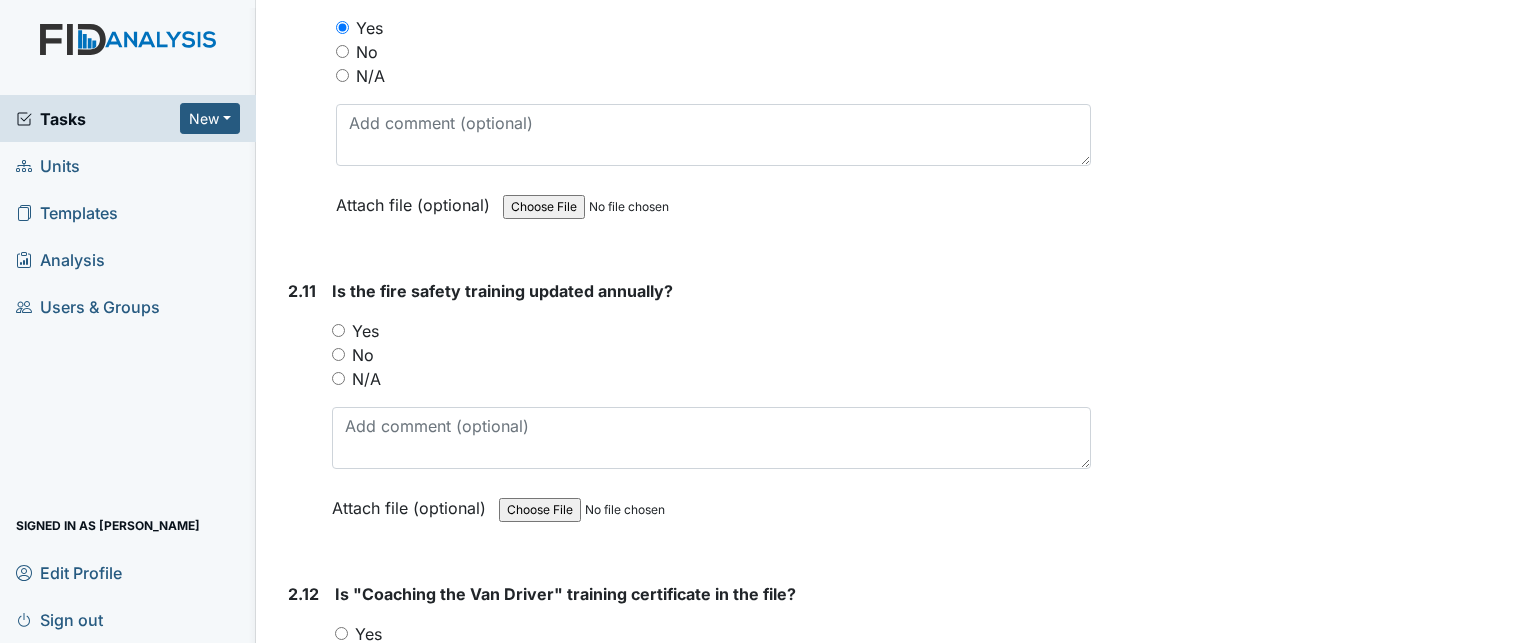 scroll, scrollTop: 4668, scrollLeft: 0, axis: vertical 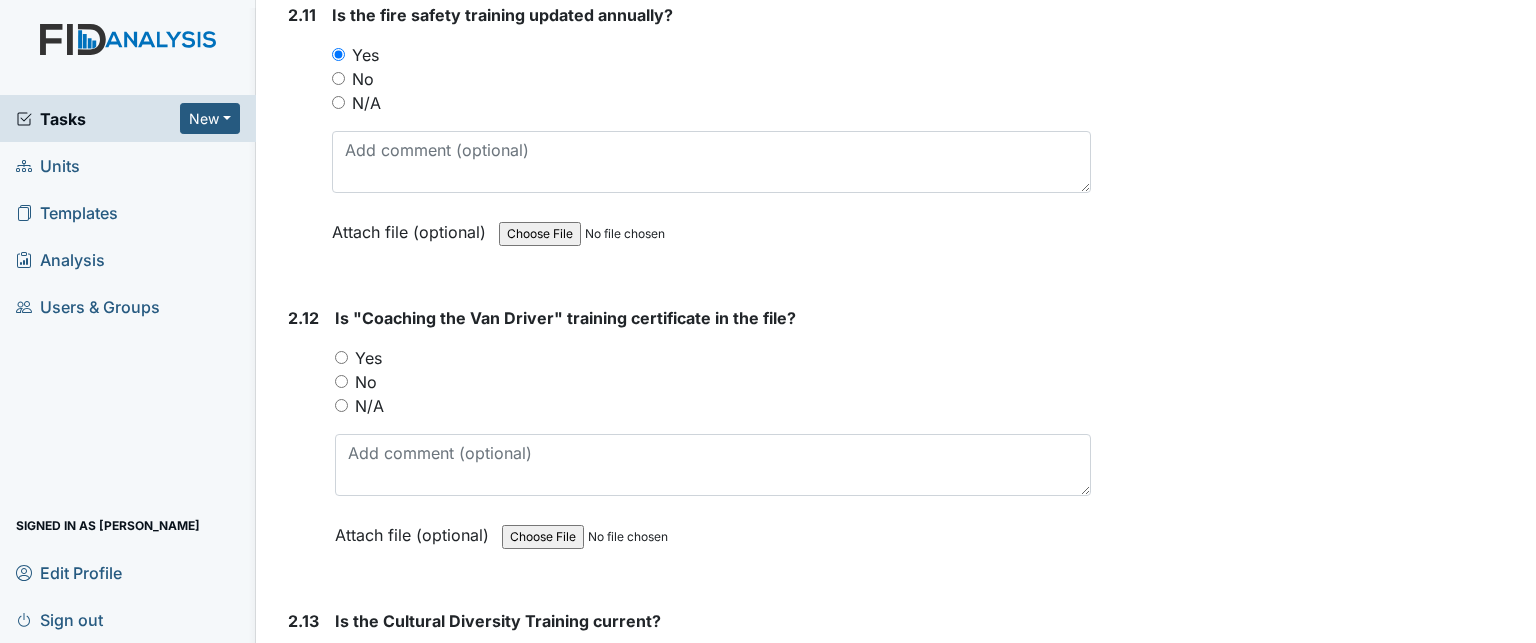 click on "Yes" at bounding box center [368, 358] 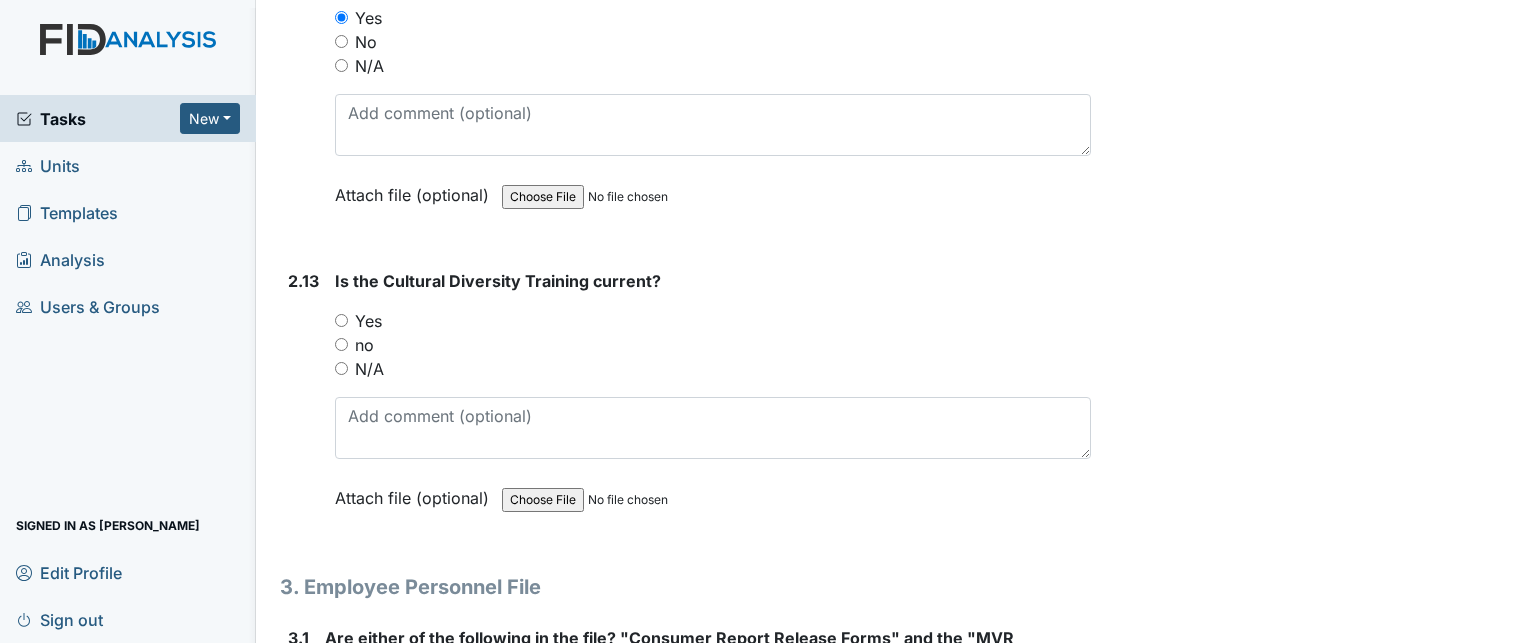 scroll, scrollTop: 5284, scrollLeft: 0, axis: vertical 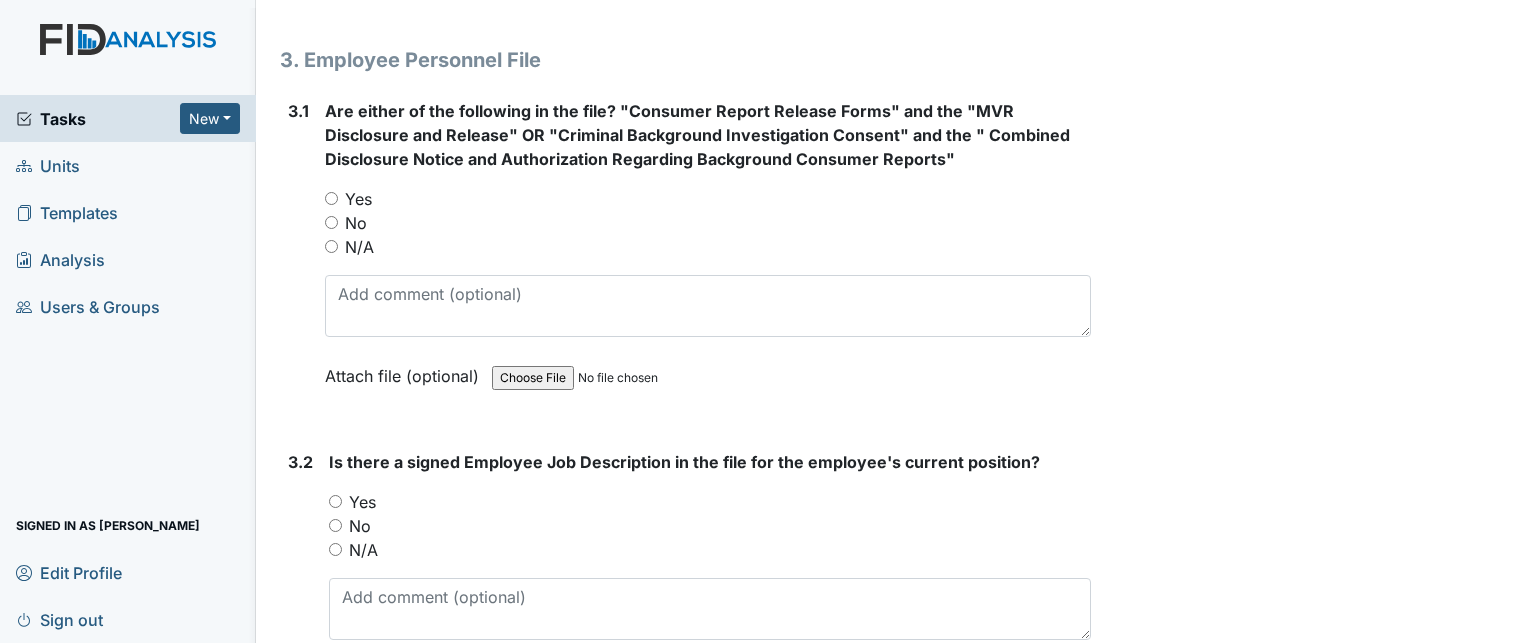 click on "Yes" at bounding box center (708, 199) 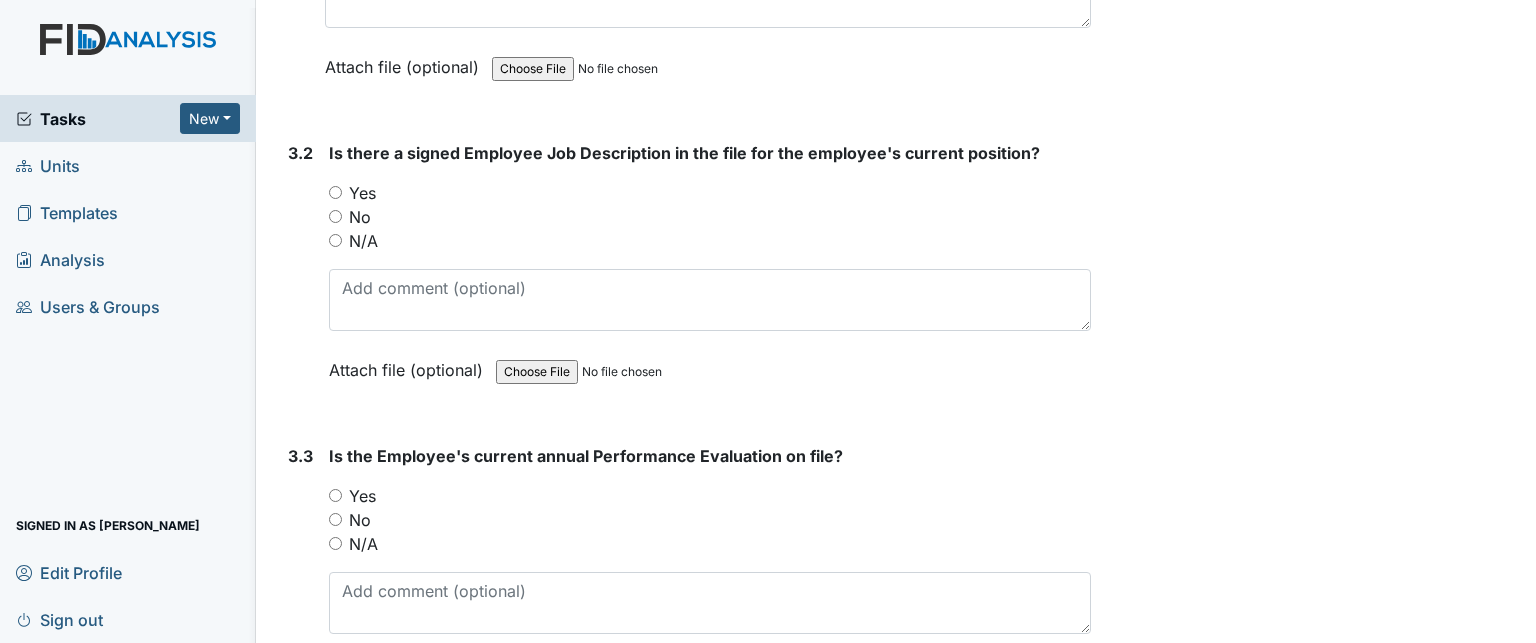 scroll, scrollTop: 6123, scrollLeft: 0, axis: vertical 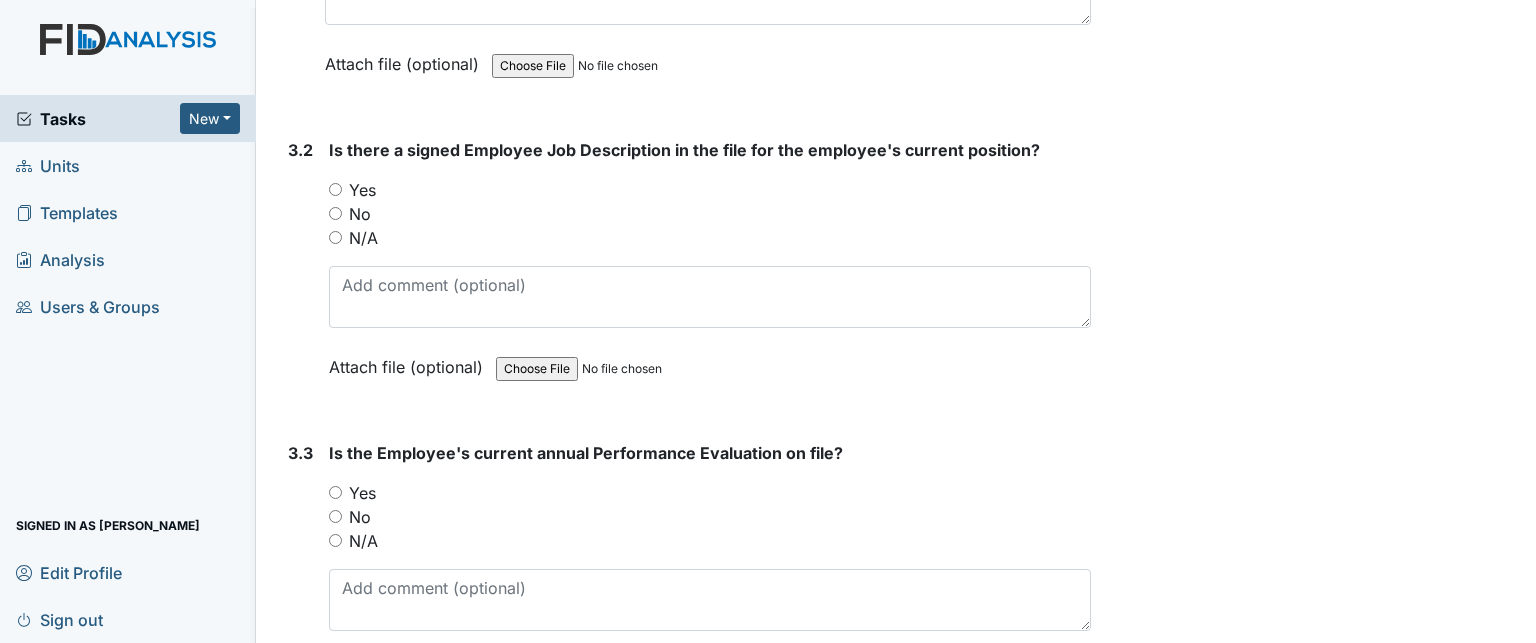 click on "Yes" at bounding box center [362, 190] 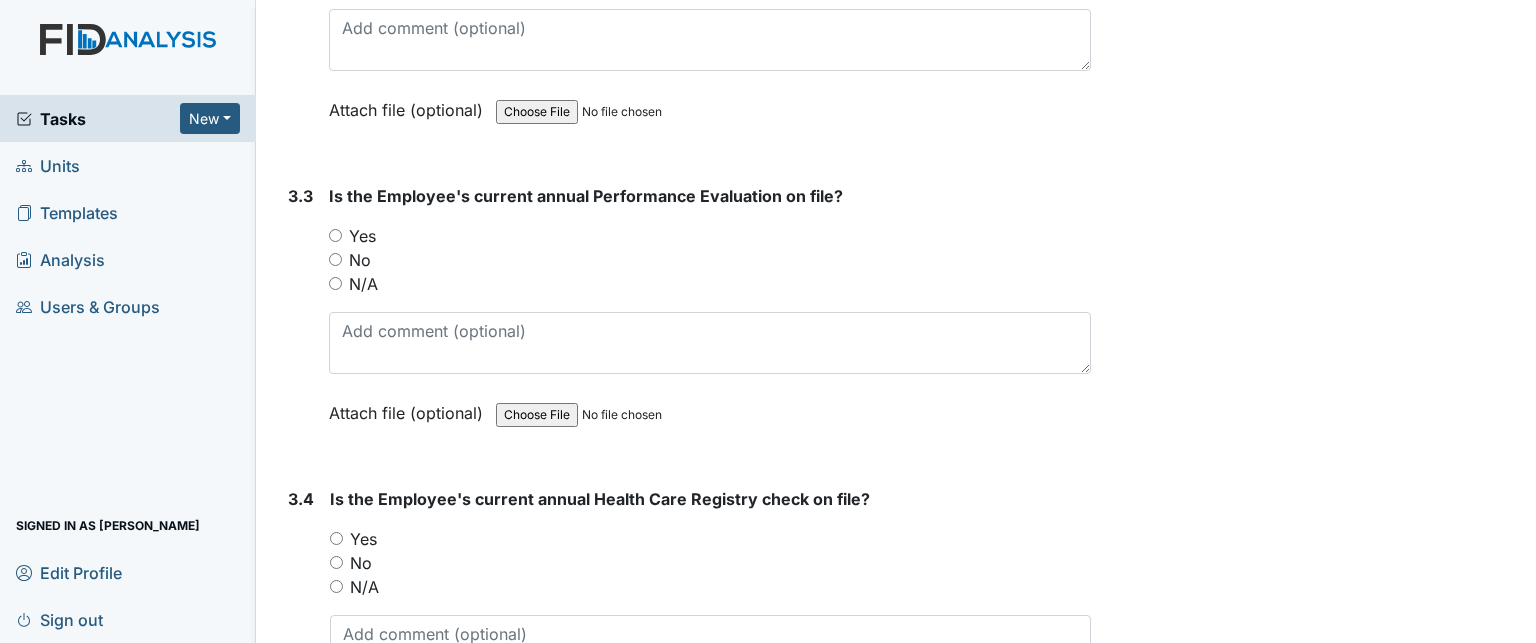 scroll, scrollTop: 6388, scrollLeft: 0, axis: vertical 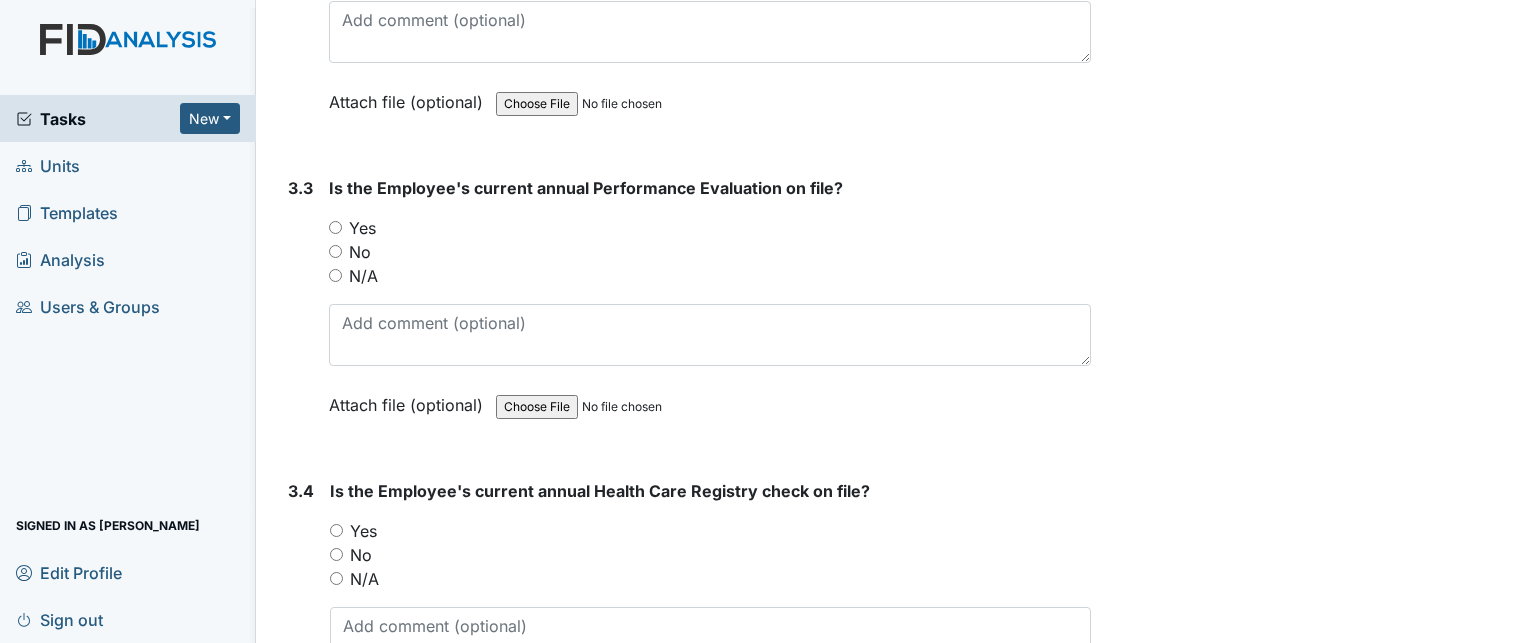 click on "N/A" at bounding box center (363, 276) 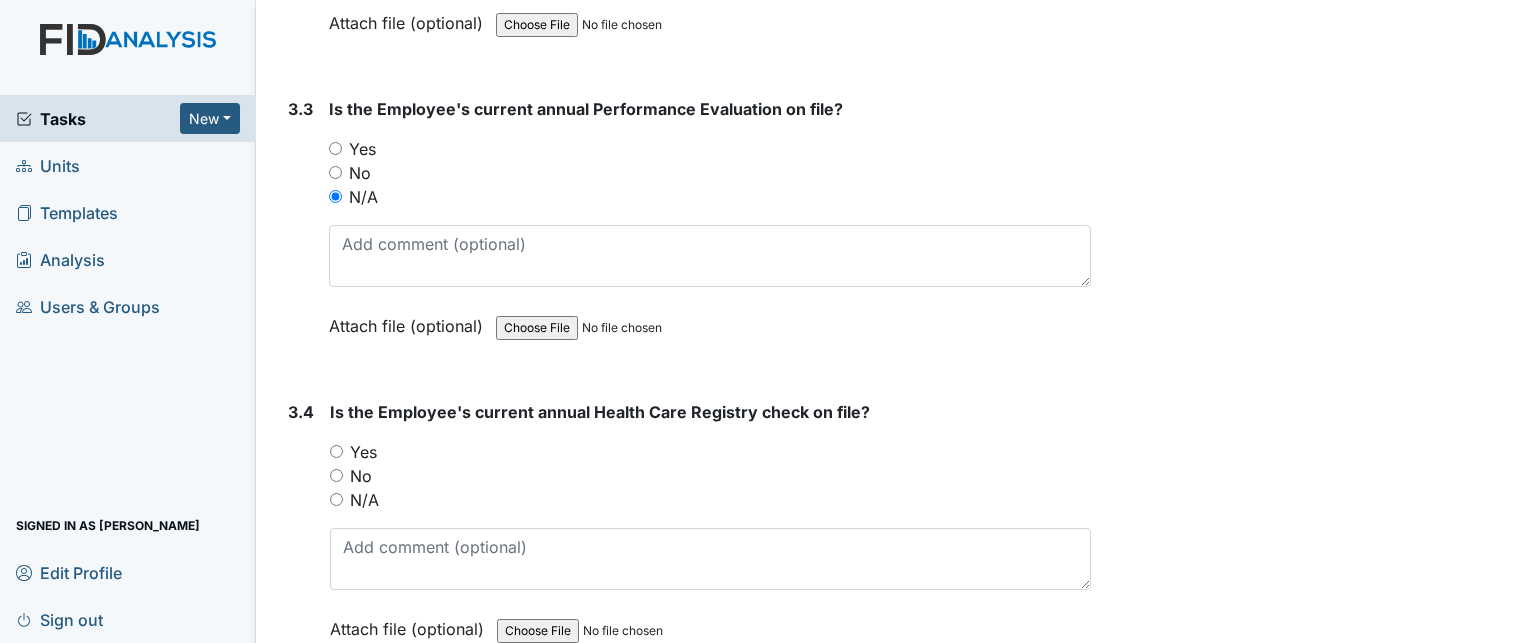 scroll, scrollTop: 6468, scrollLeft: 0, axis: vertical 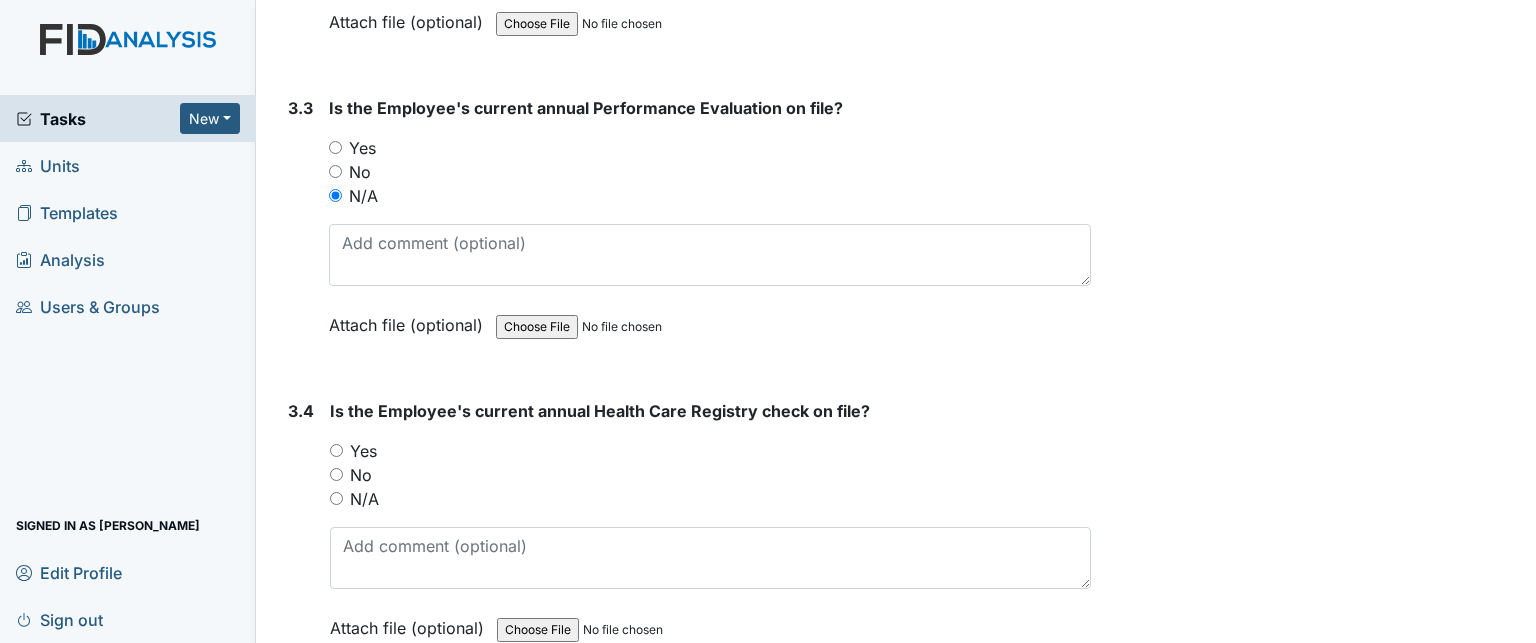 click on "No" at bounding box center [360, 172] 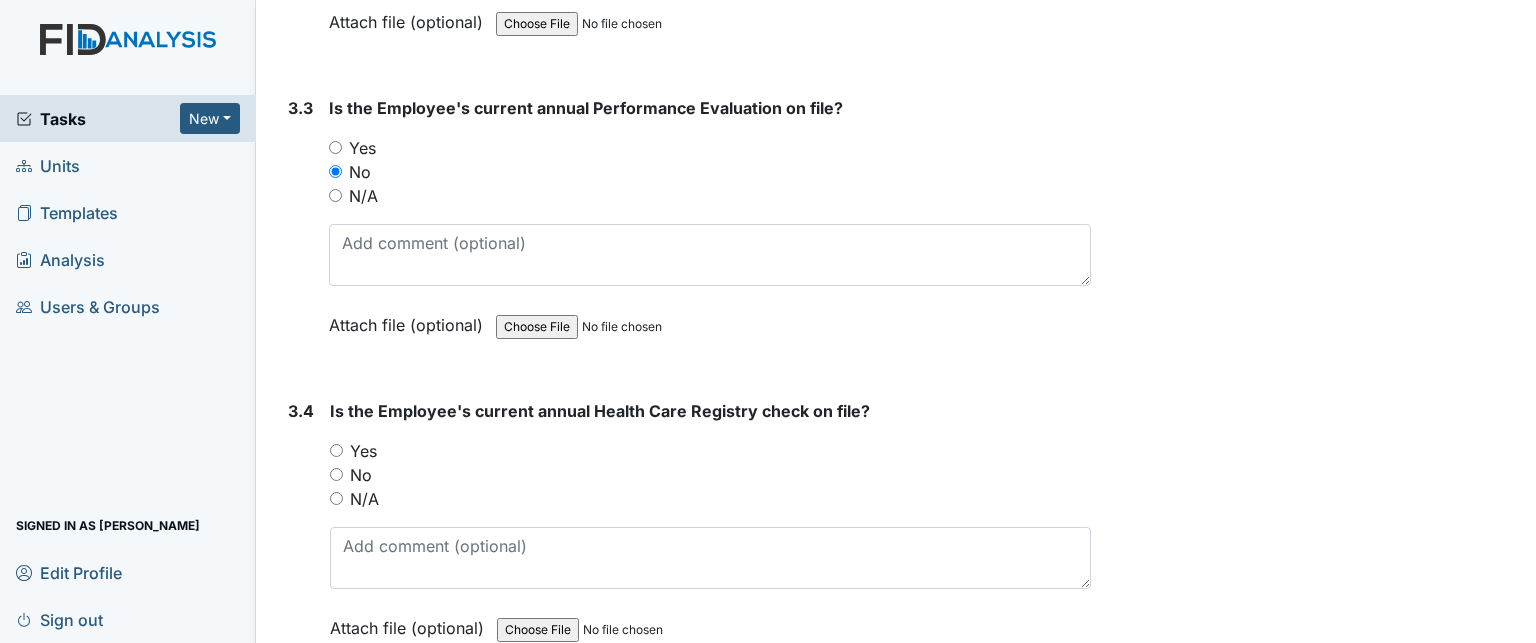 click on "Yes" at bounding box center [363, 451] 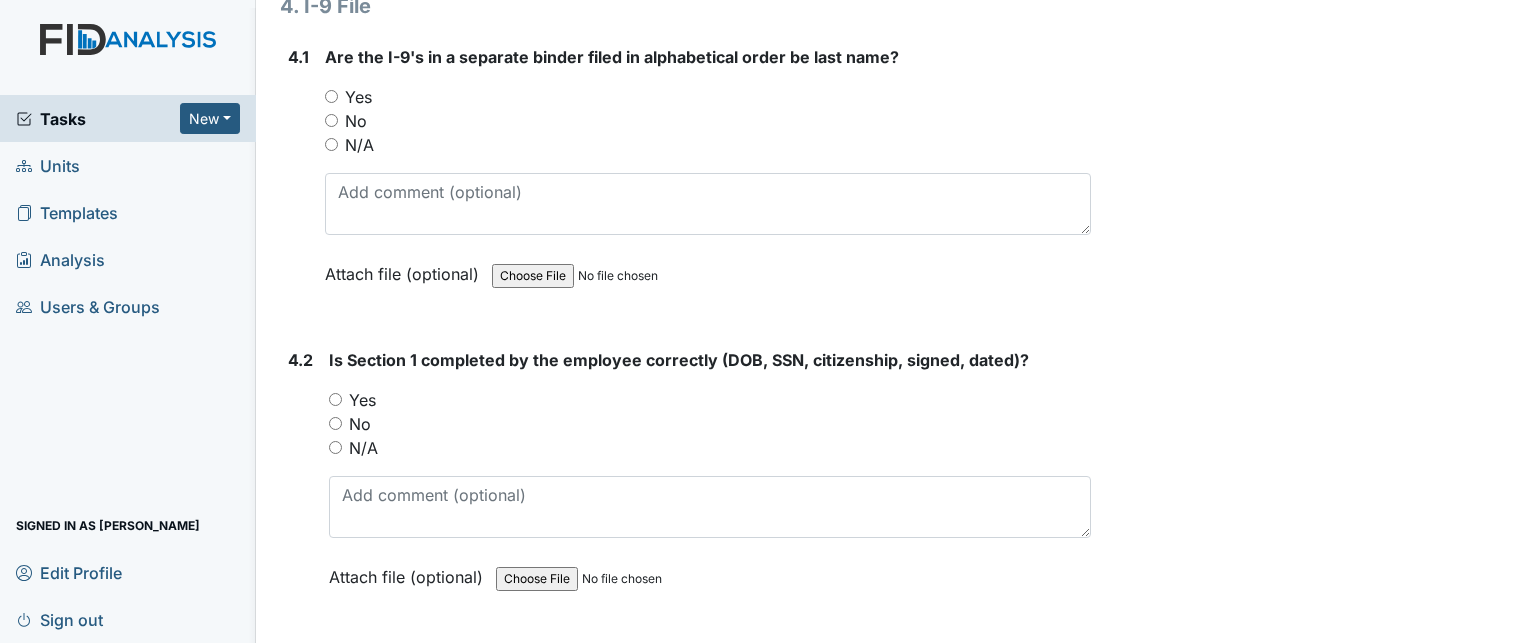 scroll, scrollTop: 7140, scrollLeft: 0, axis: vertical 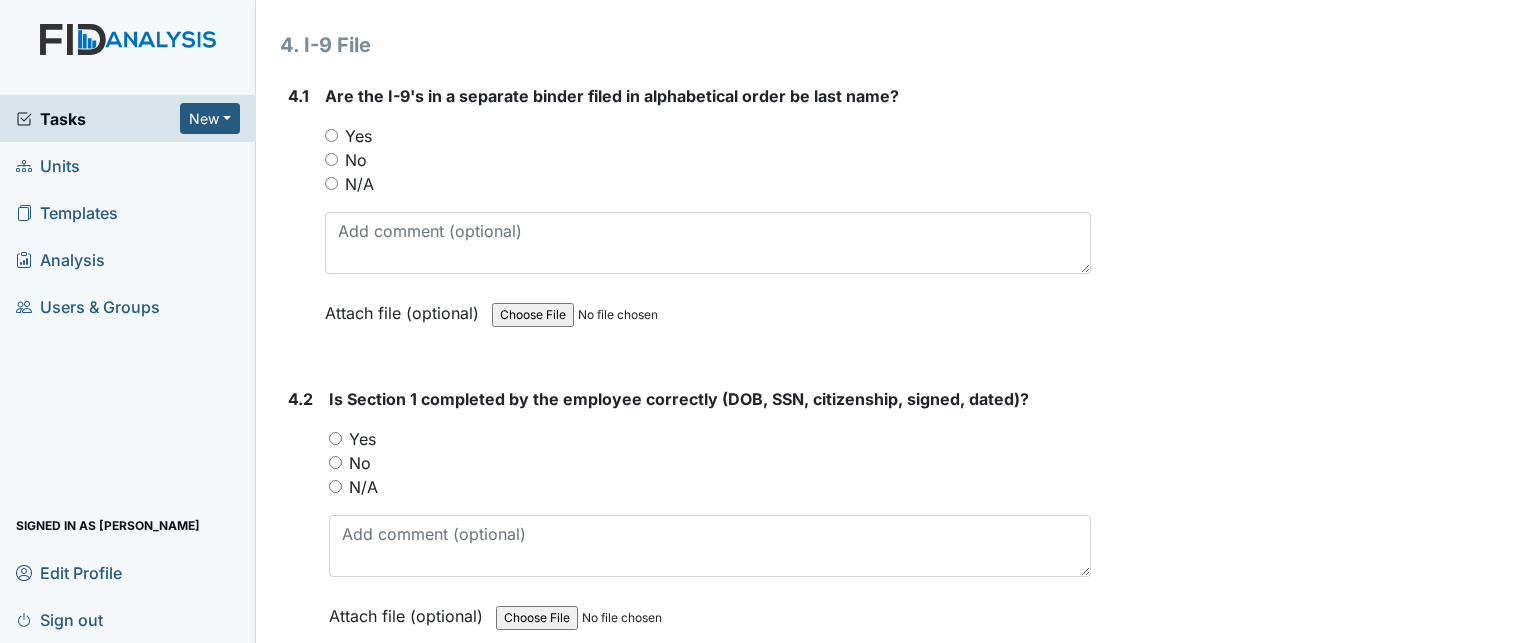 click on "Yes" at bounding box center (331, 135) 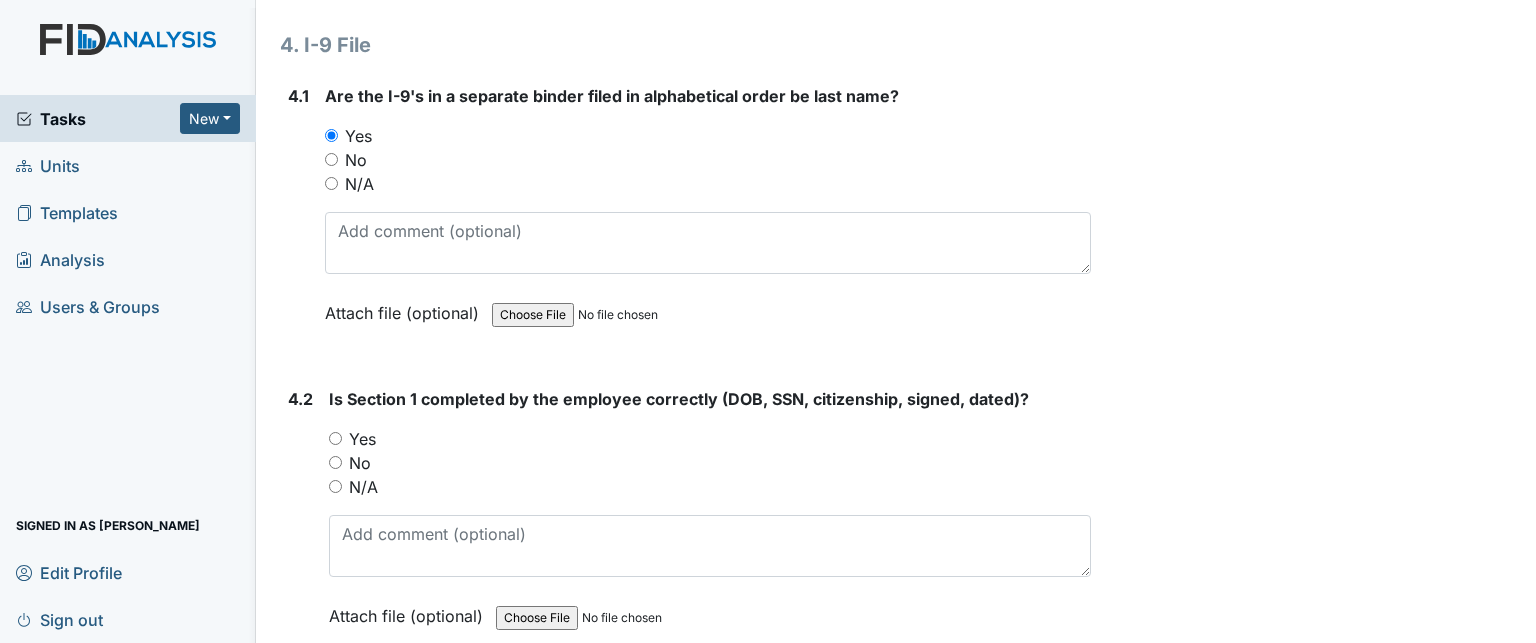 click on "Yes" at bounding box center (335, 438) 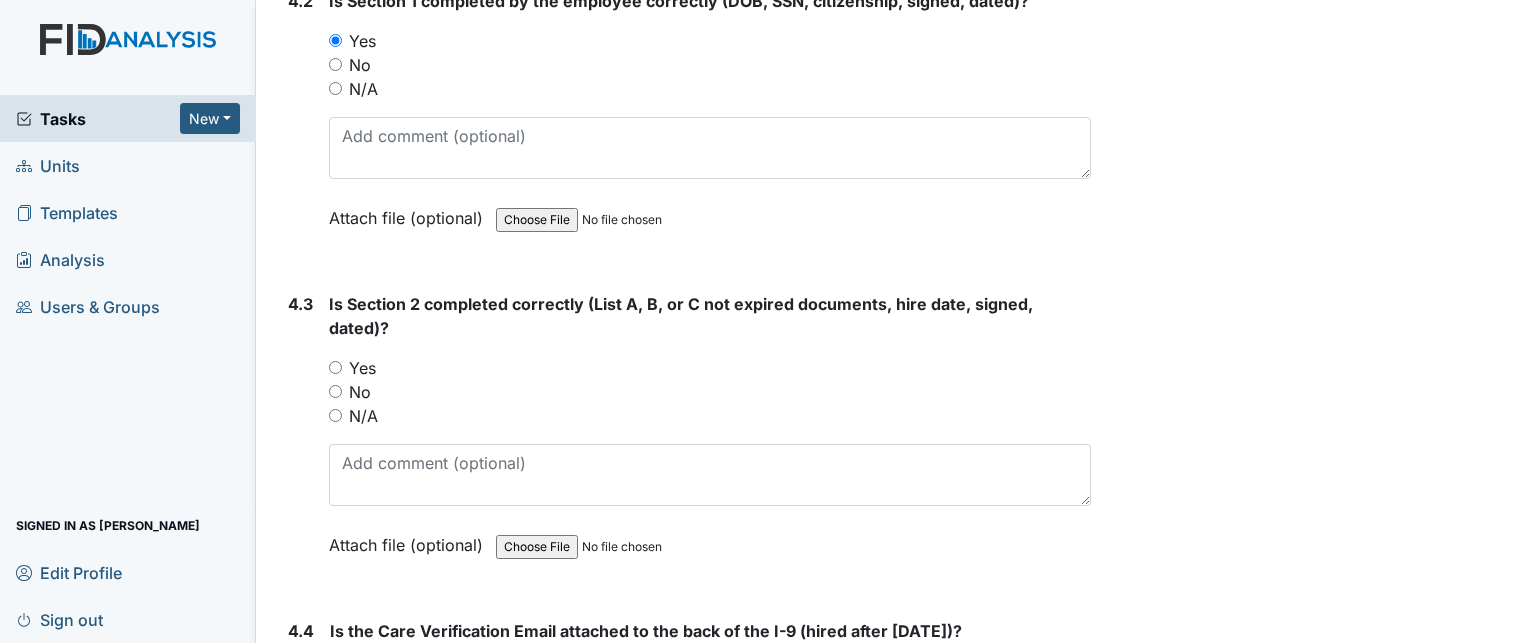 scroll, scrollTop: 7540, scrollLeft: 0, axis: vertical 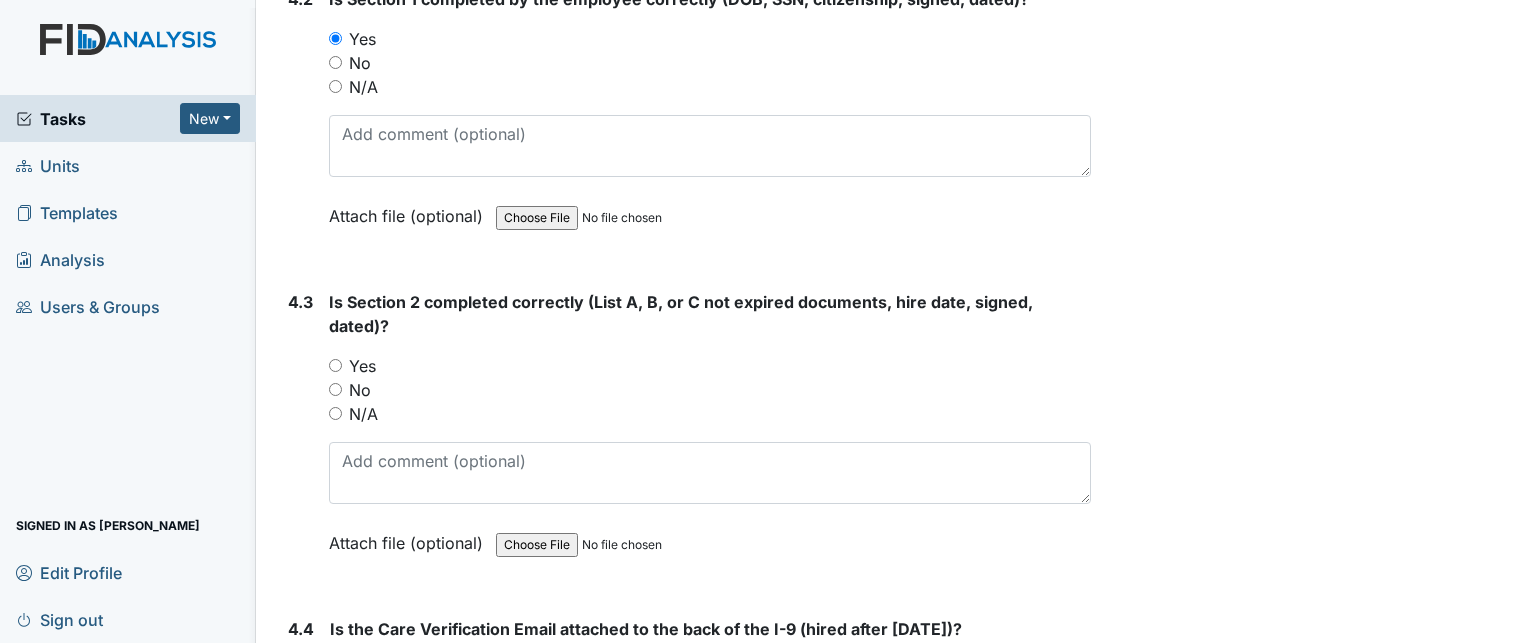 click on "Yes" at bounding box center [335, 365] 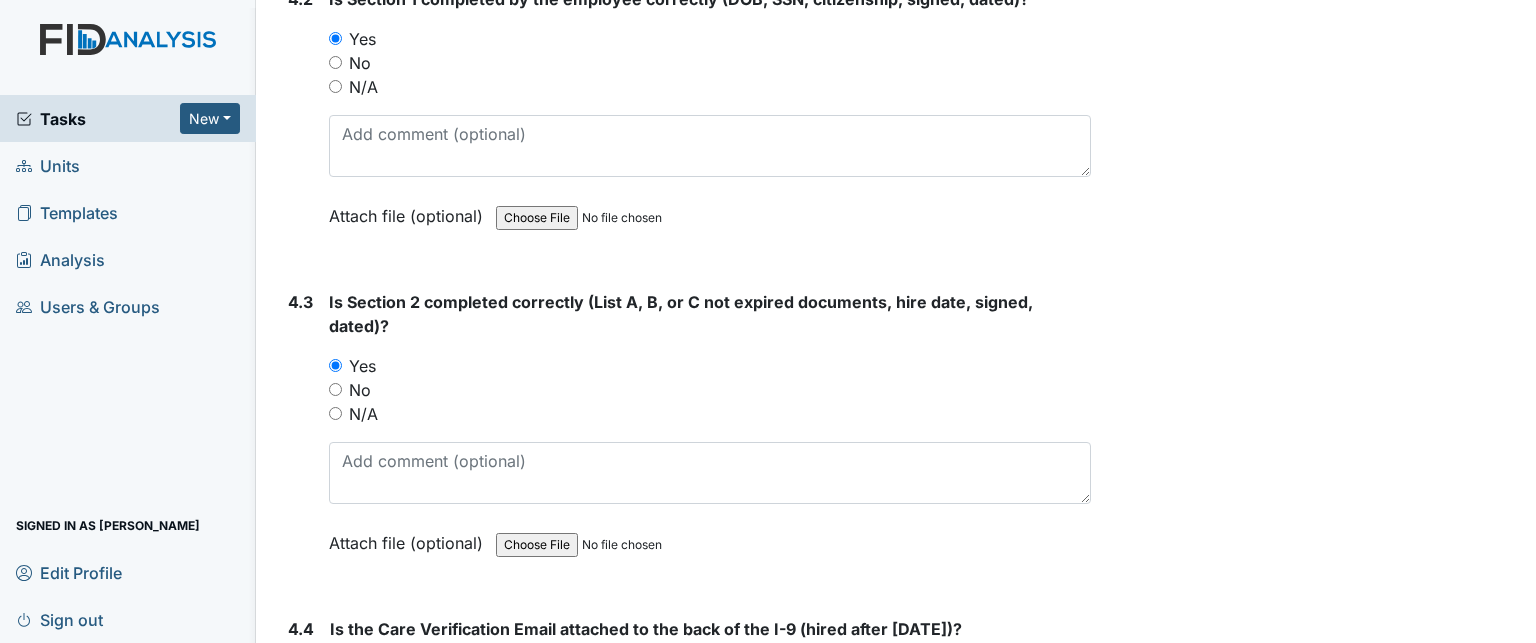 scroll, scrollTop: 7844, scrollLeft: 0, axis: vertical 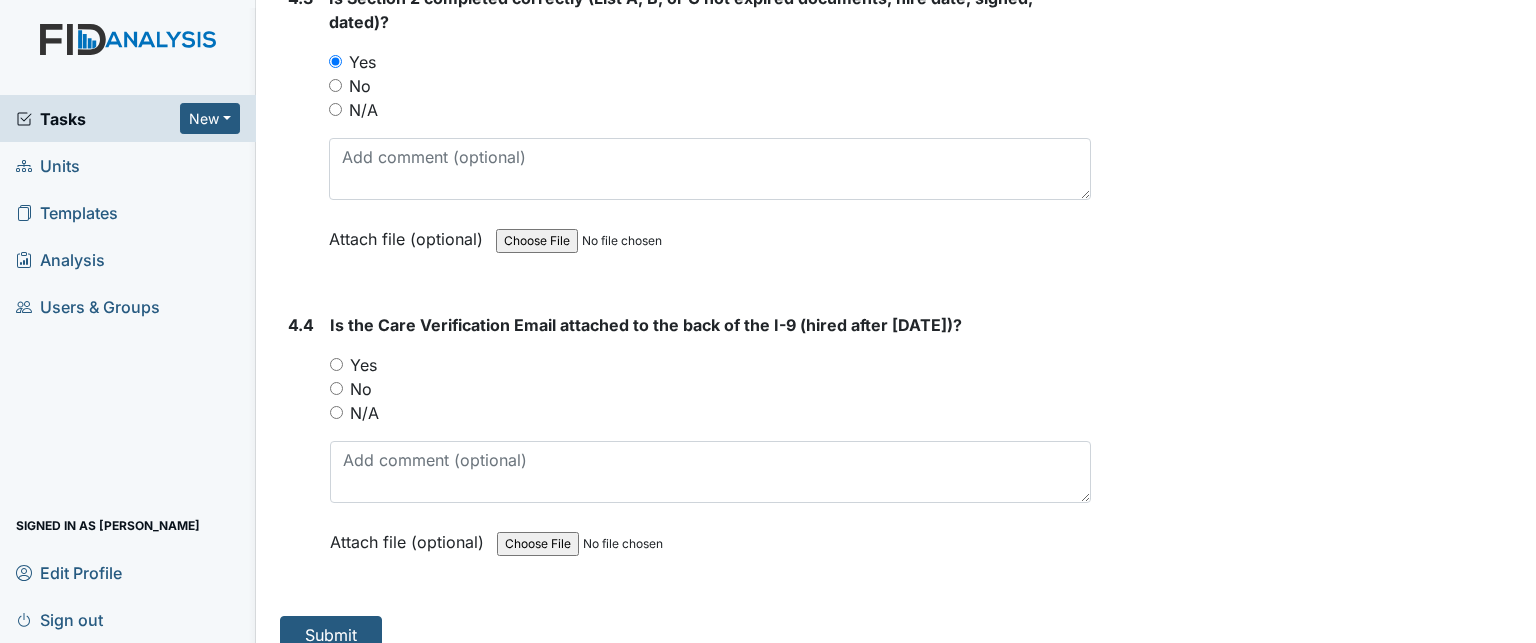 click on "Yes" at bounding box center (336, 364) 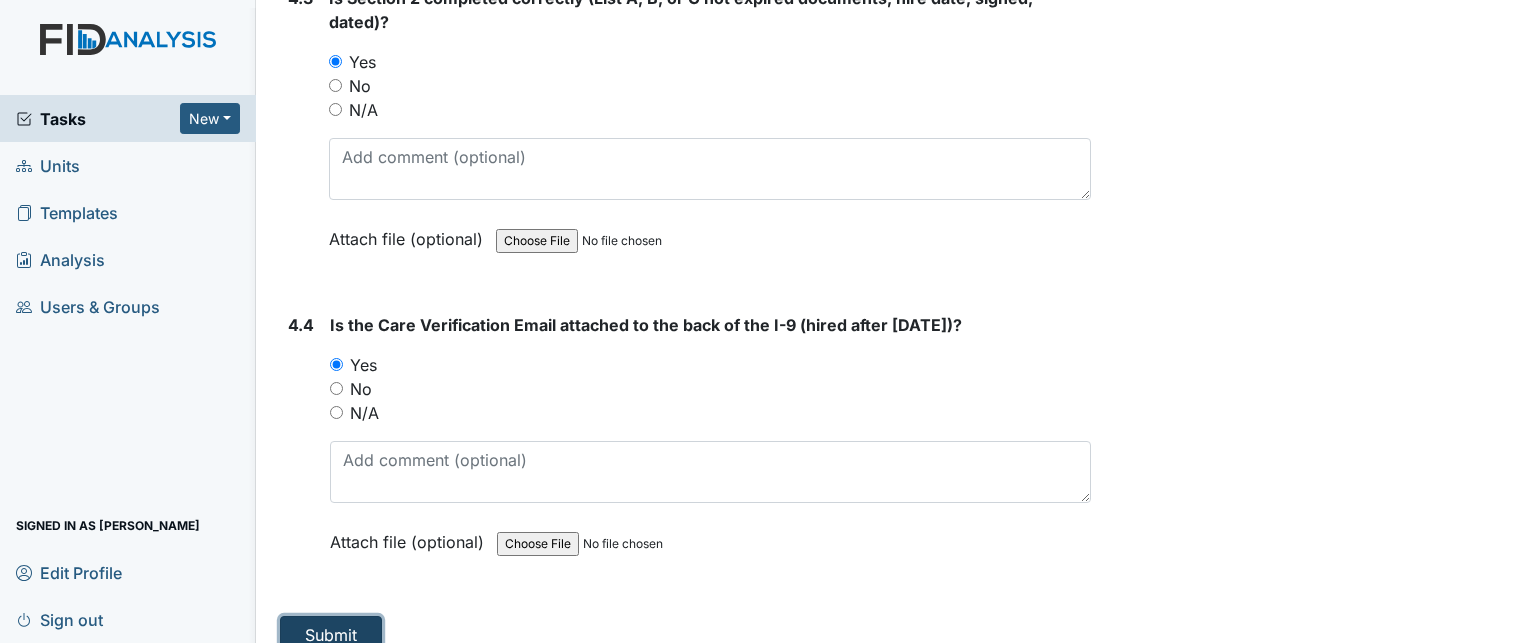 click on "Submit" at bounding box center [331, 635] 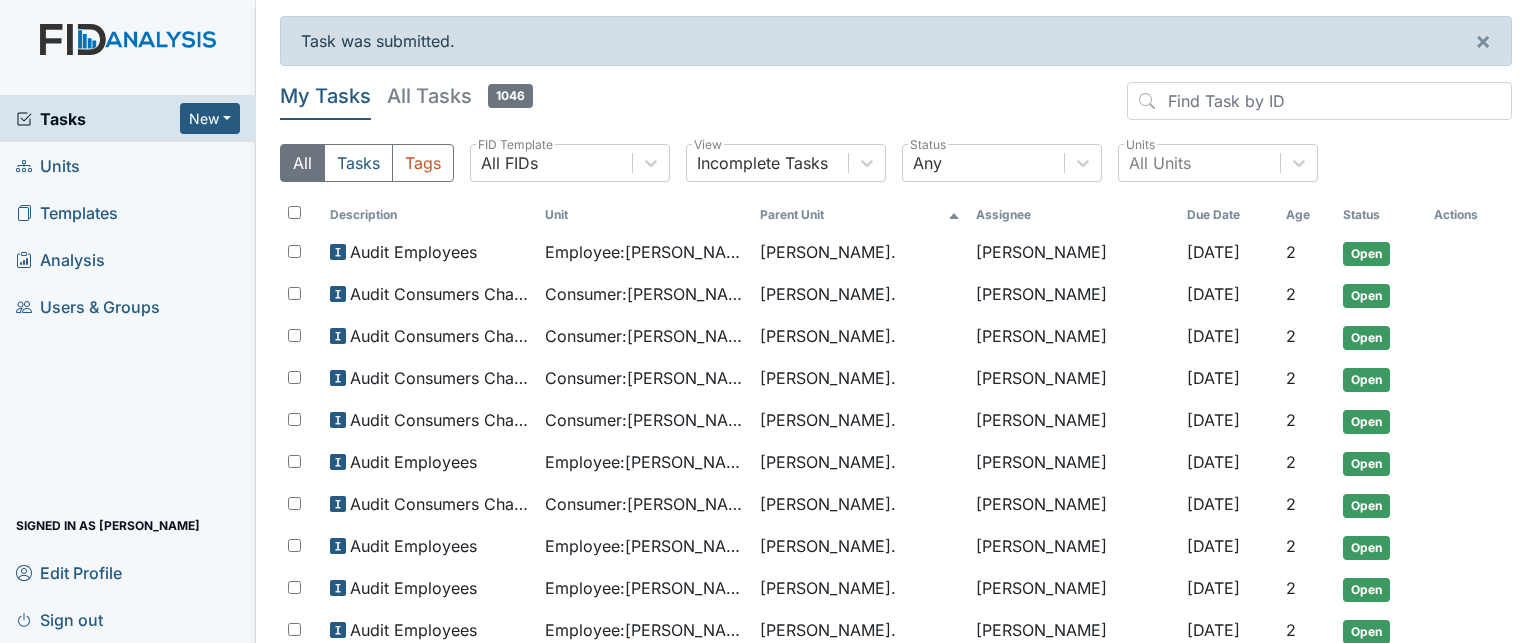 scroll, scrollTop: 0, scrollLeft: 0, axis: both 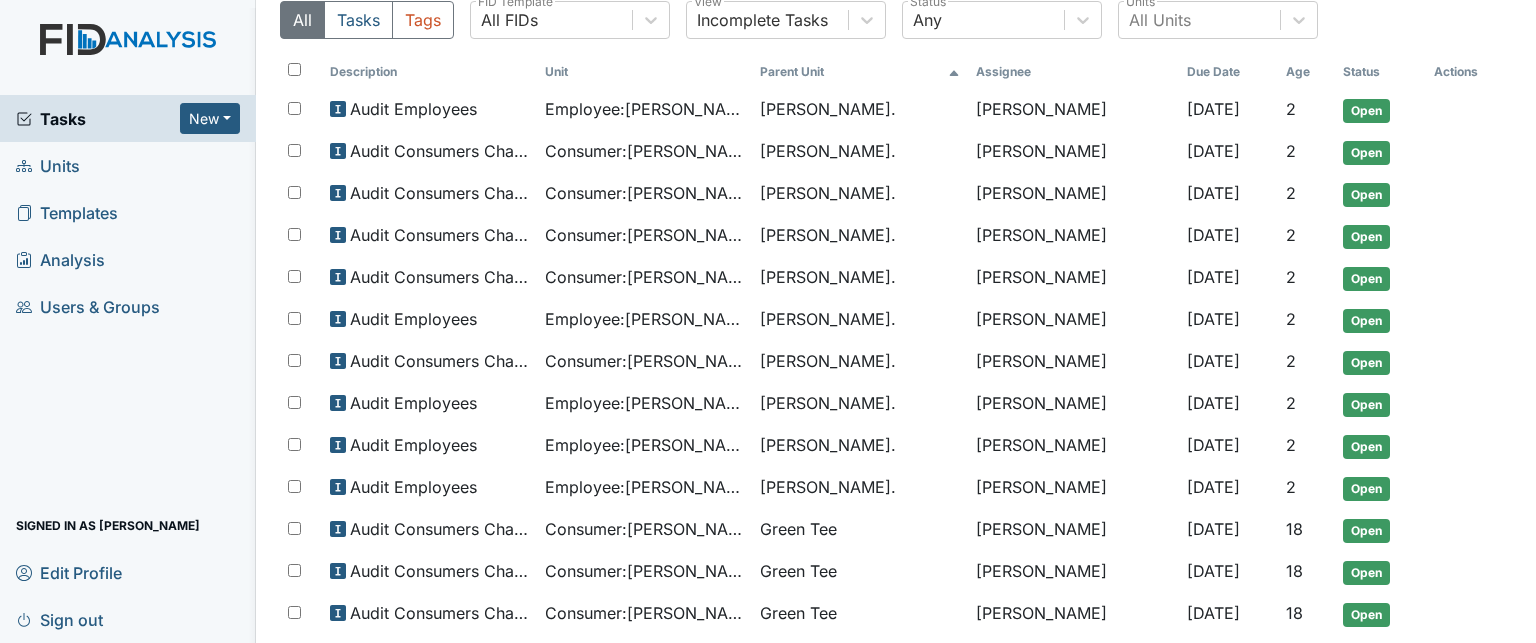 click on "Unit" at bounding box center [644, 72] 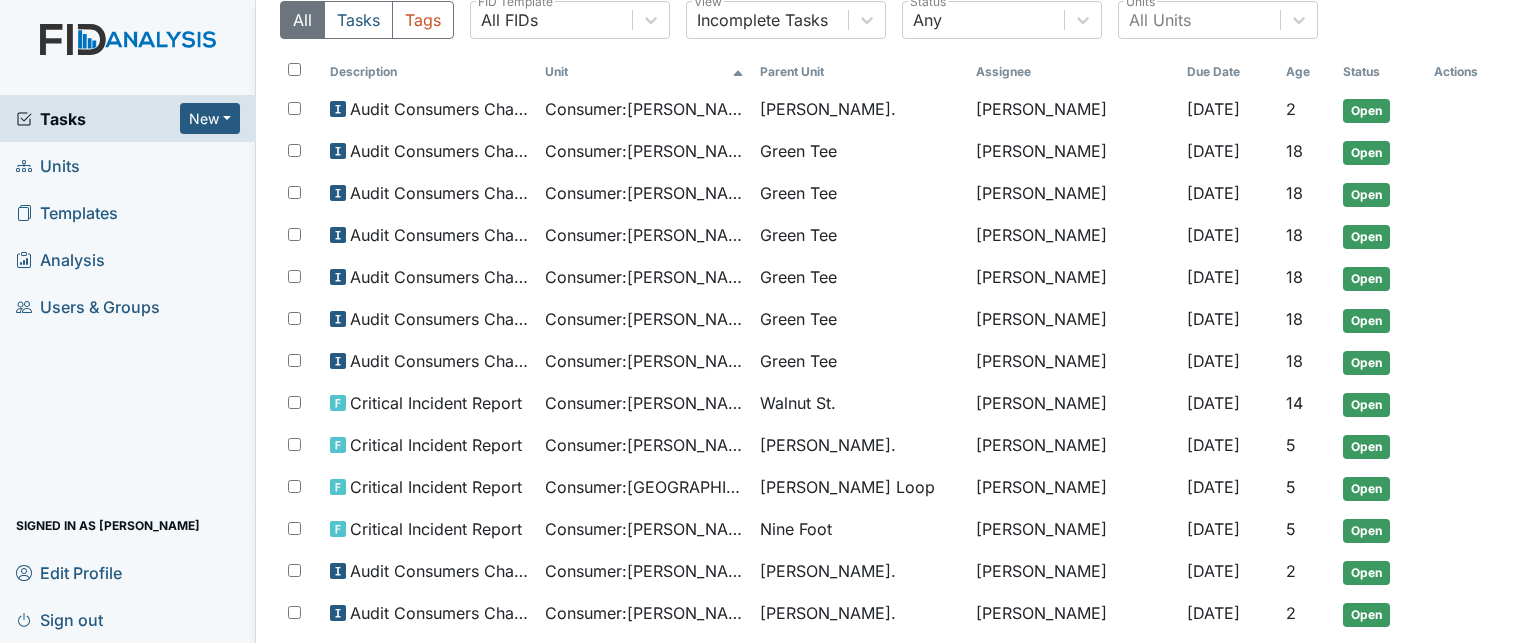 click on "Unit" at bounding box center (644, 72) 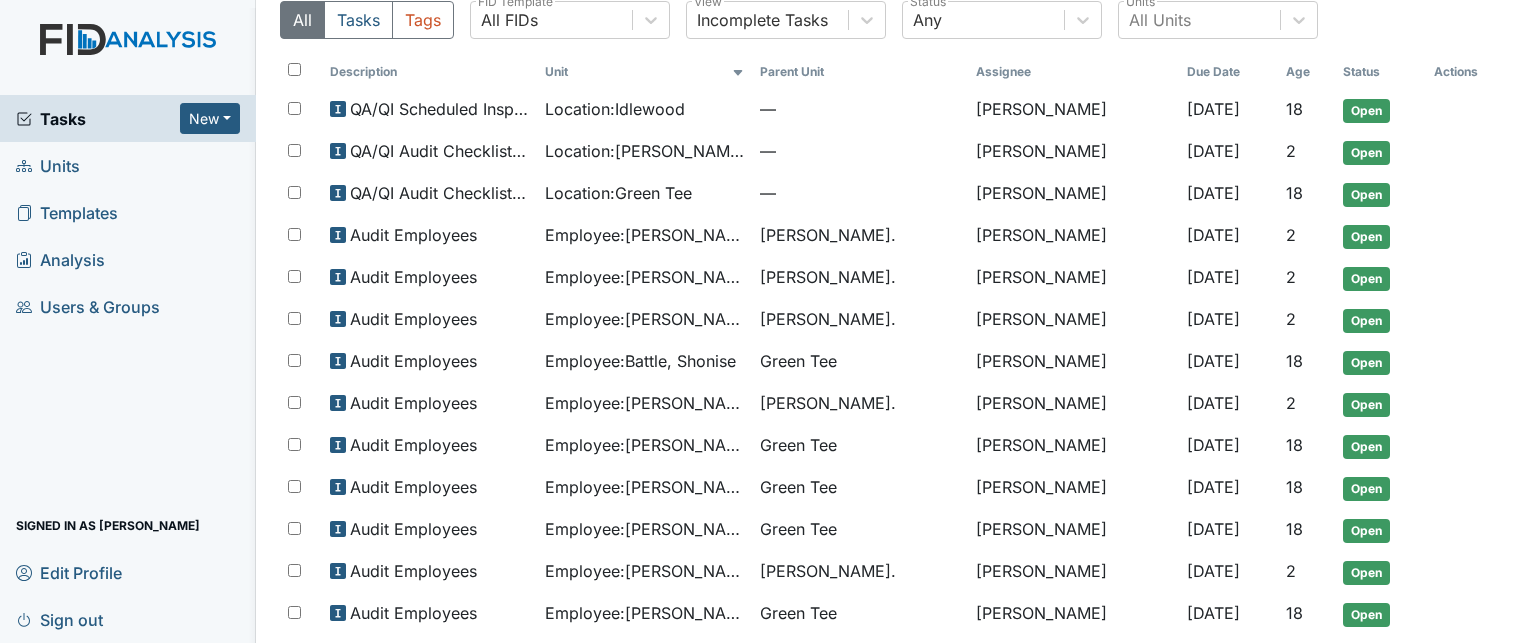 click on "Parent Unit" at bounding box center [859, 72] 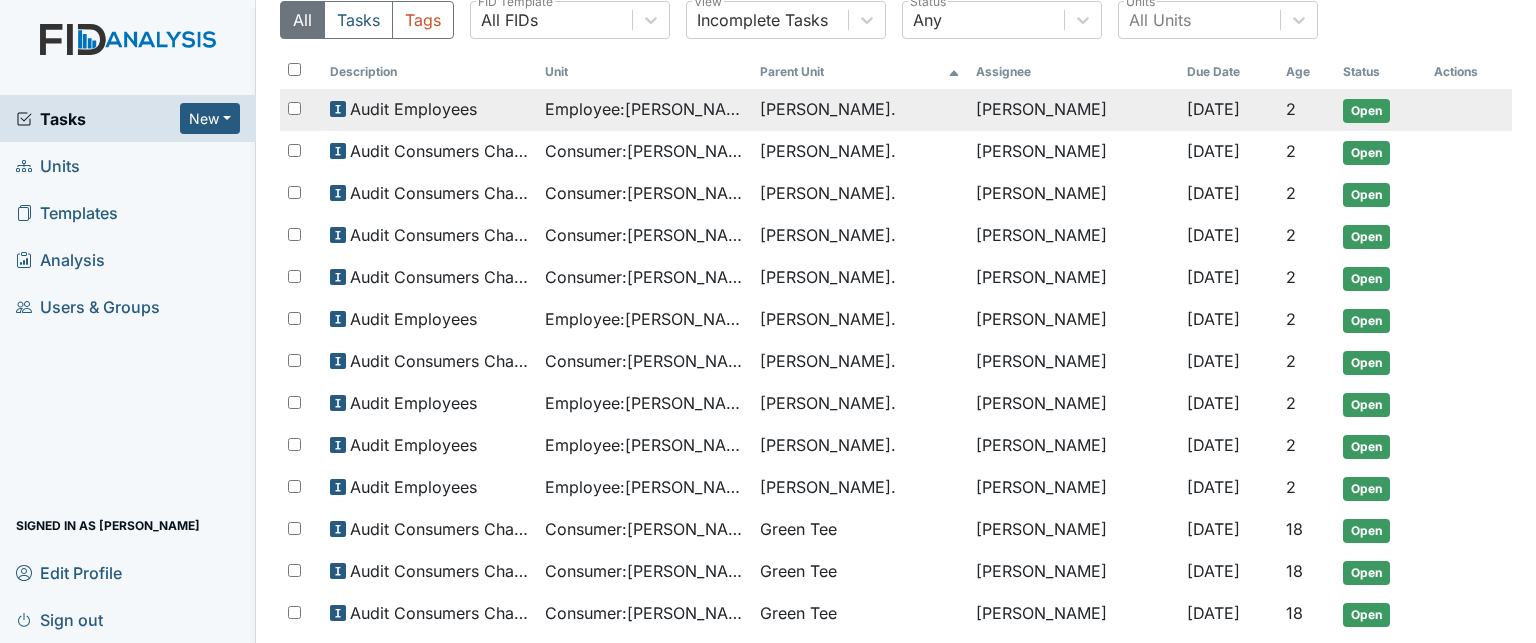 click on "Employee :  [GEOGRAPHIC_DATA][PERSON_NAME][GEOGRAPHIC_DATA]" at bounding box center [644, 109] 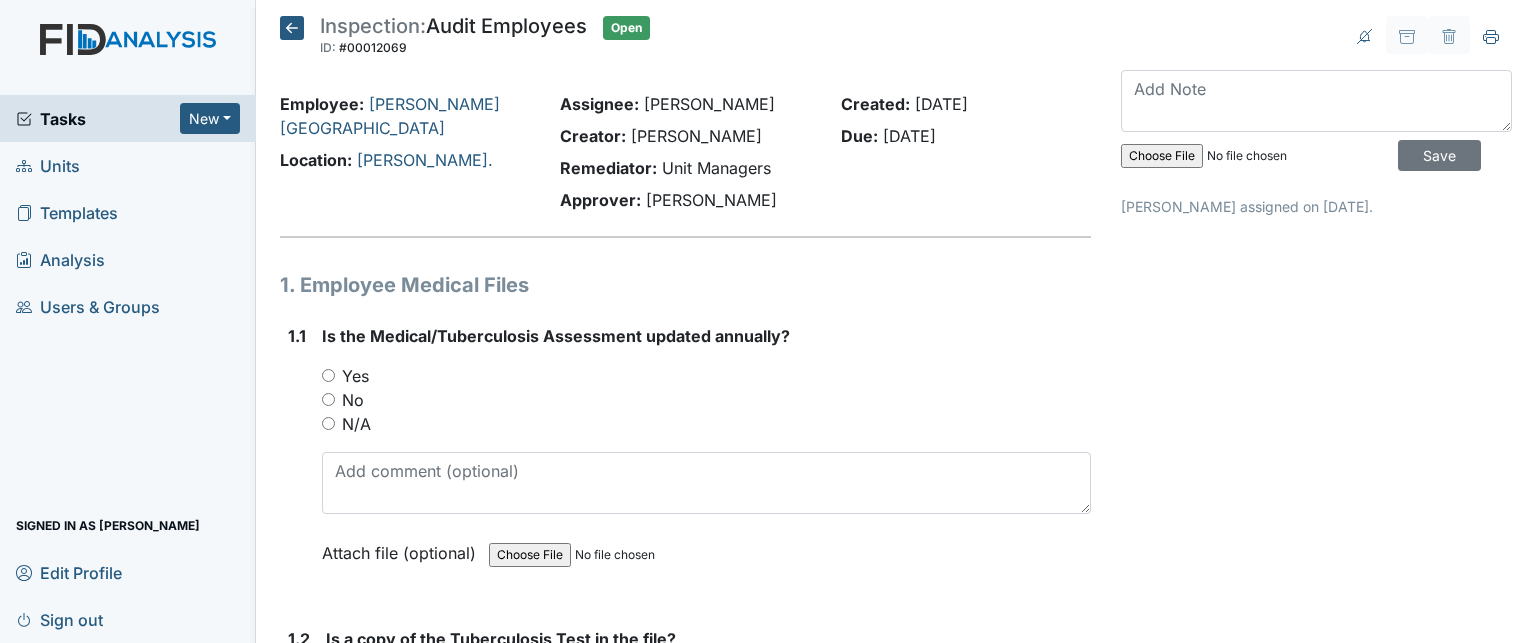 scroll, scrollTop: 0, scrollLeft: 0, axis: both 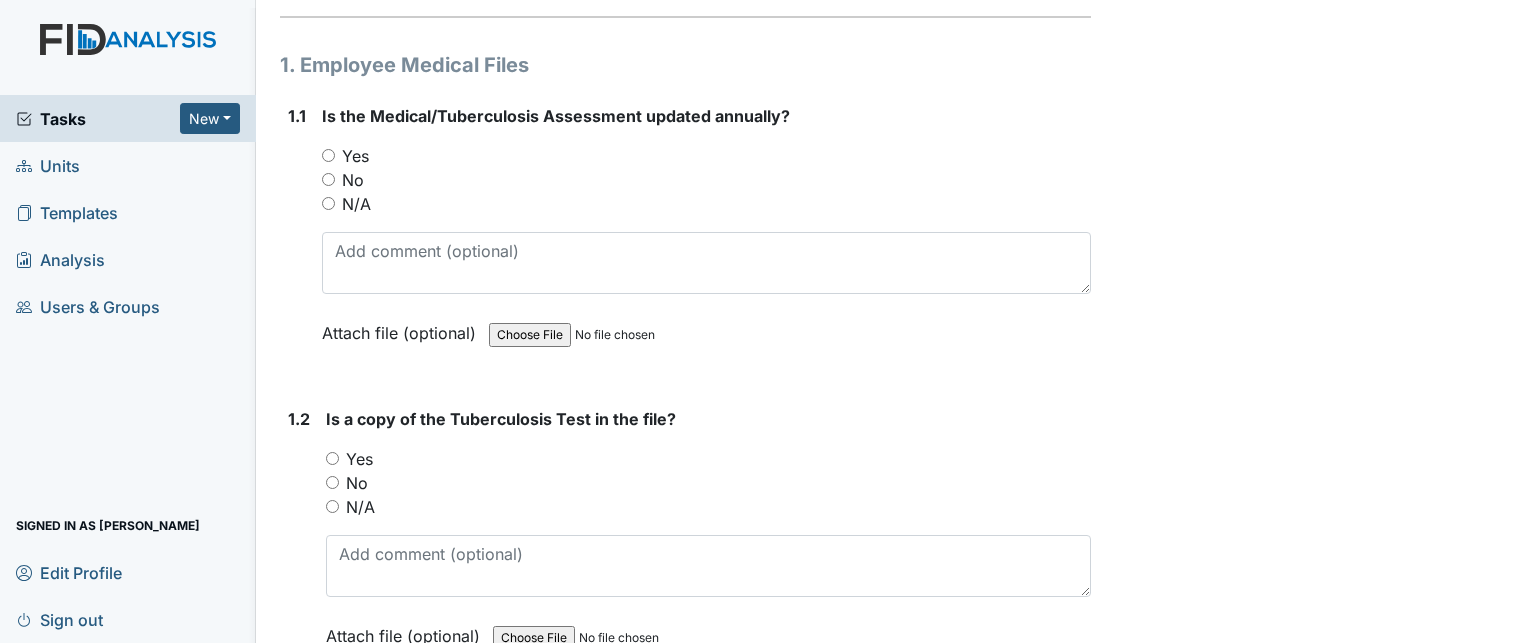 click on "Yes" at bounding box center [355, 156] 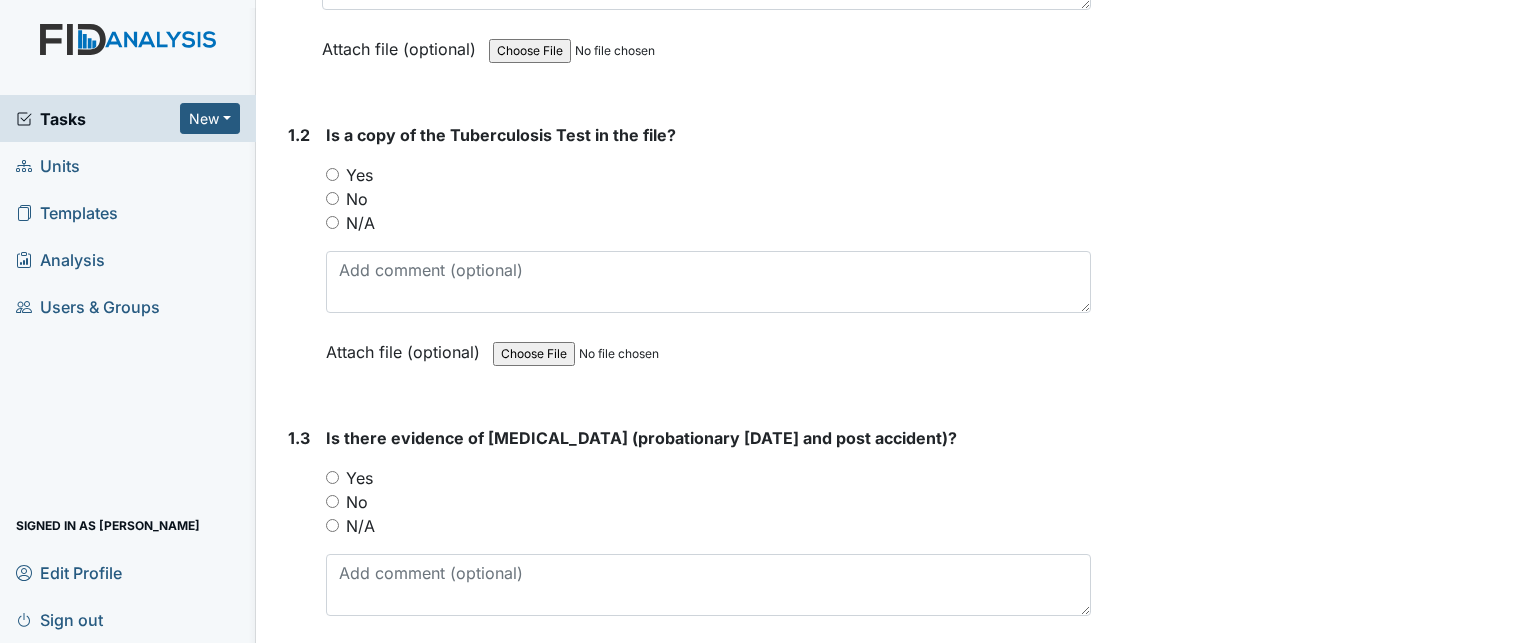scroll, scrollTop: 504, scrollLeft: 0, axis: vertical 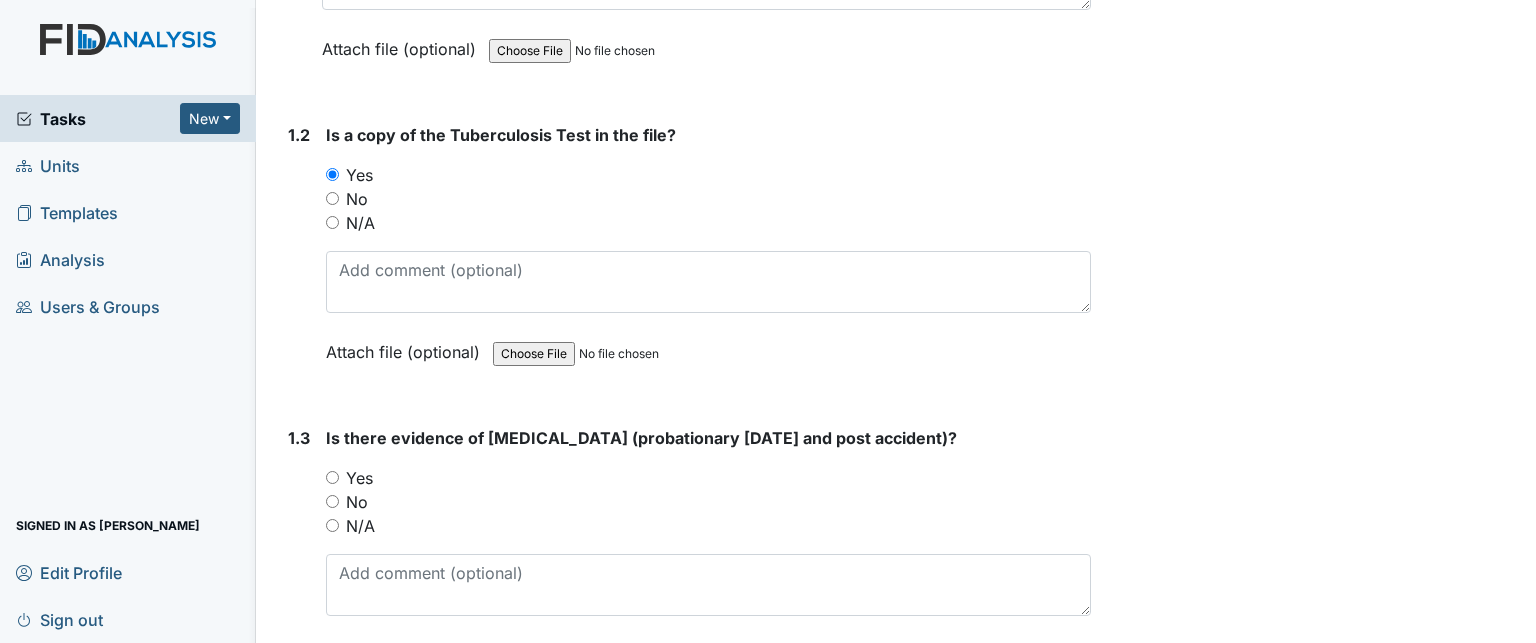 click on "Yes" at bounding box center [359, 478] 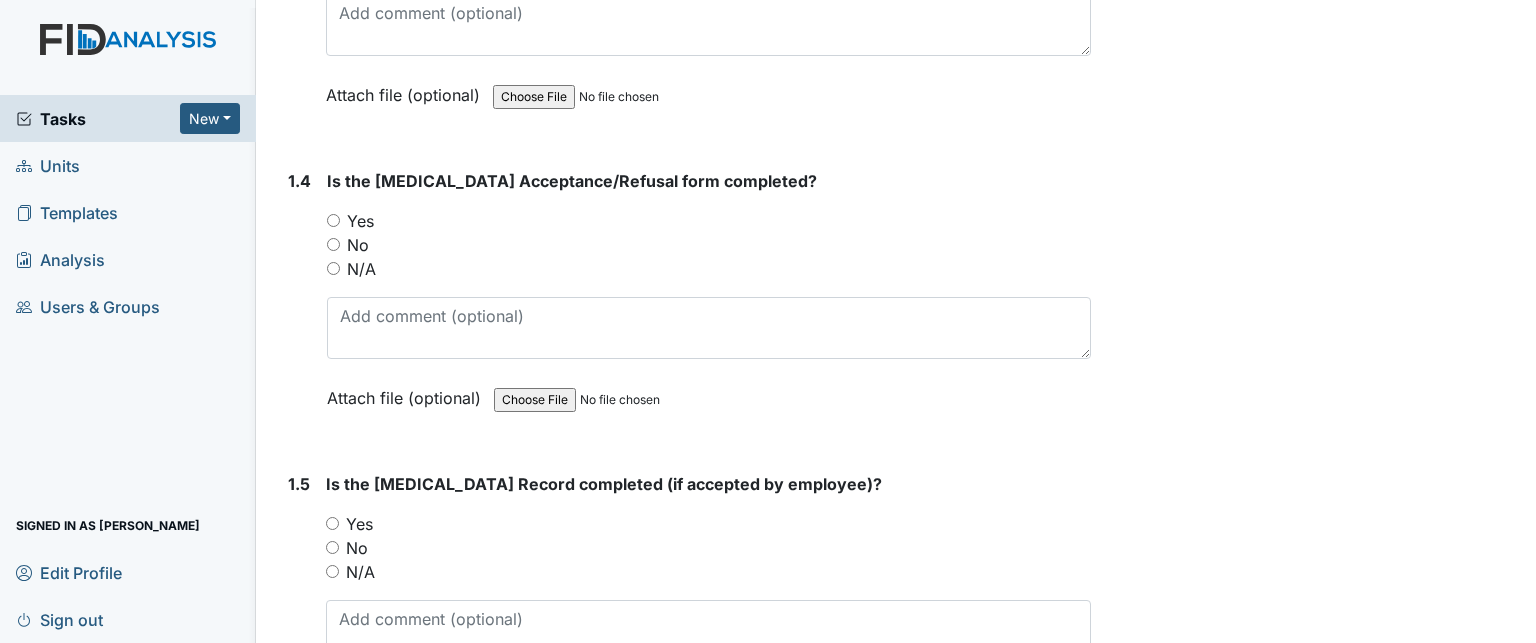 scroll, scrollTop: 1064, scrollLeft: 0, axis: vertical 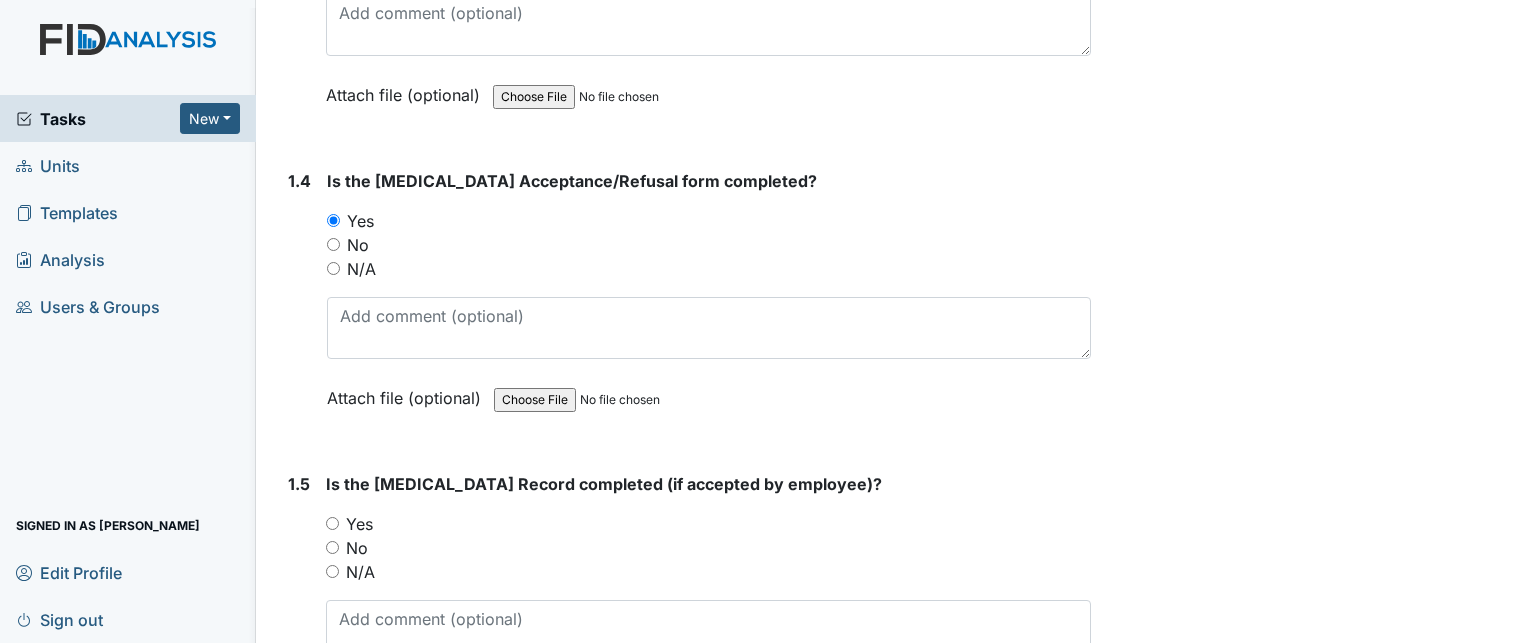 click on "N/A" at bounding box center [360, 572] 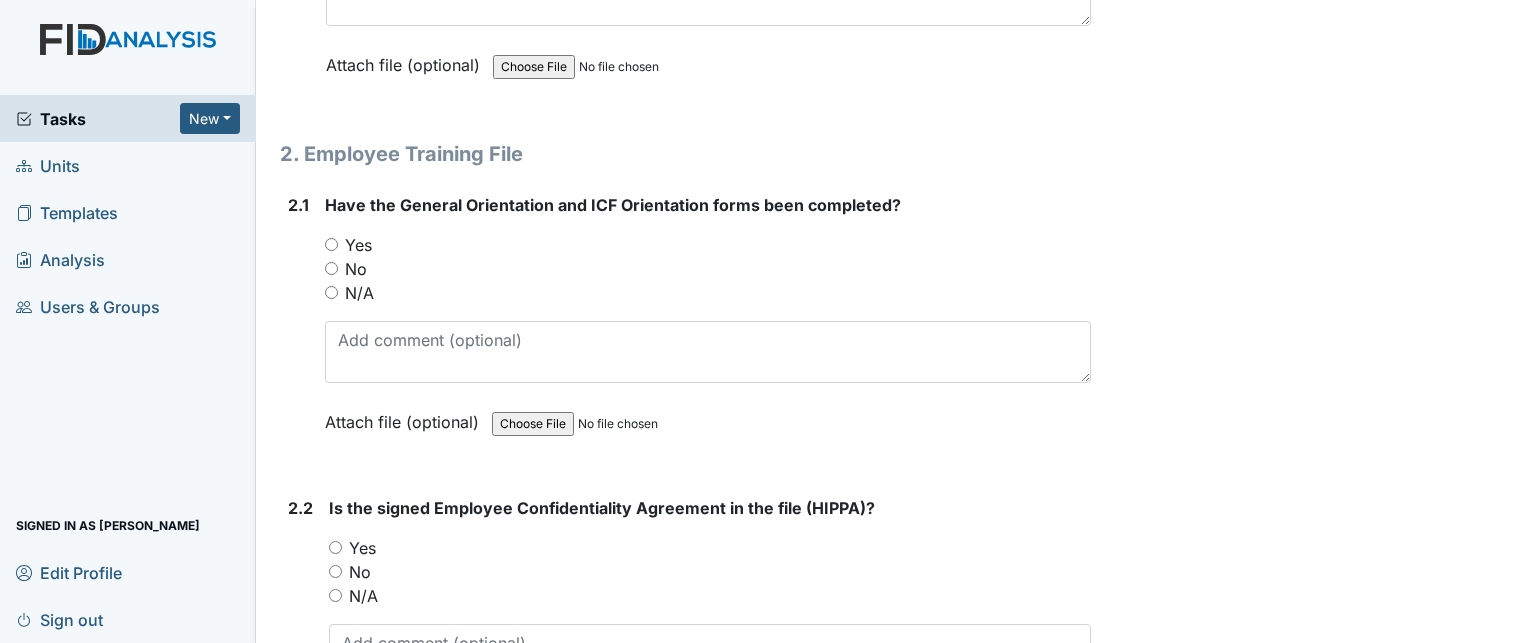 scroll, scrollTop: 1700, scrollLeft: 0, axis: vertical 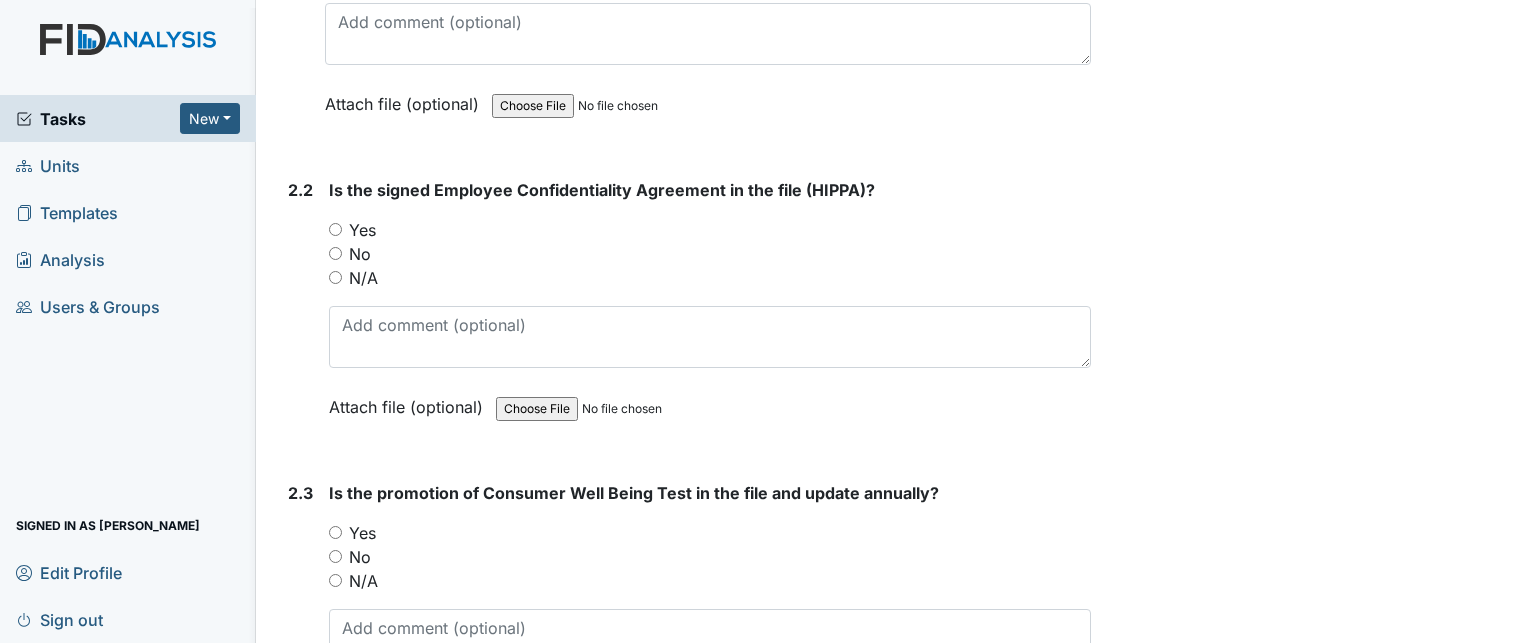 click on "Yes" at bounding box center (362, 230) 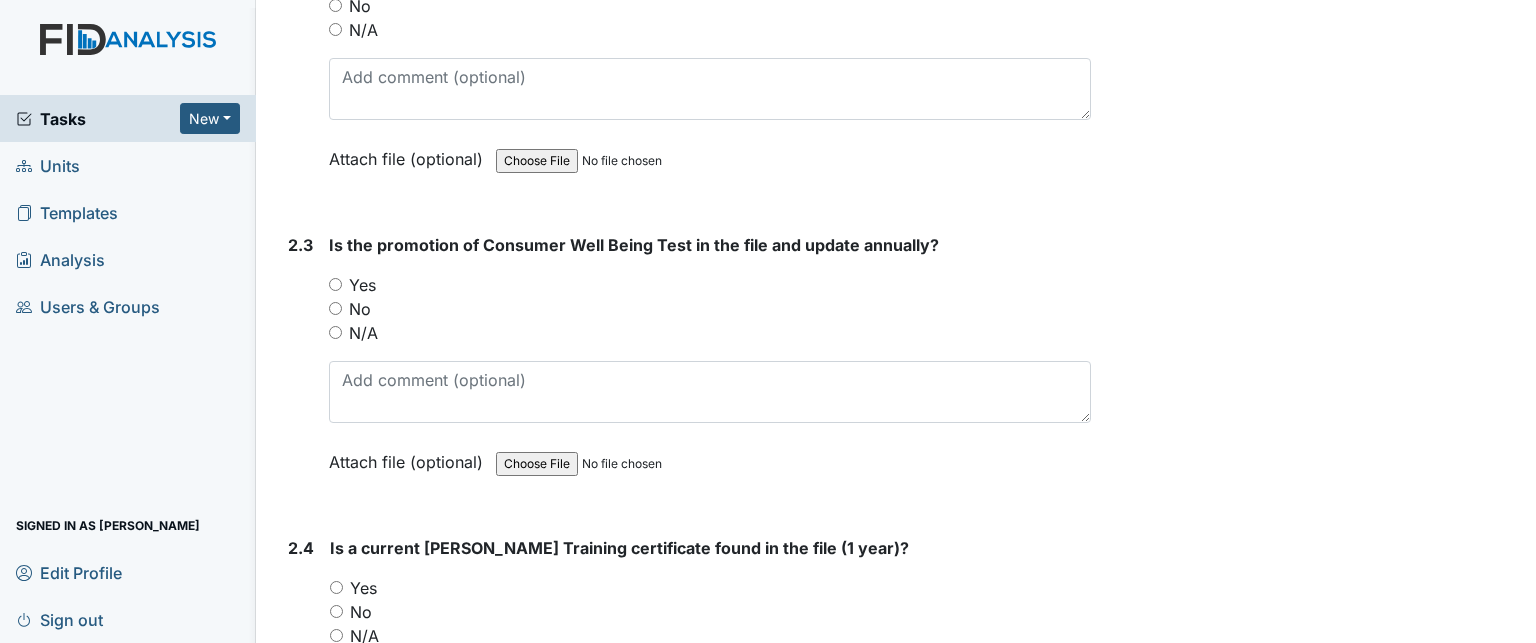 scroll, scrollTop: 2346, scrollLeft: 0, axis: vertical 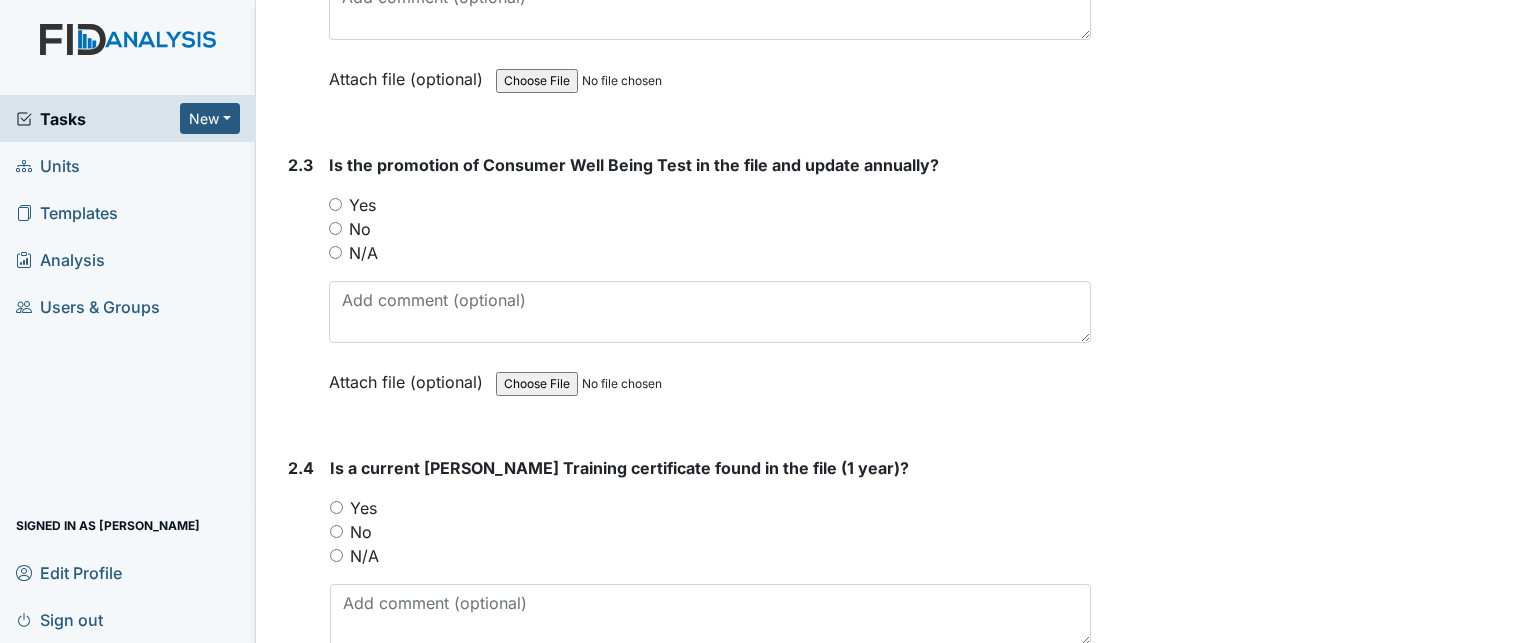 click on "Yes" at bounding box center (362, 205) 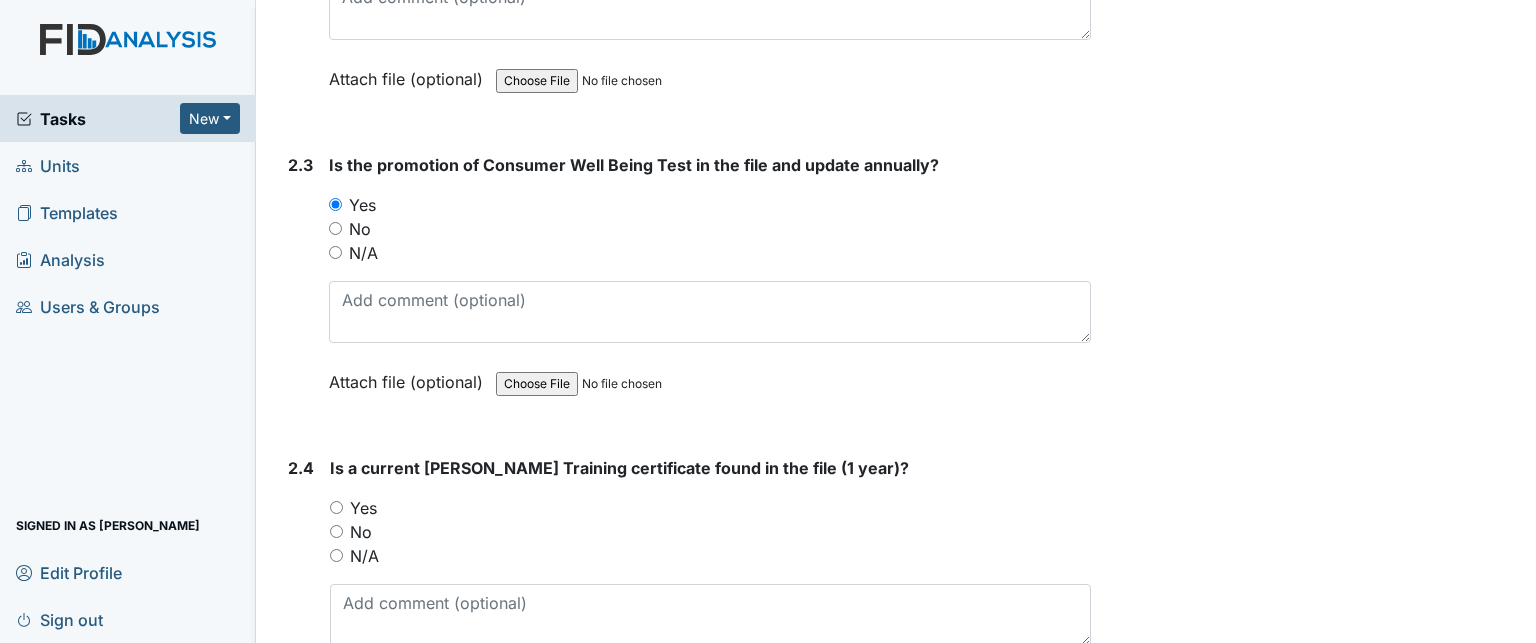click on "Yes" at bounding box center [363, 508] 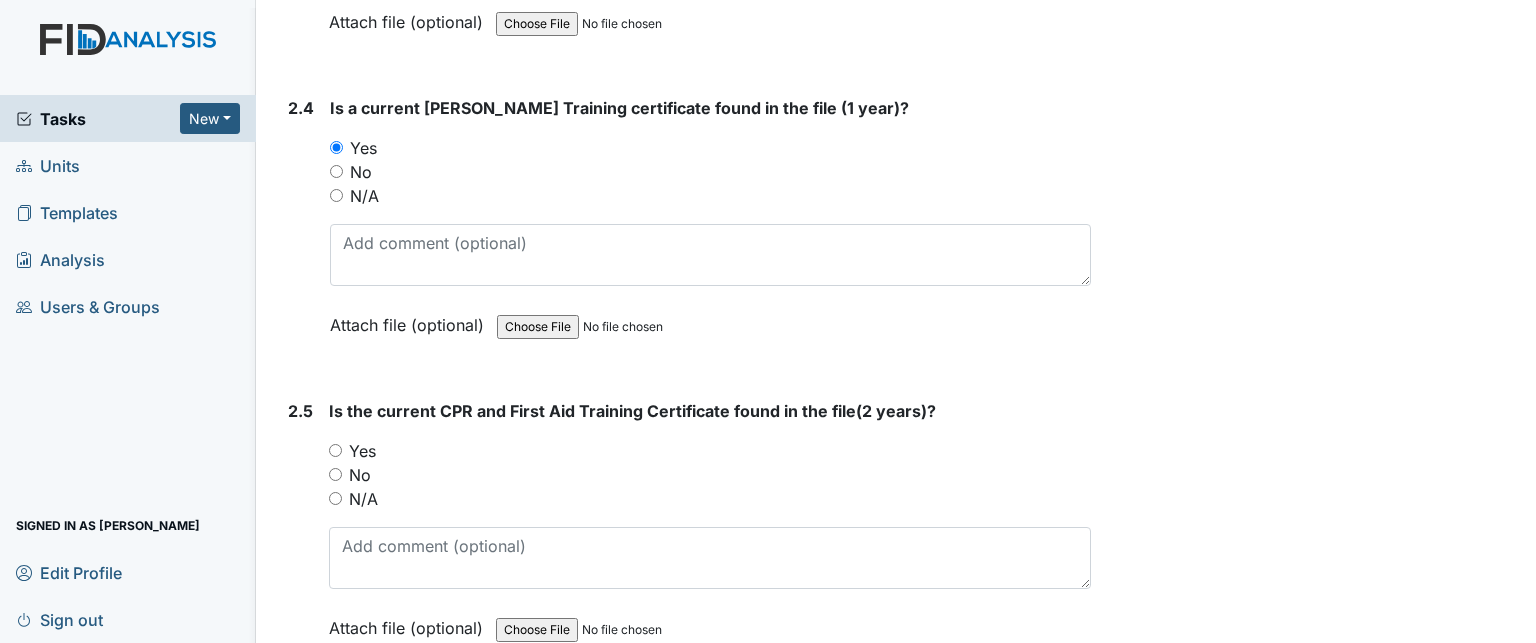 scroll, scrollTop: 2724, scrollLeft: 0, axis: vertical 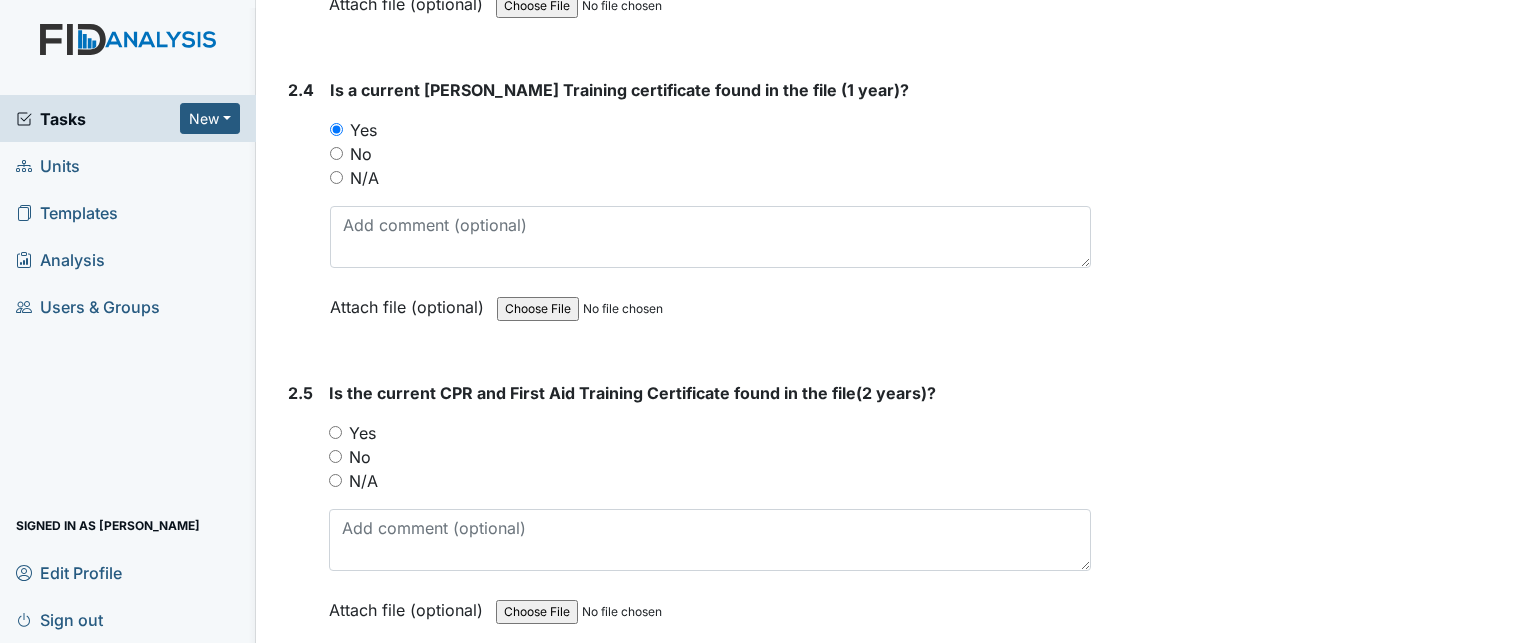 click on "Yes" at bounding box center [362, 433] 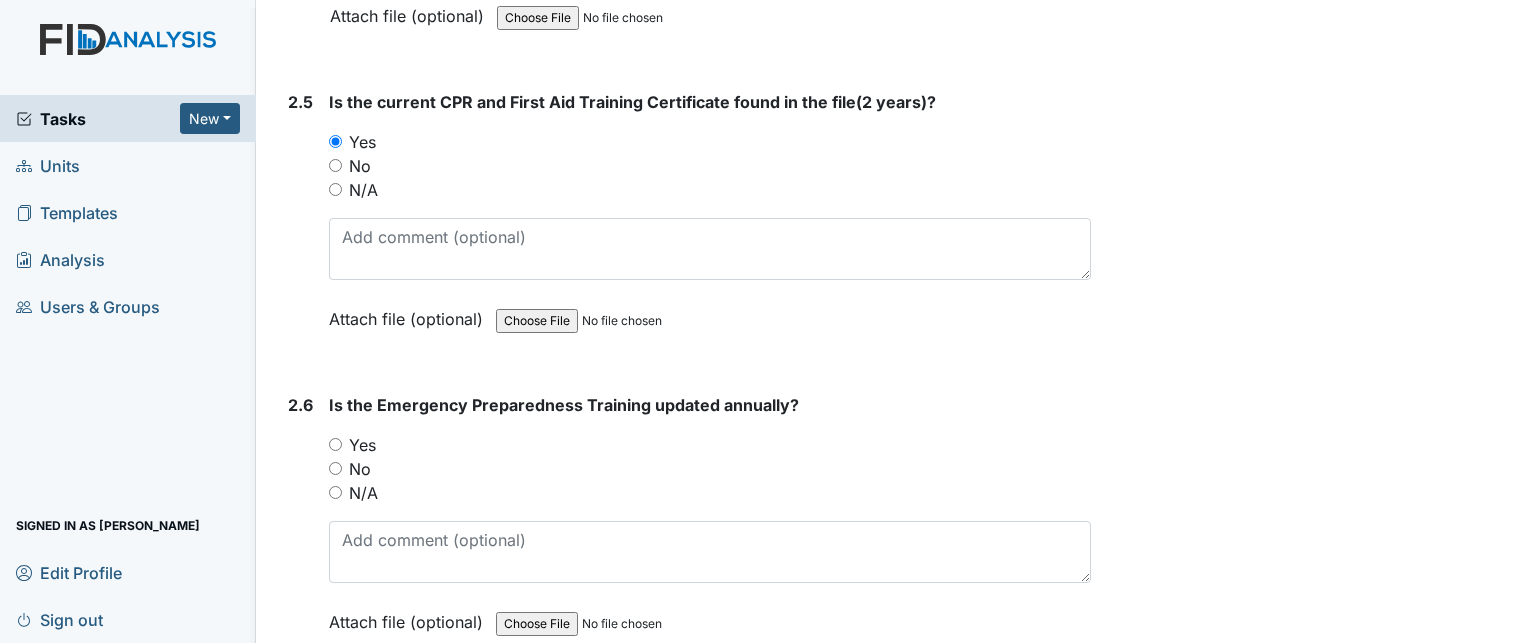 scroll, scrollTop: 3016, scrollLeft: 0, axis: vertical 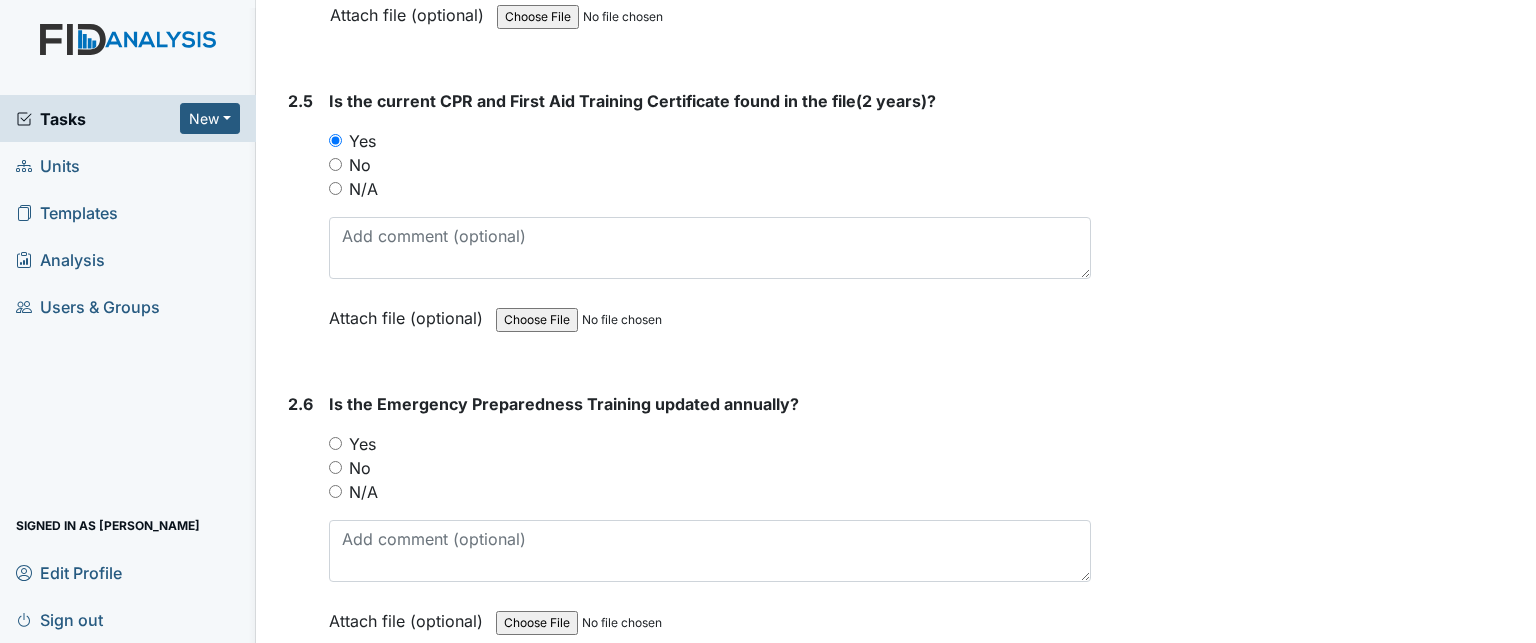click on "Yes" at bounding box center (362, 444) 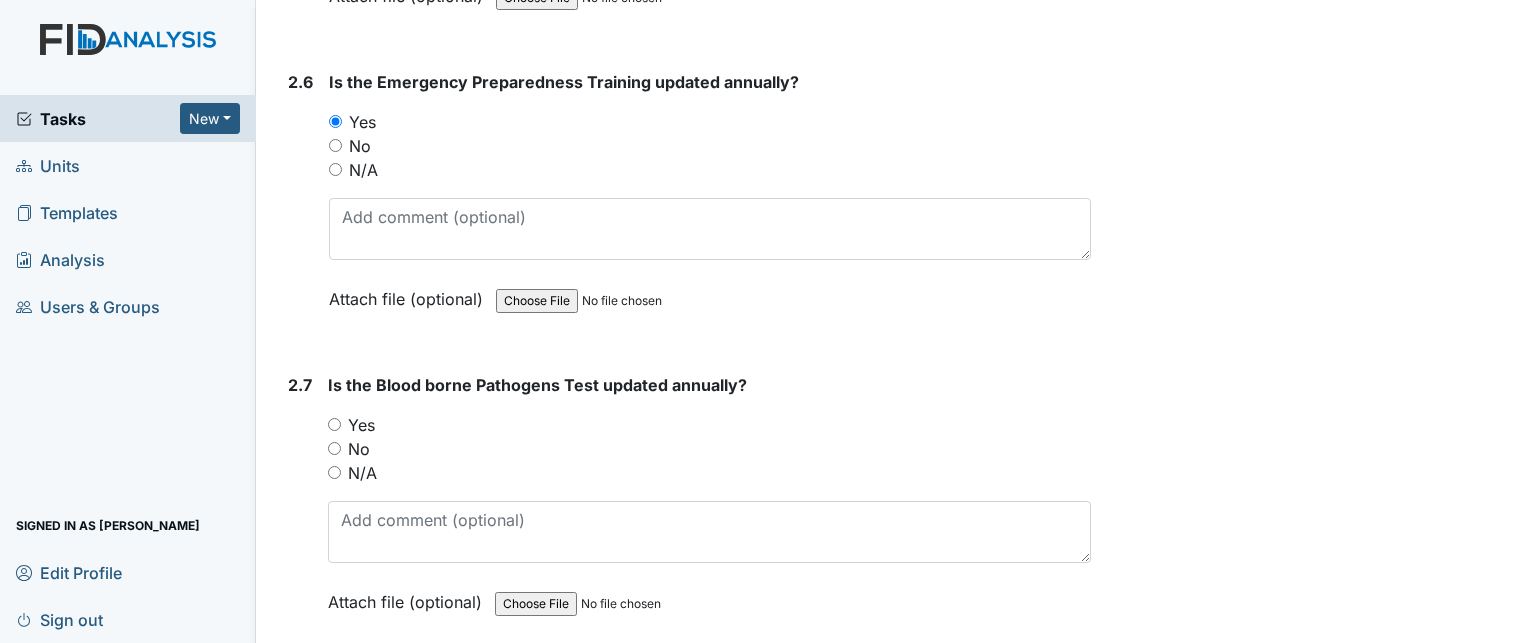 scroll, scrollTop: 3404, scrollLeft: 0, axis: vertical 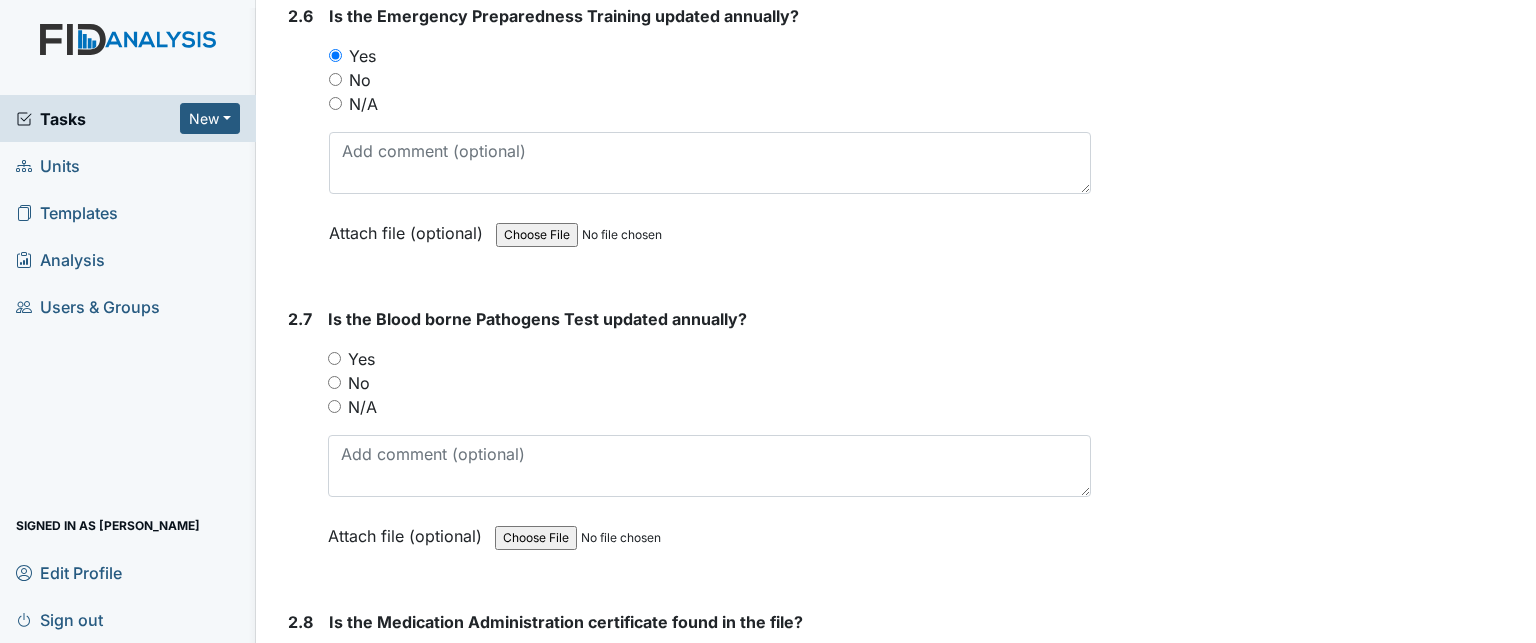 click on "Yes" at bounding box center [361, 359] 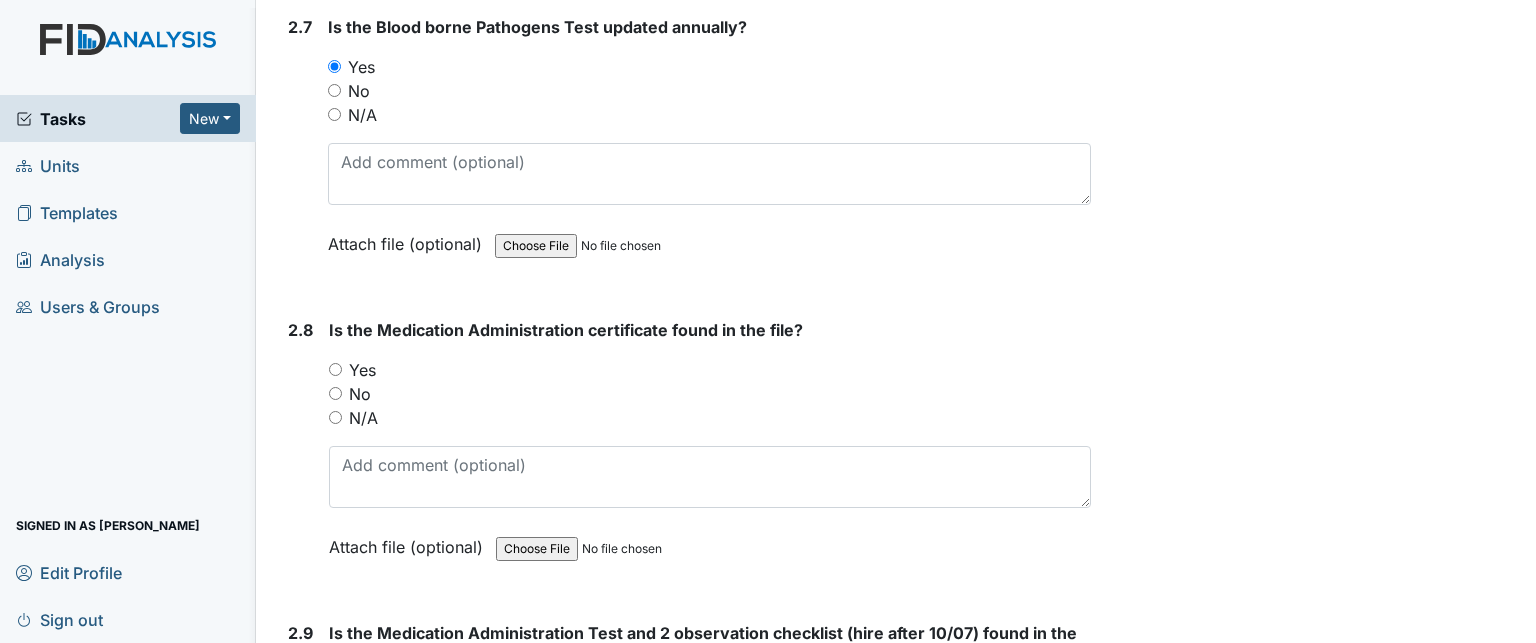 scroll, scrollTop: 3699, scrollLeft: 0, axis: vertical 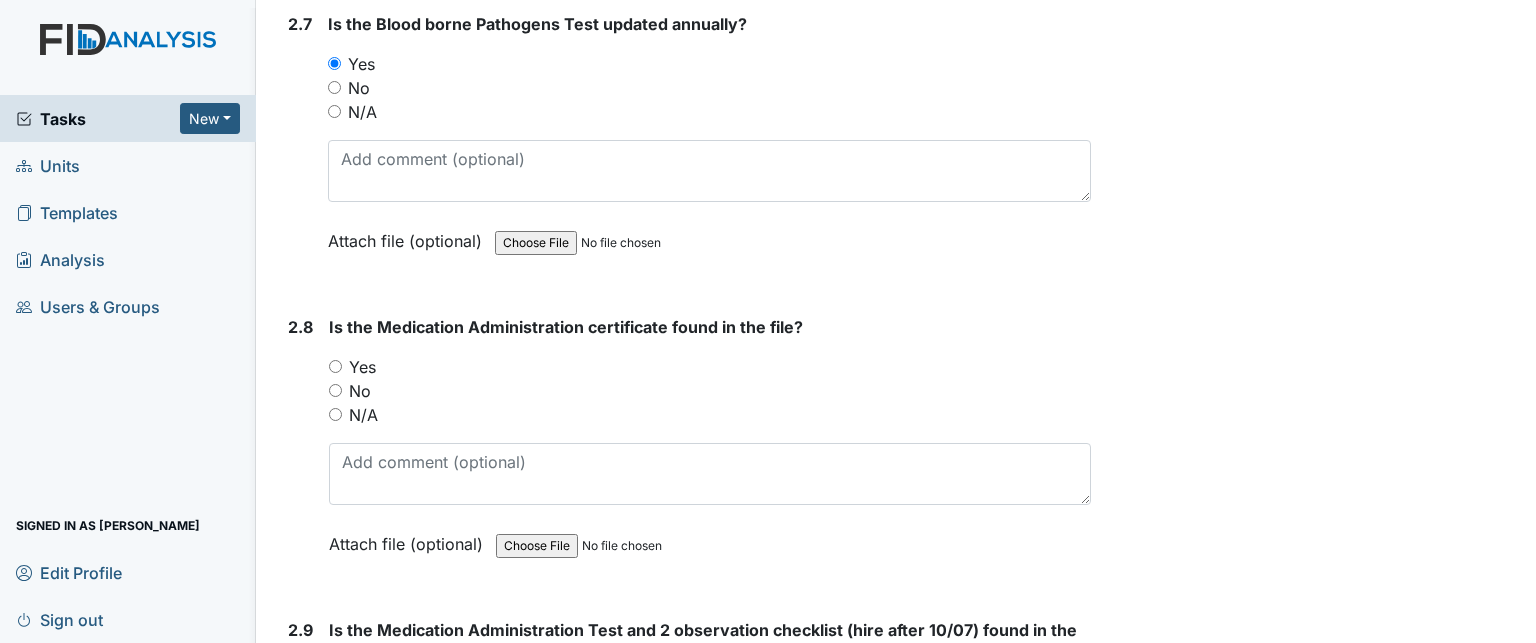 click on "Yes" at bounding box center (362, 367) 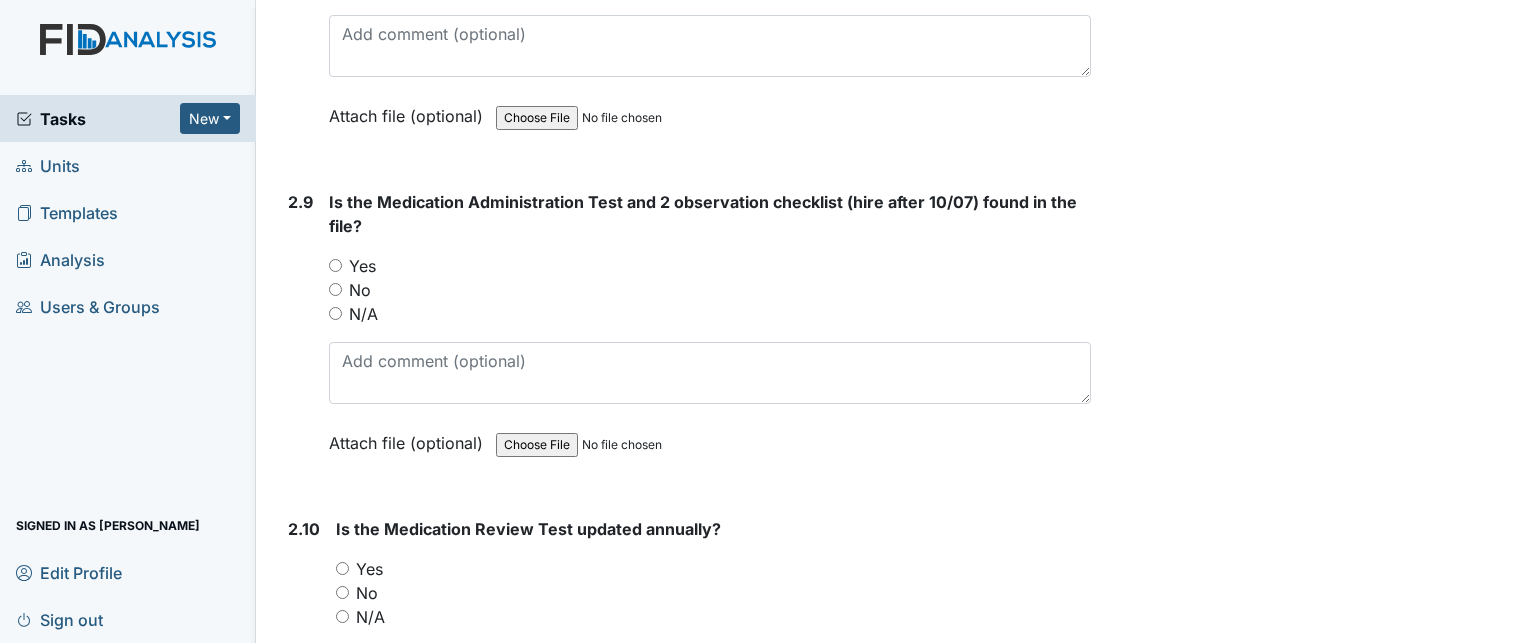 scroll, scrollTop: 4130, scrollLeft: 0, axis: vertical 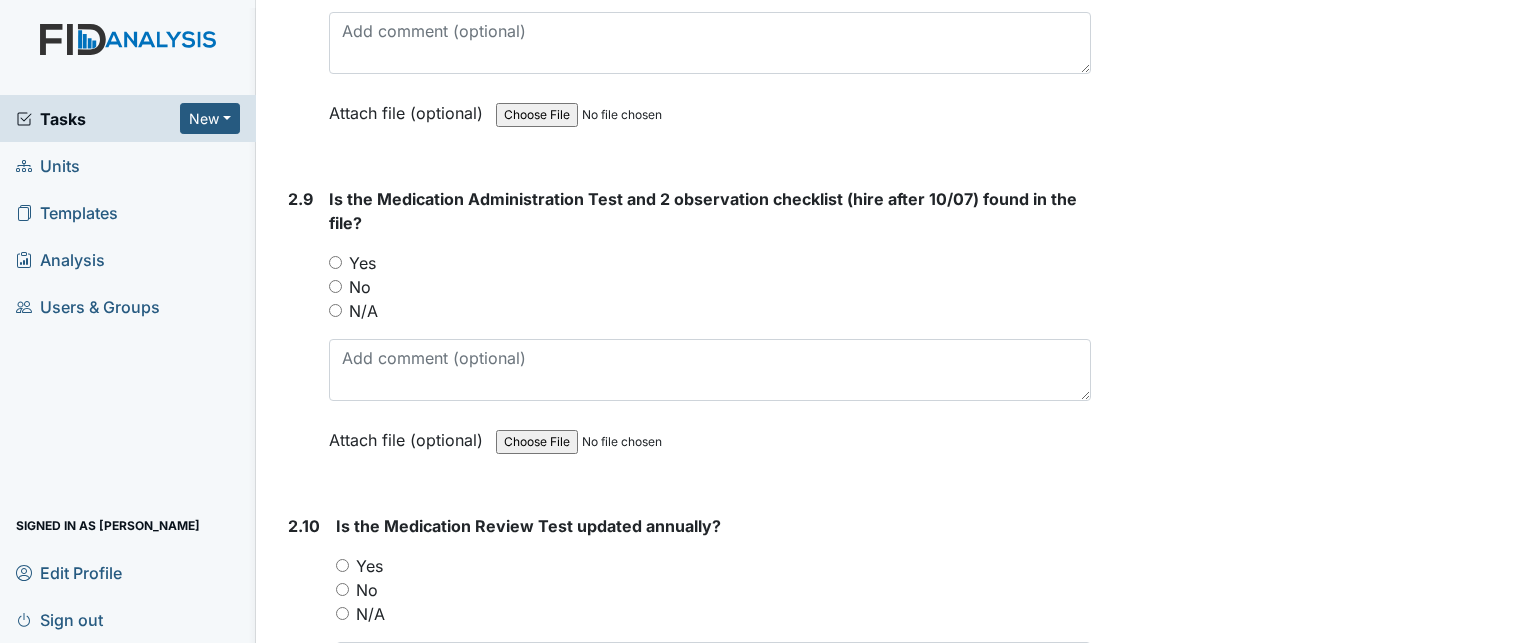 click on "Yes" at bounding box center [362, 263] 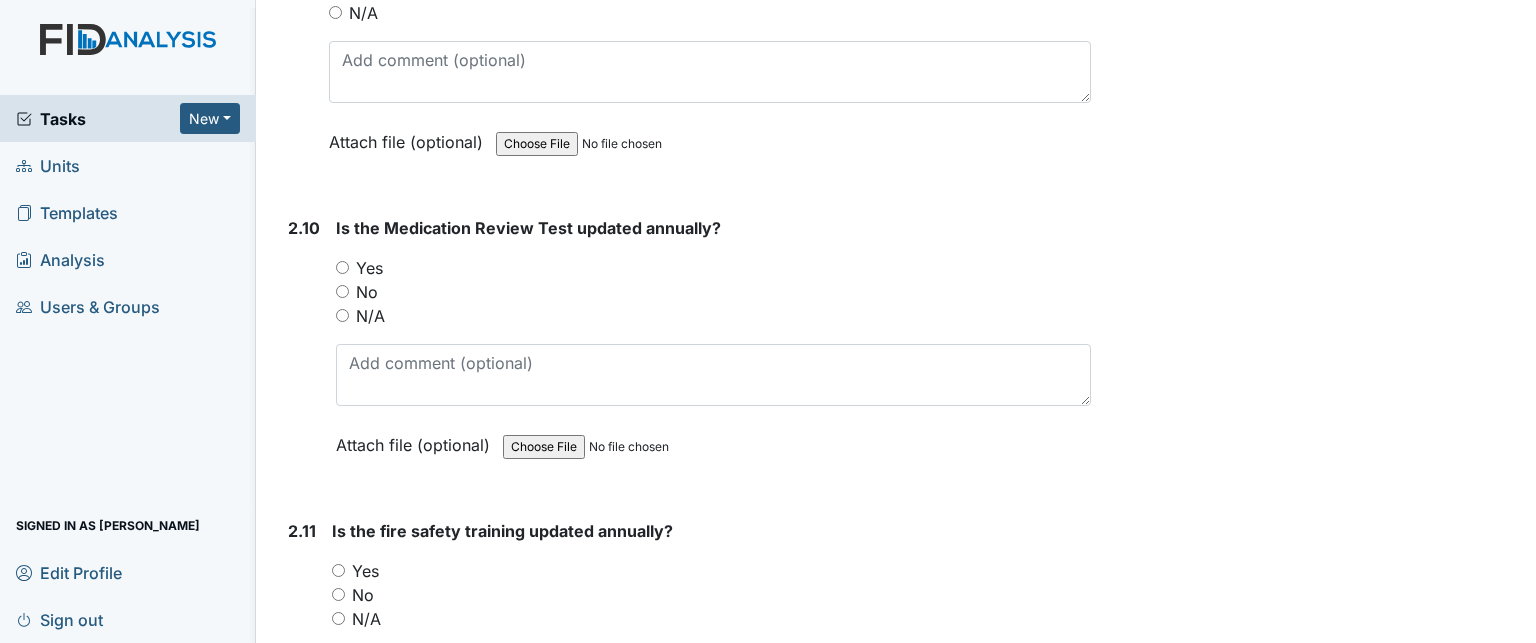 scroll, scrollTop: 4430, scrollLeft: 0, axis: vertical 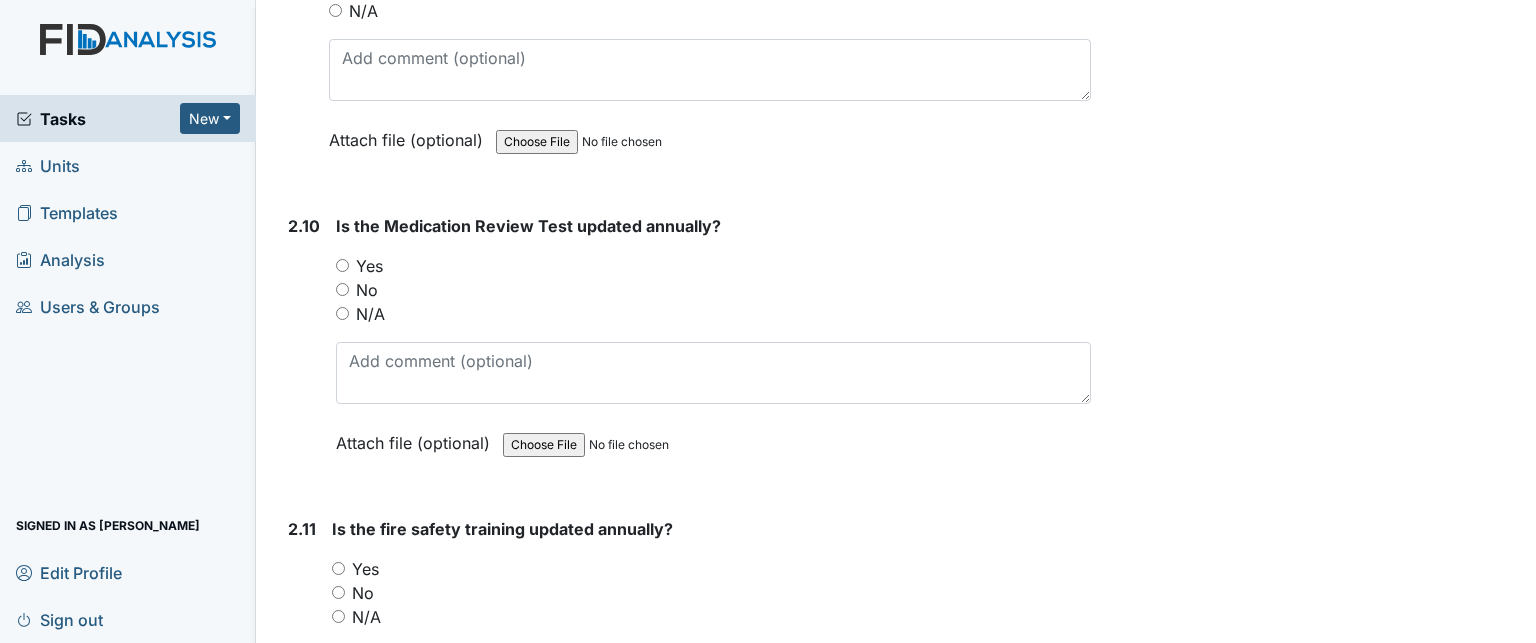 click on "Yes" at bounding box center (369, 266) 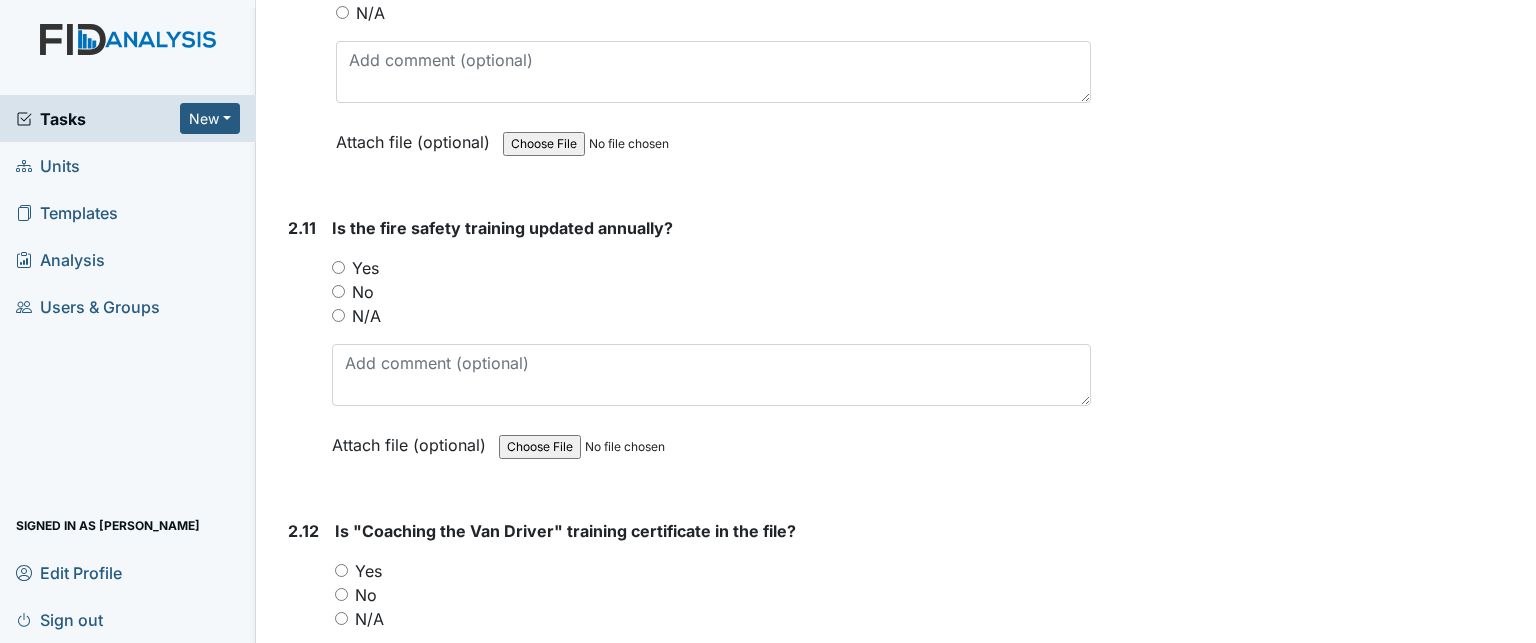 scroll, scrollTop: 4732, scrollLeft: 0, axis: vertical 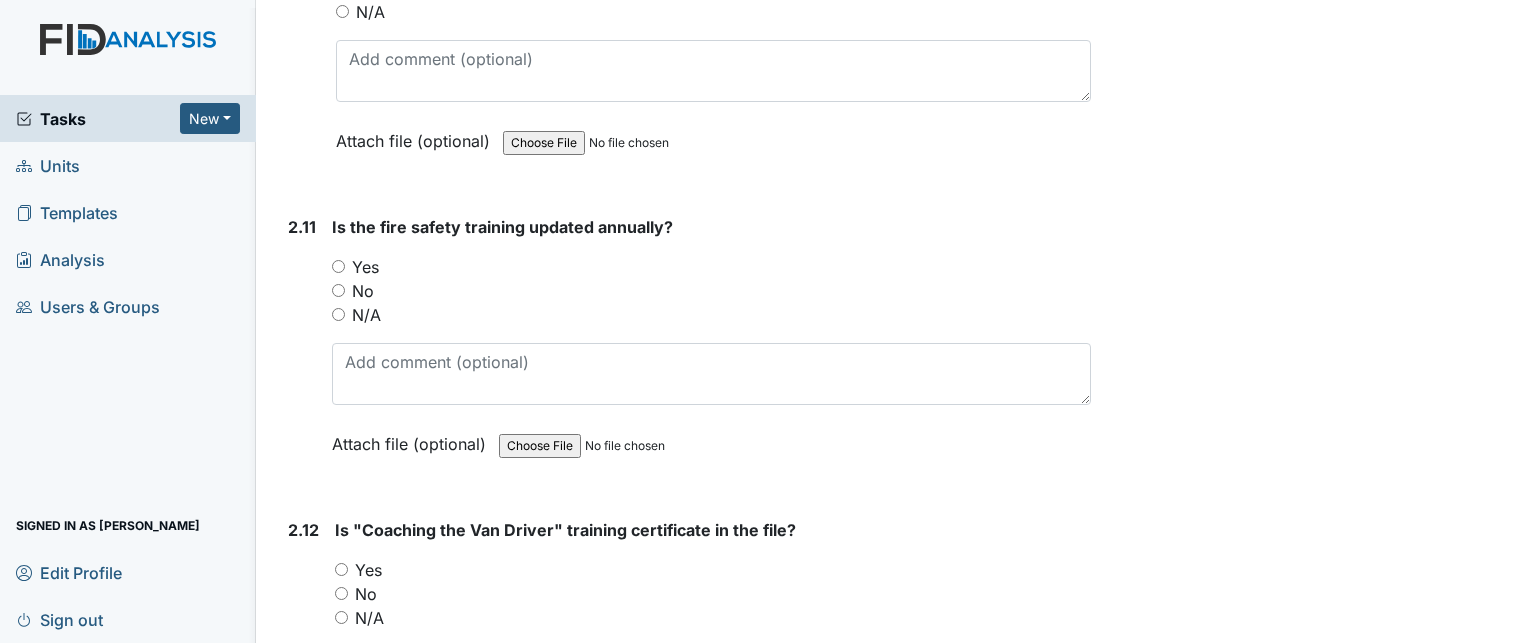 click on "Yes" at bounding box center [365, 267] 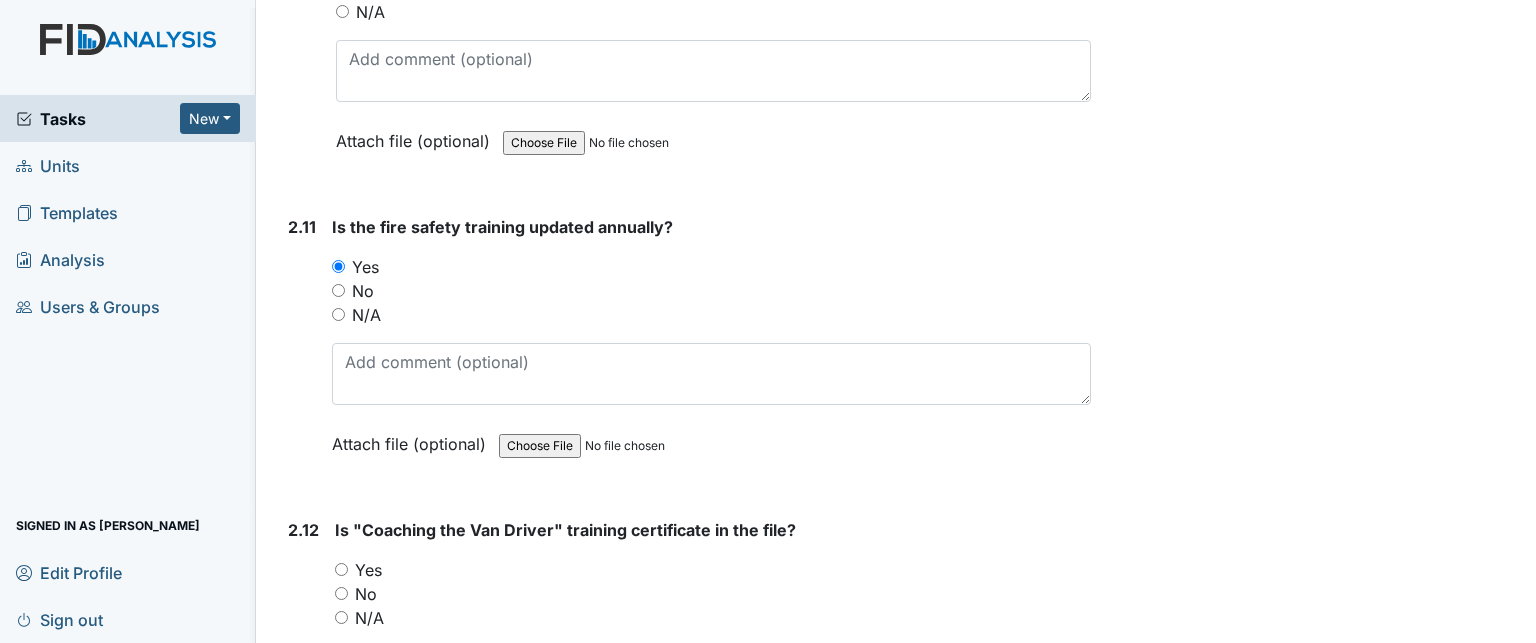 click on "Yes" at bounding box center (365, 267) 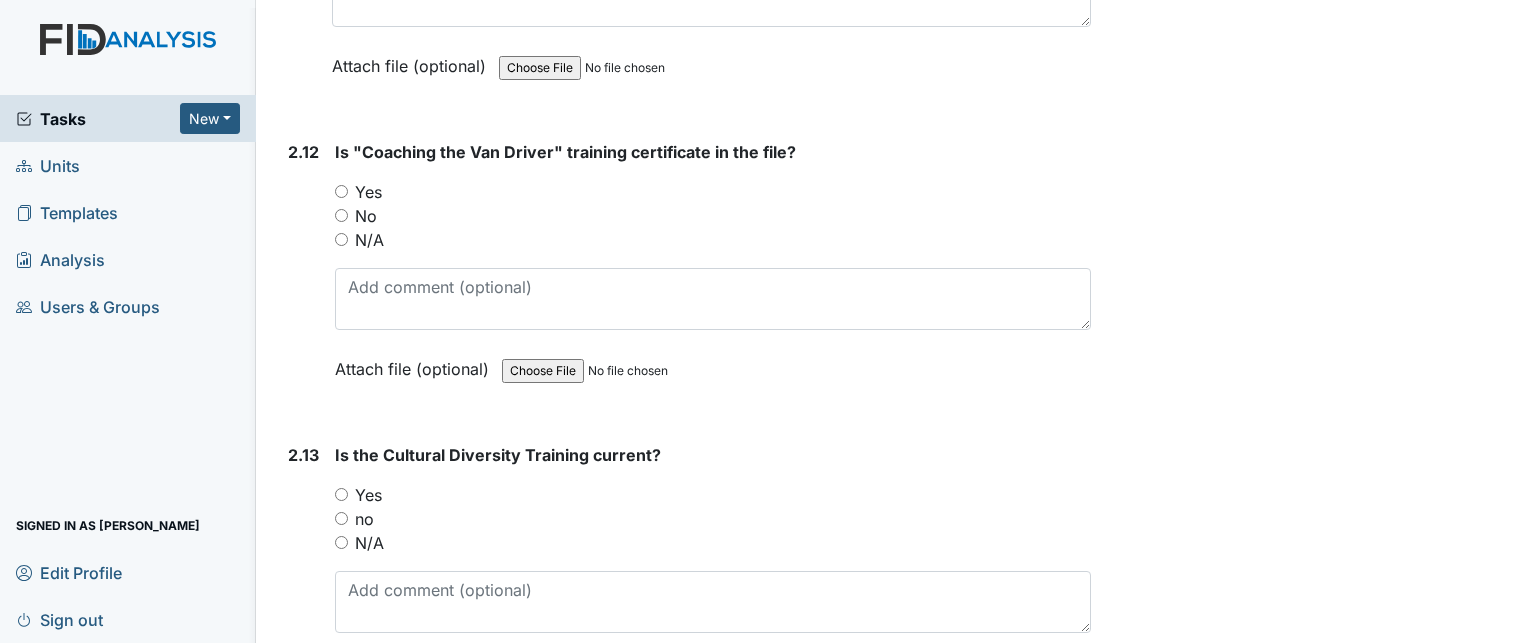 scroll, scrollTop: 5112, scrollLeft: 0, axis: vertical 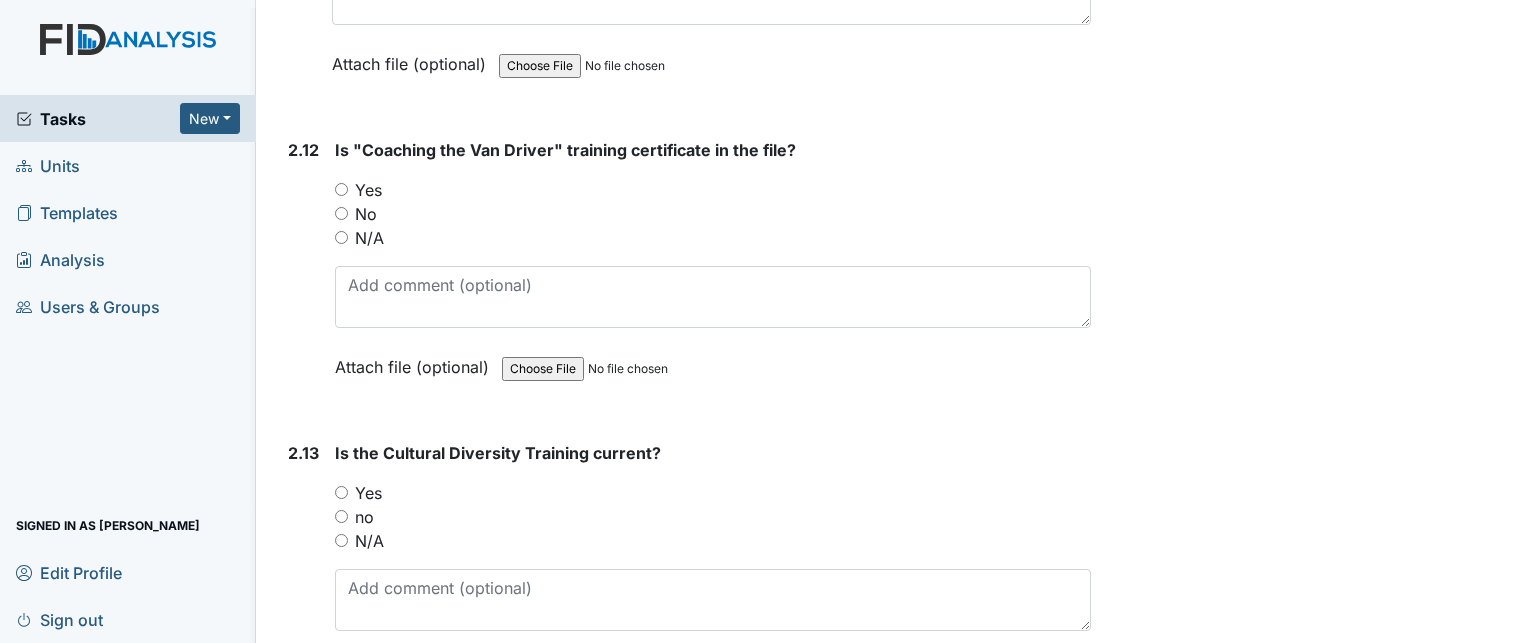 click on "Yes" at bounding box center [713, 190] 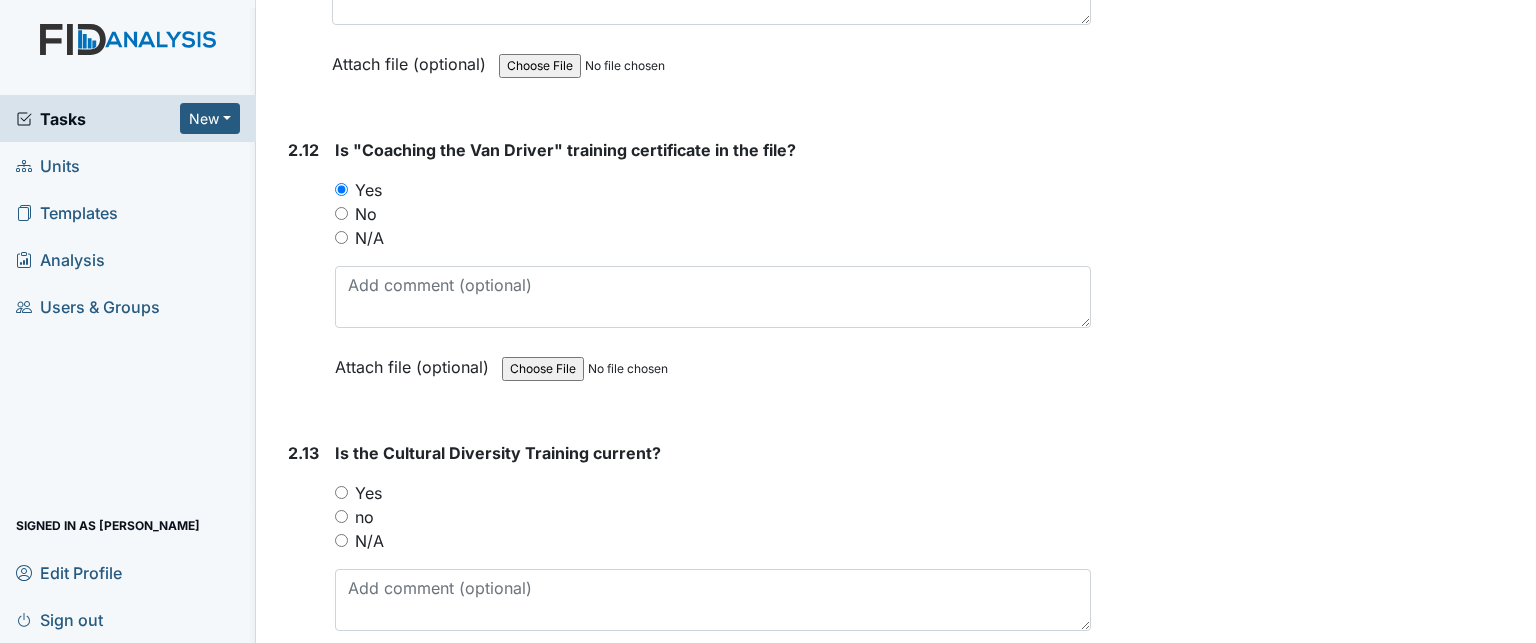 click on "Yes" at bounding box center [341, 492] 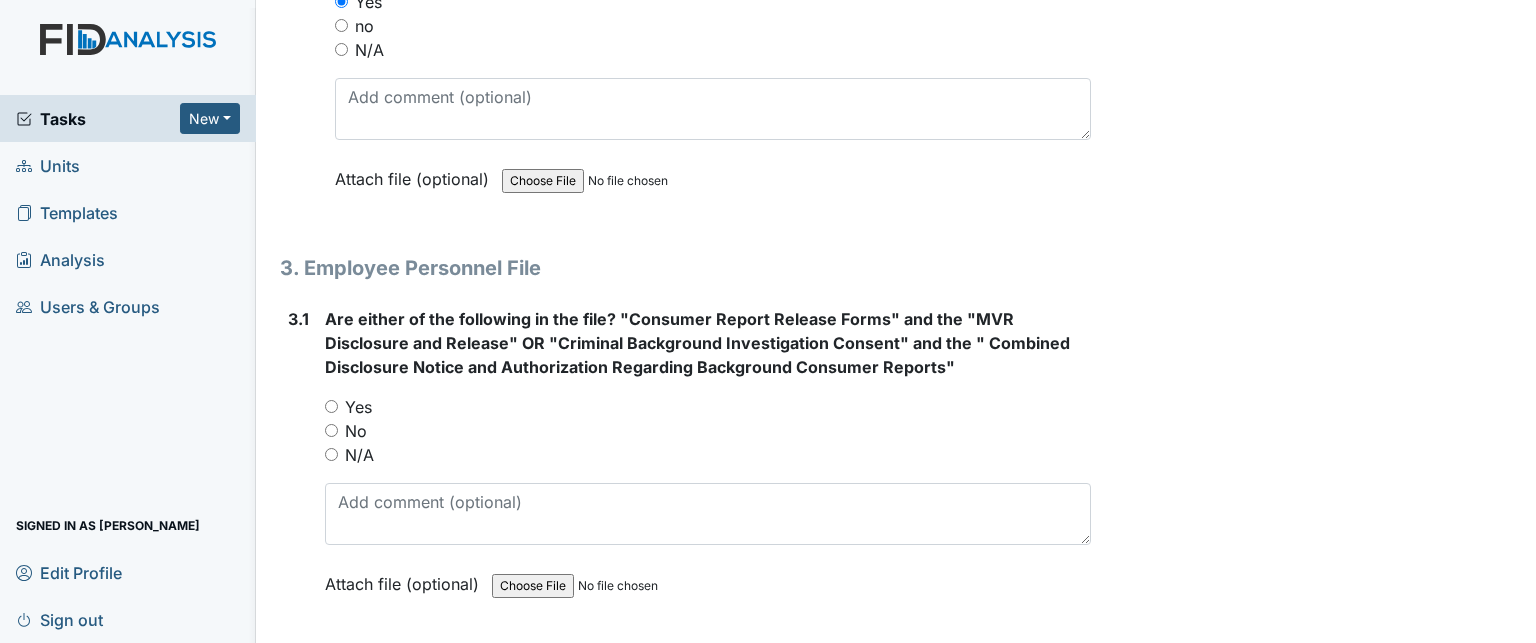 scroll, scrollTop: 5604, scrollLeft: 0, axis: vertical 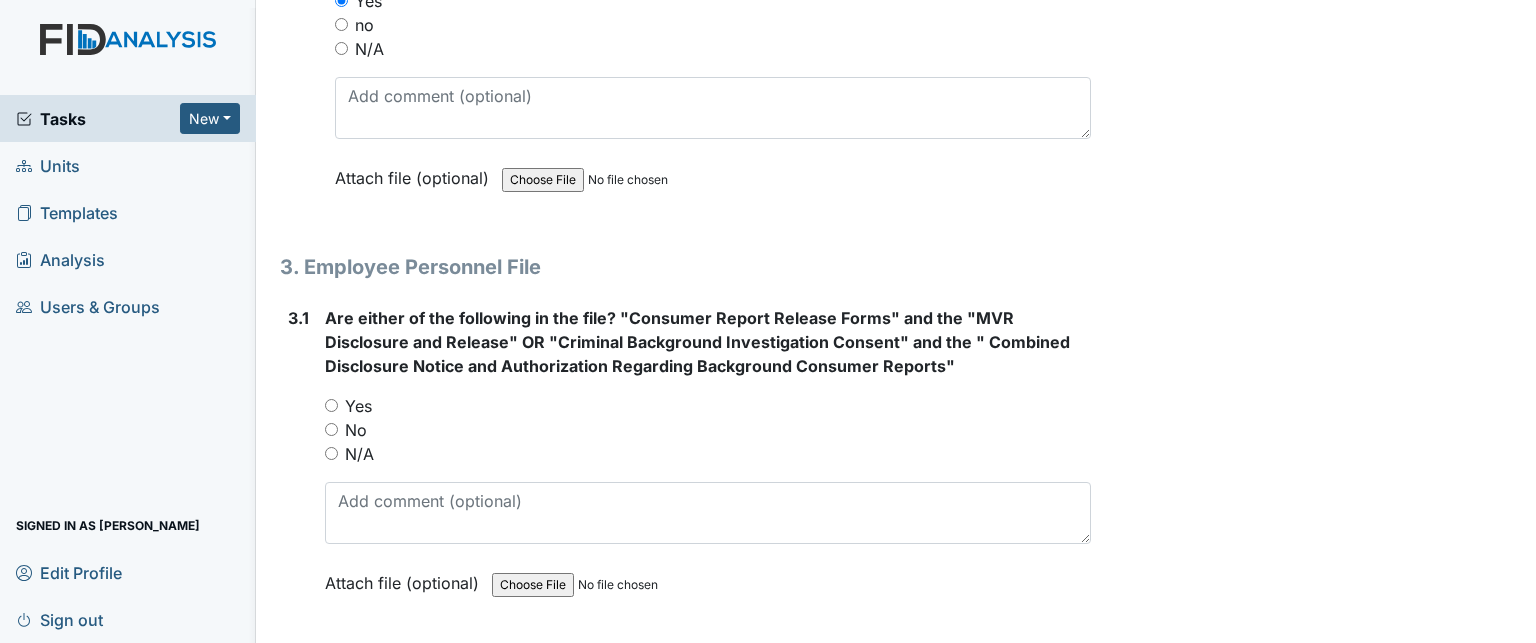 click on "Yes" at bounding box center (358, 406) 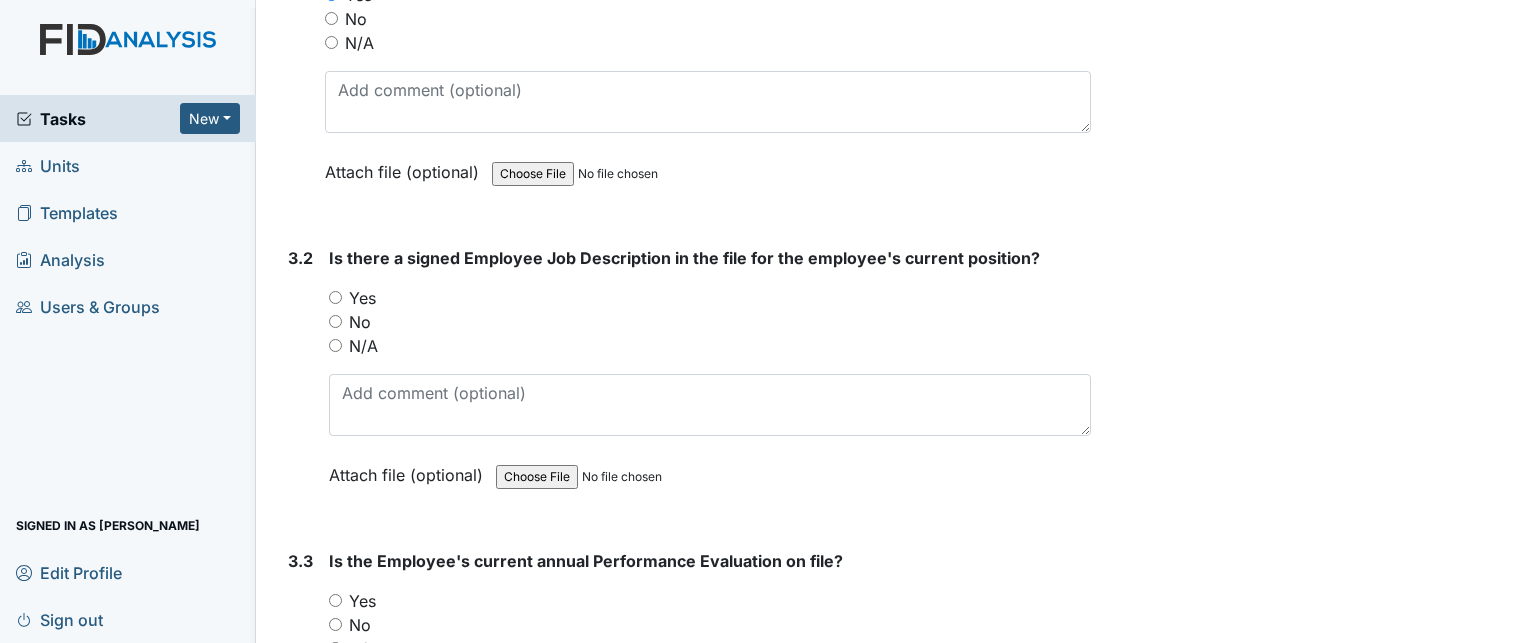 scroll, scrollTop: 6043, scrollLeft: 0, axis: vertical 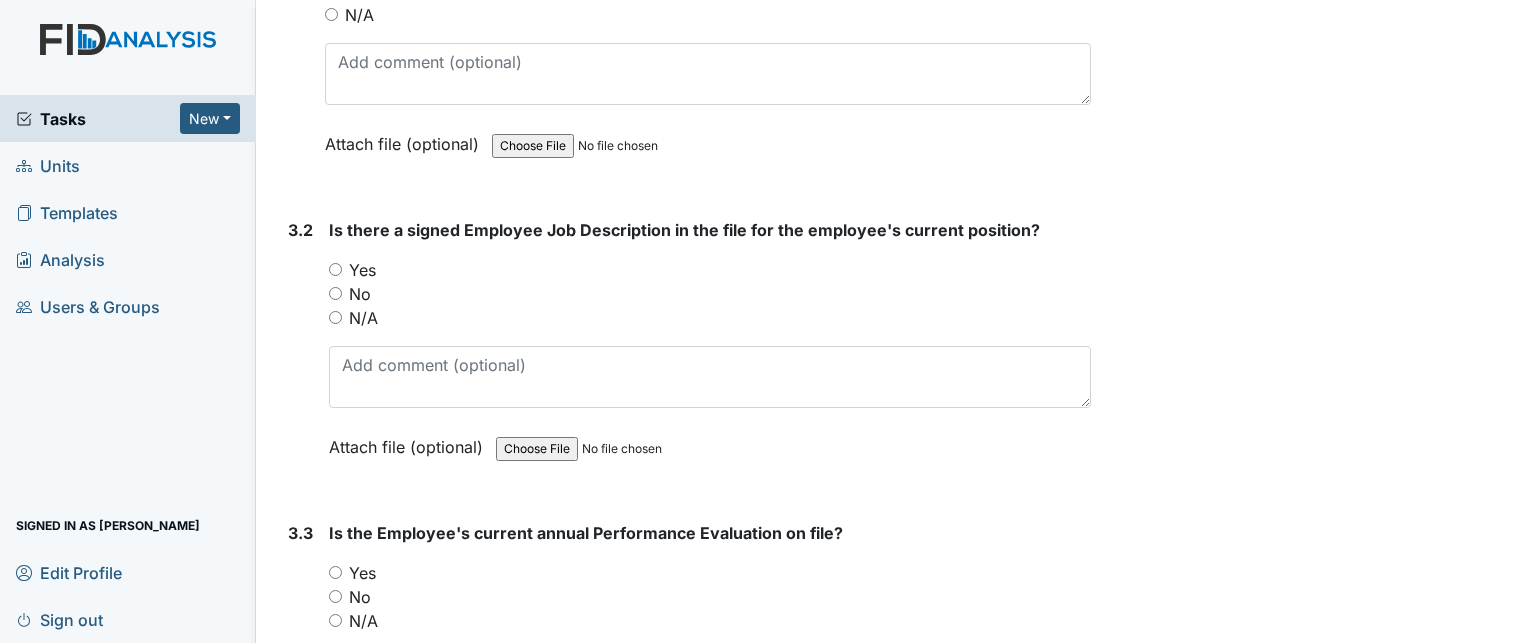 click on "Yes" at bounding box center (362, 270) 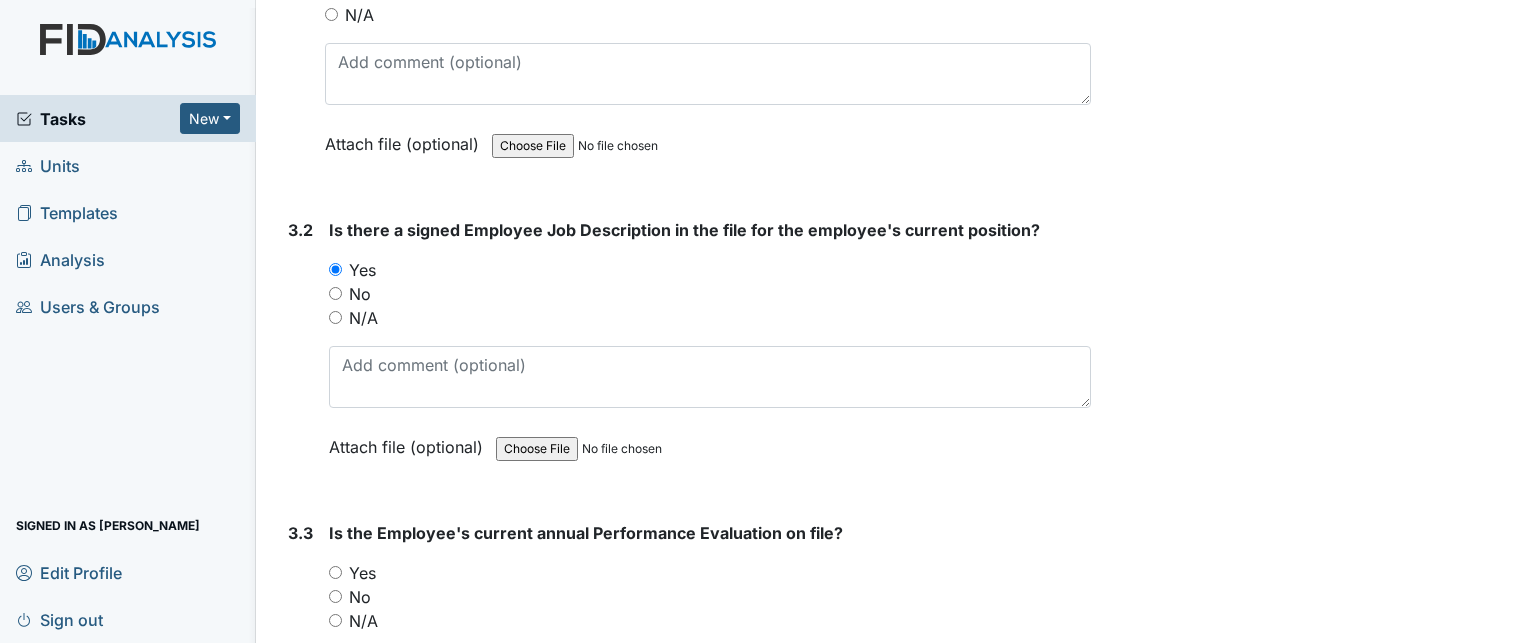 click on "Yes" at bounding box center (362, 573) 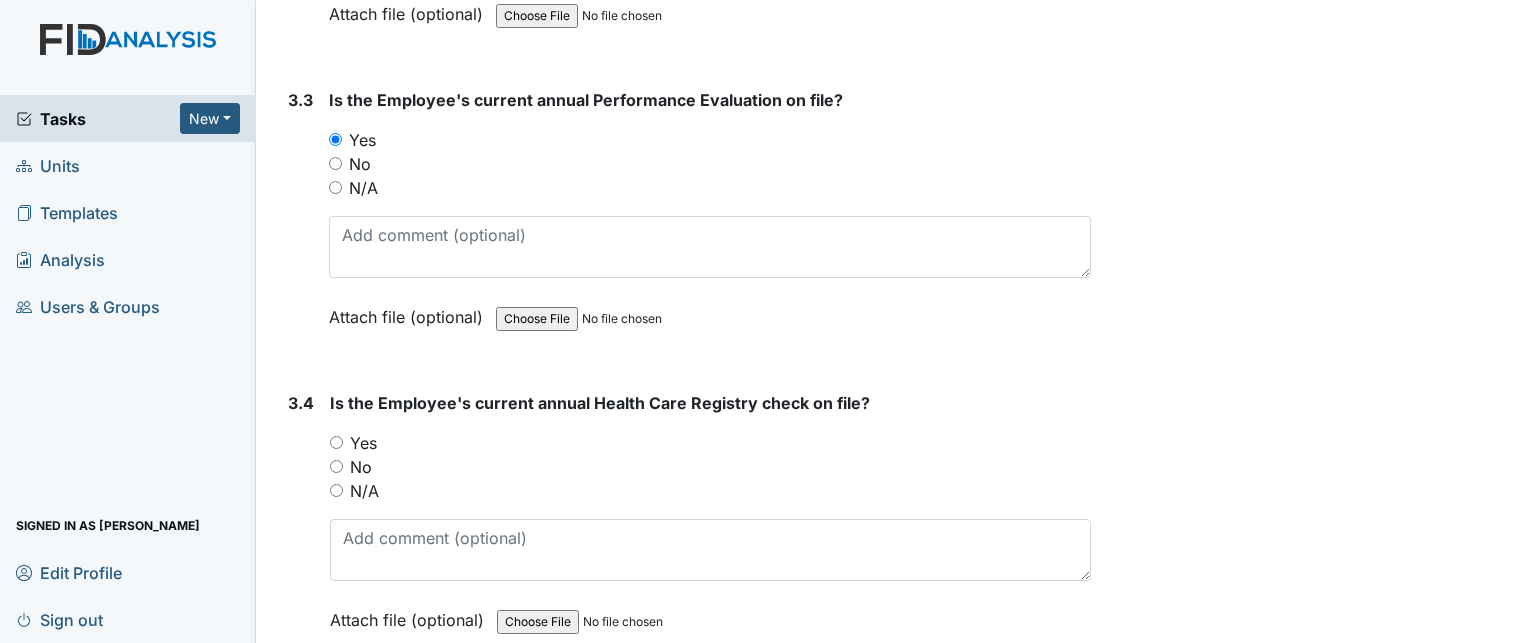 scroll, scrollTop: 6478, scrollLeft: 0, axis: vertical 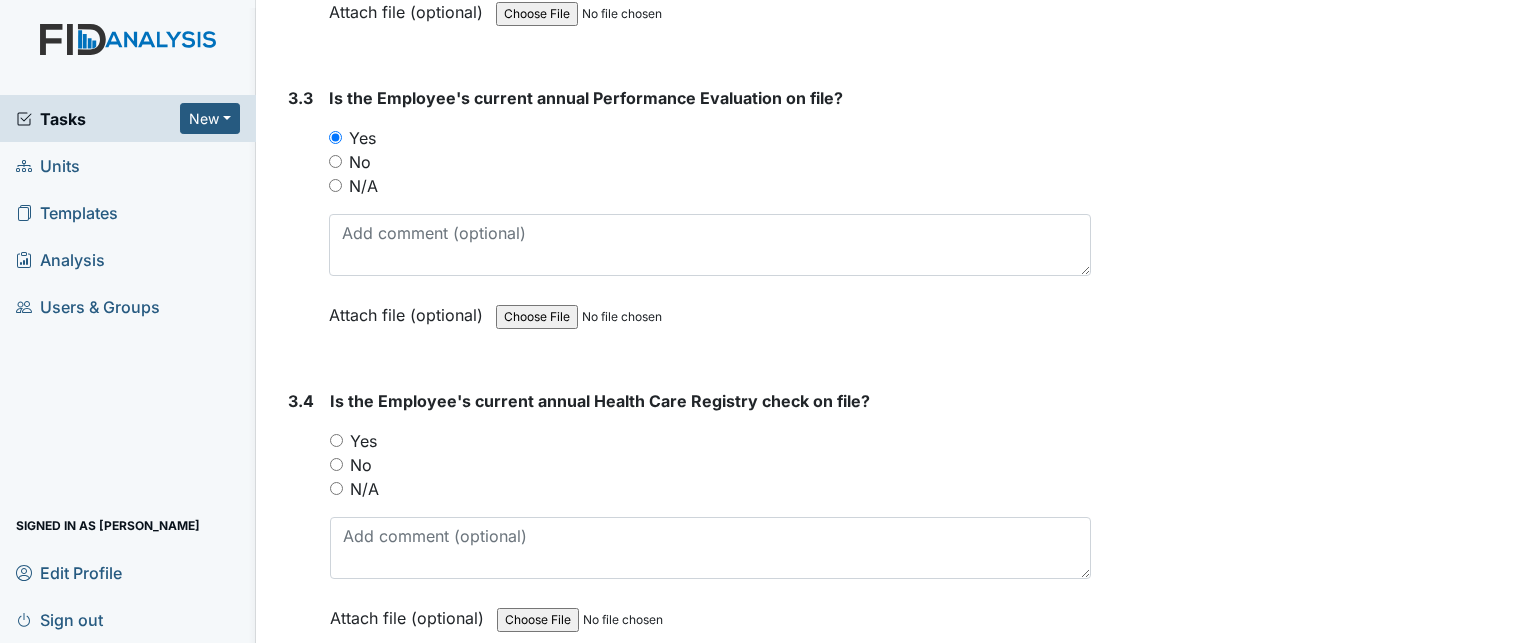 click on "Yes" at bounding box center (363, 441) 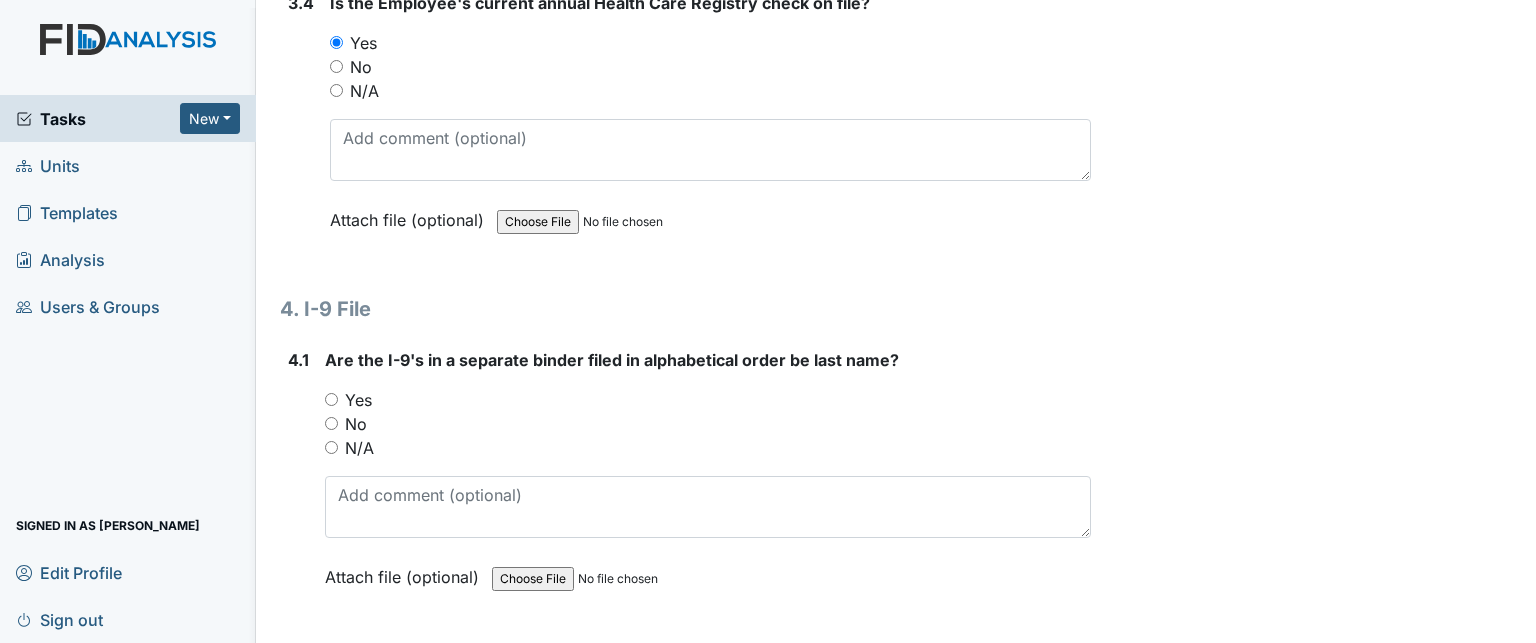 scroll, scrollTop: 6887, scrollLeft: 0, axis: vertical 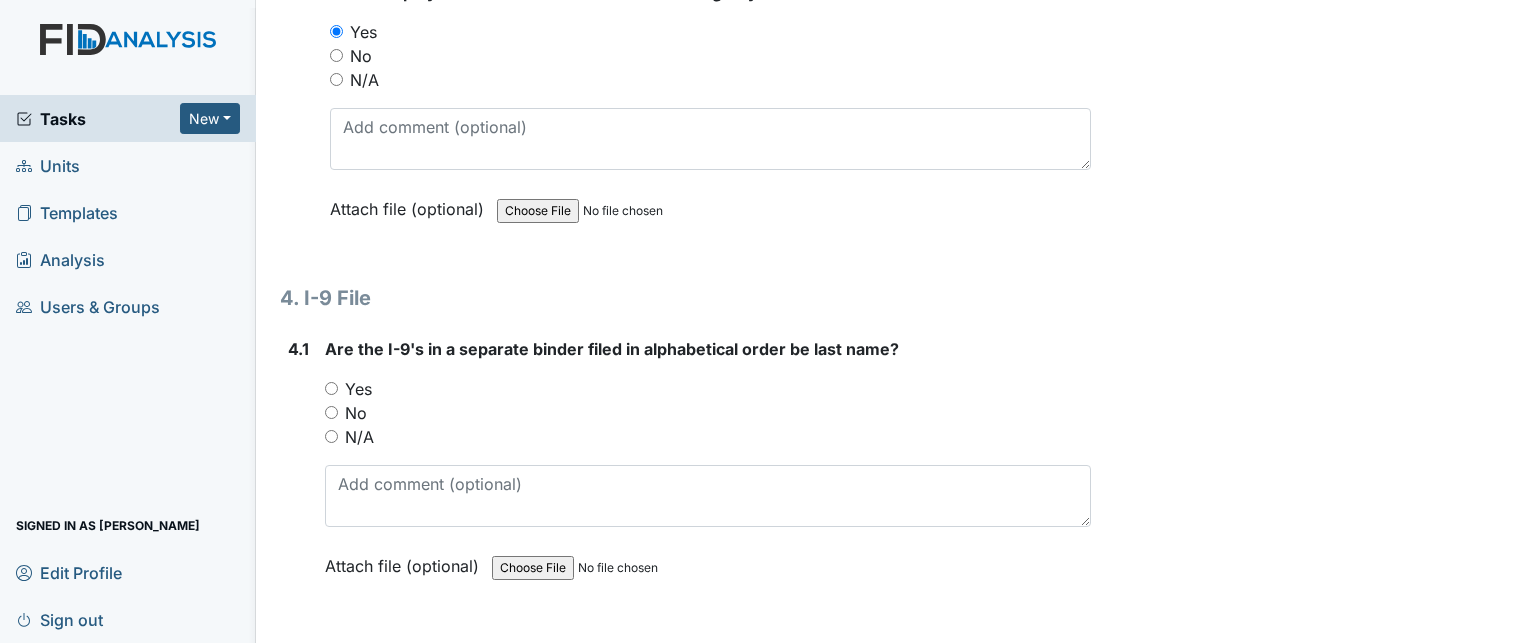 click on "Yes" at bounding box center [358, 389] 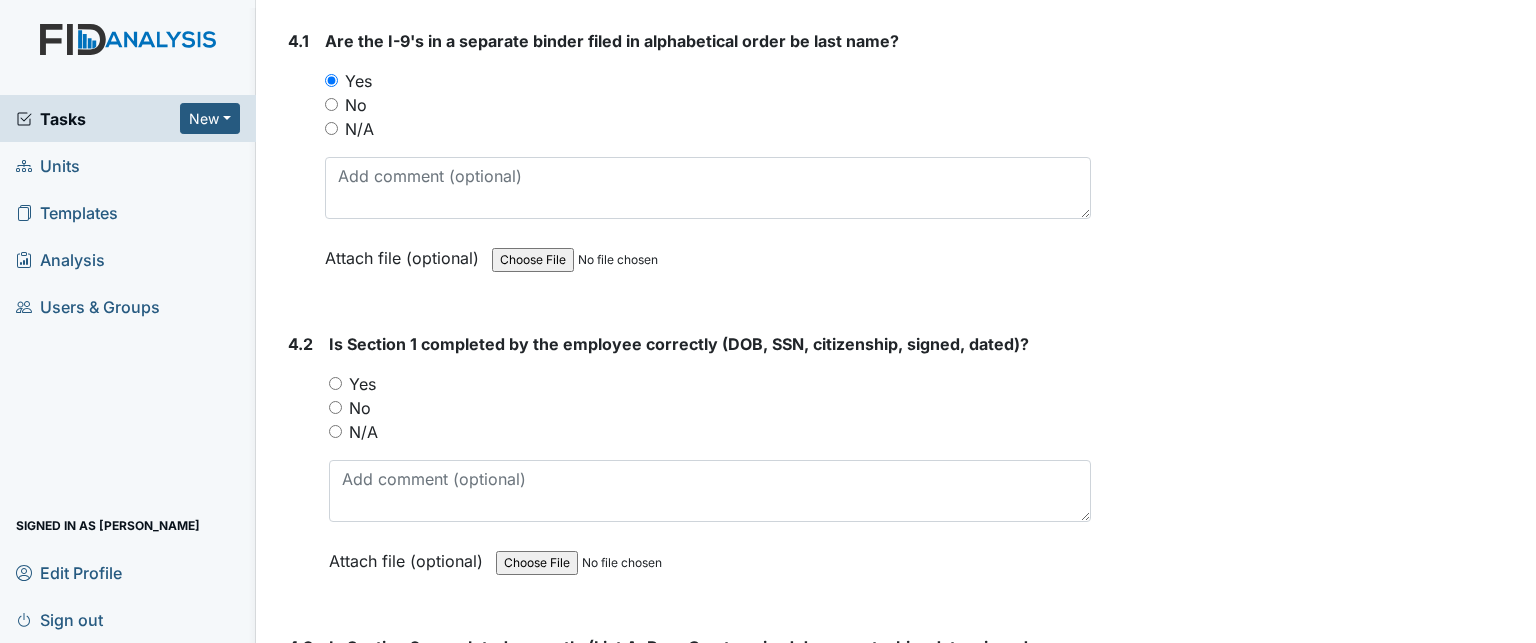click on "Yes" at bounding box center (362, 384) 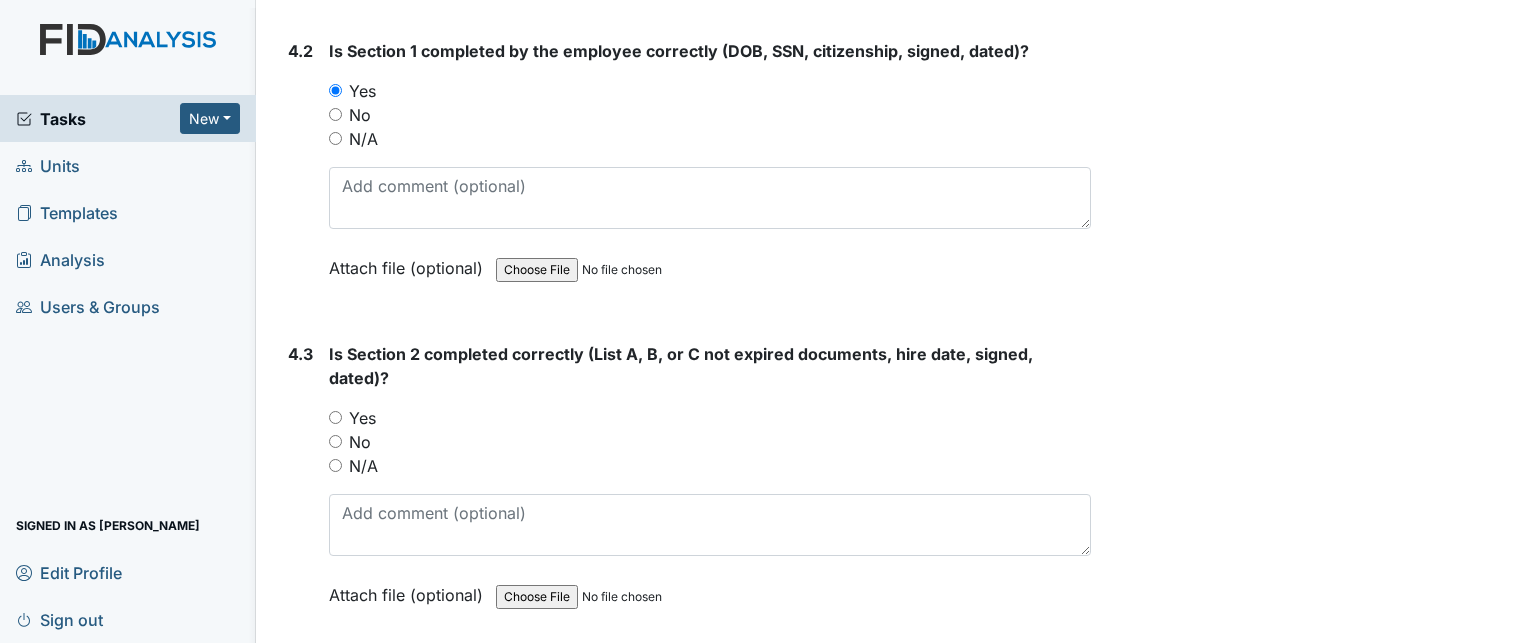 scroll, scrollTop: 7492, scrollLeft: 0, axis: vertical 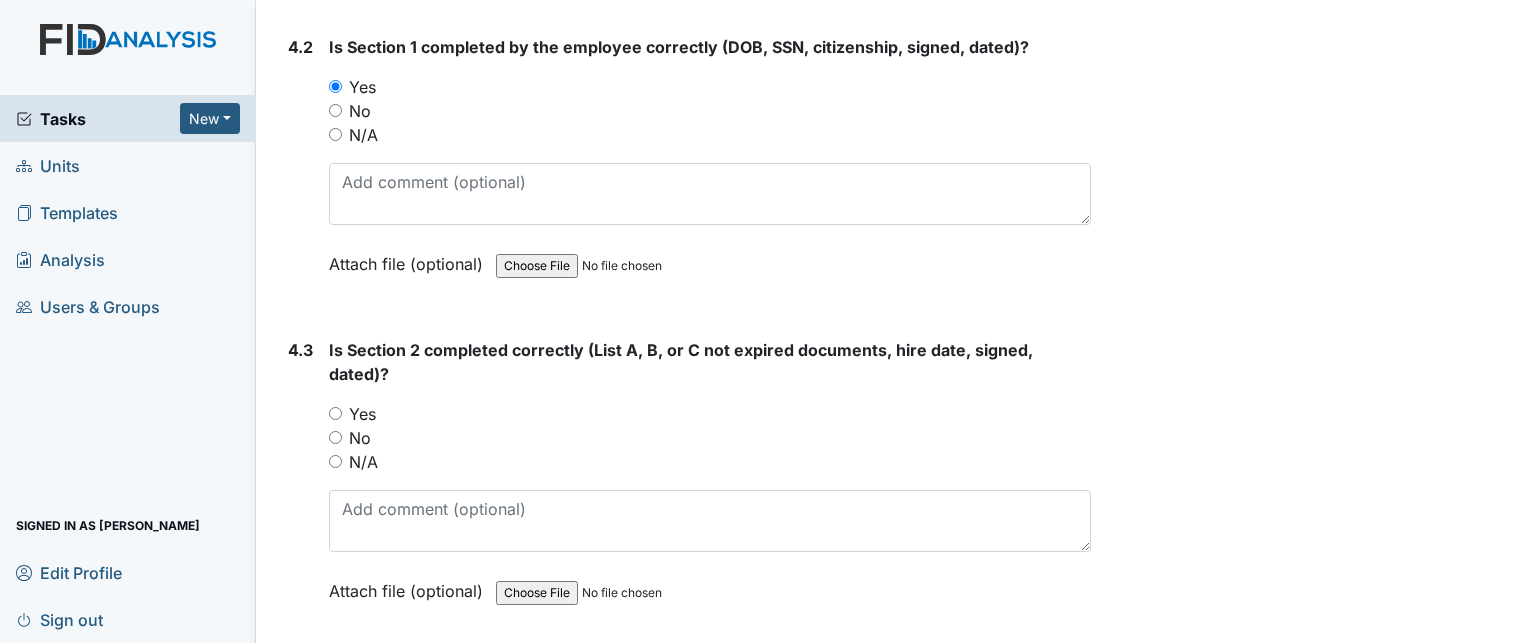 click on "Yes" at bounding box center (362, 414) 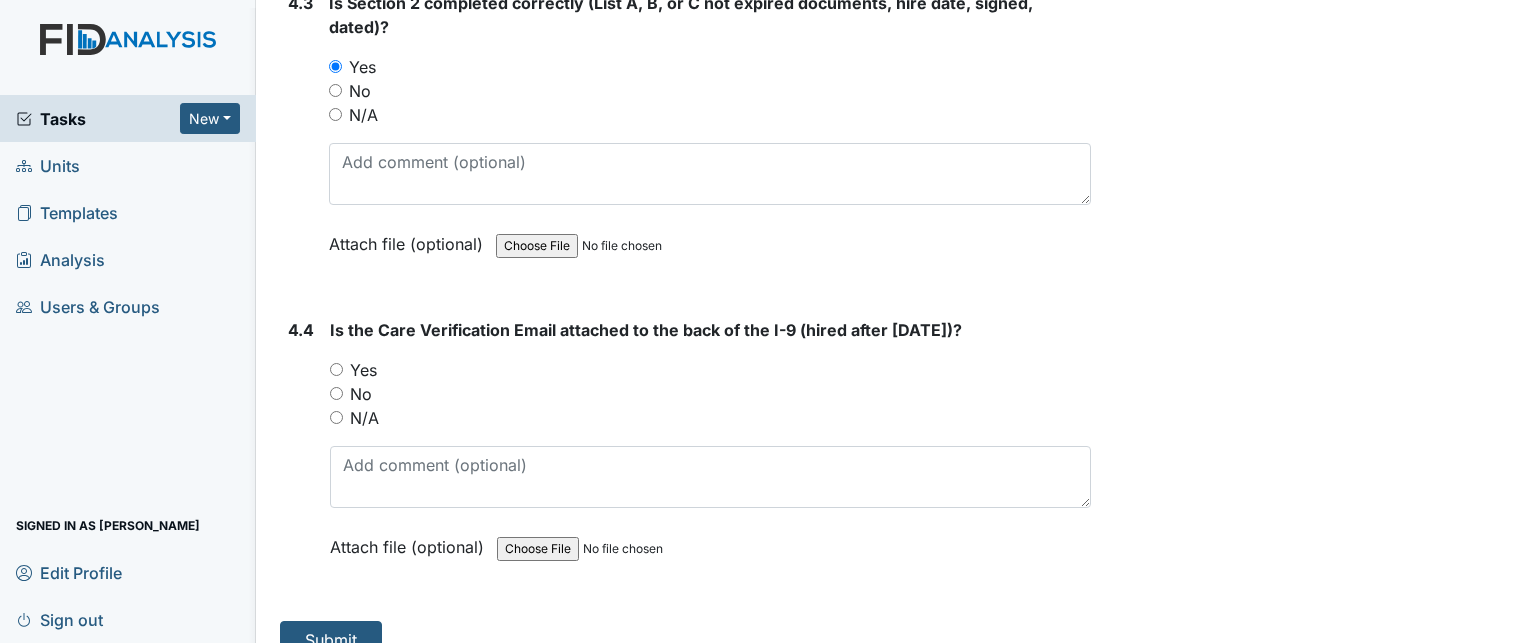 scroll, scrollTop: 7844, scrollLeft: 0, axis: vertical 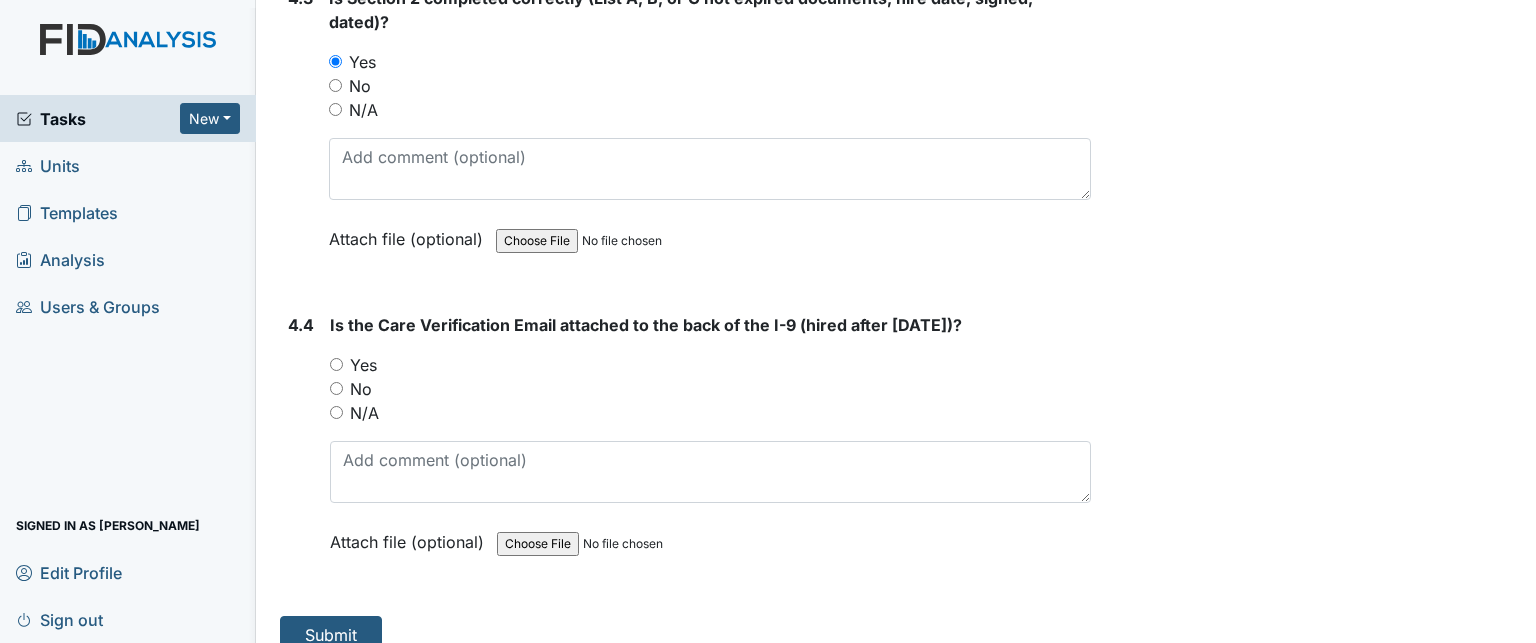 click on "Yes" at bounding box center [363, 365] 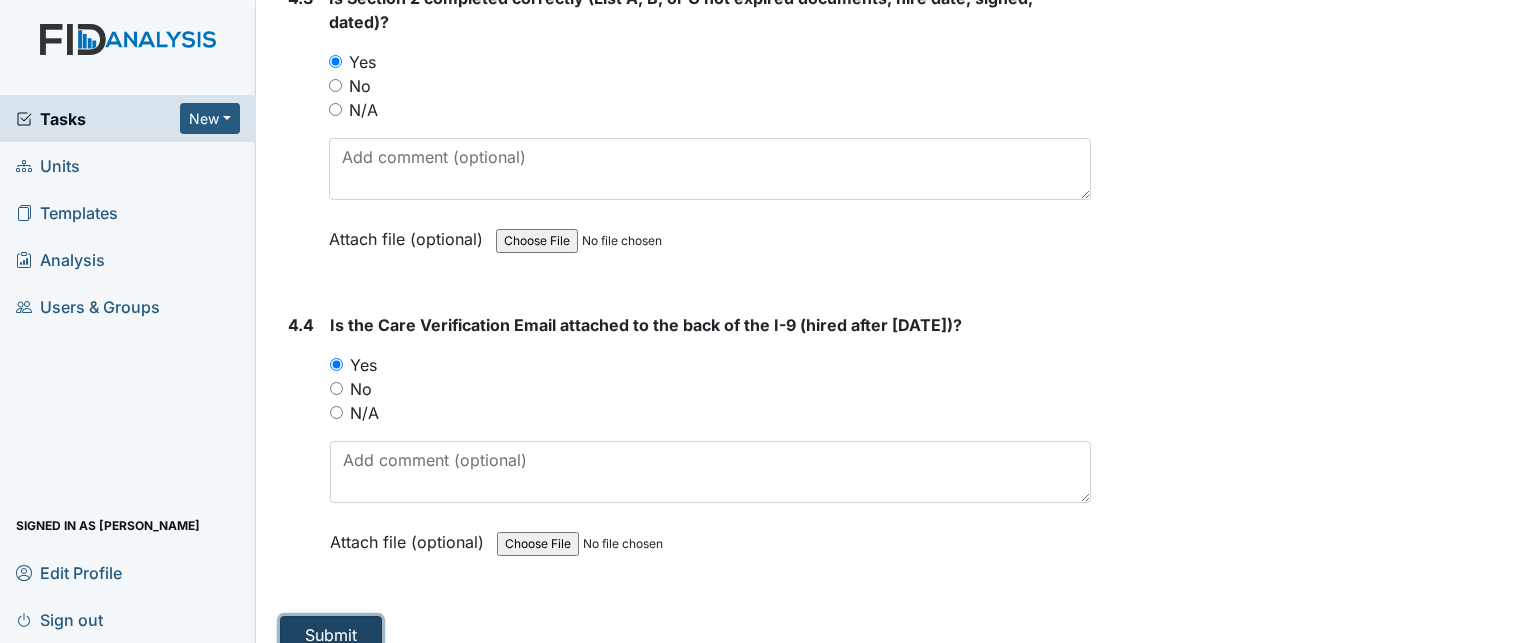 click on "Submit" at bounding box center (331, 635) 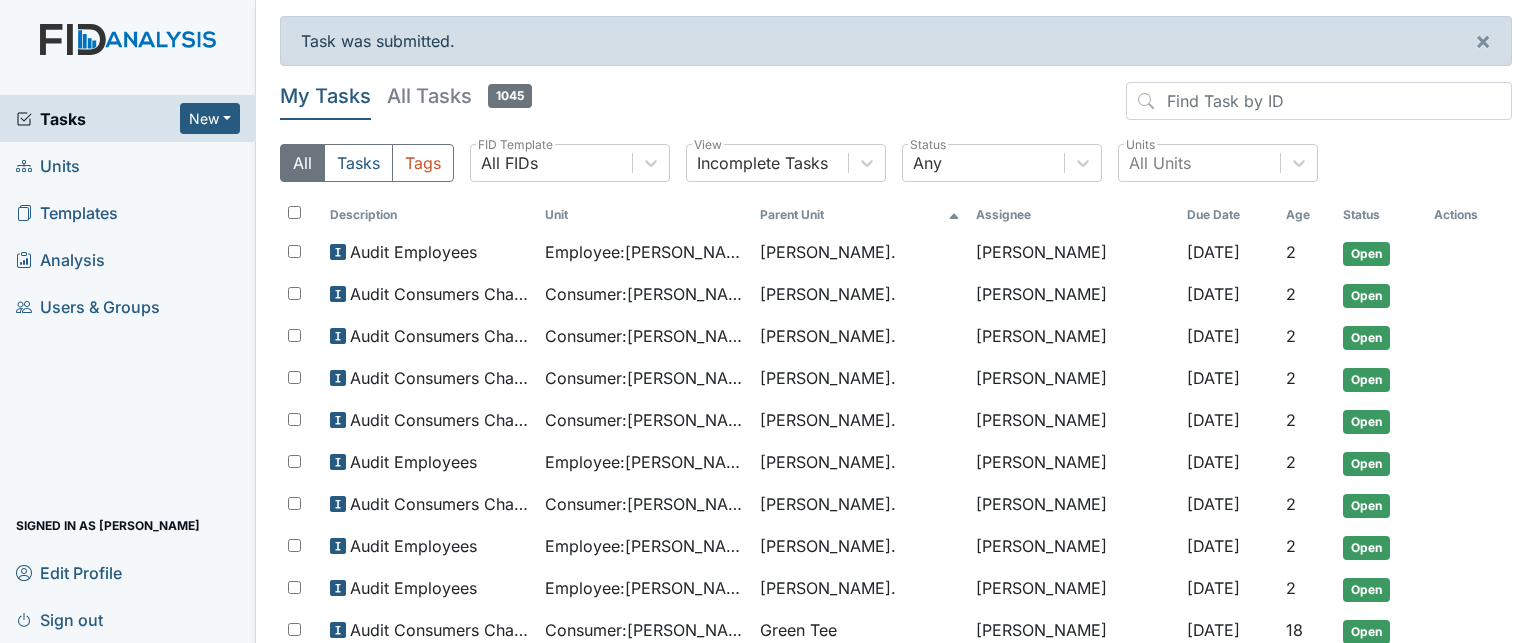 scroll, scrollTop: 0, scrollLeft: 0, axis: both 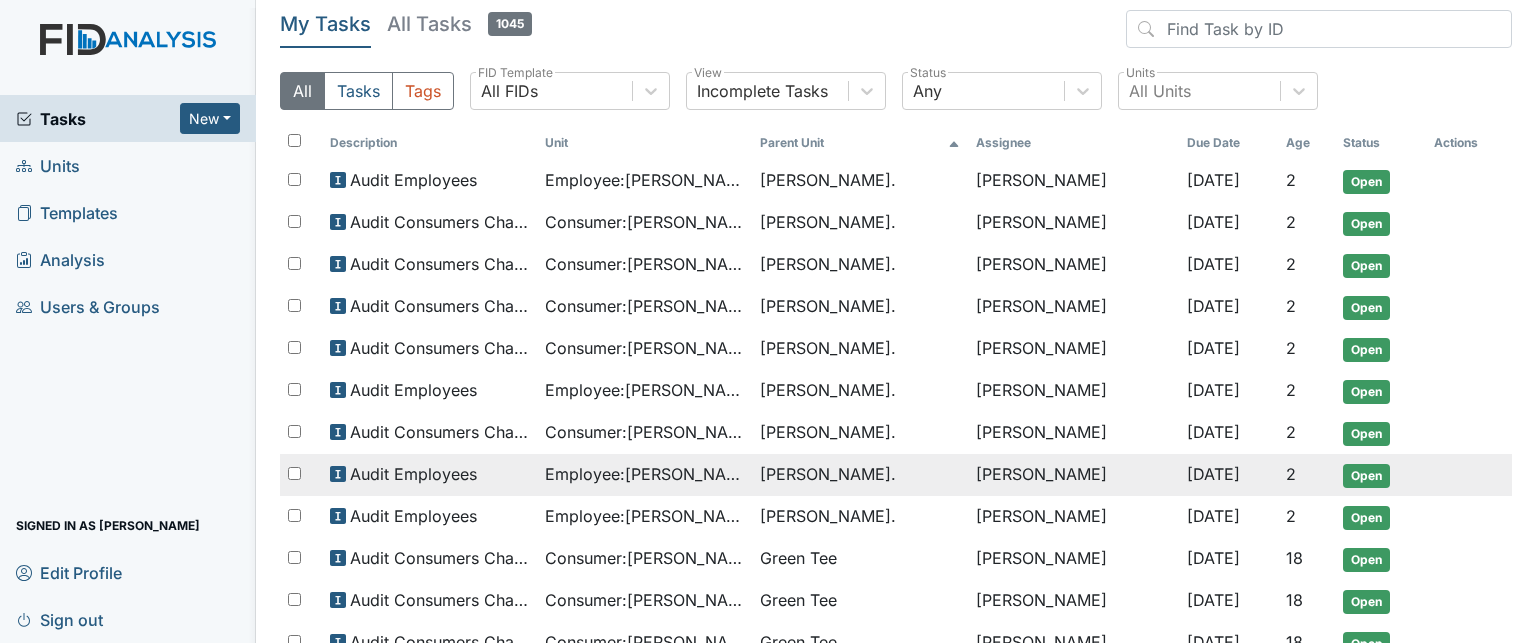 click on "Employee :  [PERSON_NAME]" at bounding box center (644, 474) 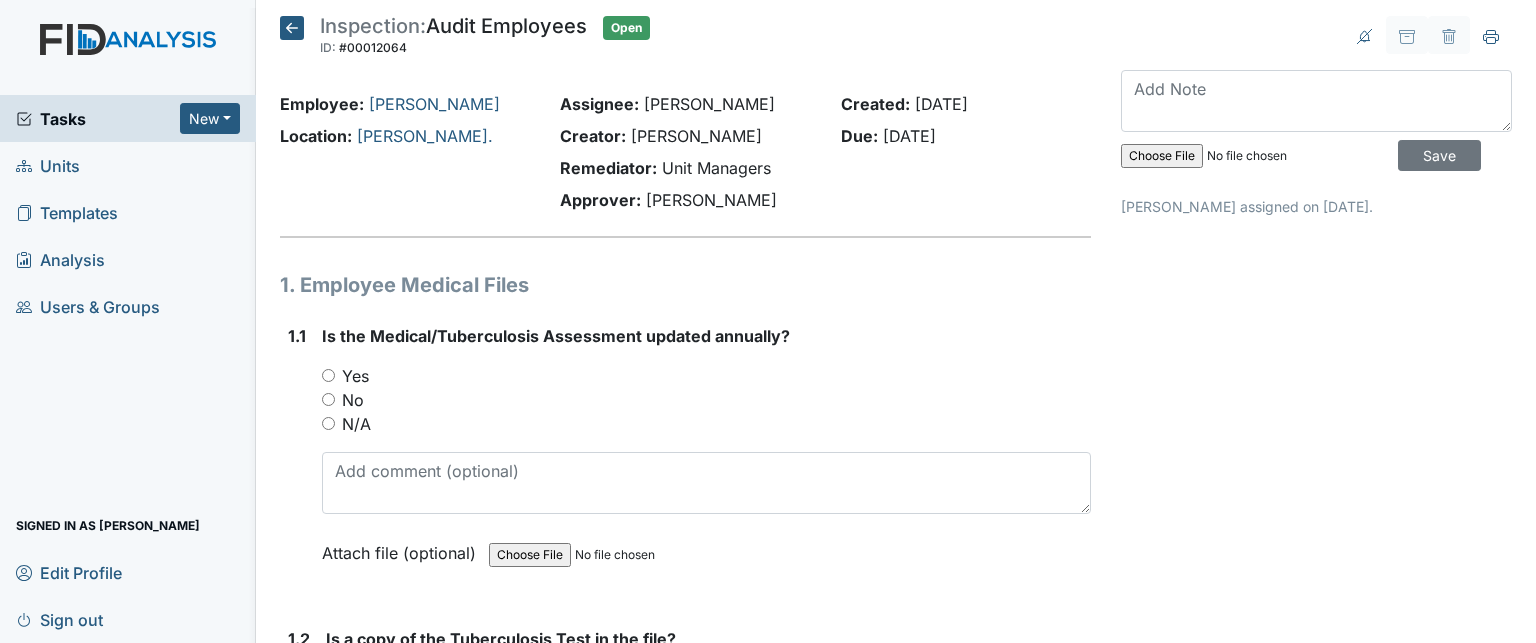 scroll, scrollTop: 0, scrollLeft: 0, axis: both 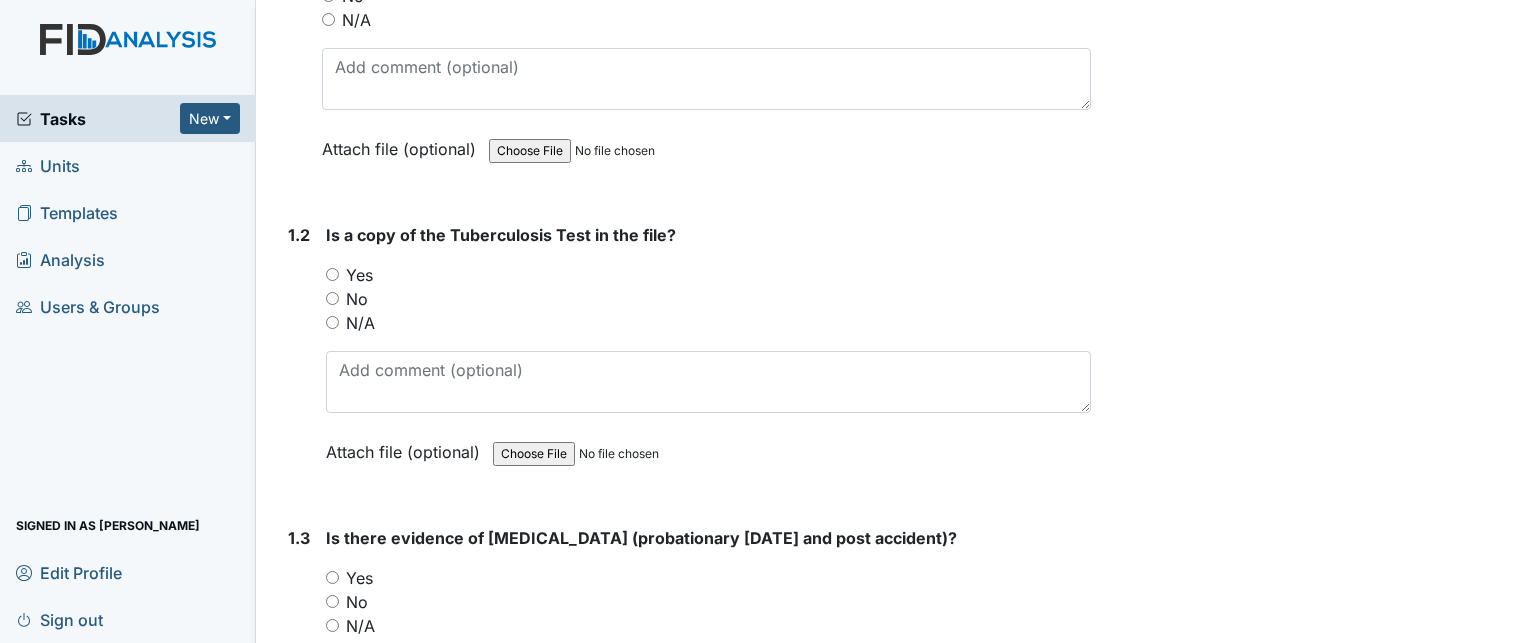 click on "Yes" at bounding box center (359, 275) 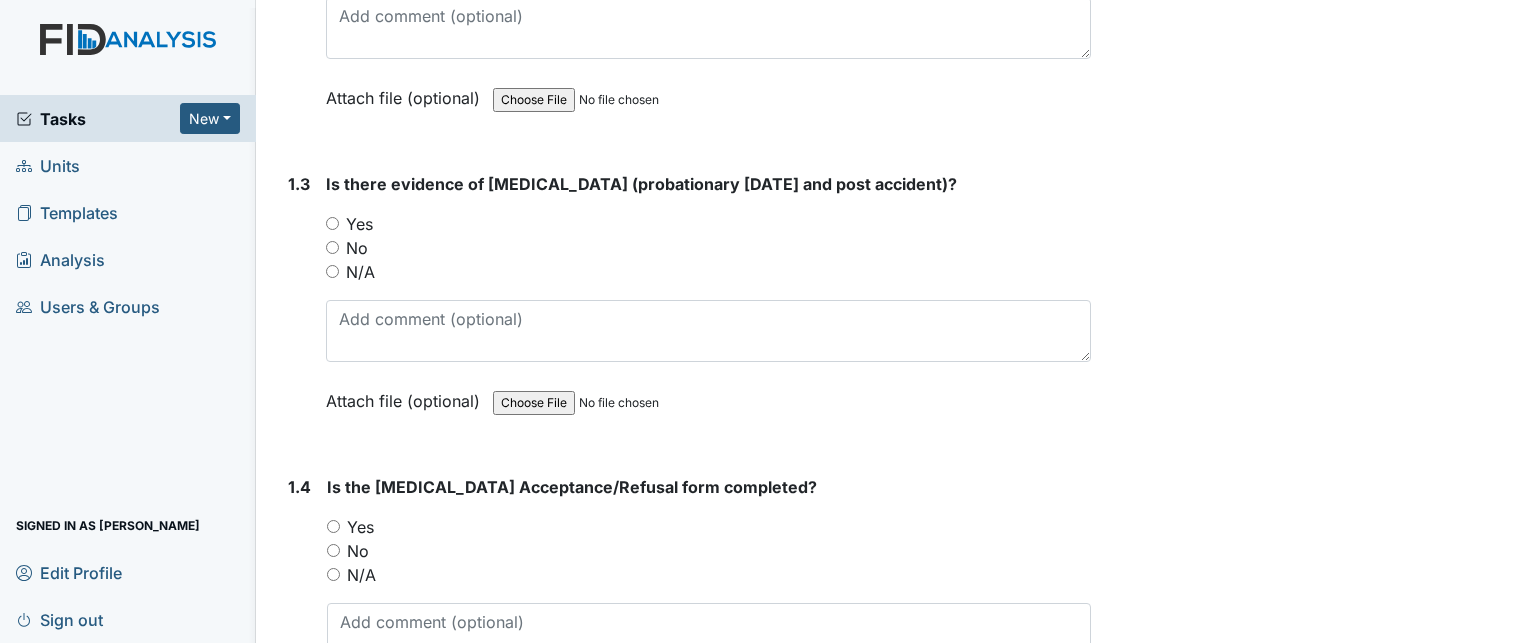 scroll, scrollTop: 759, scrollLeft: 0, axis: vertical 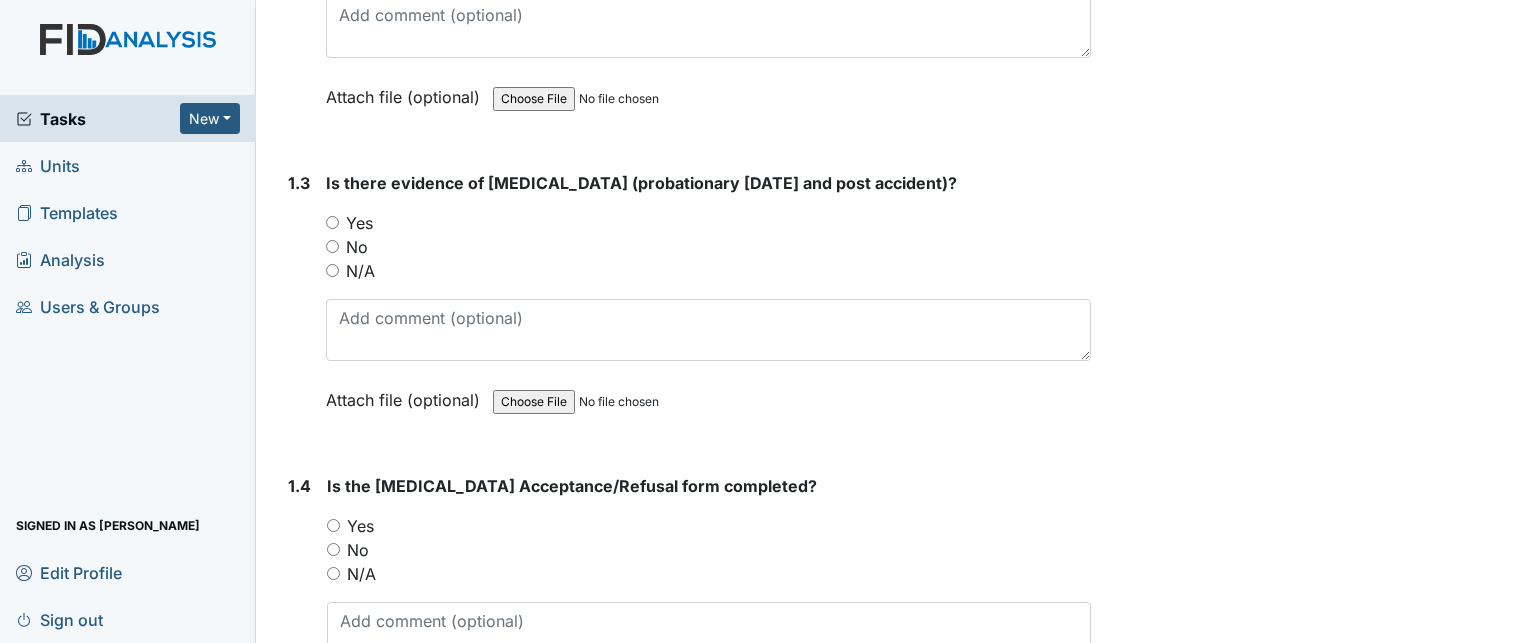 click on "Yes" at bounding box center [359, 223] 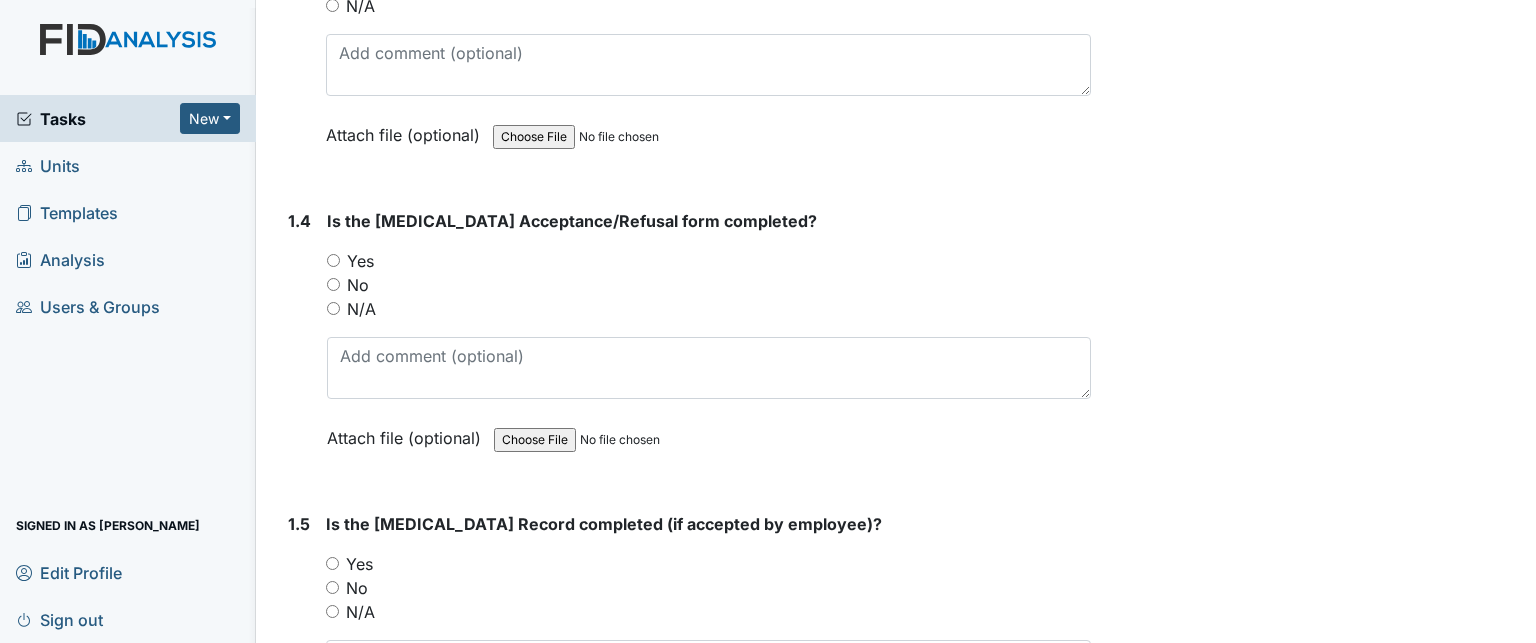 scroll, scrollTop: 1023, scrollLeft: 0, axis: vertical 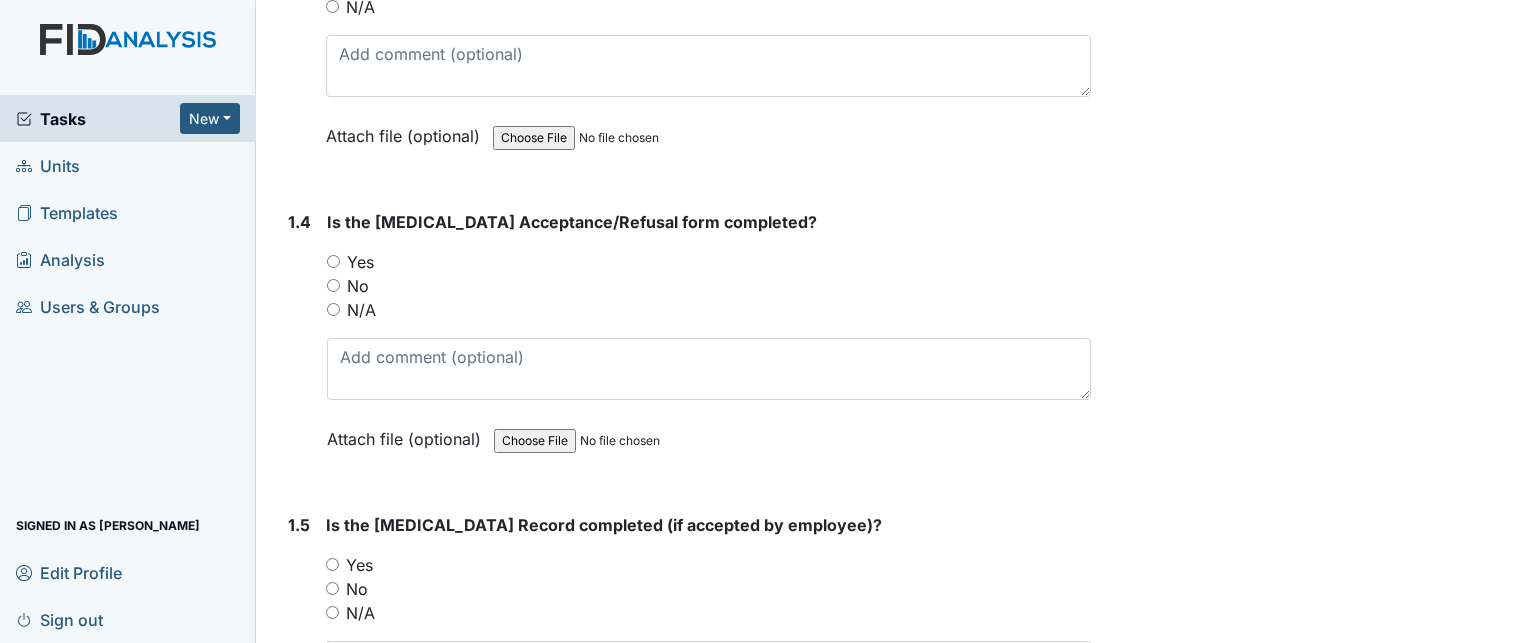 click on "Yes" at bounding box center (360, 262) 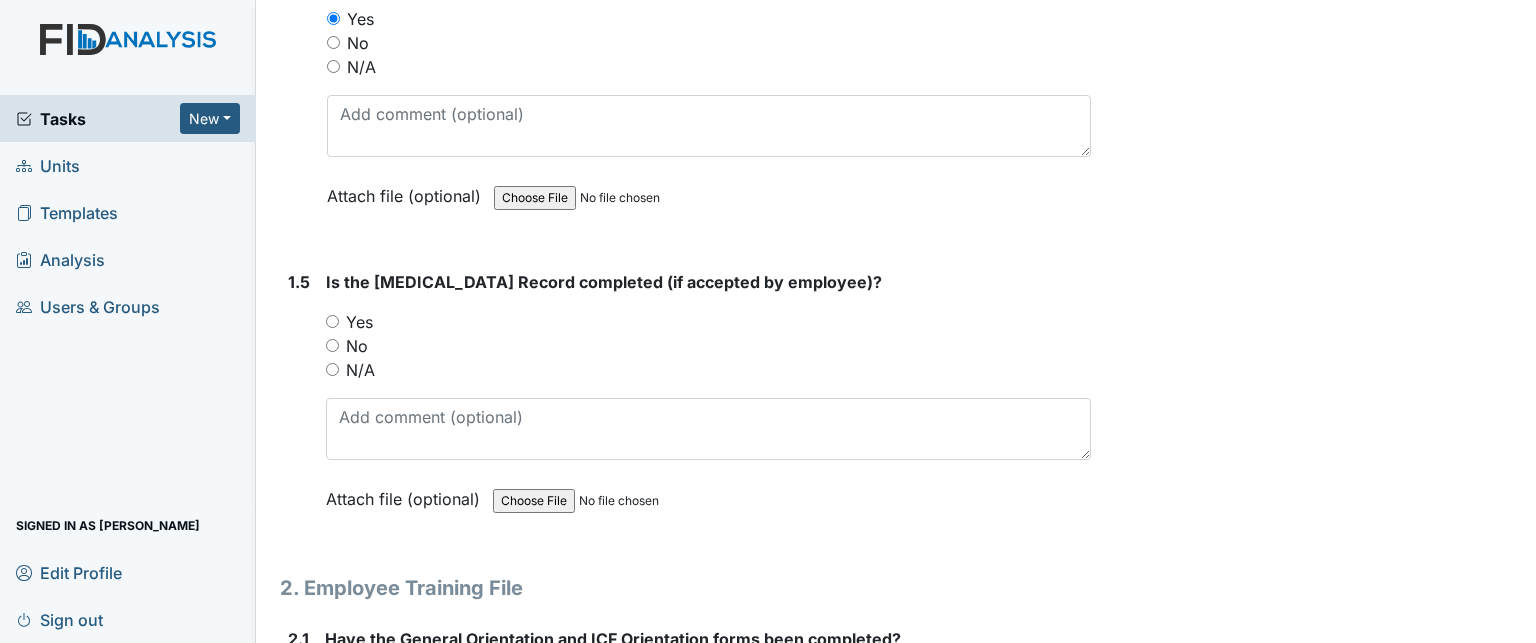 scroll, scrollTop: 1267, scrollLeft: 0, axis: vertical 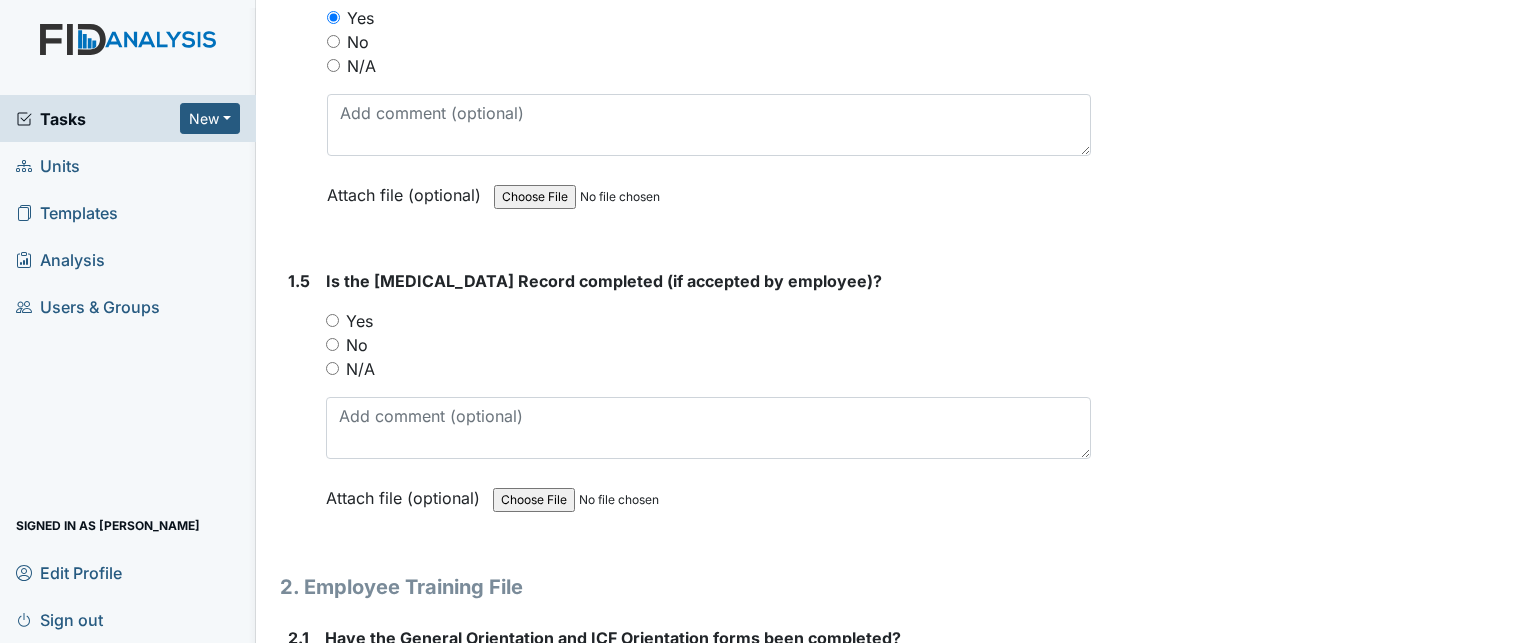 click on "N/A" at bounding box center [360, 369] 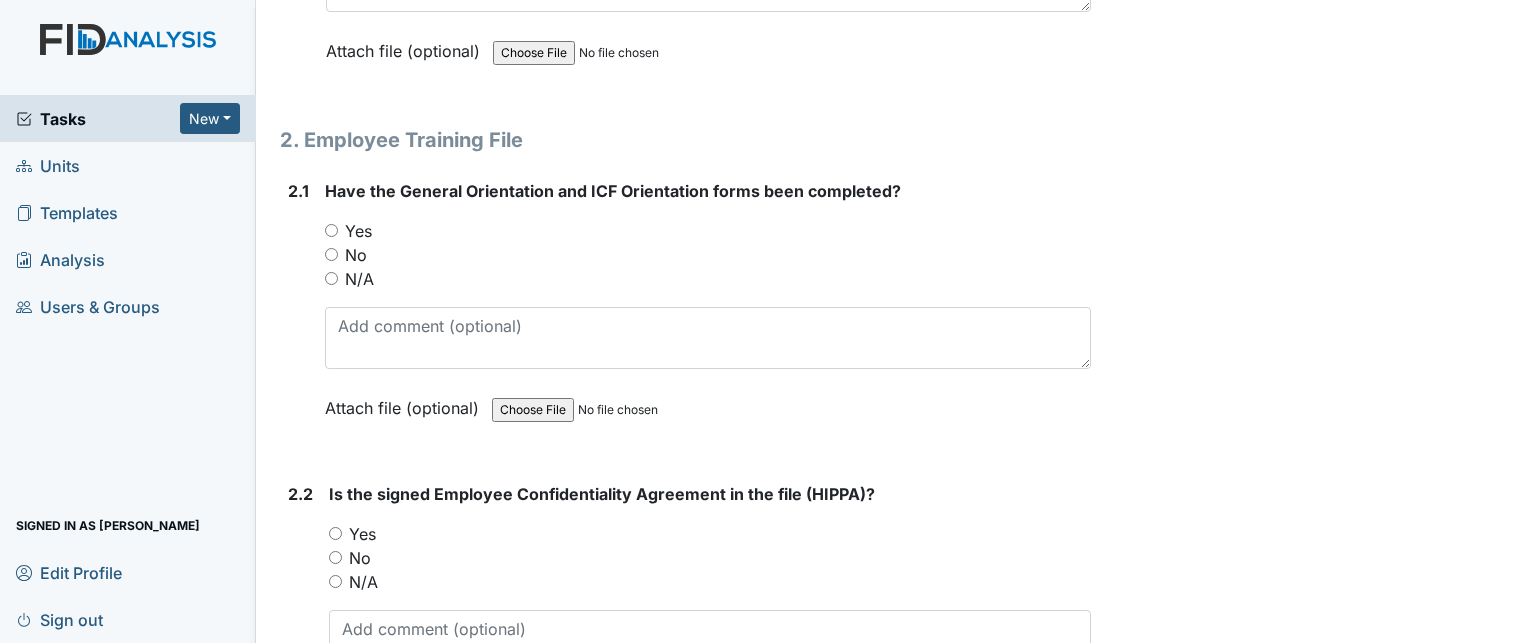 scroll, scrollTop: 1770, scrollLeft: 0, axis: vertical 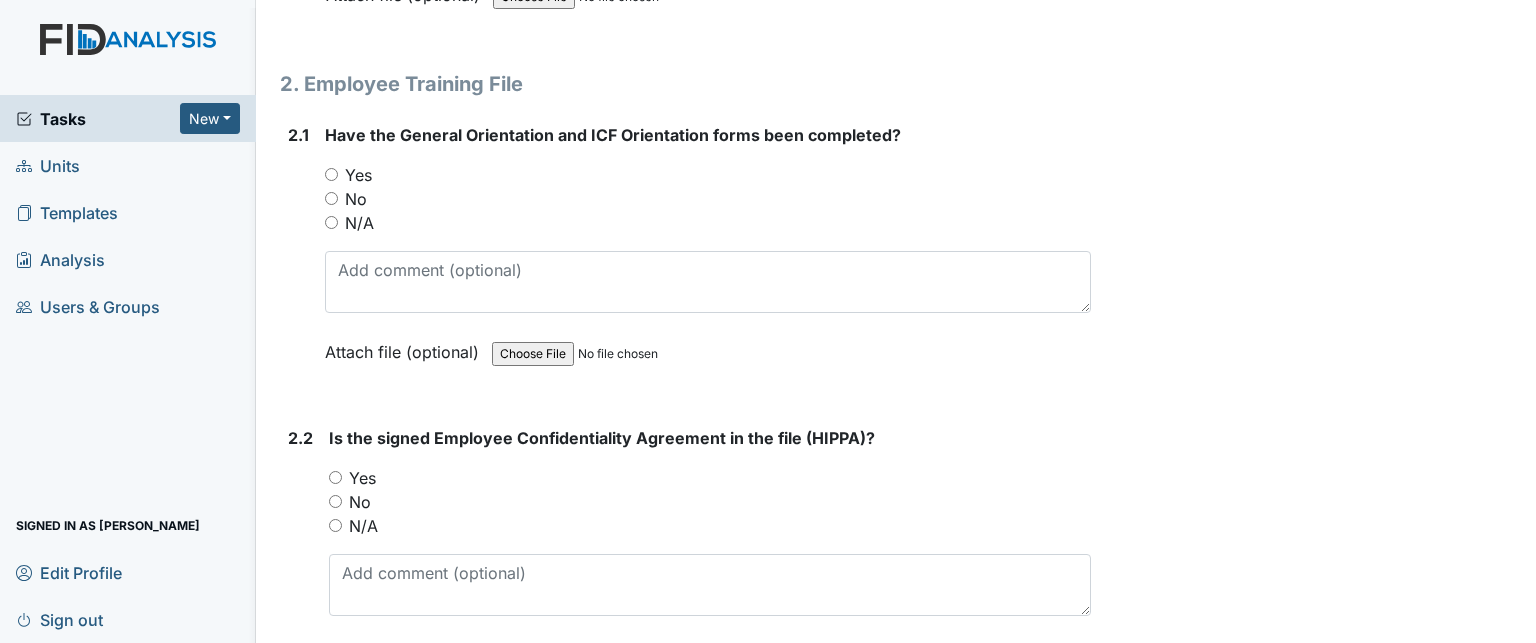 click on "Yes" at bounding box center (358, 175) 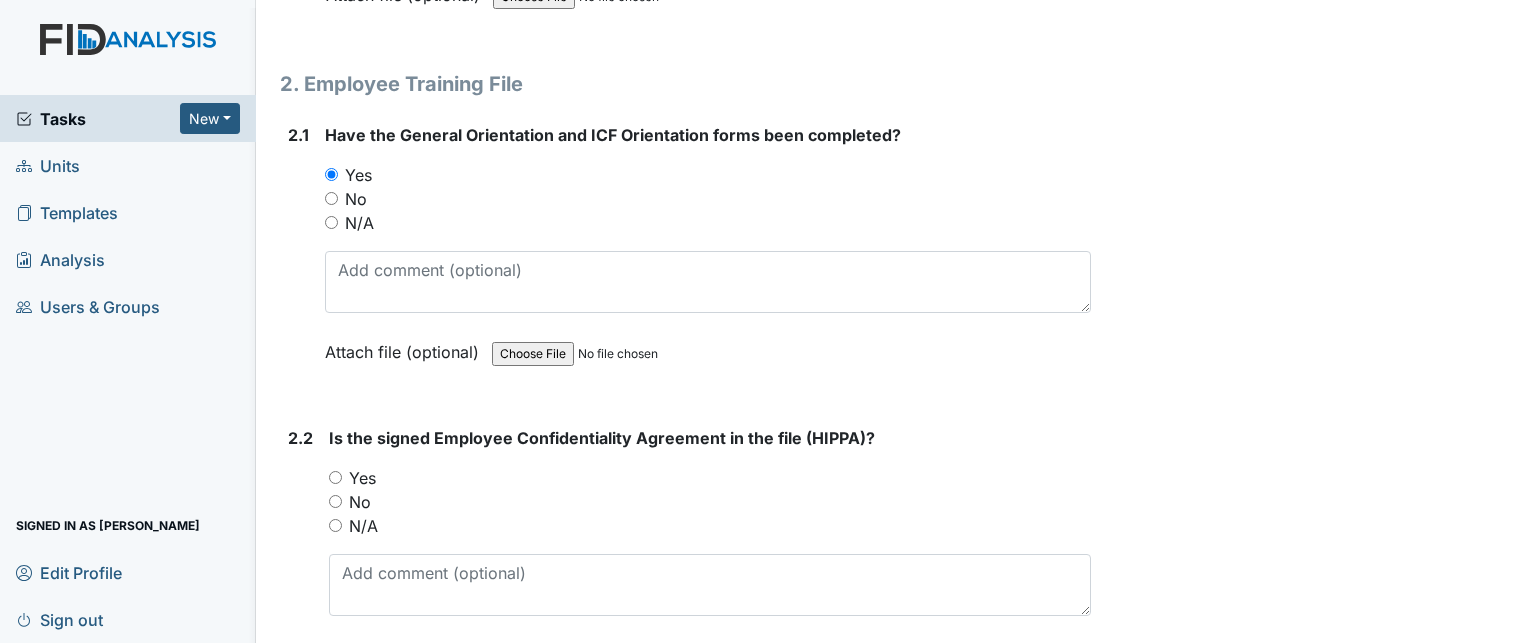 click on "Yes" at bounding box center [362, 478] 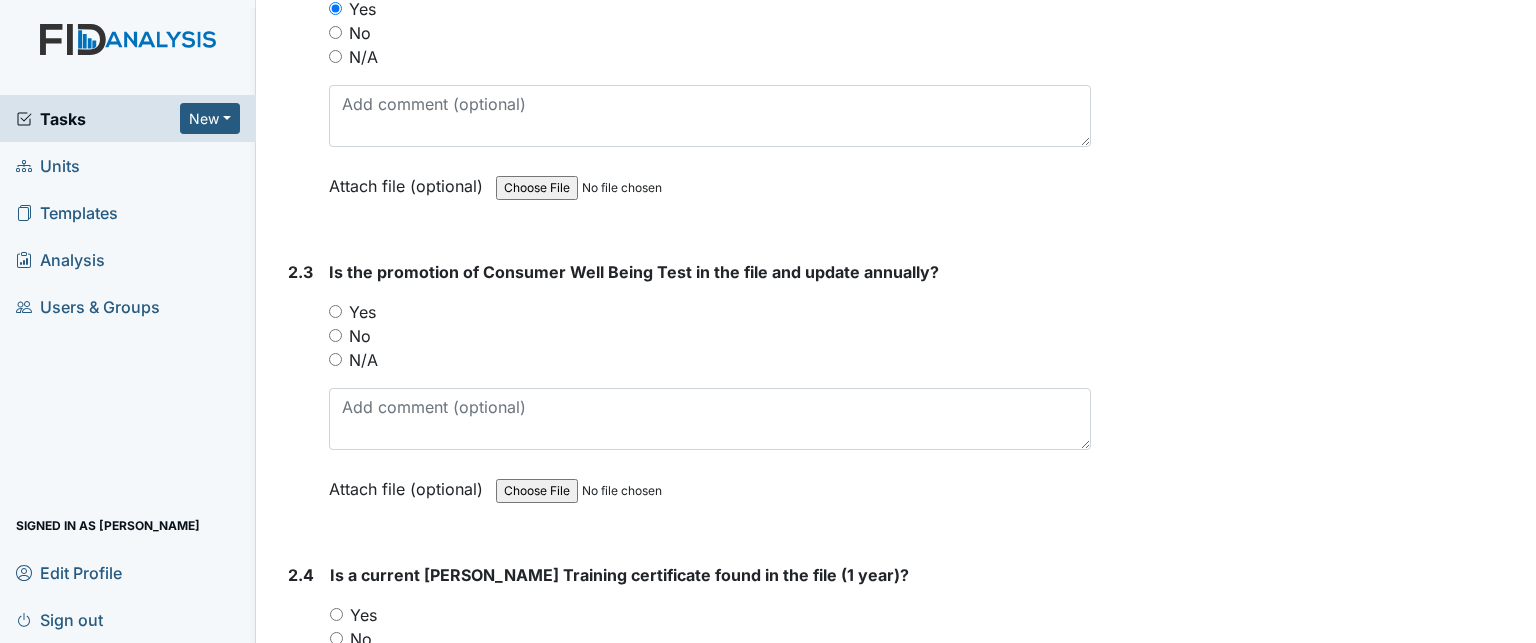 scroll, scrollTop: 2242, scrollLeft: 0, axis: vertical 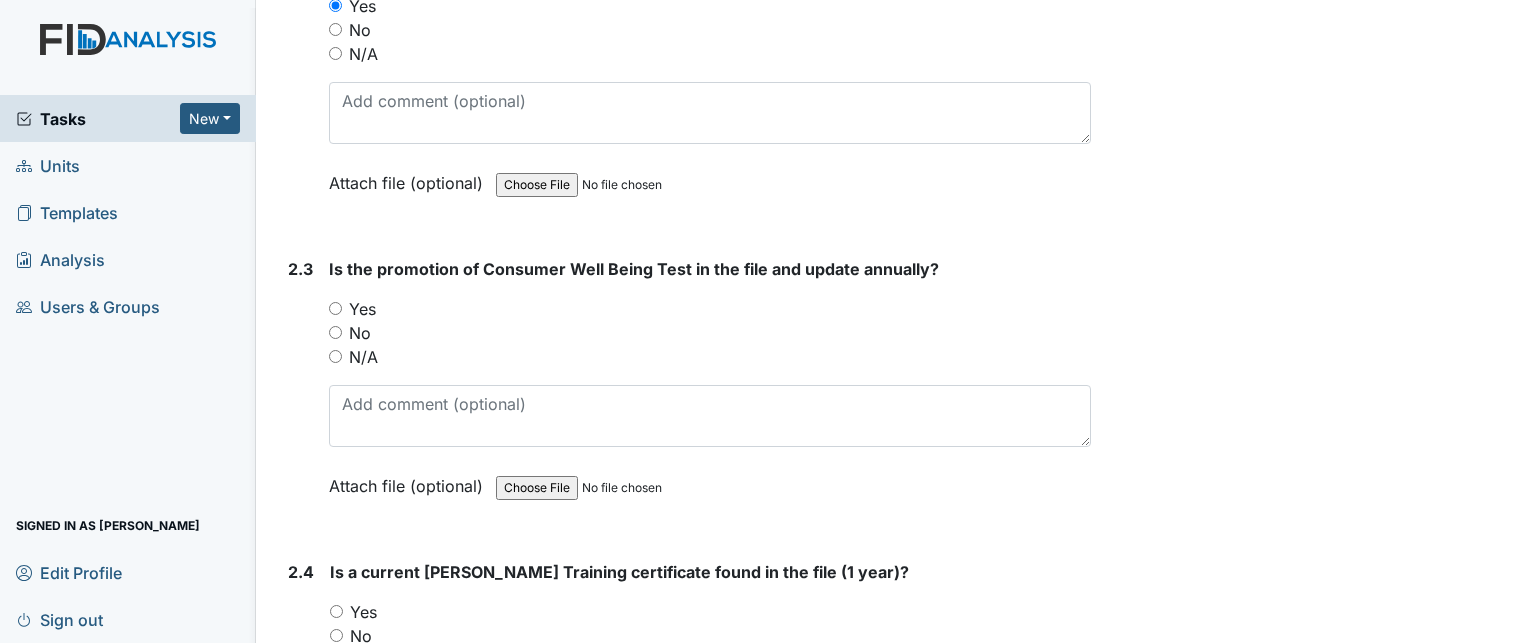 click on "Yes" at bounding box center [710, 309] 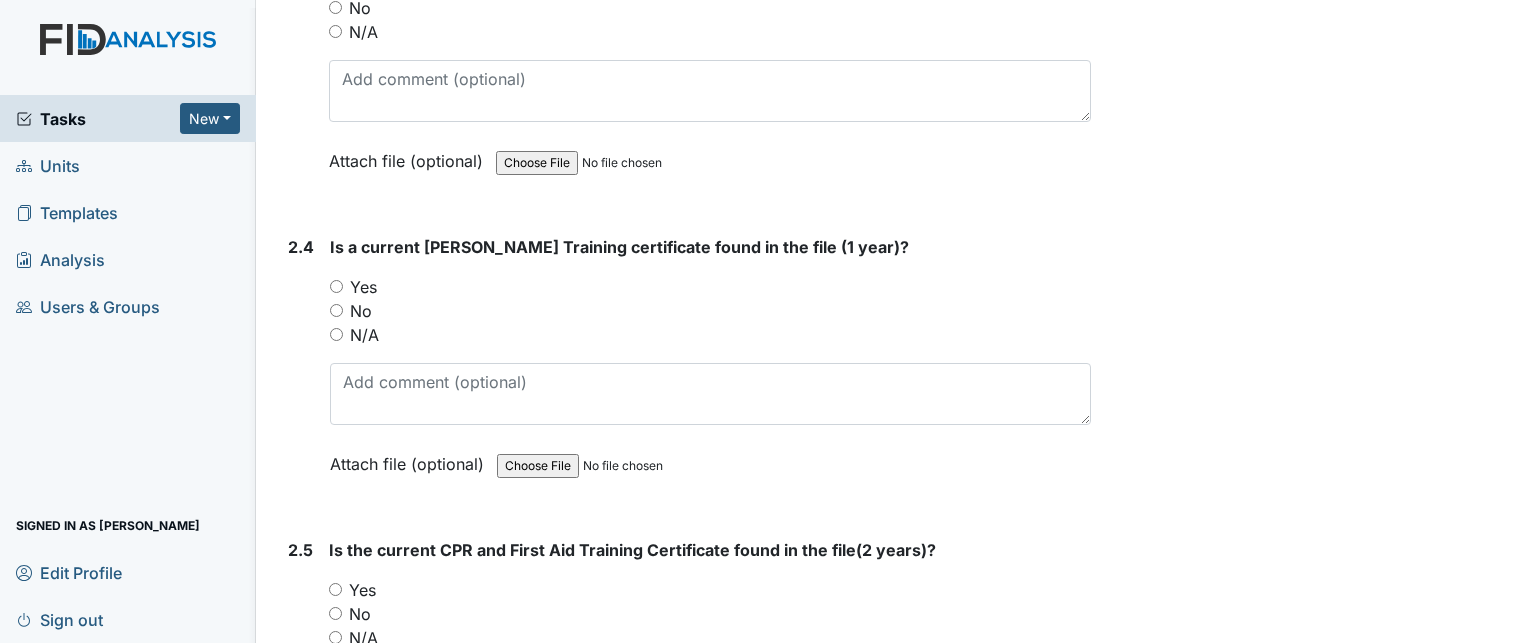 scroll, scrollTop: 2586, scrollLeft: 0, axis: vertical 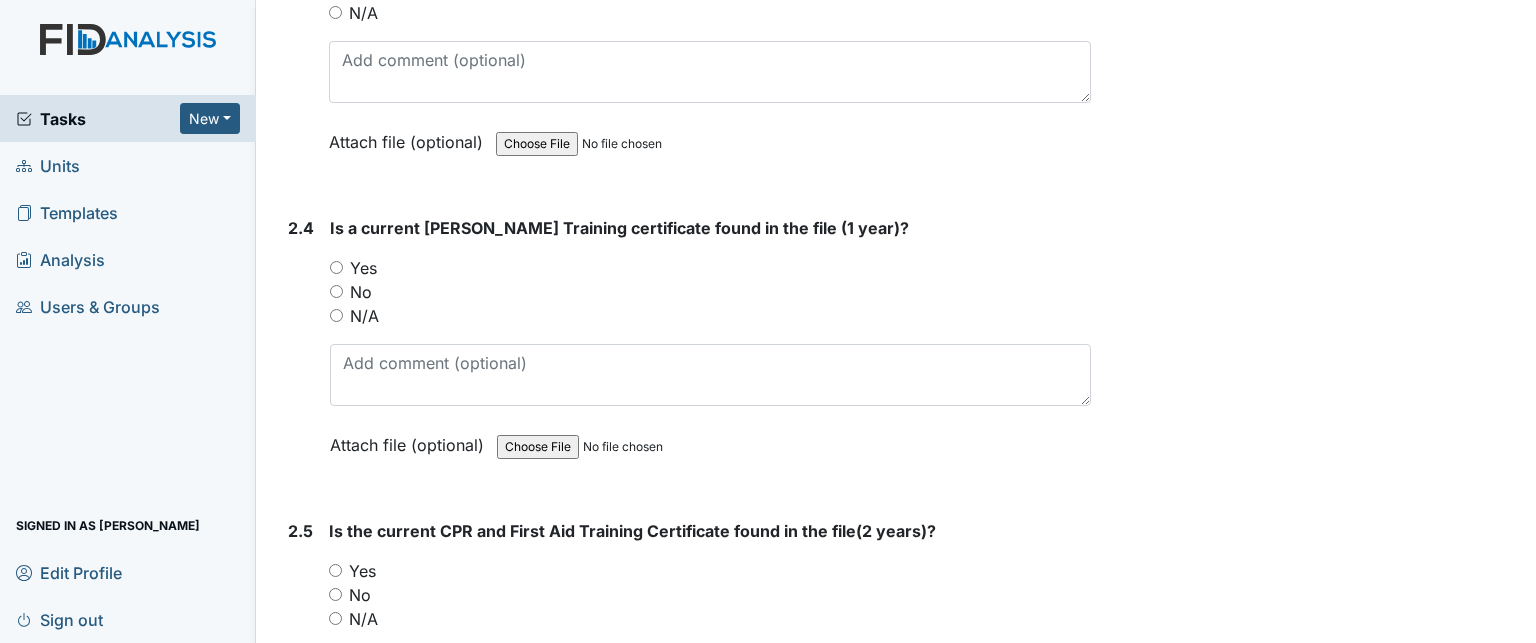 click on "Yes" at bounding box center [336, 267] 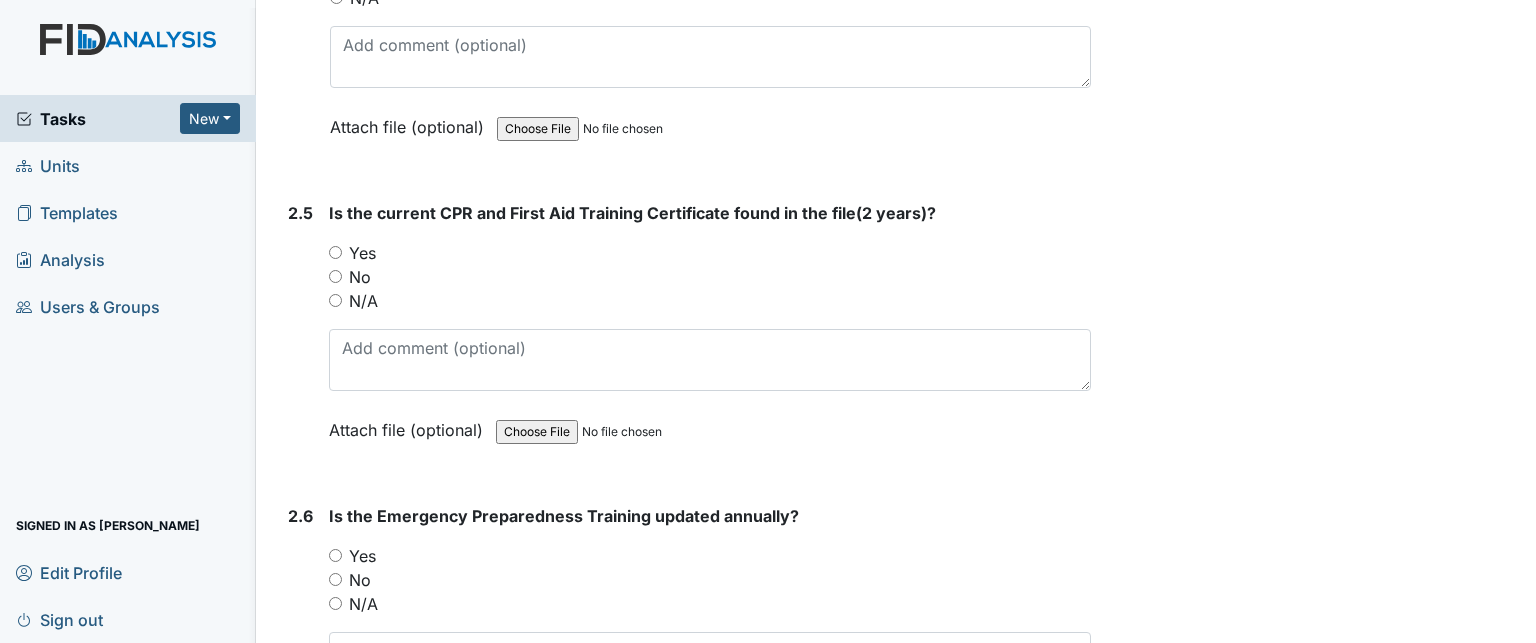 scroll, scrollTop: 2911, scrollLeft: 0, axis: vertical 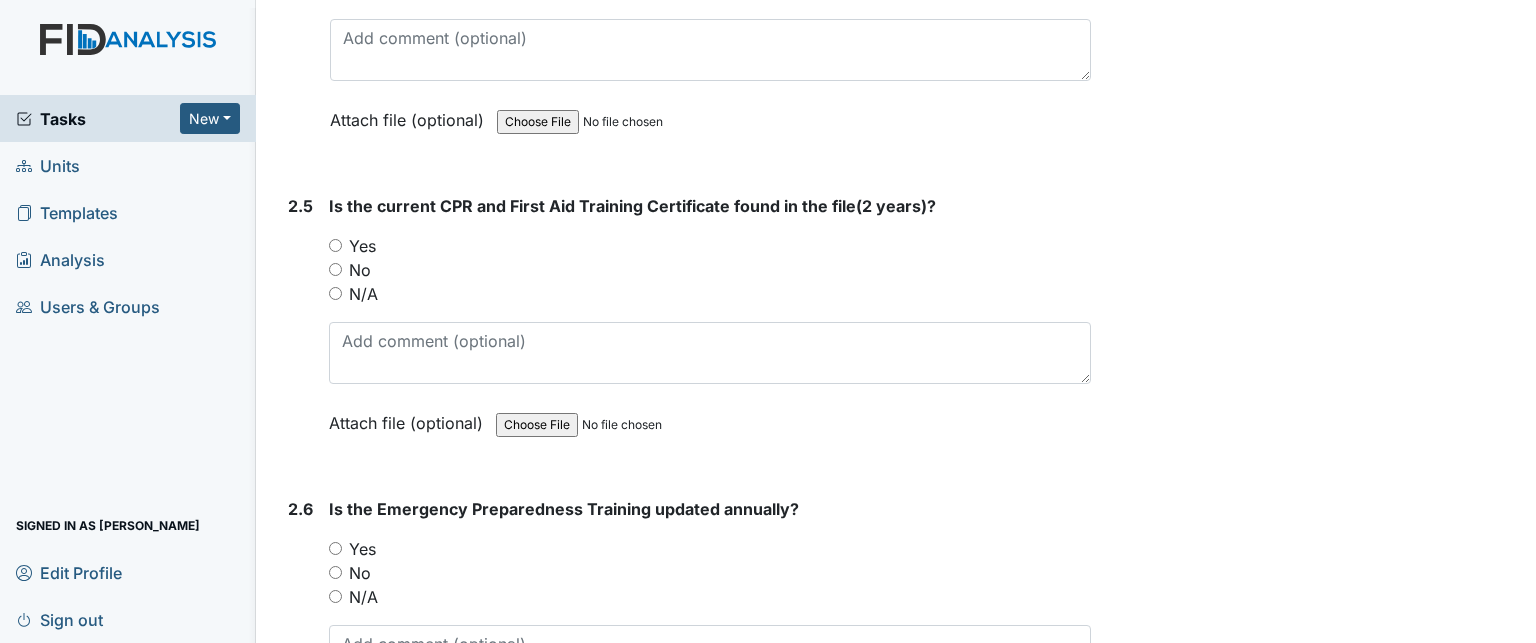 click on "Yes" at bounding box center (335, 245) 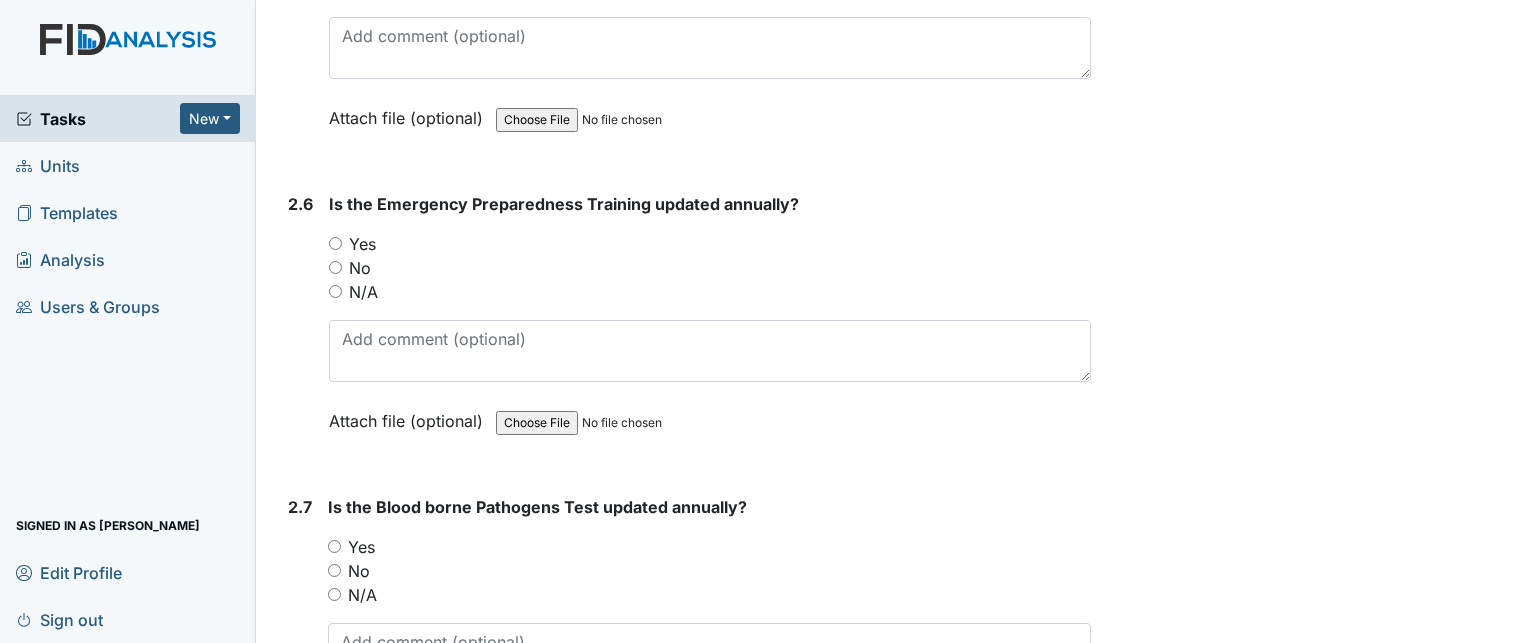 scroll, scrollTop: 3218, scrollLeft: 0, axis: vertical 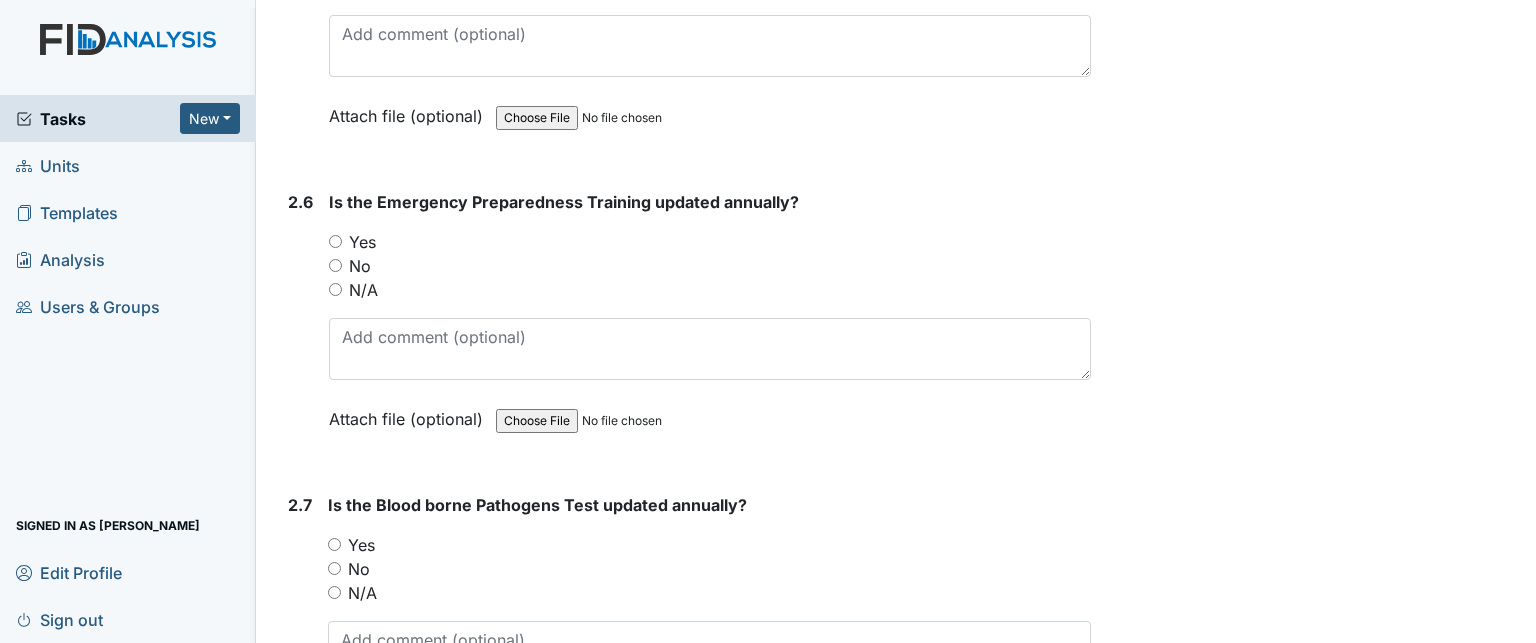click on "Yes" at bounding box center [335, 241] 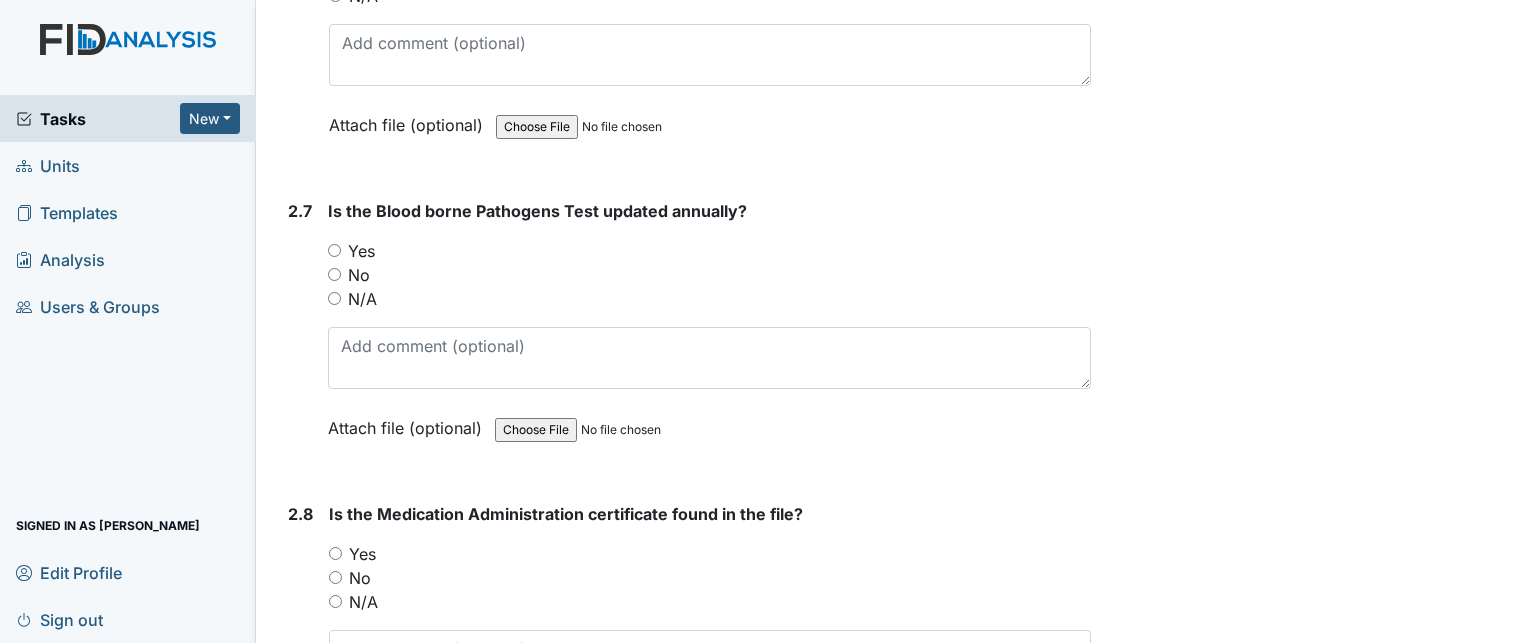 scroll, scrollTop: 3520, scrollLeft: 0, axis: vertical 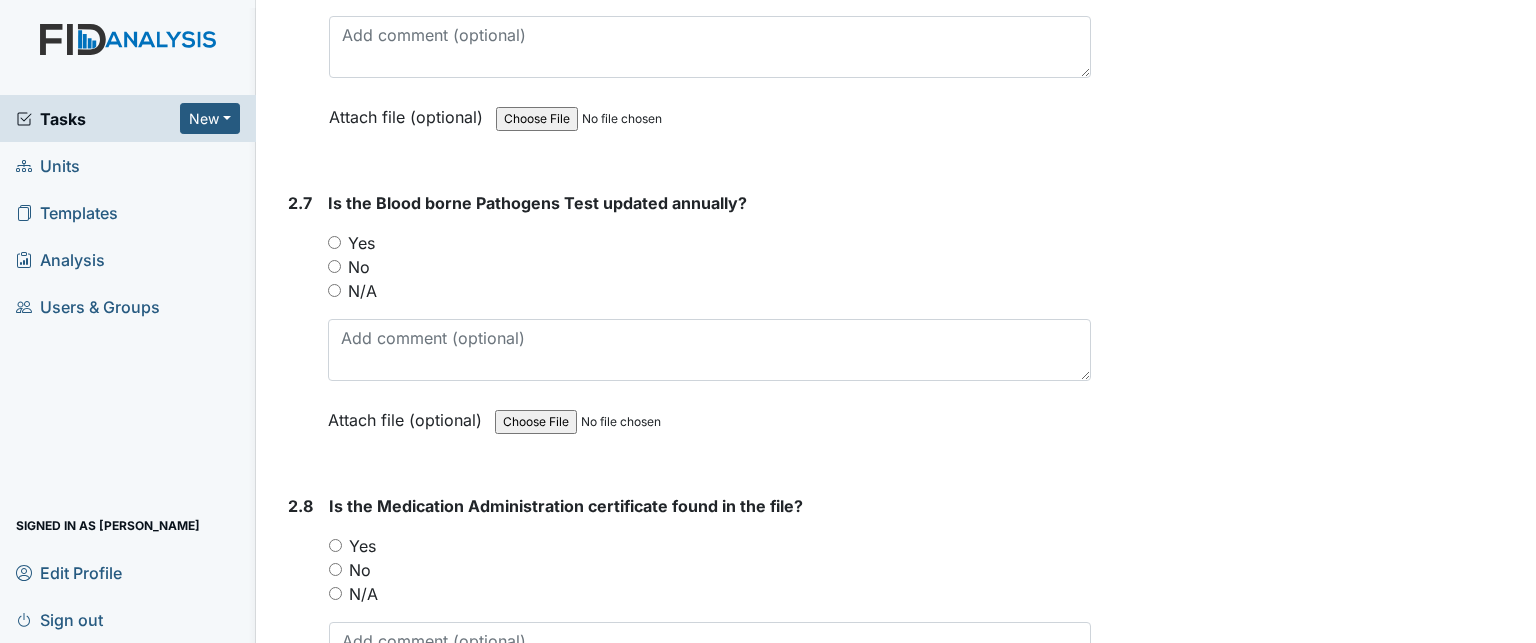 click on "Yes" at bounding box center [334, 242] 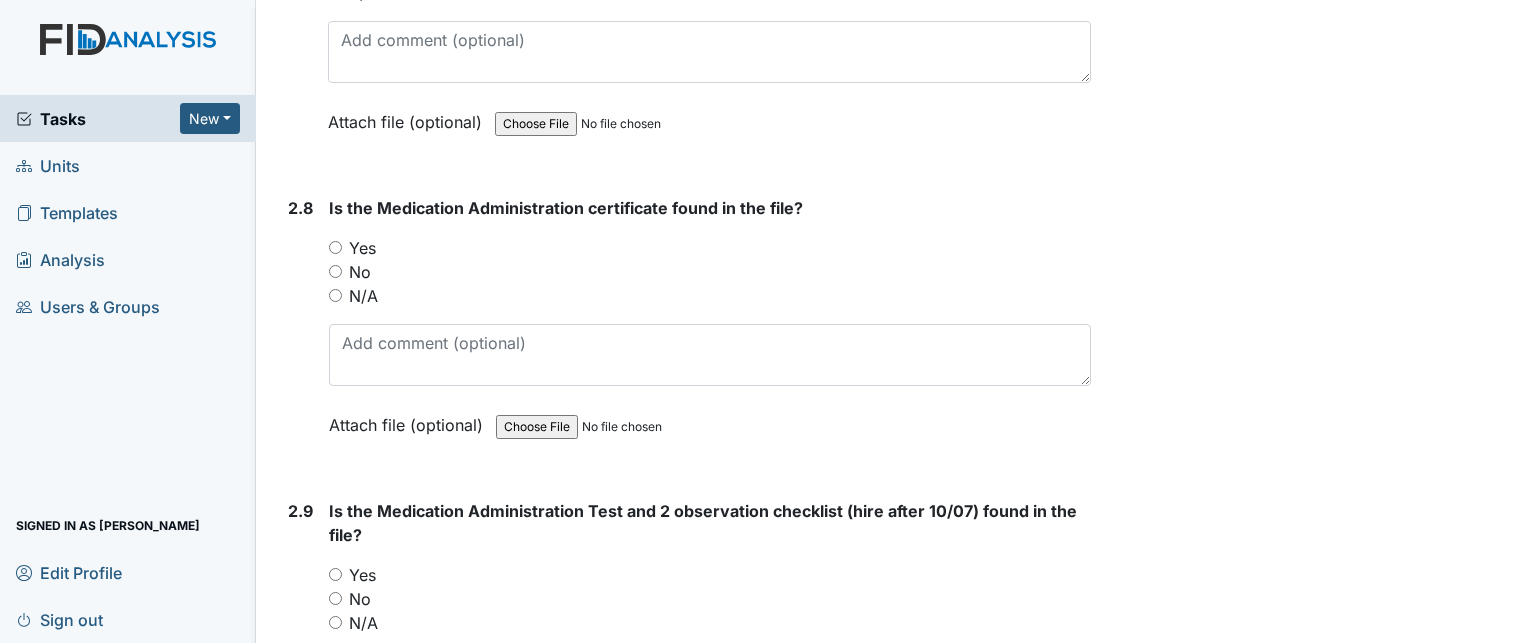 scroll, scrollTop: 3819, scrollLeft: 0, axis: vertical 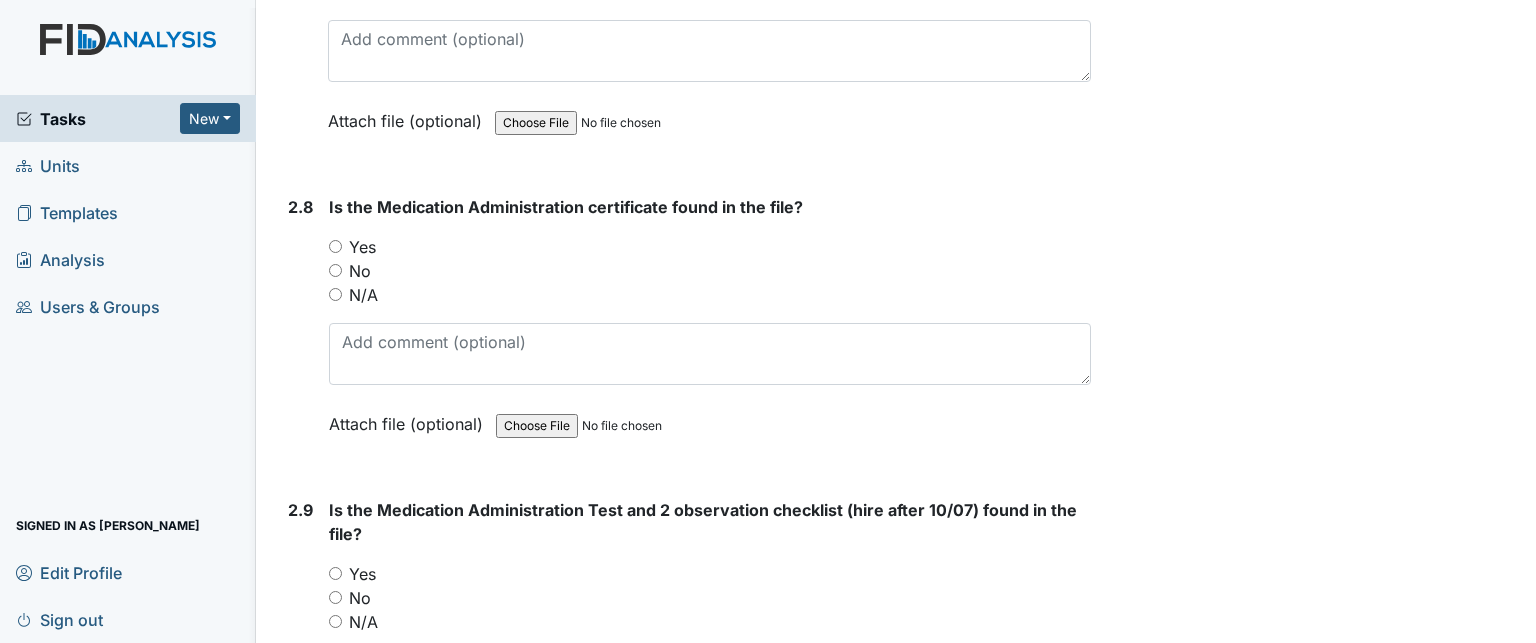 click on "Yes" at bounding box center [335, 246] 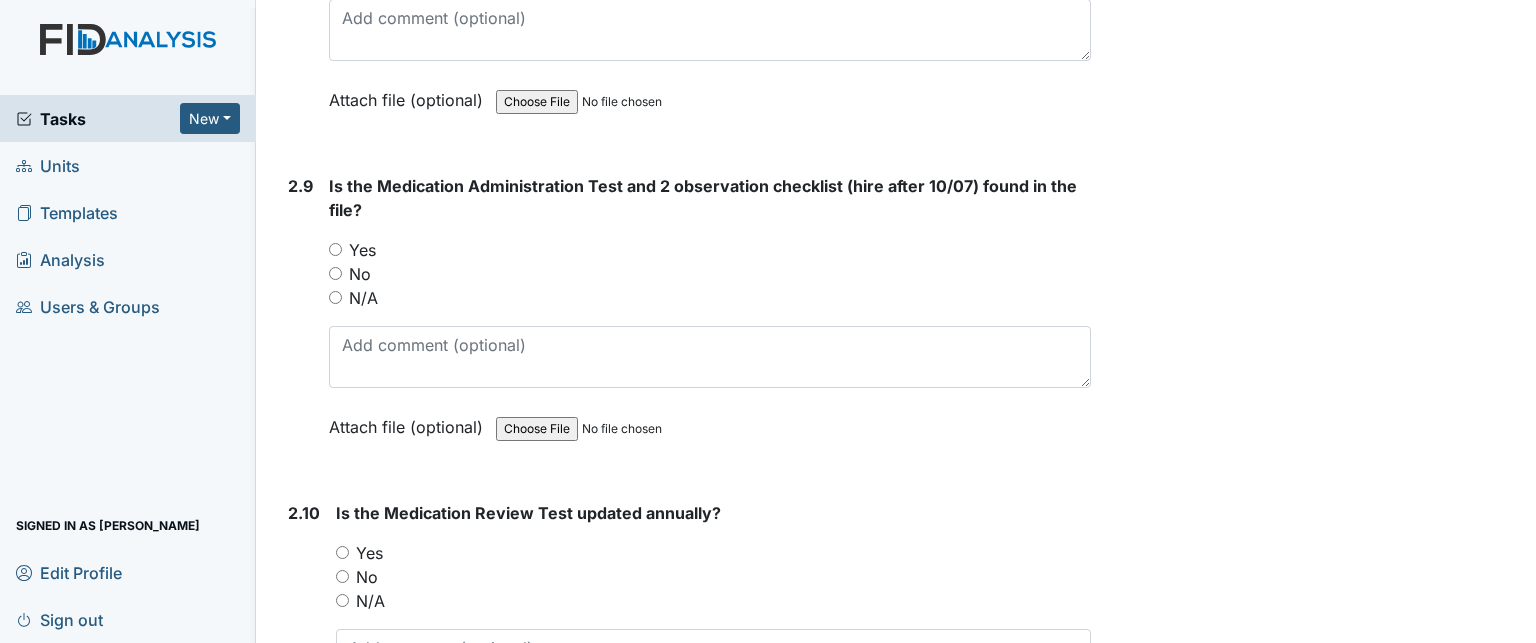 click on "Yes" at bounding box center [335, 249] 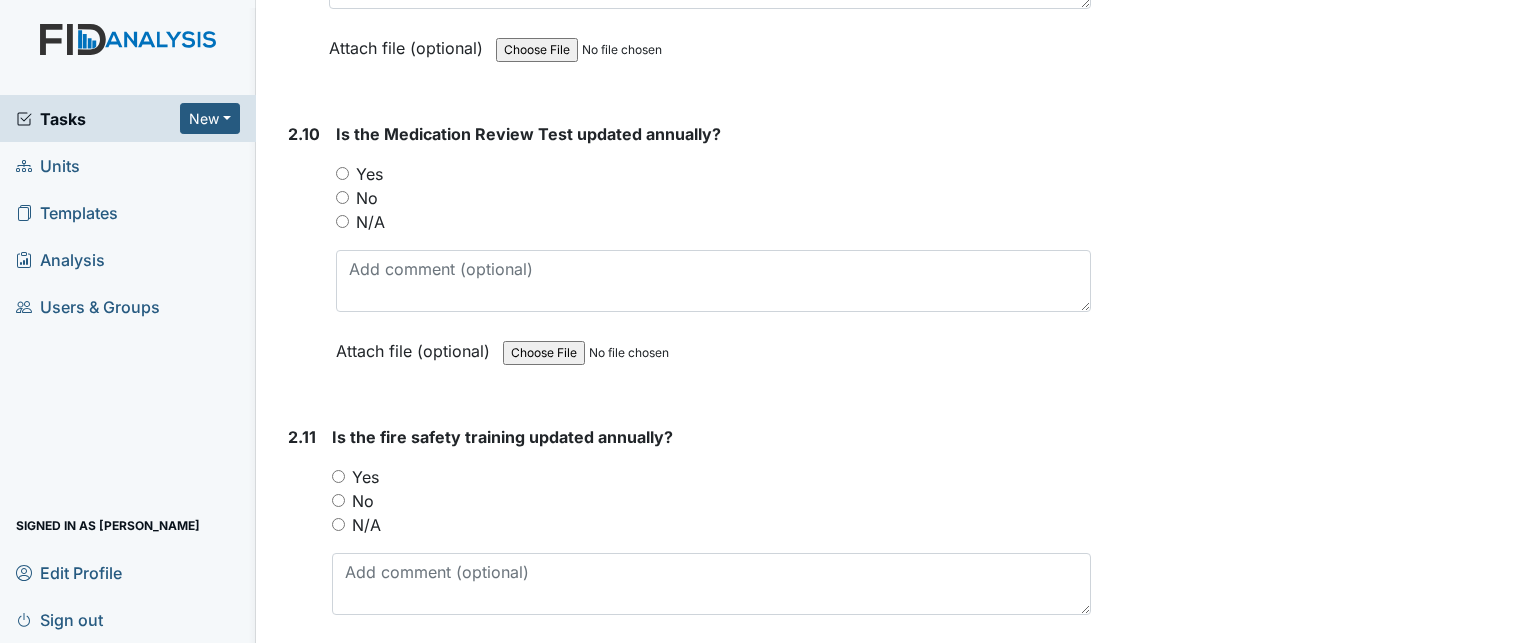 scroll, scrollTop: 4524, scrollLeft: 0, axis: vertical 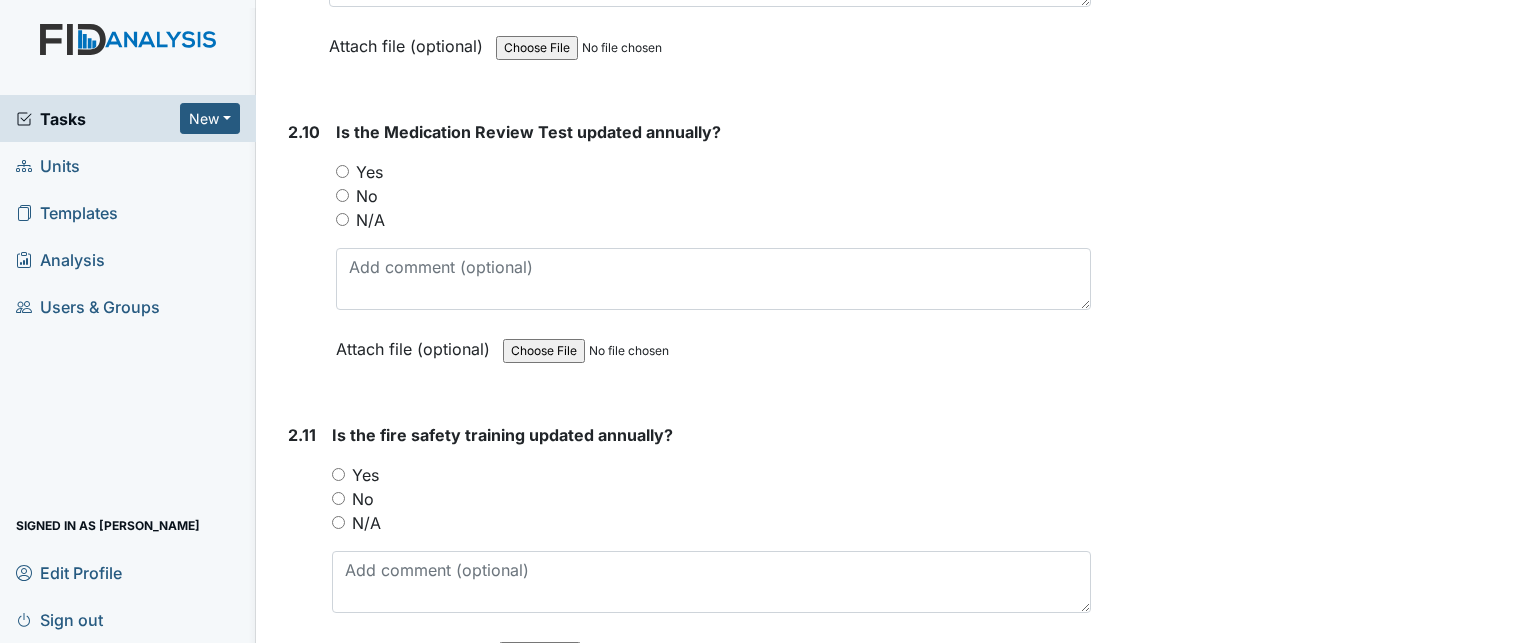 click on "Yes" at bounding box center [342, 171] 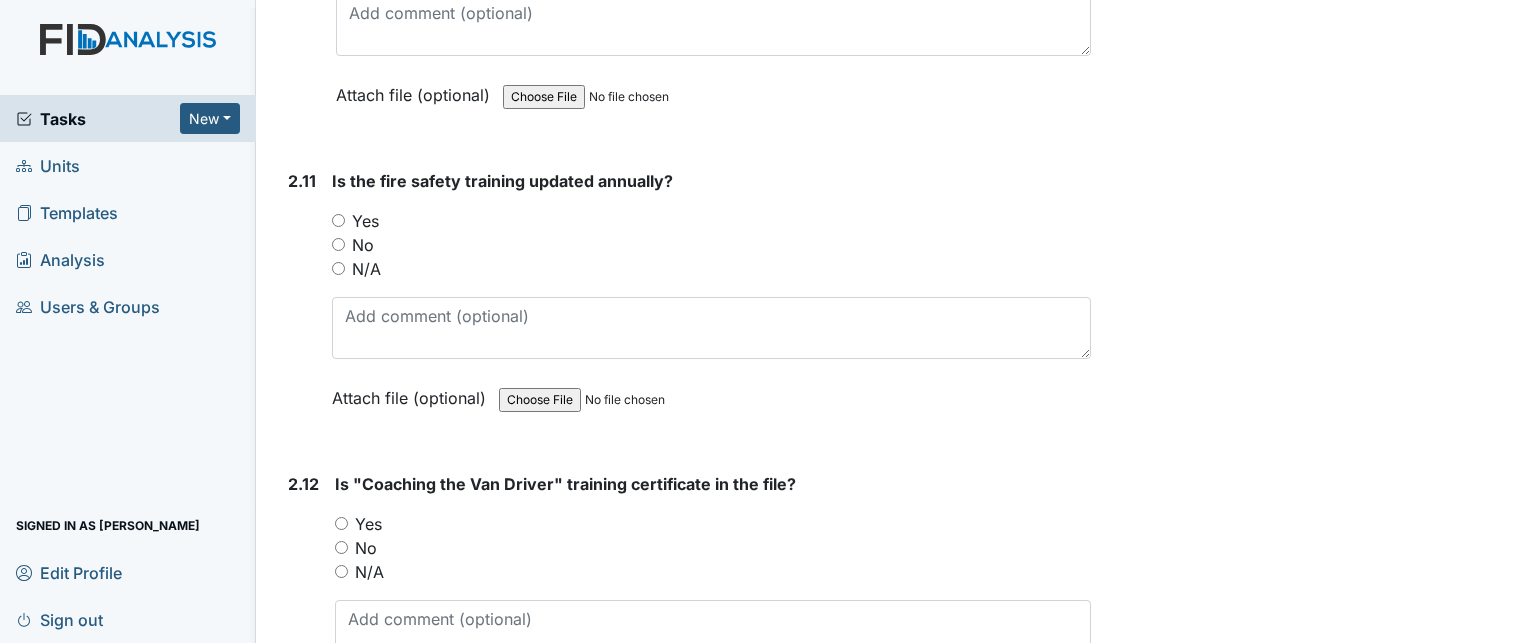 scroll, scrollTop: 4780, scrollLeft: 0, axis: vertical 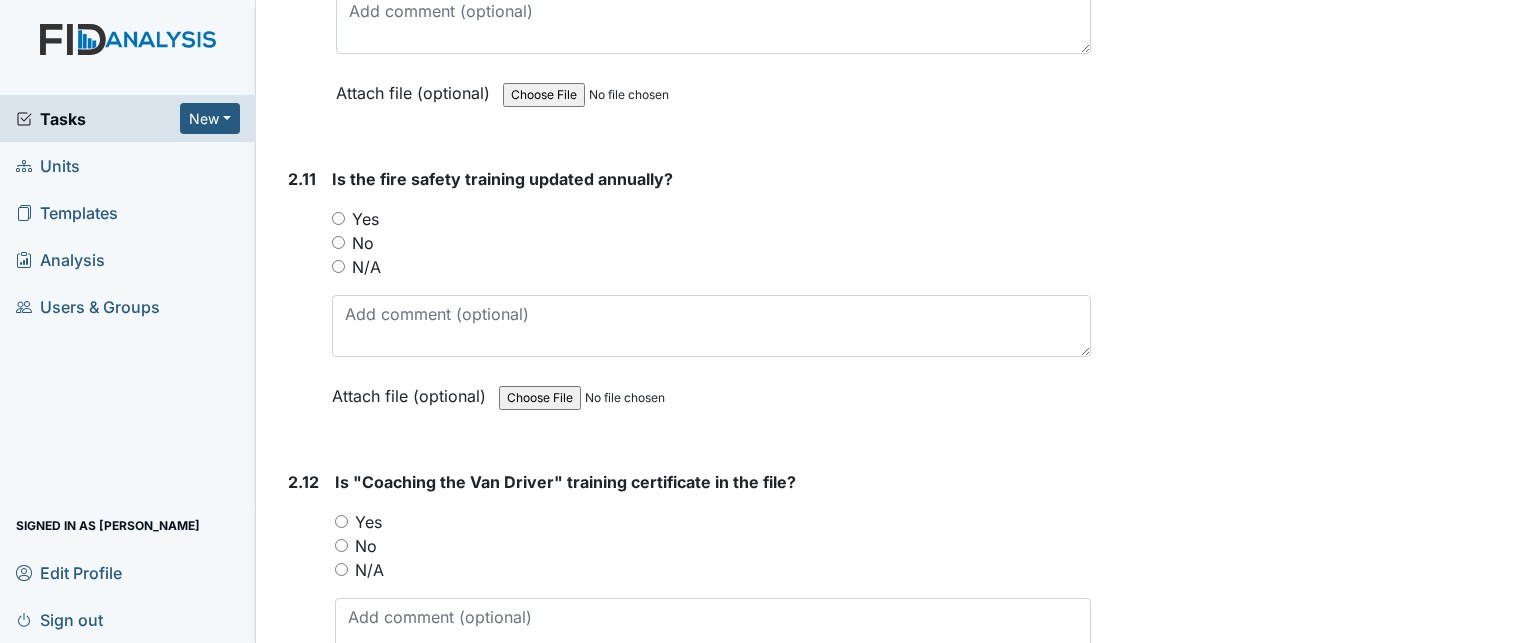 click on "Yes" at bounding box center (338, 218) 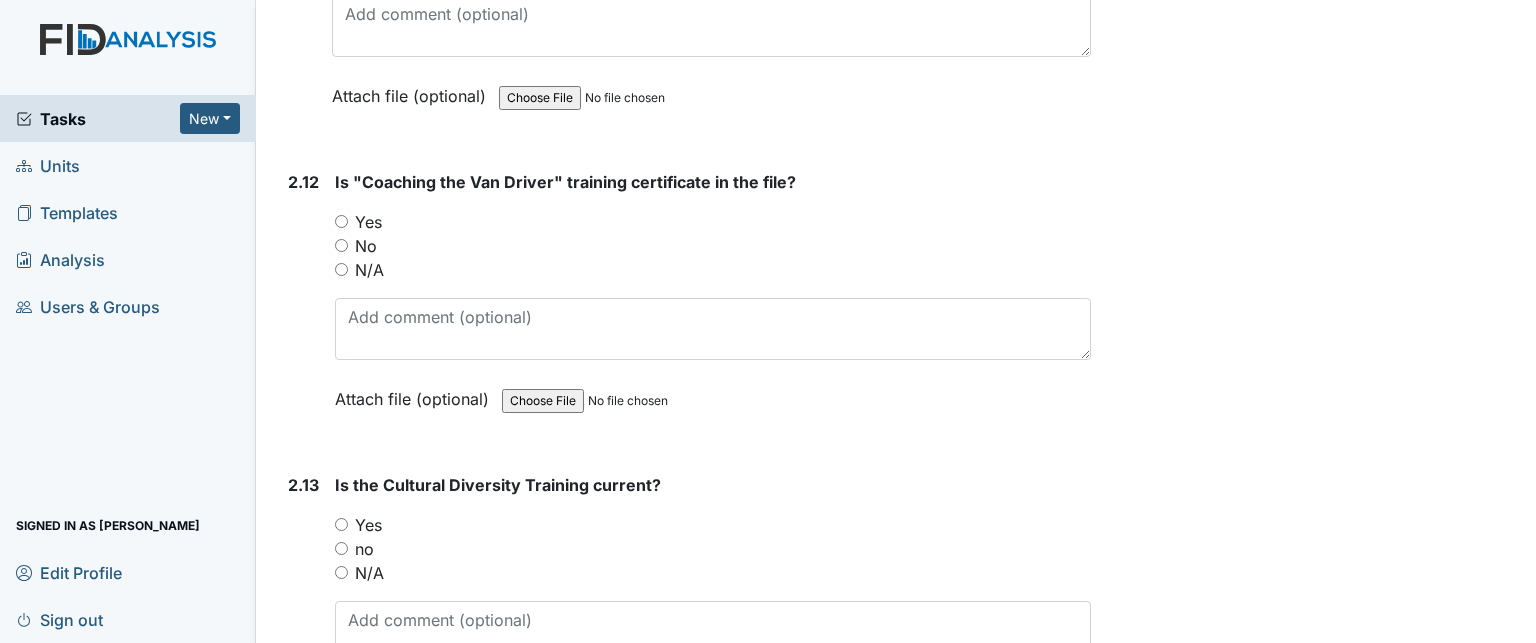click on "Yes" at bounding box center (341, 221) 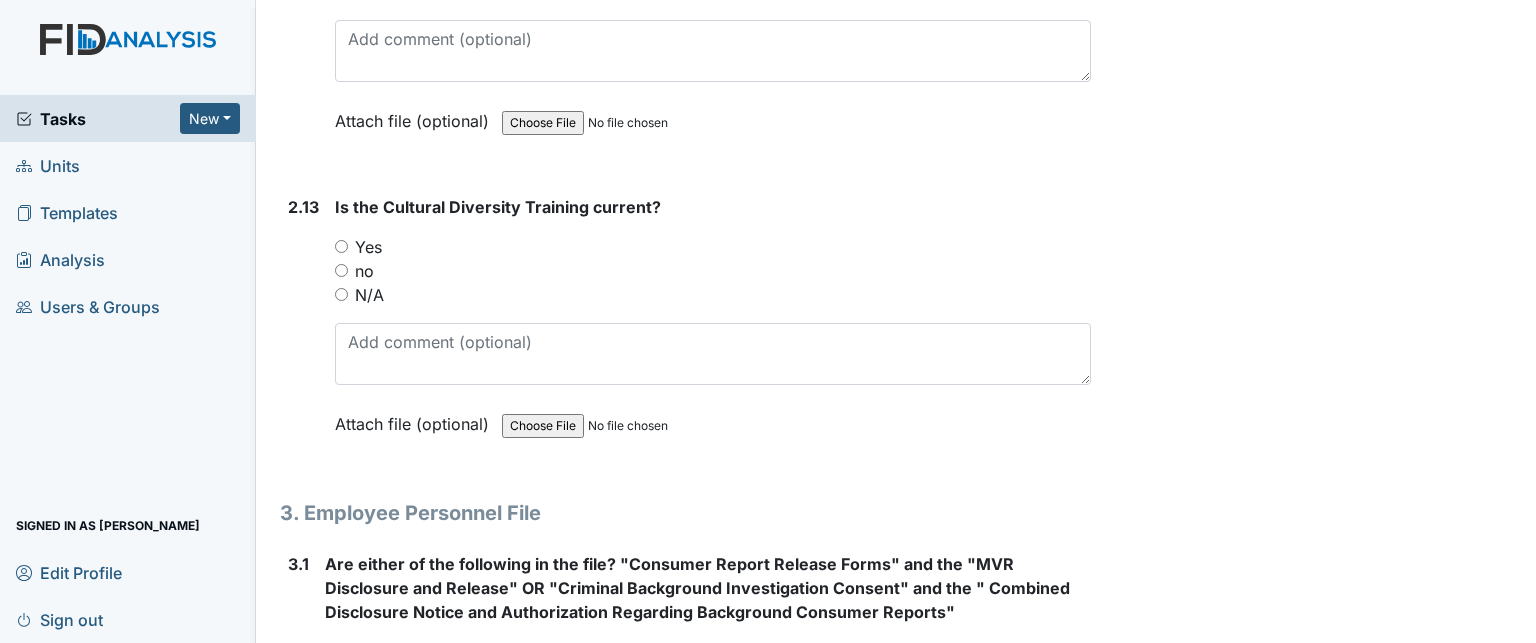scroll, scrollTop: 5362, scrollLeft: 0, axis: vertical 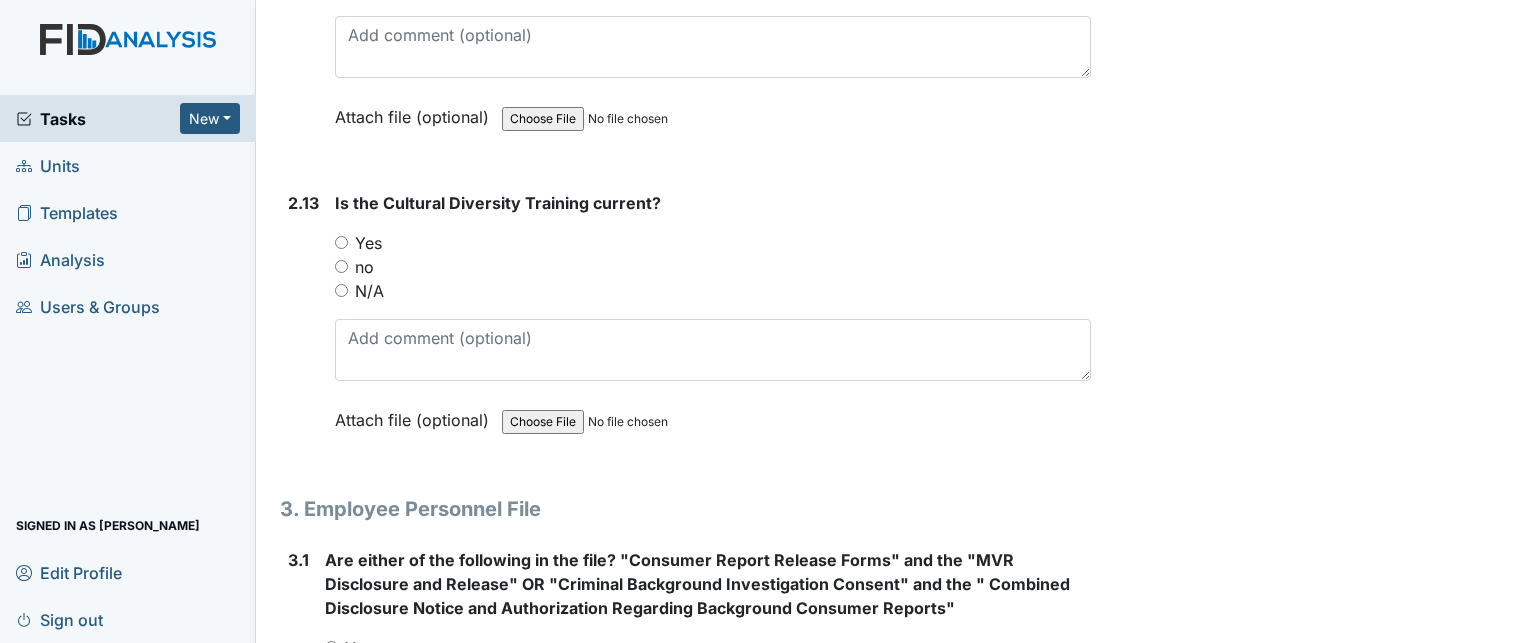 click on "Yes" at bounding box center (341, 242) 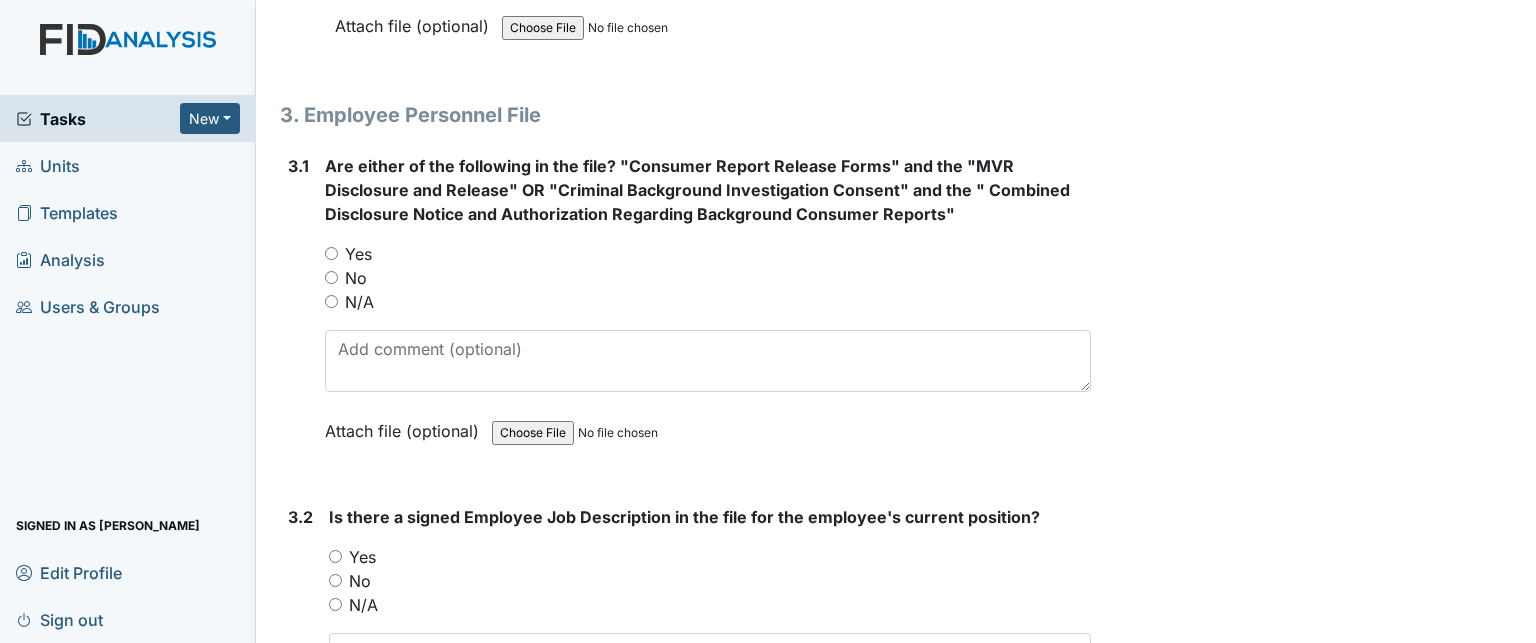 scroll, scrollTop: 5758, scrollLeft: 0, axis: vertical 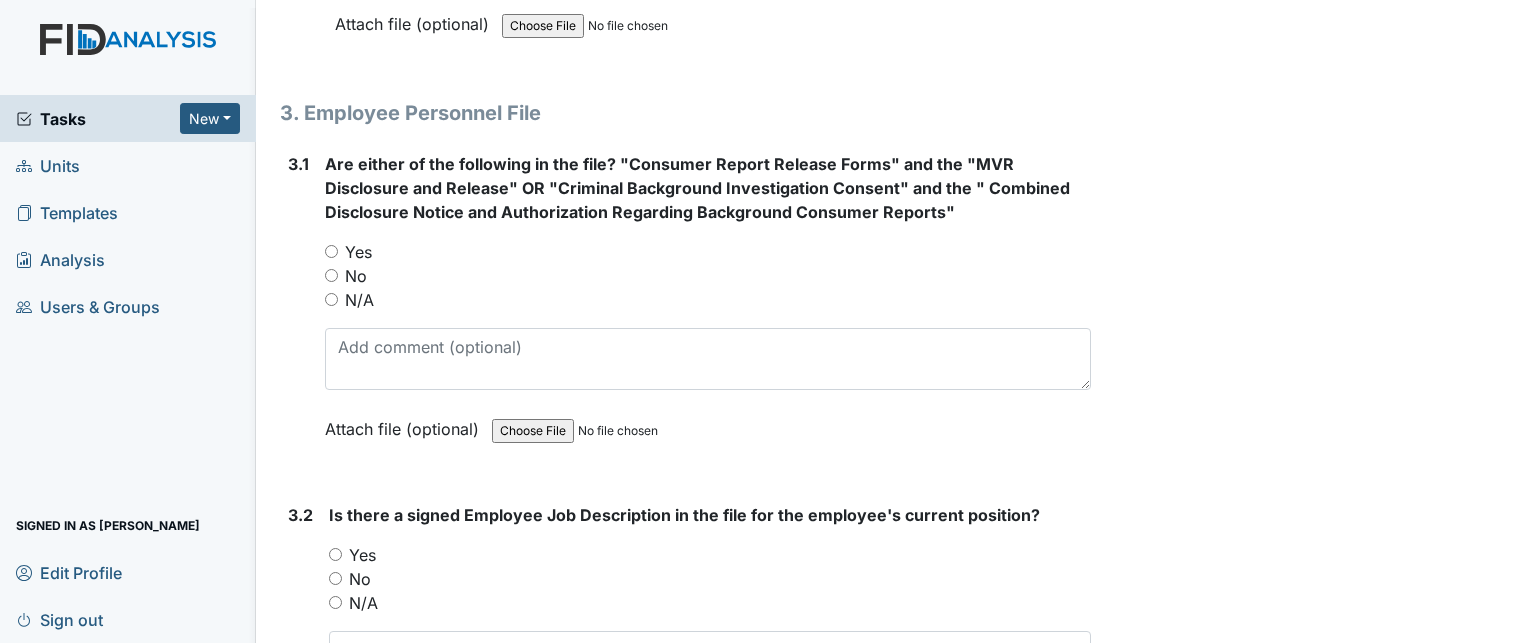 click on "Yes" at bounding box center [708, 252] 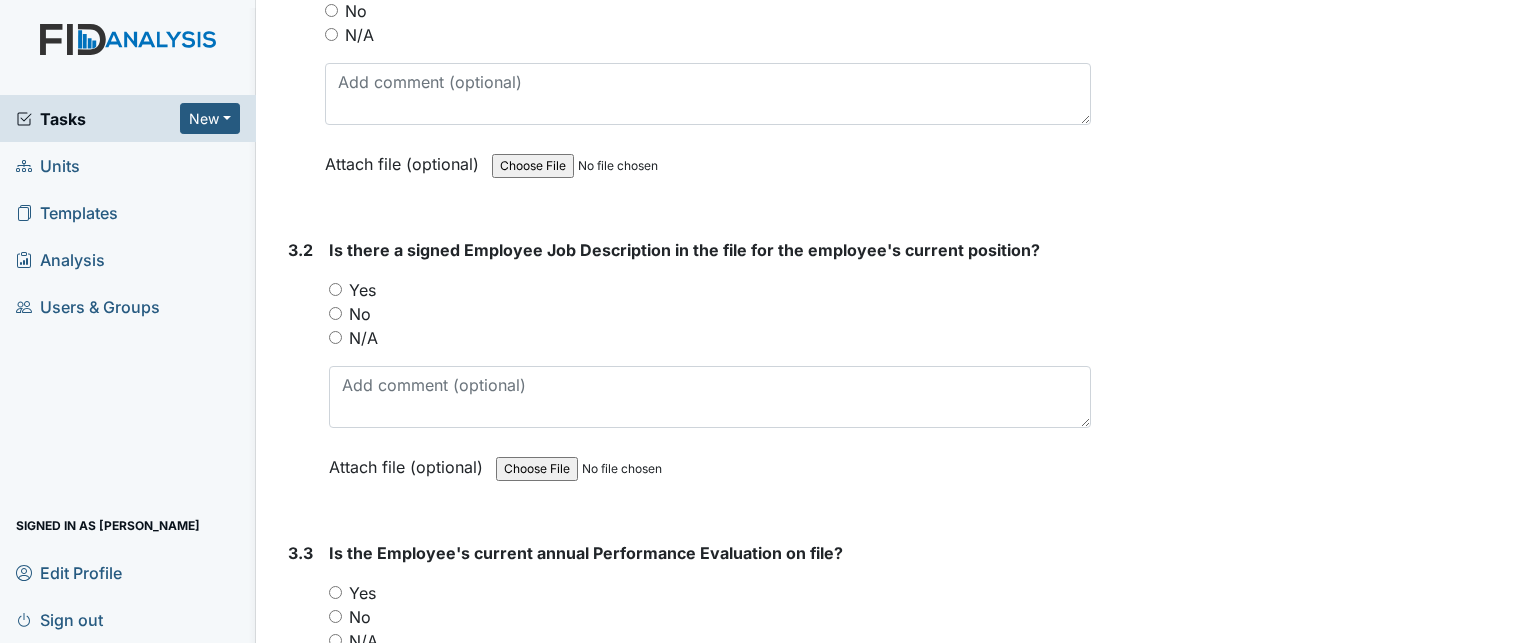 scroll, scrollTop: 6040, scrollLeft: 0, axis: vertical 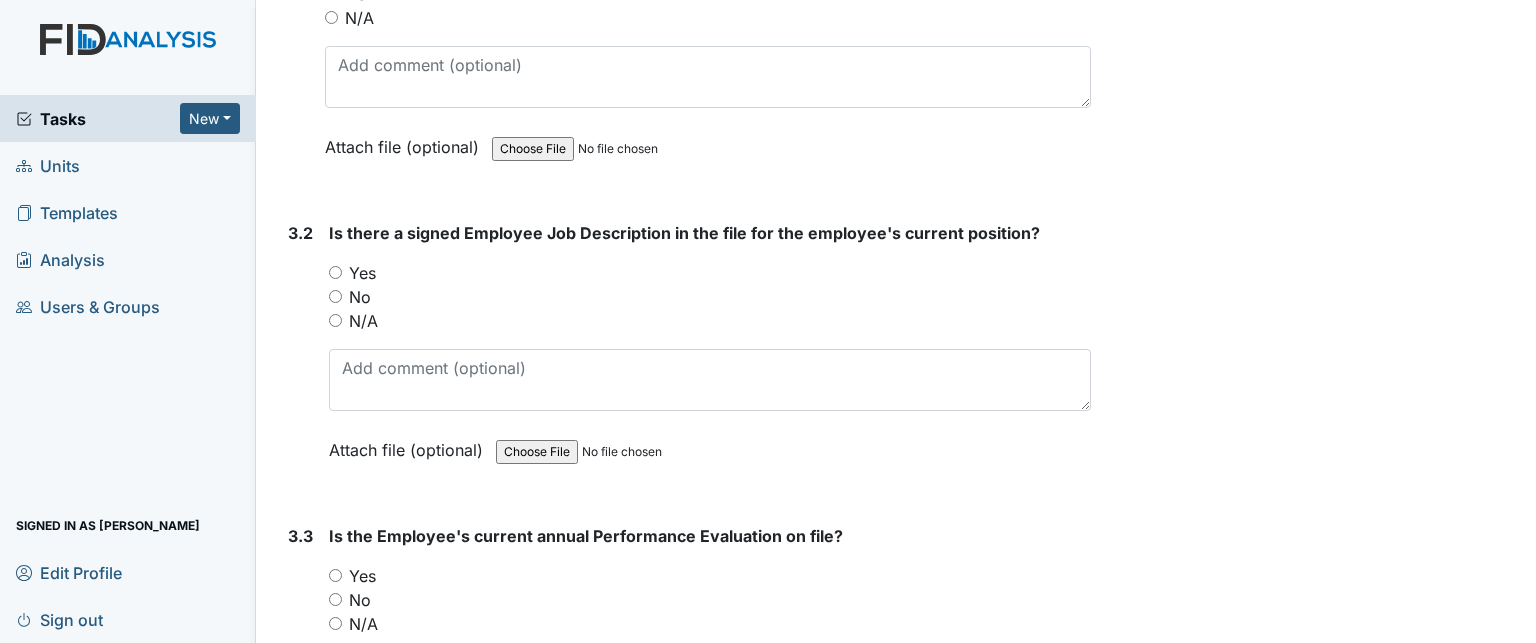 drag, startPoint x: 328, startPoint y: 233, endPoint x: 336, endPoint y: 250, distance: 18.788294 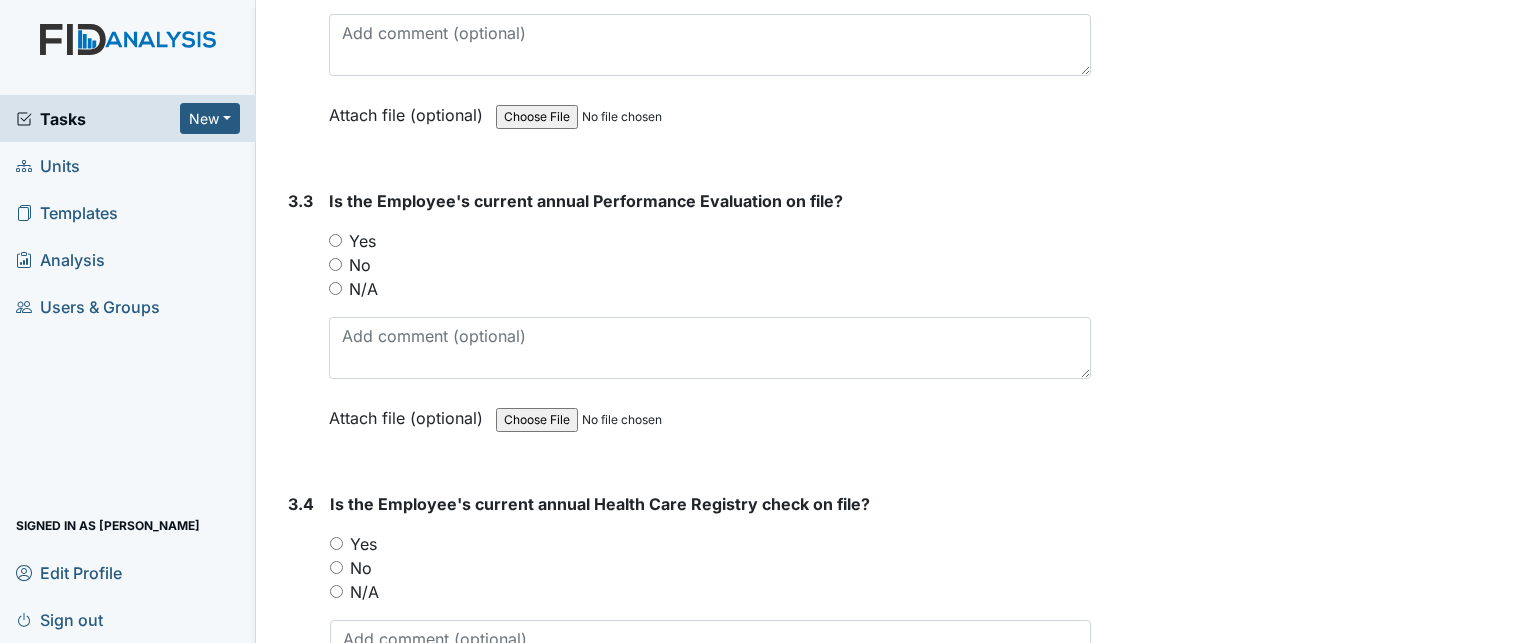 scroll, scrollTop: 6376, scrollLeft: 0, axis: vertical 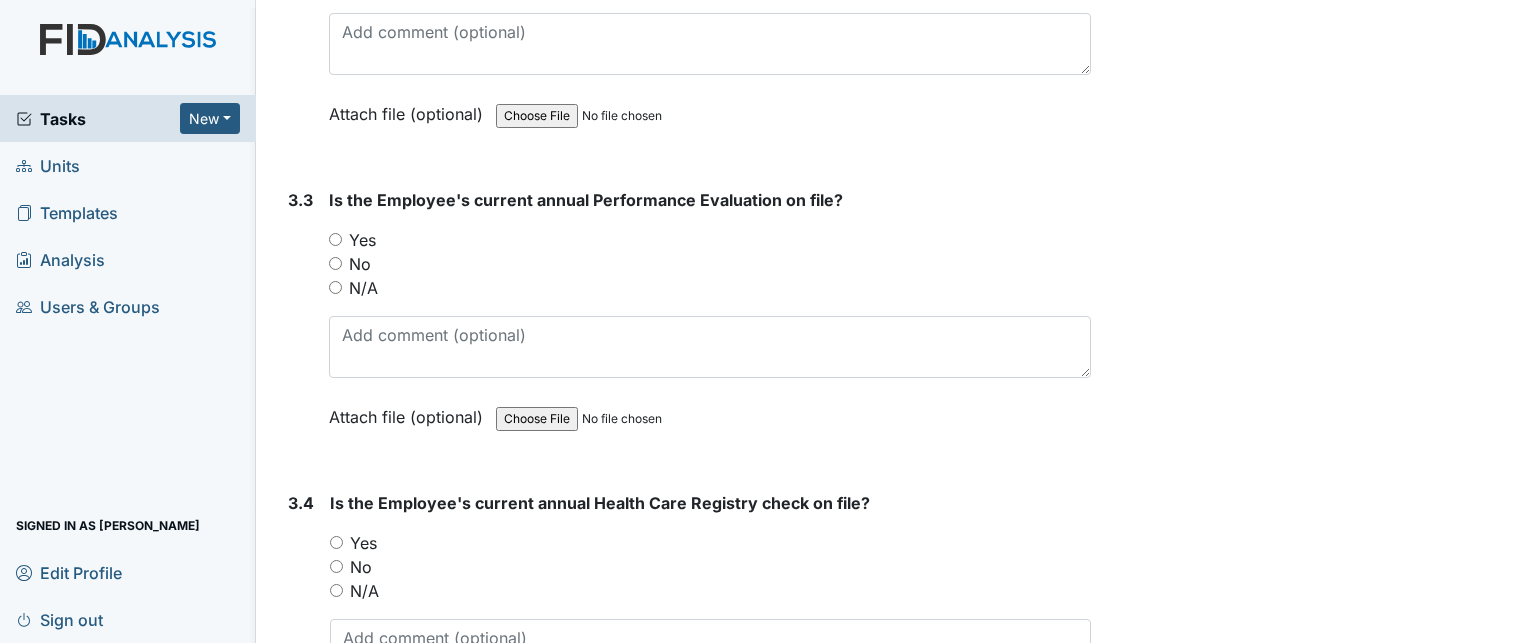 click on "Yes" at bounding box center (335, 239) 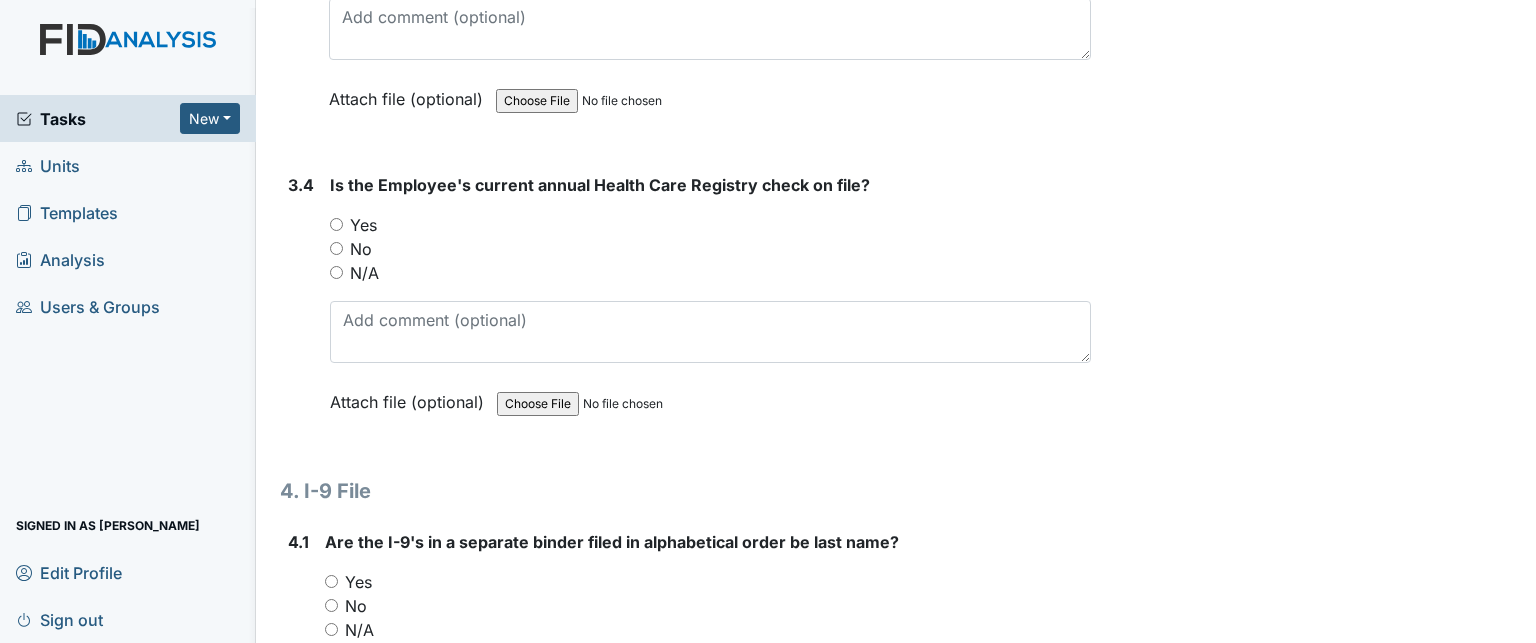 scroll, scrollTop: 6696, scrollLeft: 0, axis: vertical 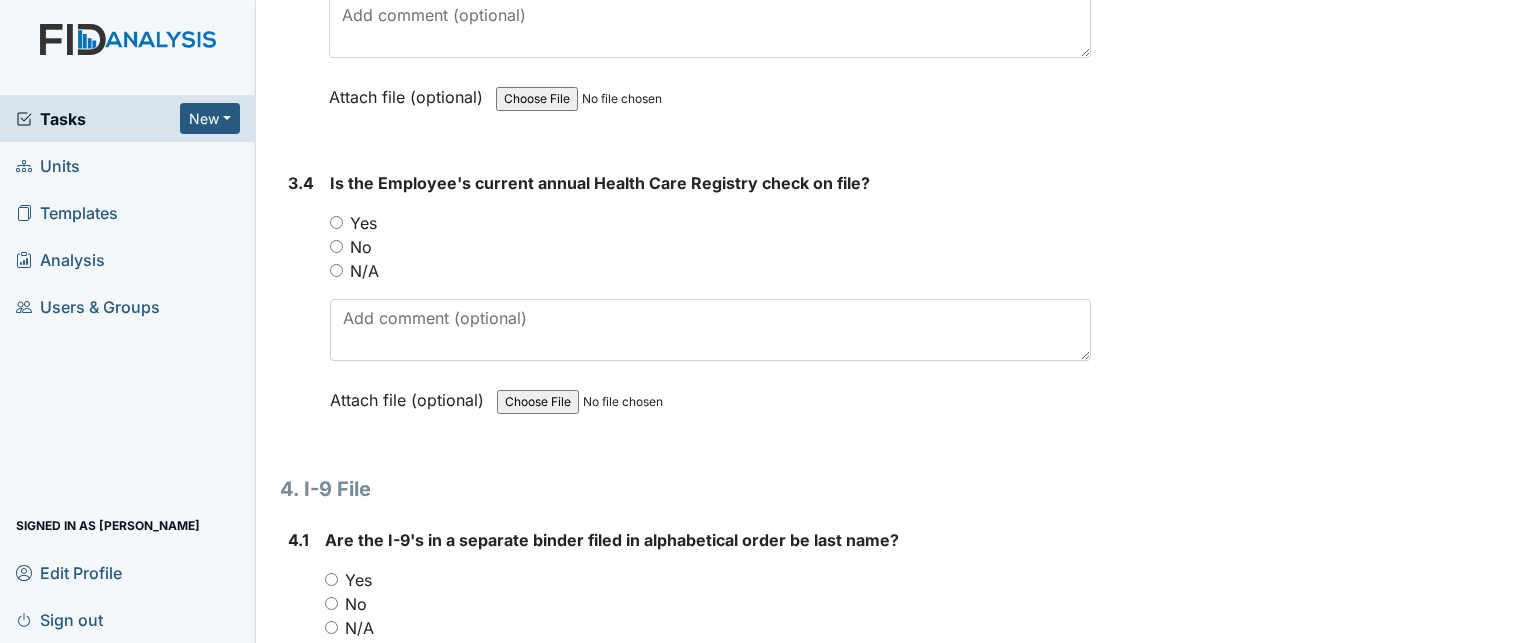 click on "Yes" at bounding box center [336, 222] 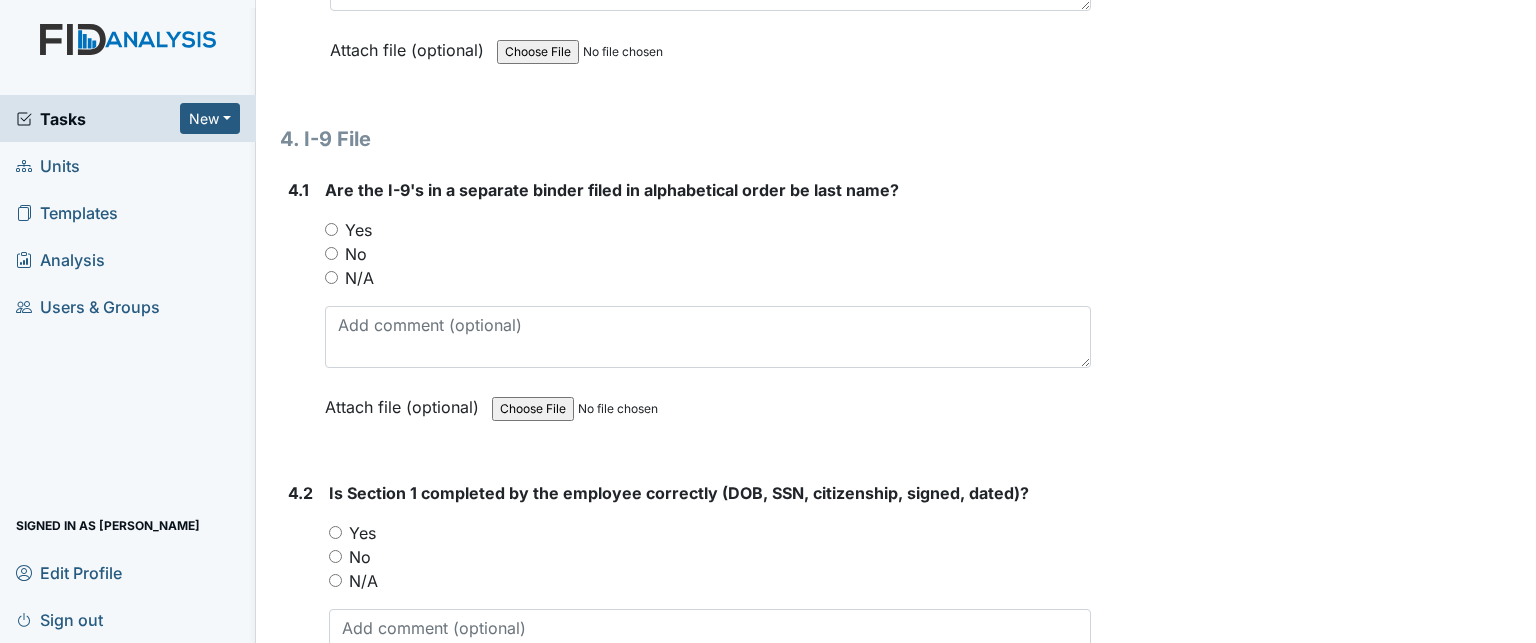 scroll, scrollTop: 7047, scrollLeft: 0, axis: vertical 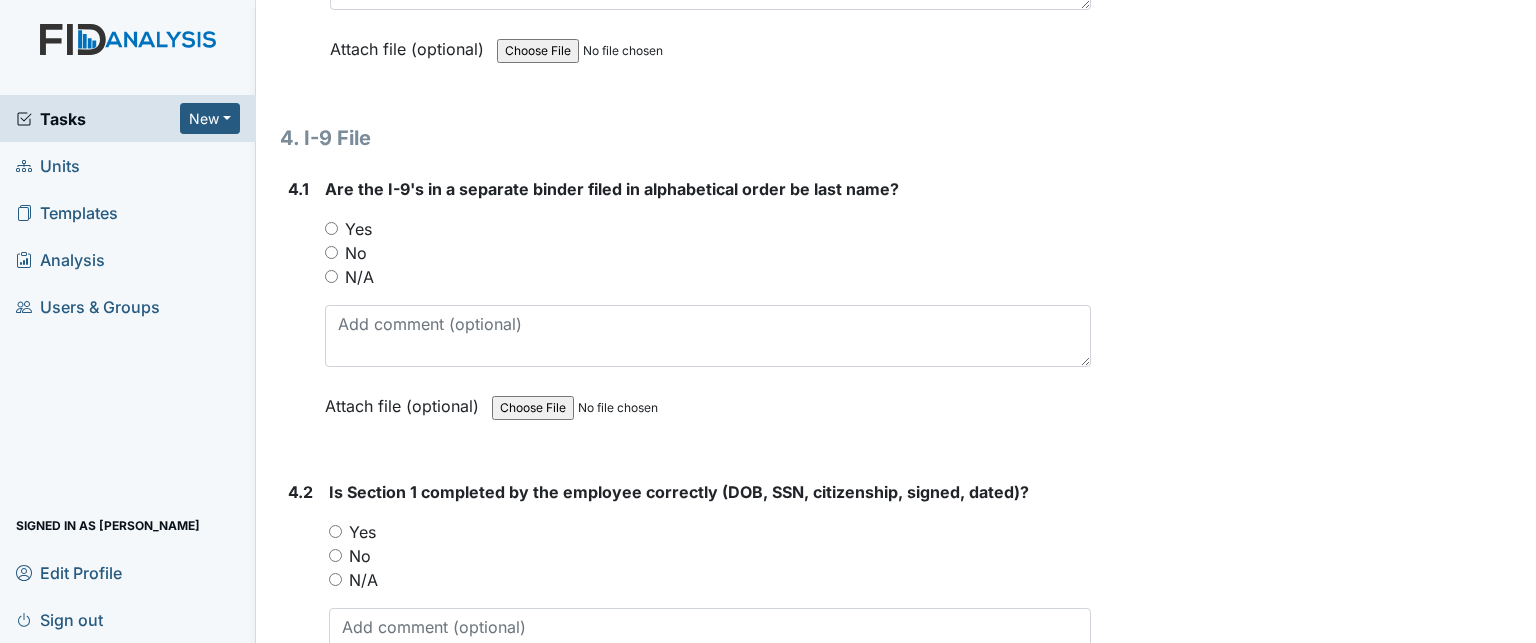 click on "Yes" at bounding box center [331, 228] 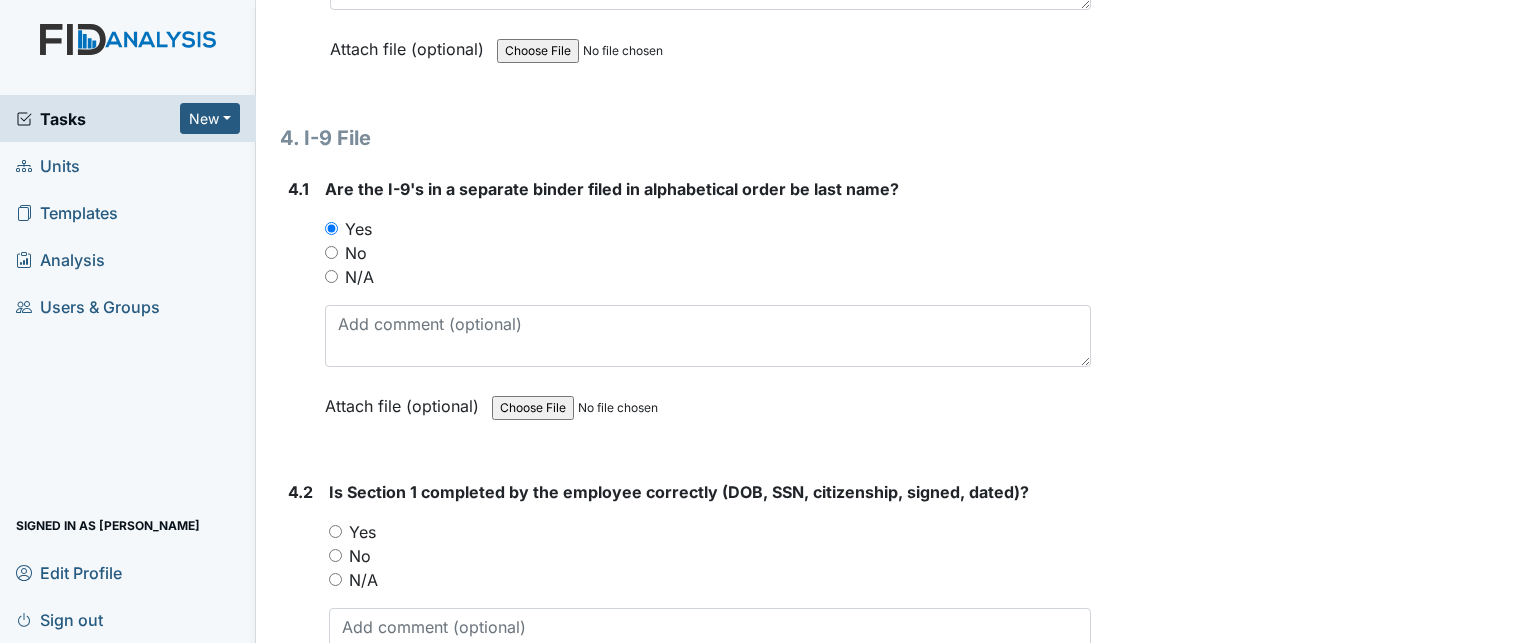 click on "Yes" at bounding box center (362, 532) 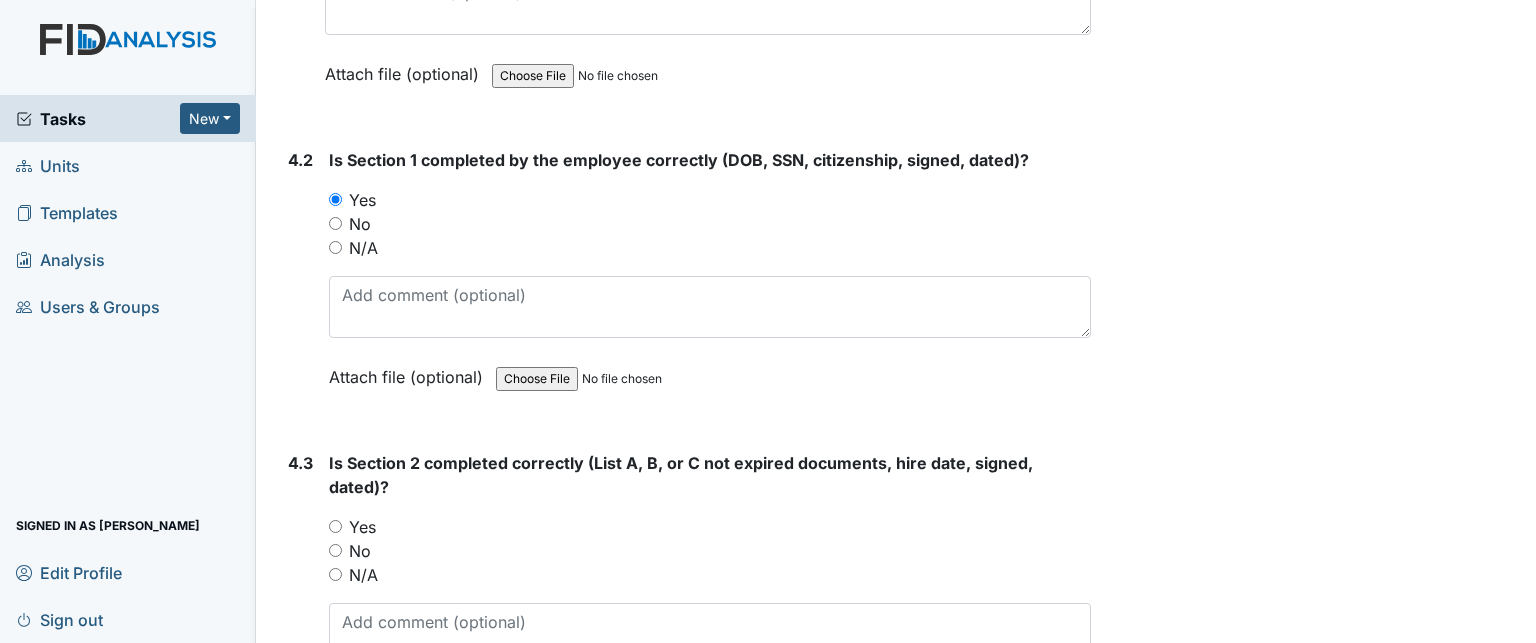 click on "Yes" at bounding box center [362, 527] 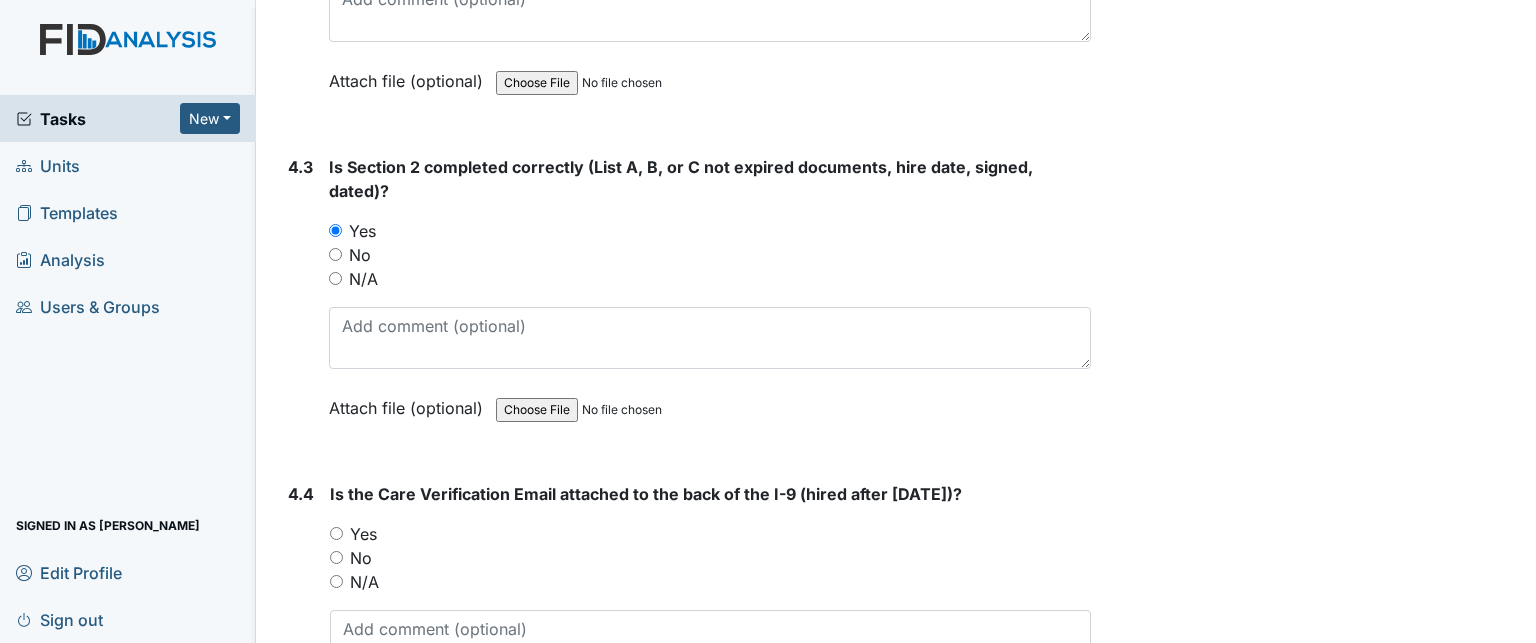 click on "Yes" at bounding box center (363, 534) 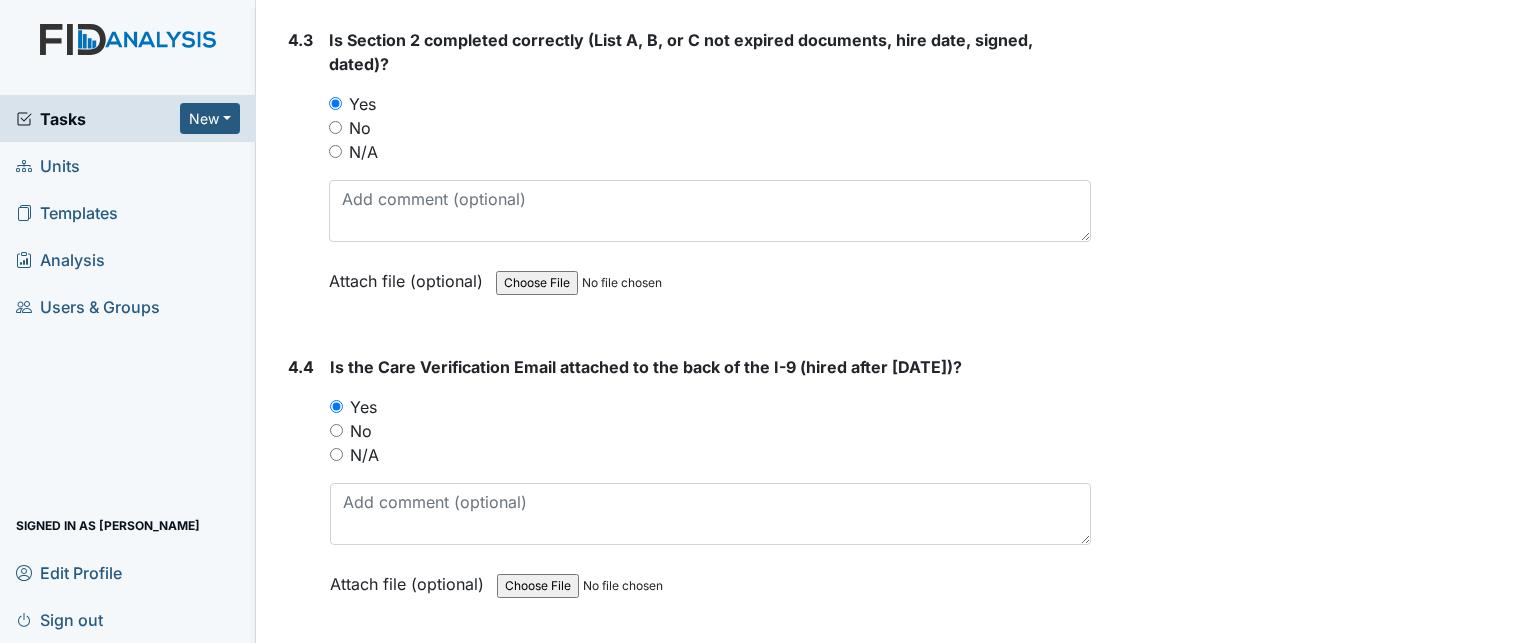 scroll, scrollTop: 7844, scrollLeft: 0, axis: vertical 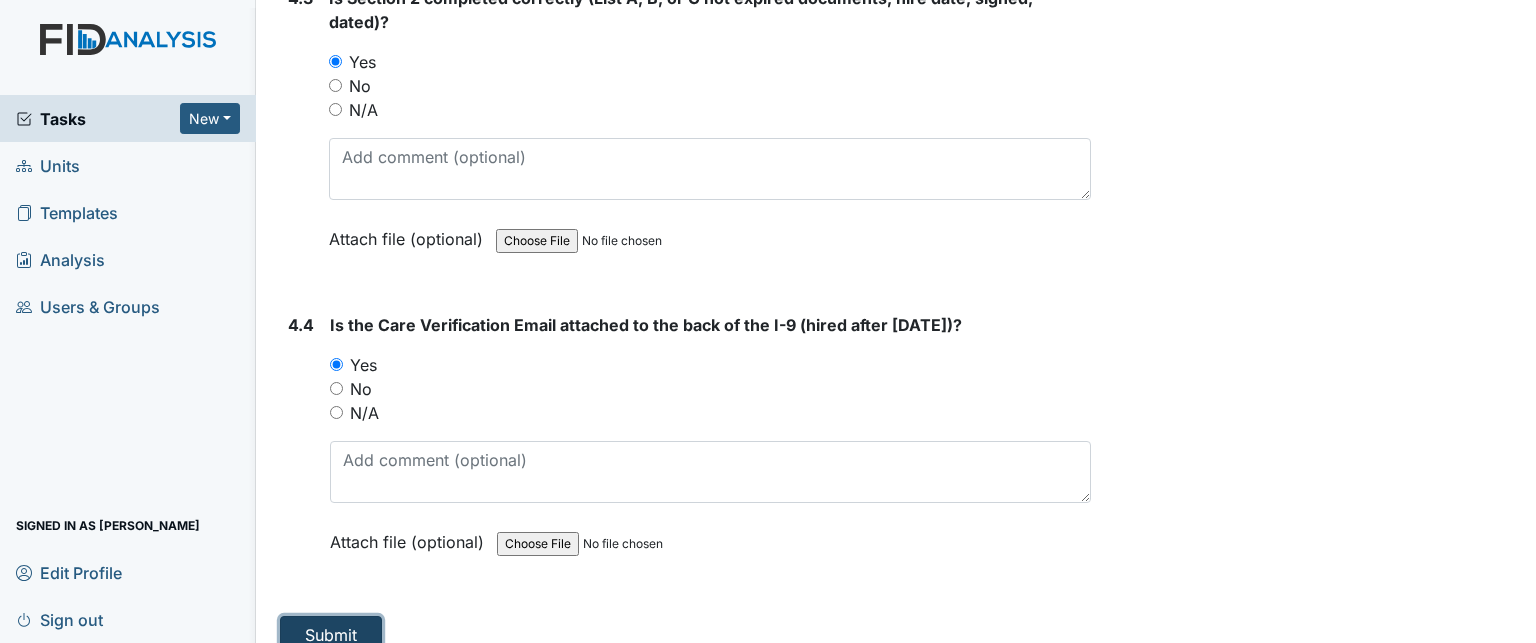 click on "Submit" at bounding box center [331, 635] 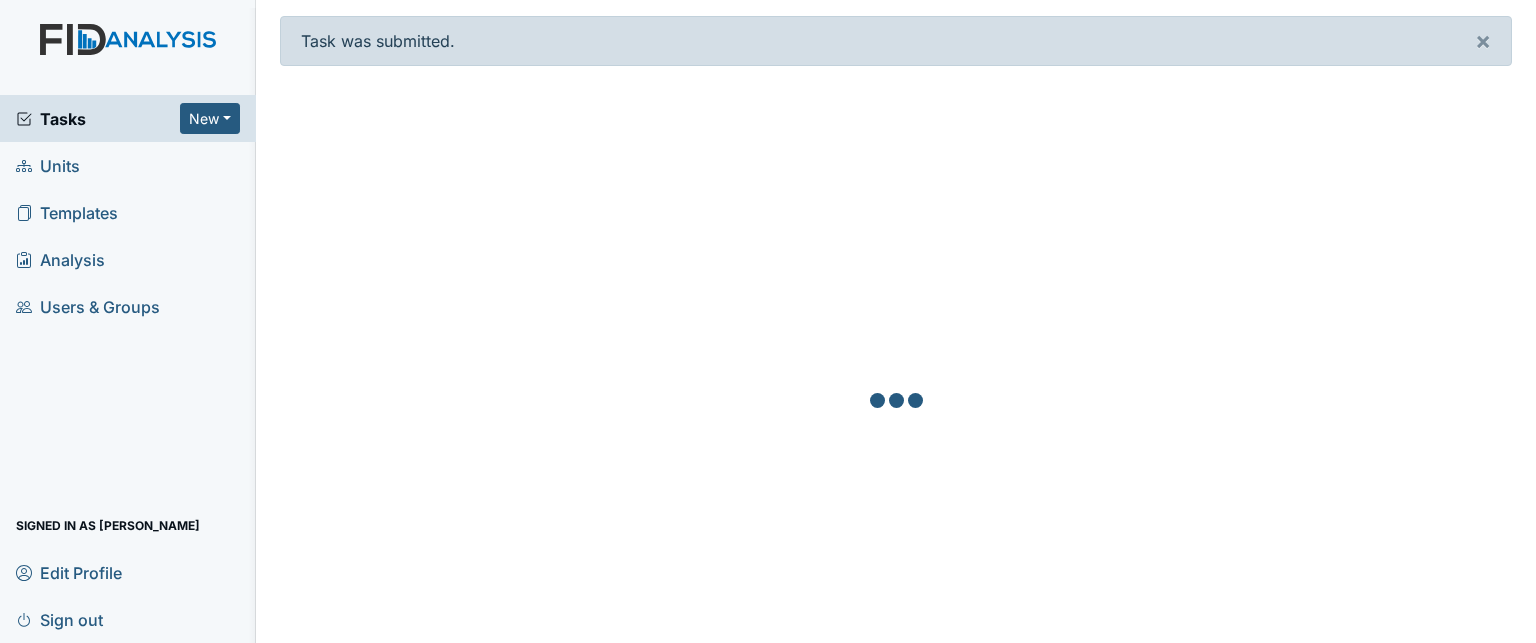 scroll, scrollTop: 0, scrollLeft: 0, axis: both 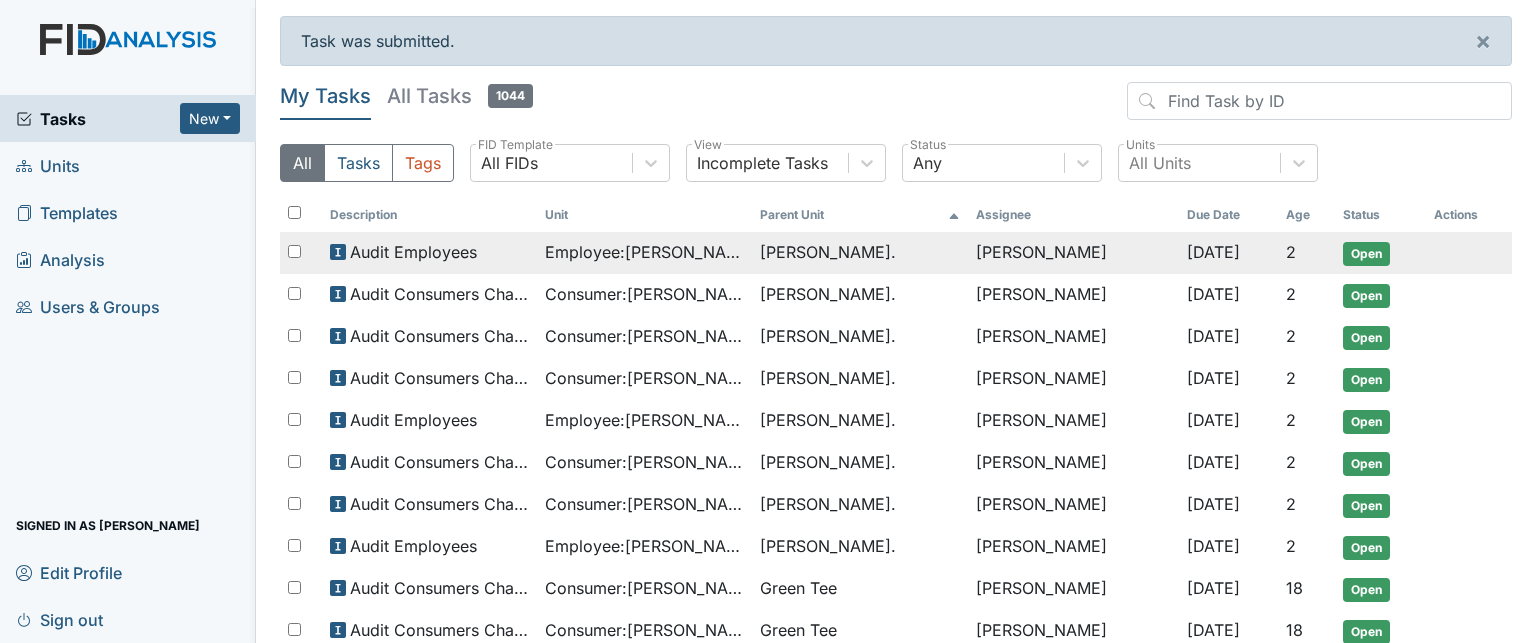 click on "Employee :  [PERSON_NAME]" at bounding box center (644, 252) 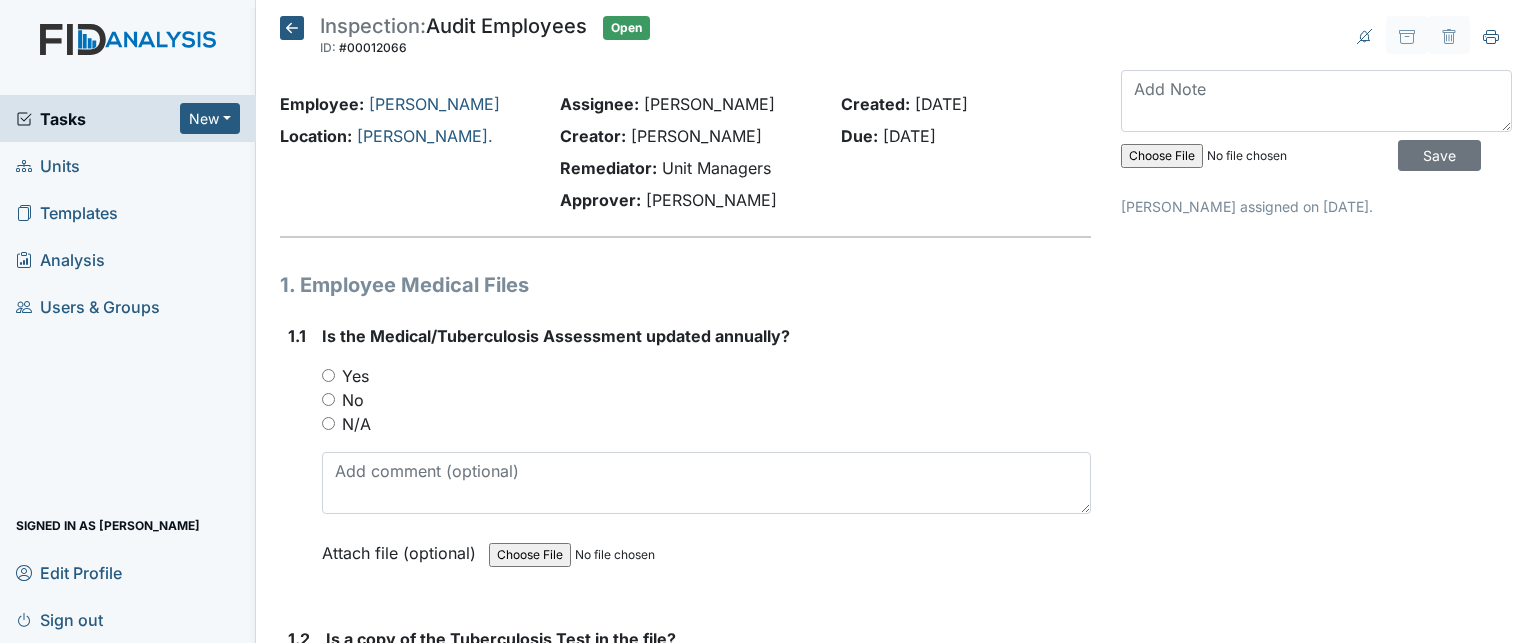 scroll, scrollTop: 0, scrollLeft: 0, axis: both 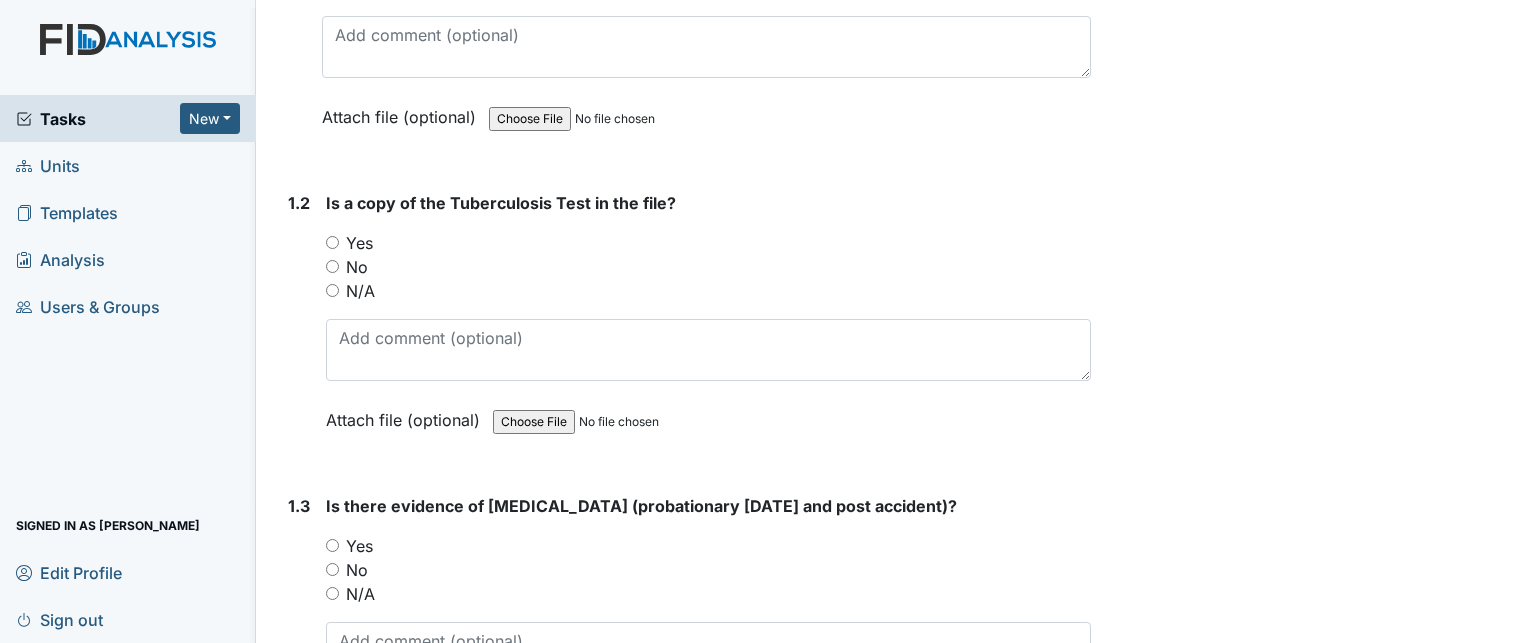 click on "Yes" at bounding box center (359, 243) 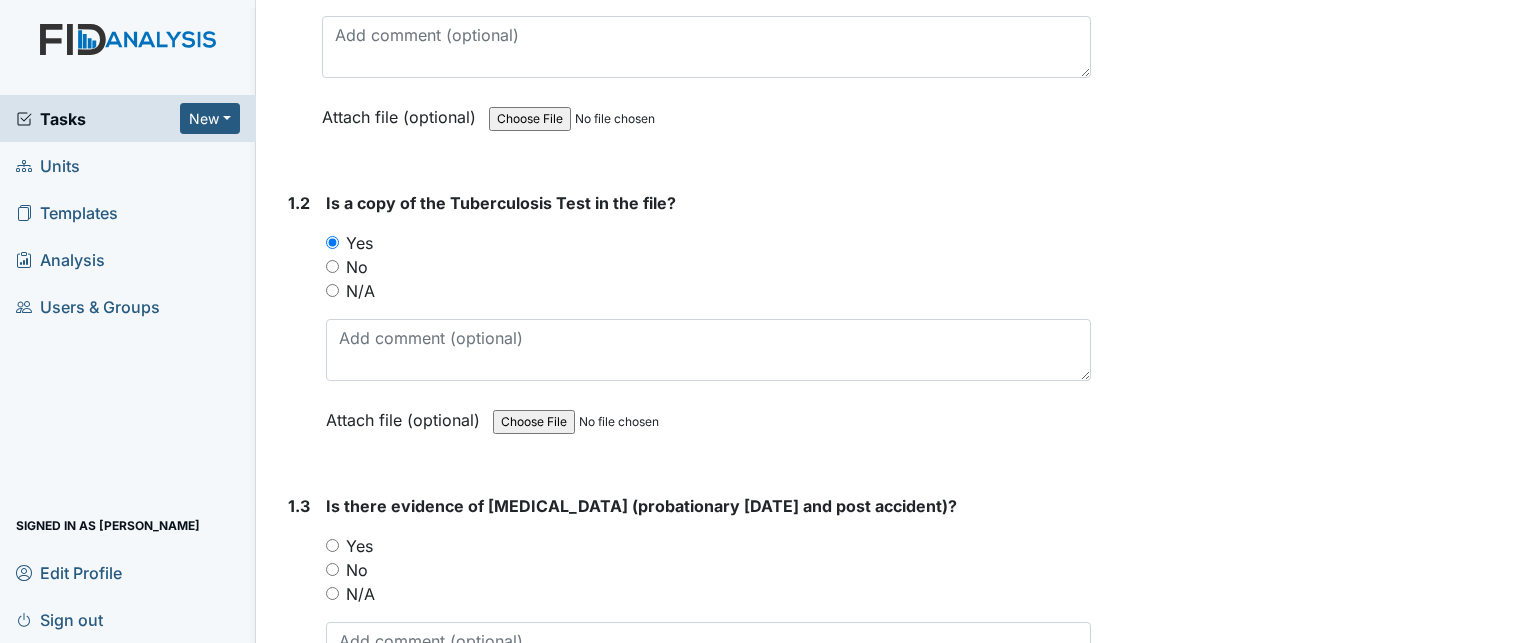 click on "Yes" at bounding box center (359, 546) 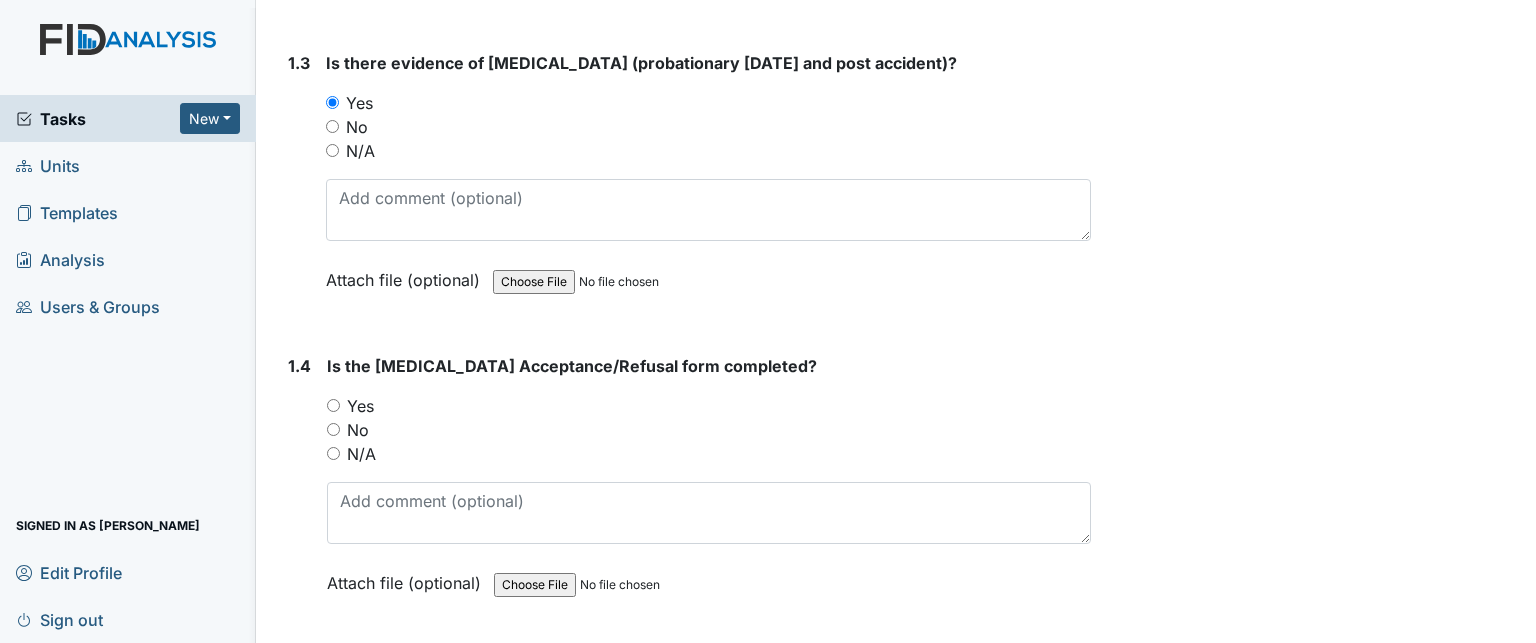 scroll, scrollTop: 887, scrollLeft: 0, axis: vertical 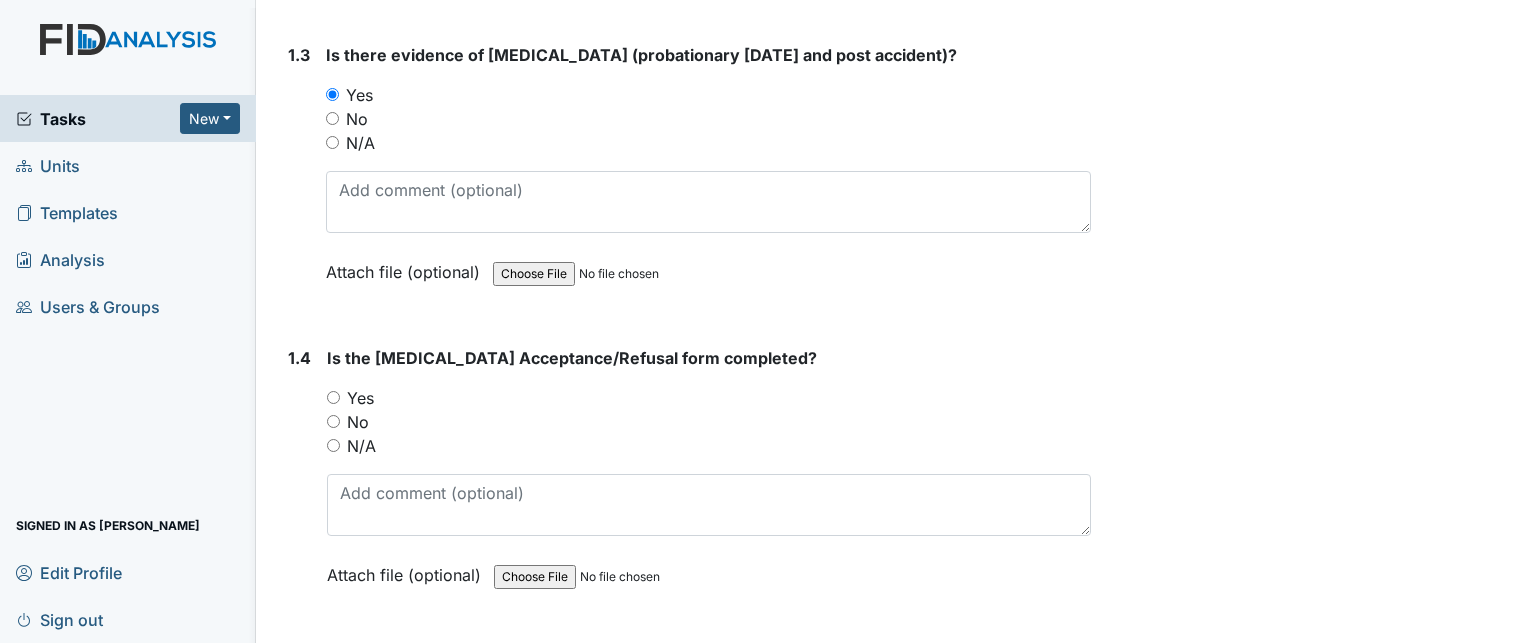click on "Yes" at bounding box center [360, 398] 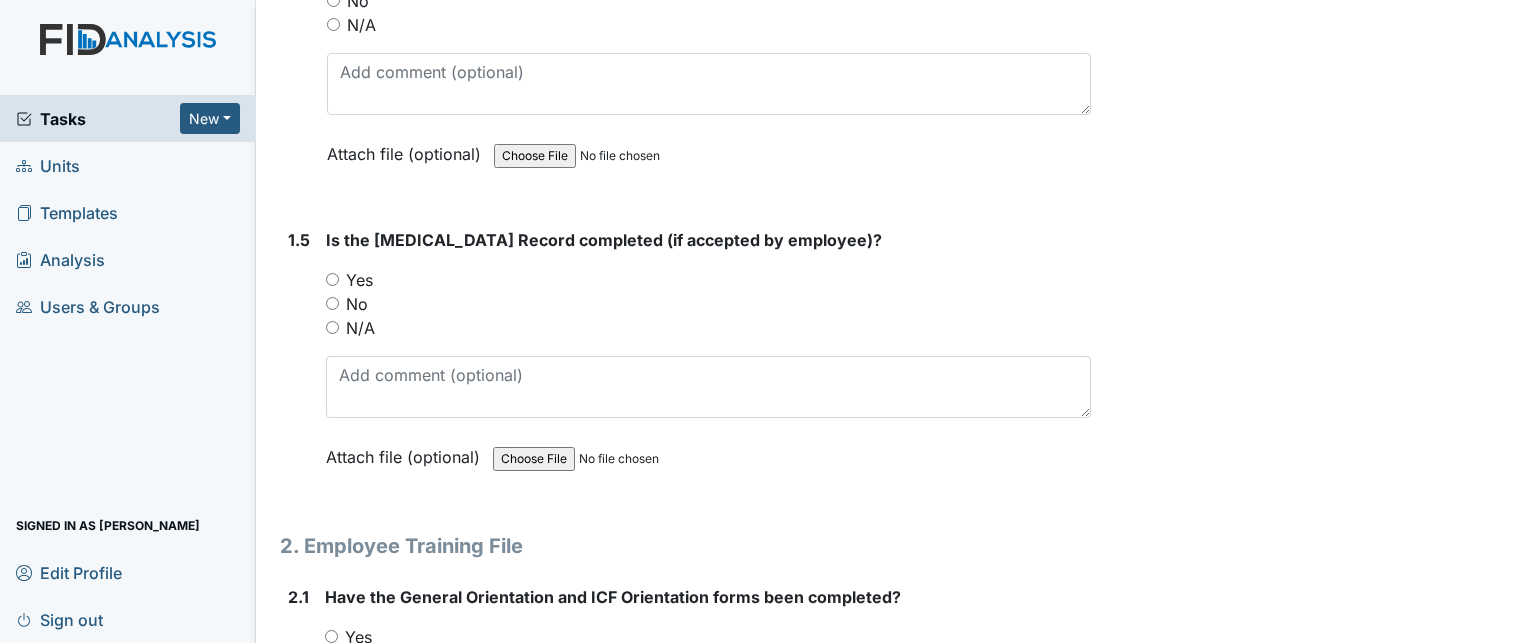 scroll, scrollTop: 1352, scrollLeft: 0, axis: vertical 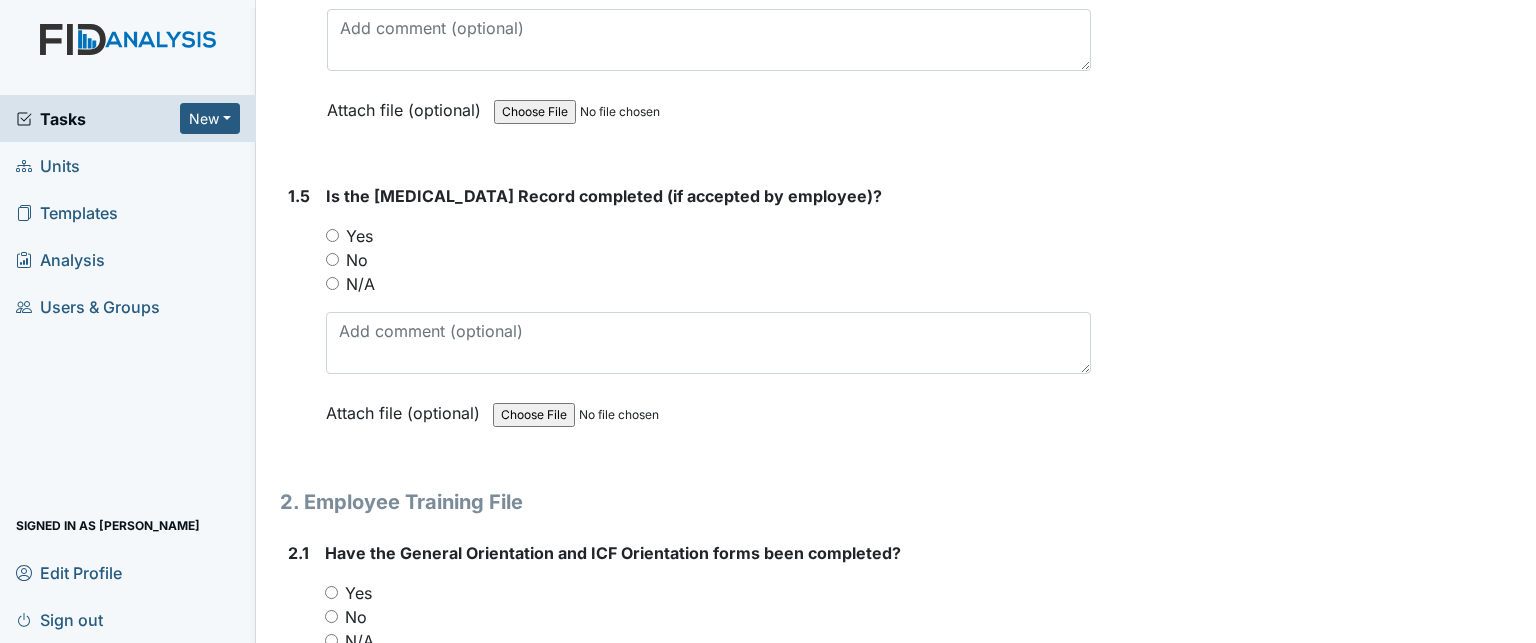 click on "Yes" at bounding box center [359, 236] 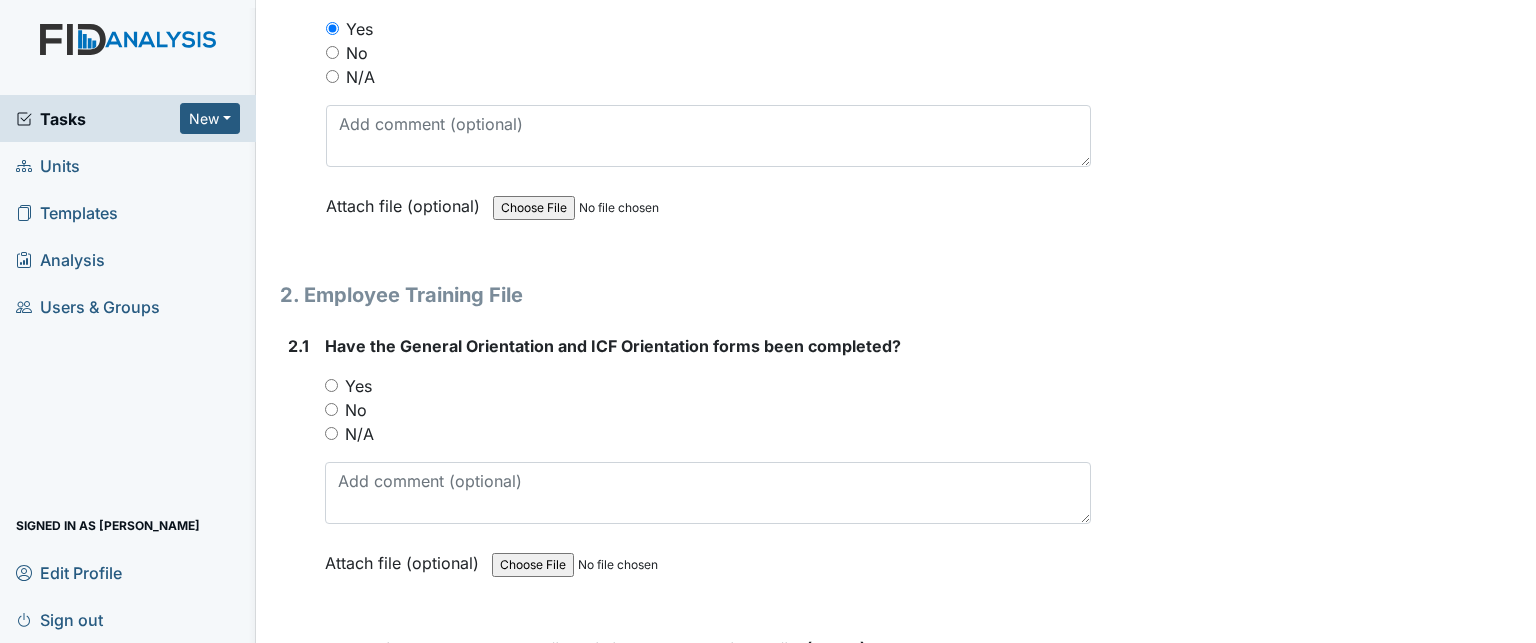 scroll, scrollTop: 1556, scrollLeft: 0, axis: vertical 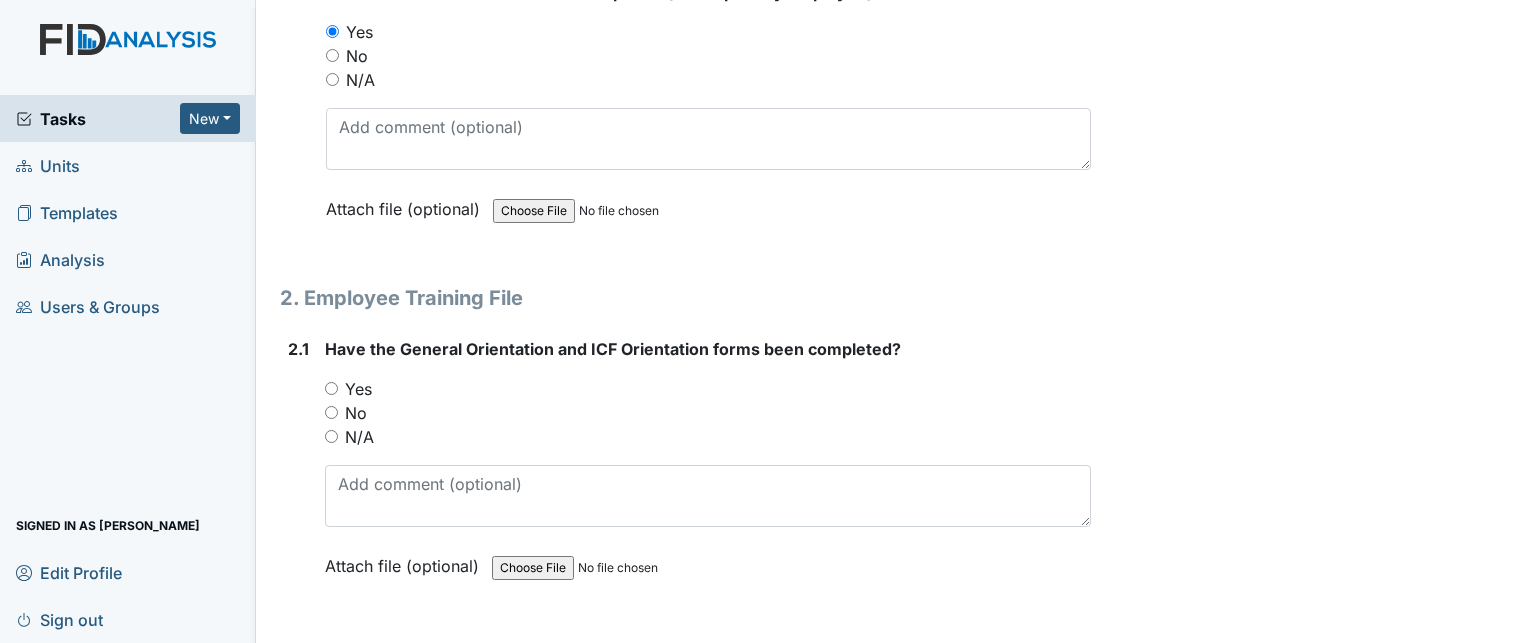 click on "N/A" at bounding box center (360, 80) 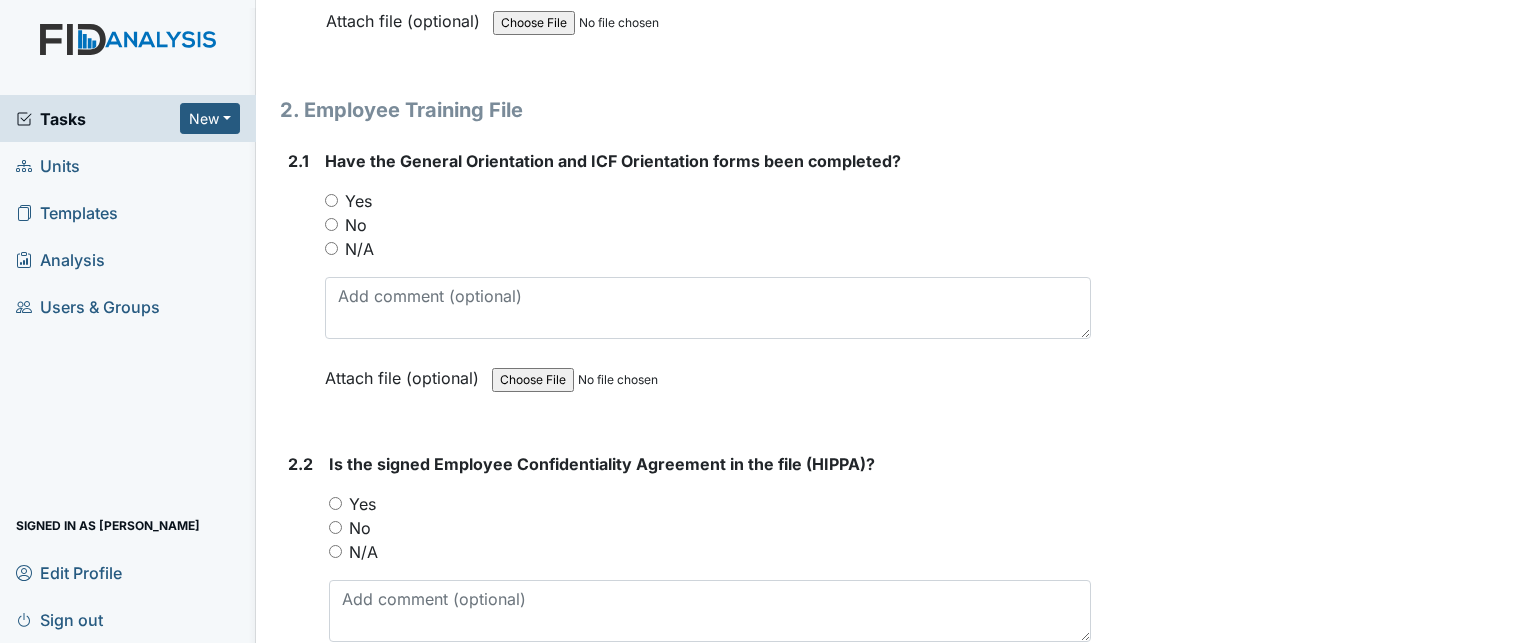scroll, scrollTop: 1747, scrollLeft: 0, axis: vertical 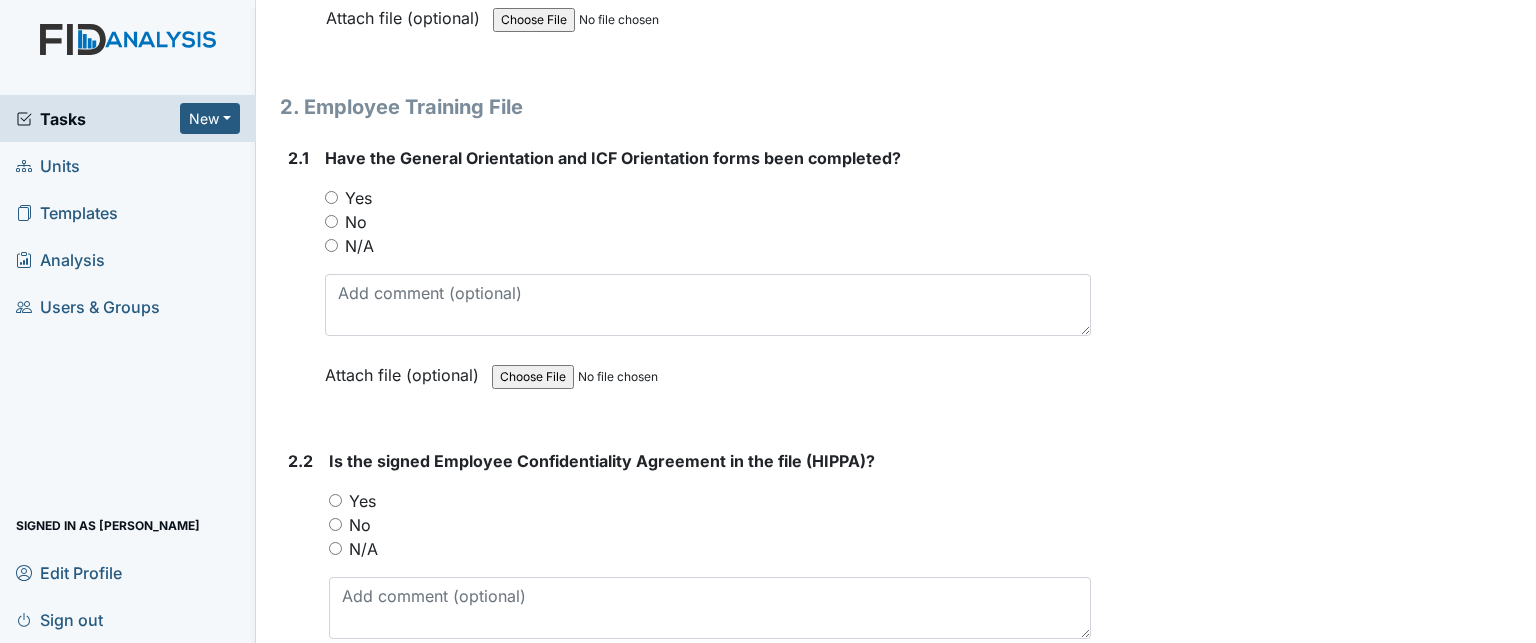 click on "Yes" at bounding box center [358, 198] 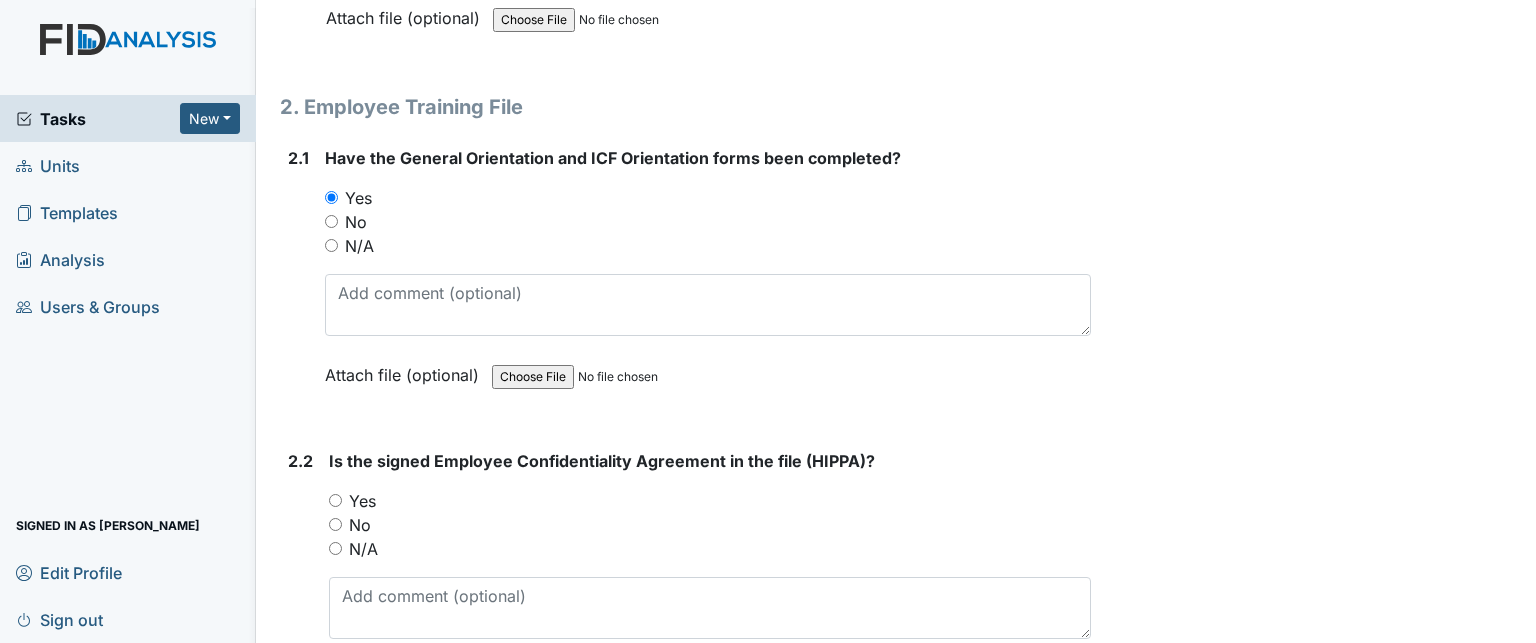 click on "Yes" at bounding box center [362, 501] 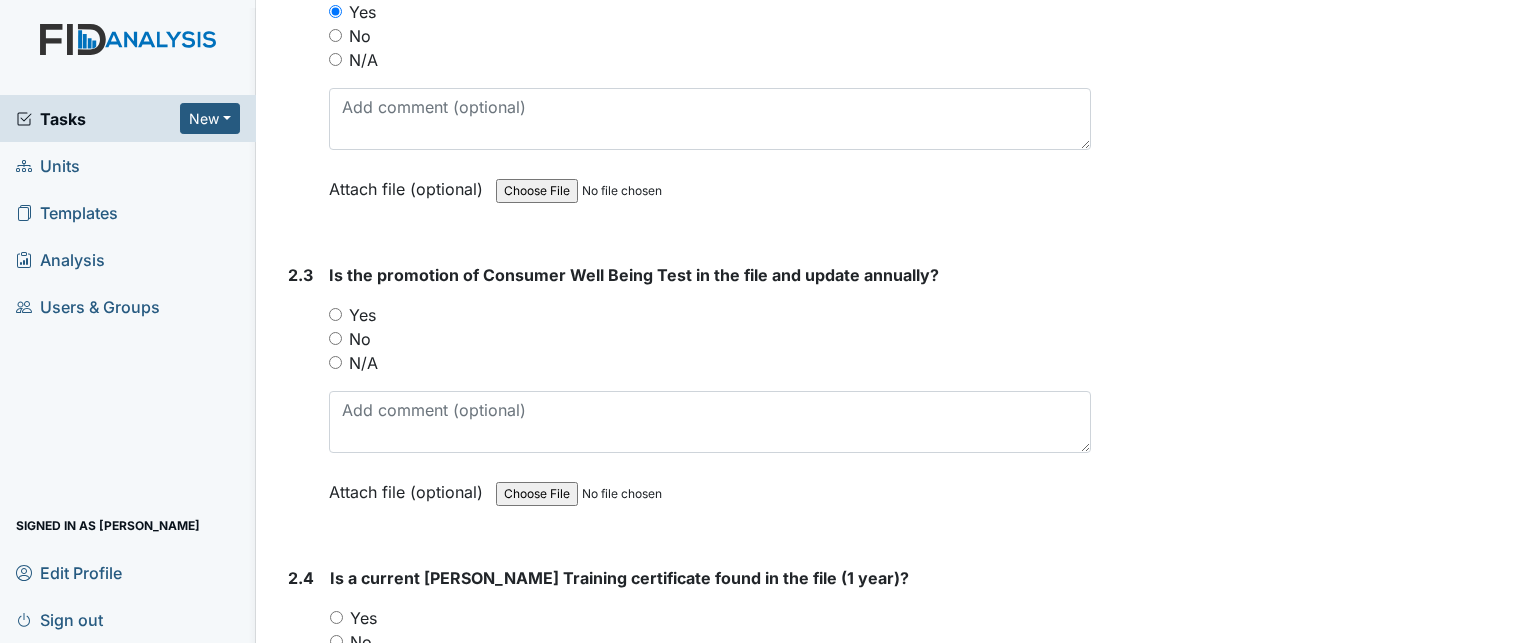 scroll, scrollTop: 2246, scrollLeft: 0, axis: vertical 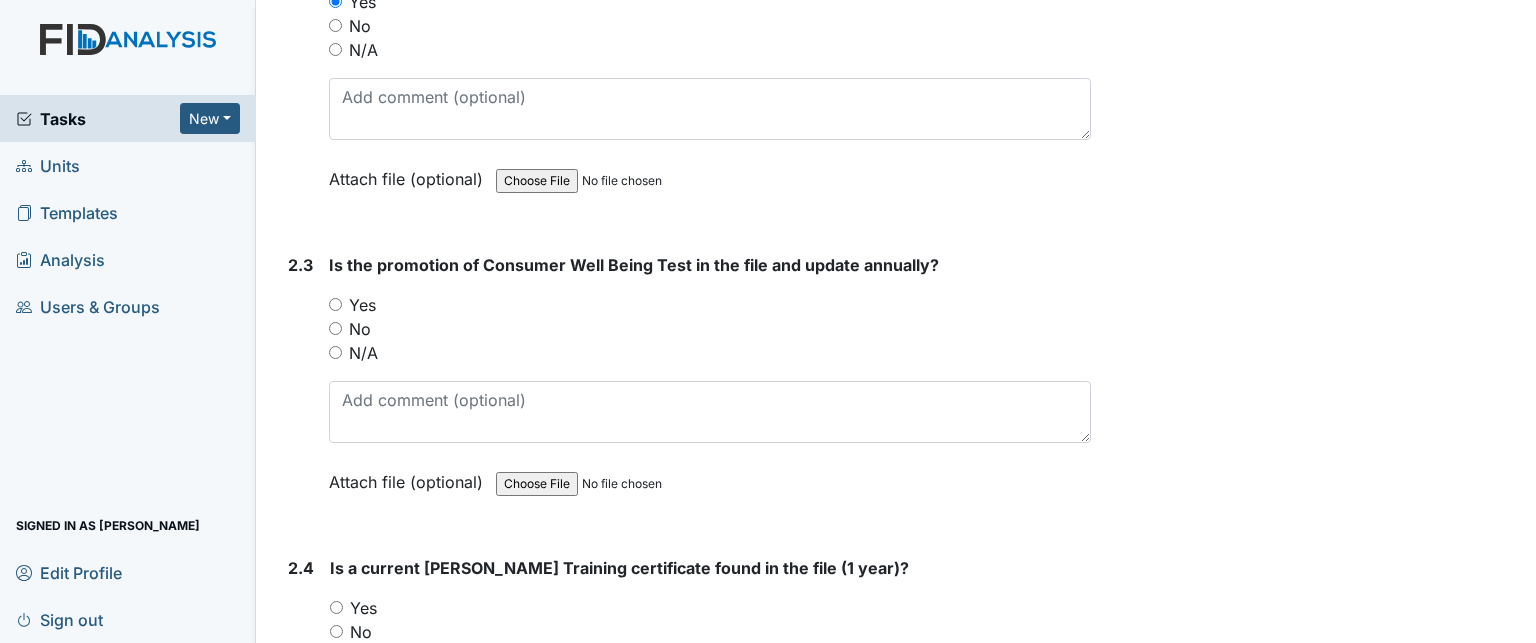 click on "Yes" at bounding box center [362, 305] 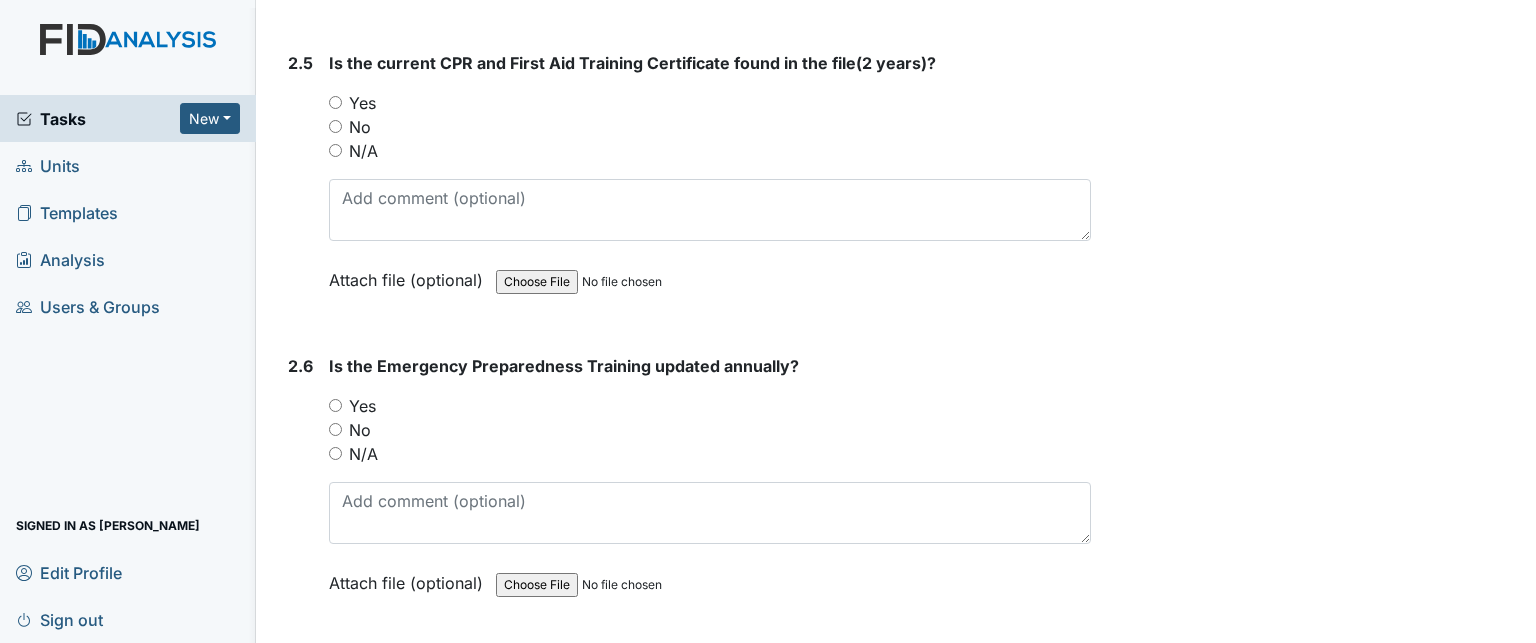 scroll, scrollTop: 3058, scrollLeft: 0, axis: vertical 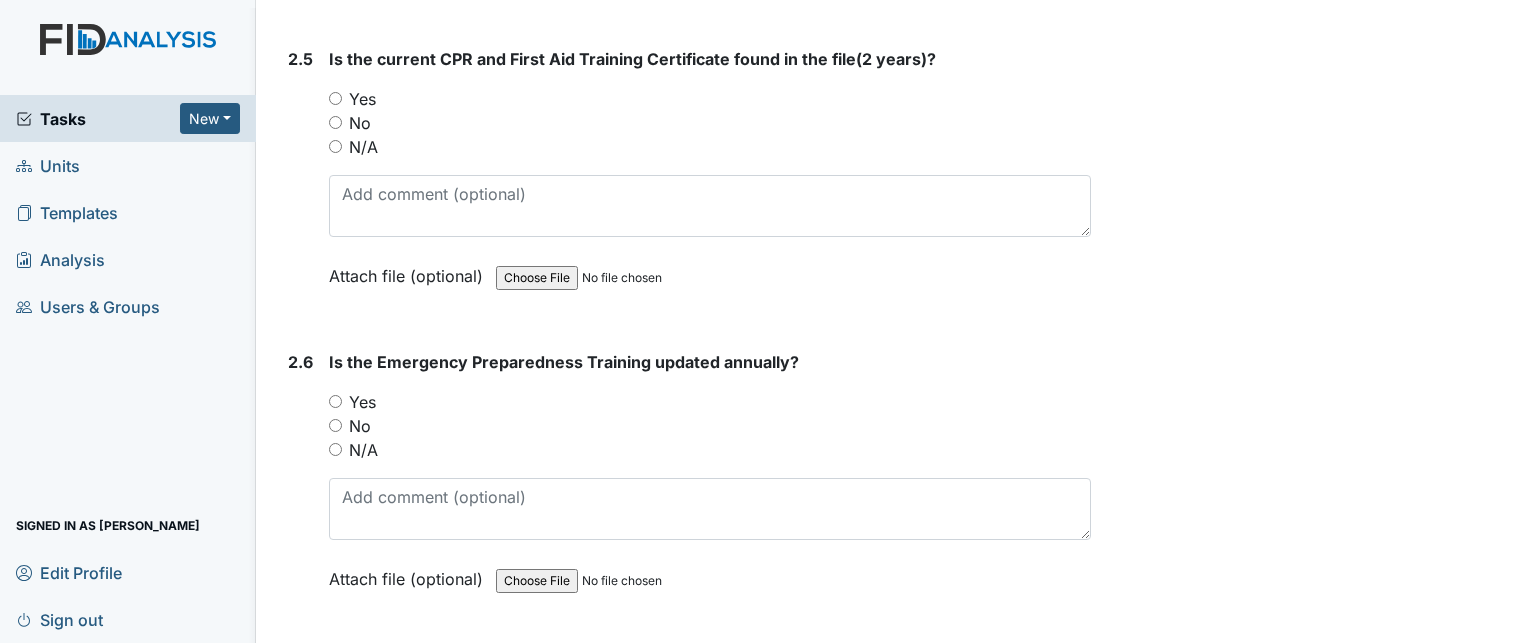click on "Yes" at bounding box center (362, 402) 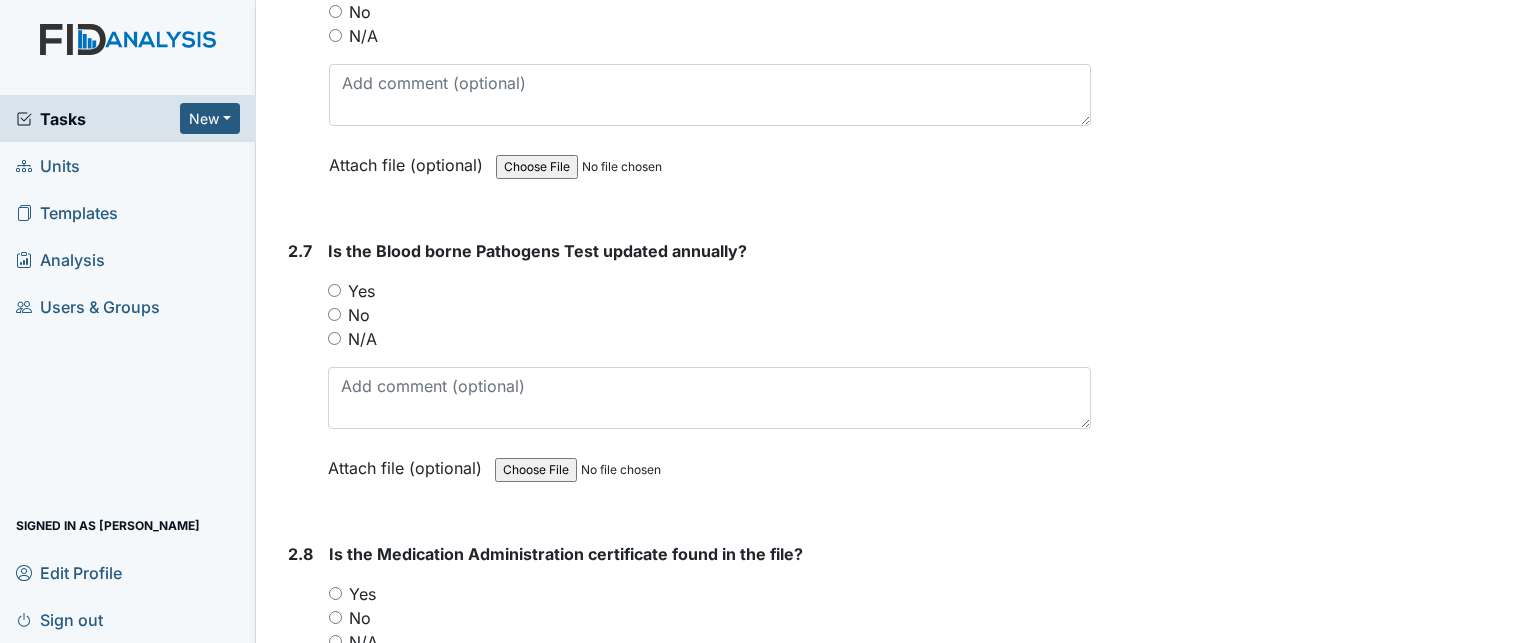 scroll, scrollTop: 3476, scrollLeft: 0, axis: vertical 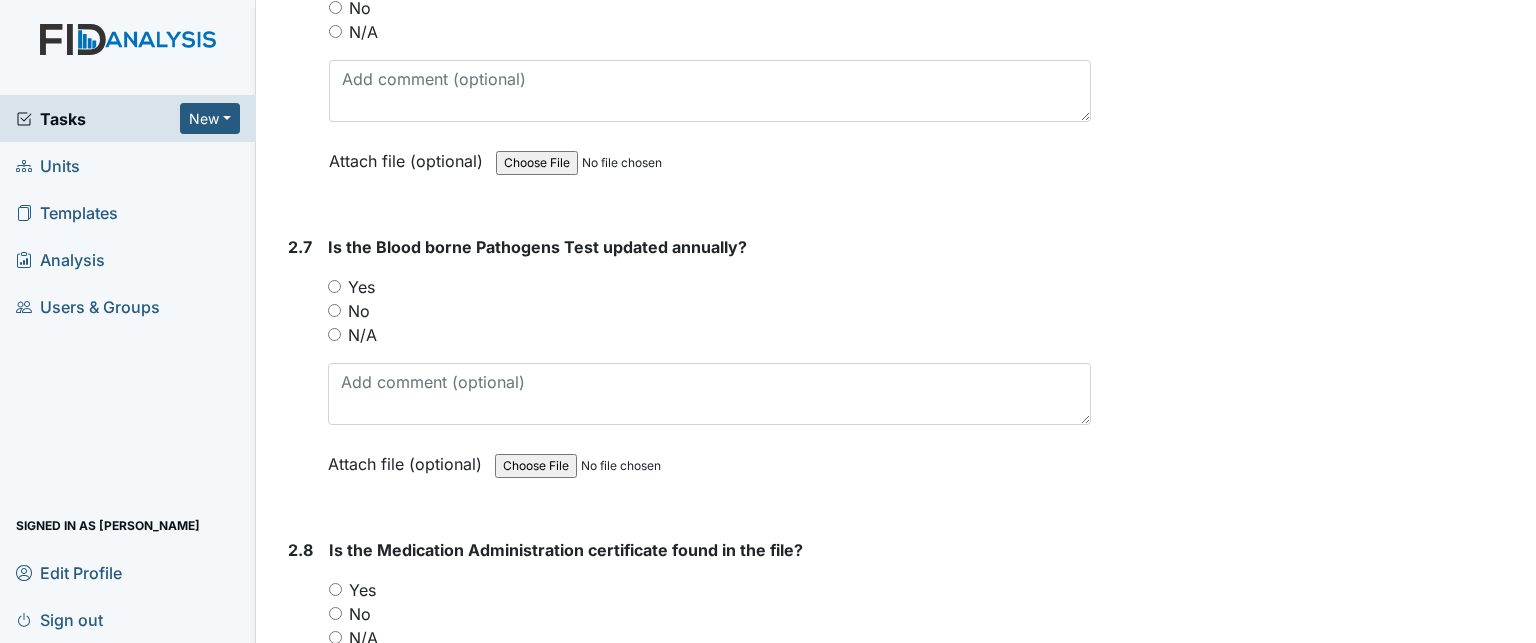 click on "Yes" at bounding box center [361, 287] 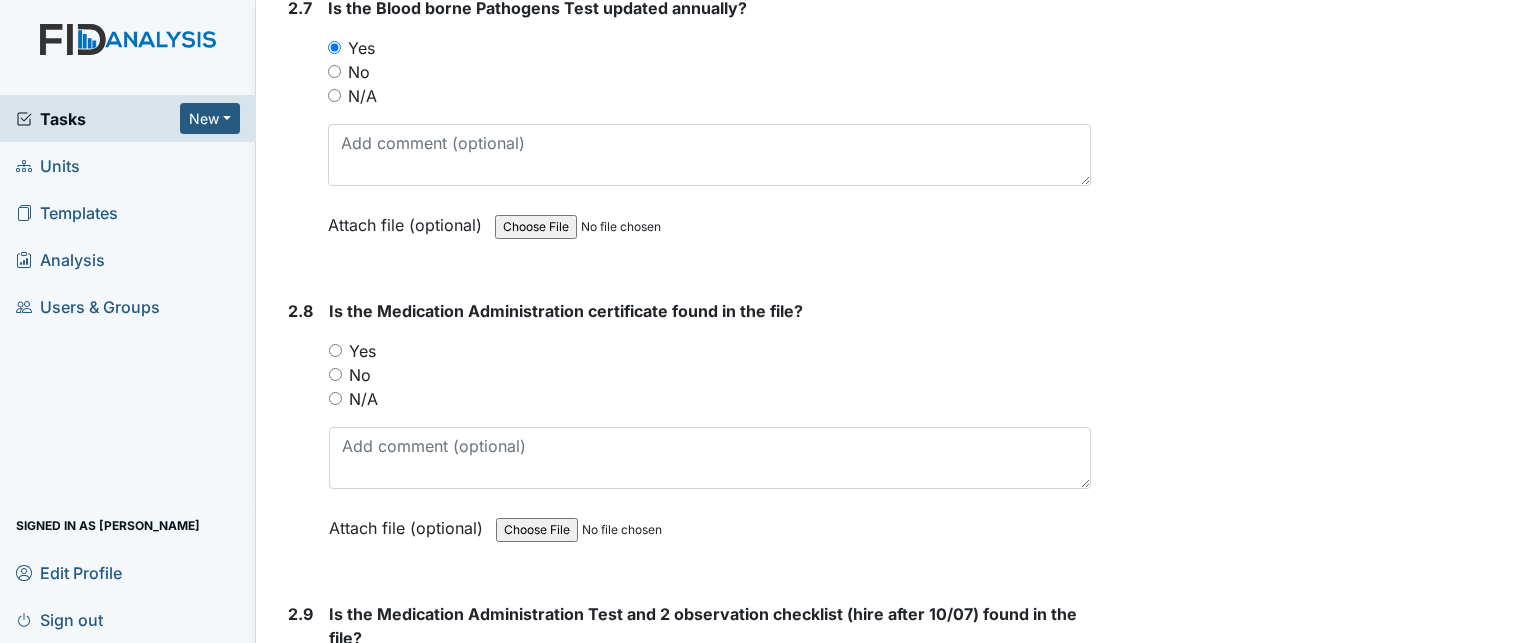 scroll, scrollTop: 3724, scrollLeft: 0, axis: vertical 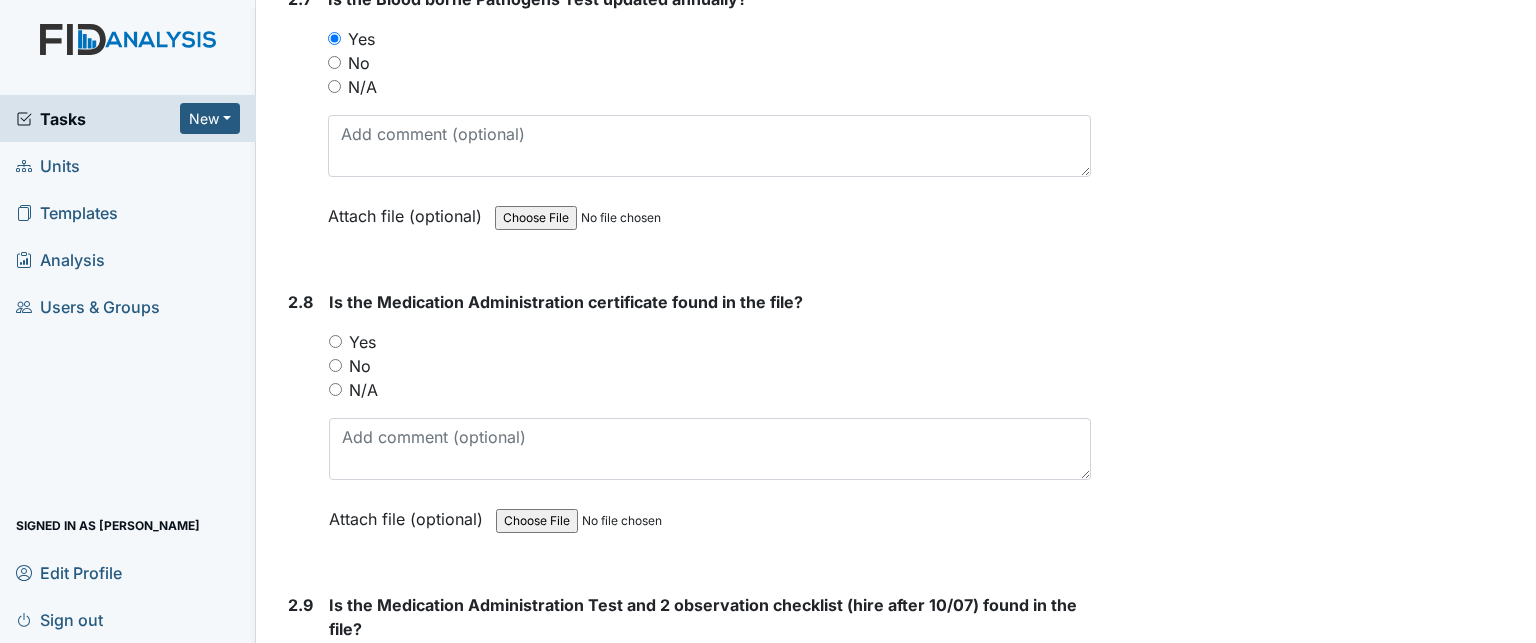 click on "Yes" at bounding box center (362, 342) 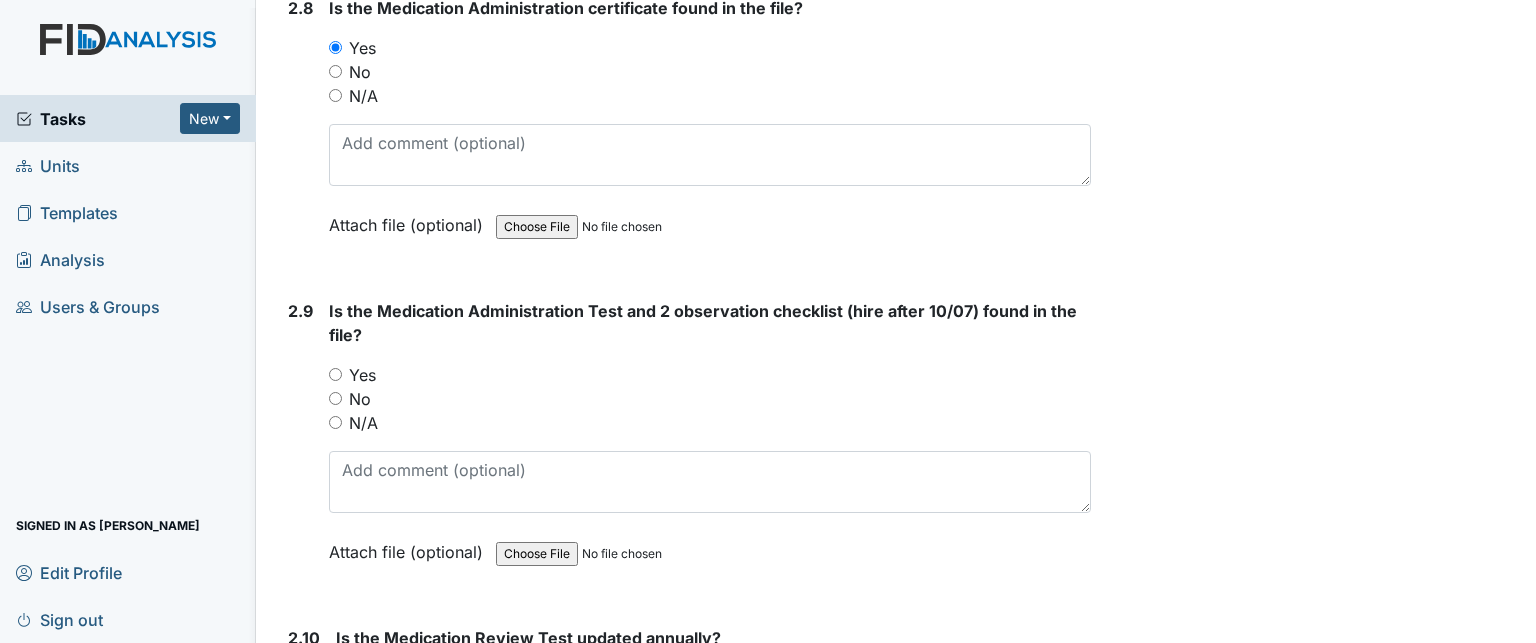 scroll, scrollTop: 4020, scrollLeft: 0, axis: vertical 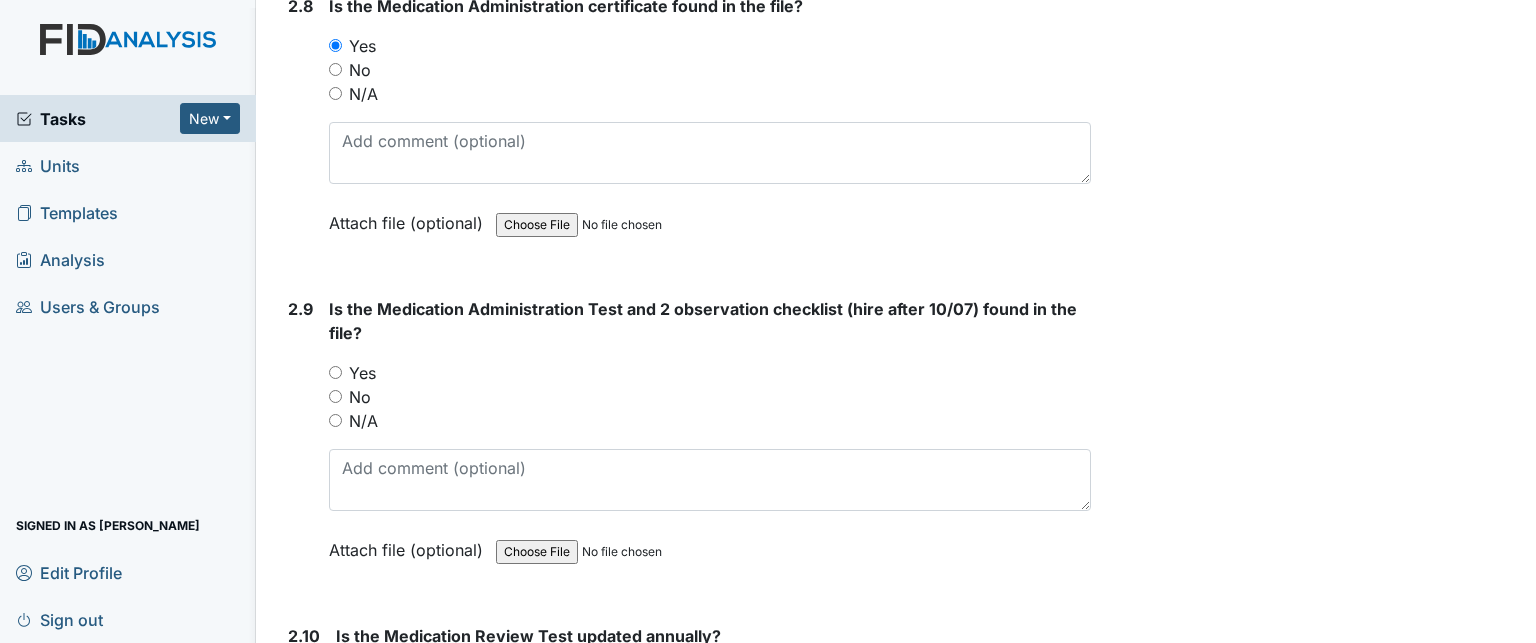 click on "Yes" at bounding box center [362, 373] 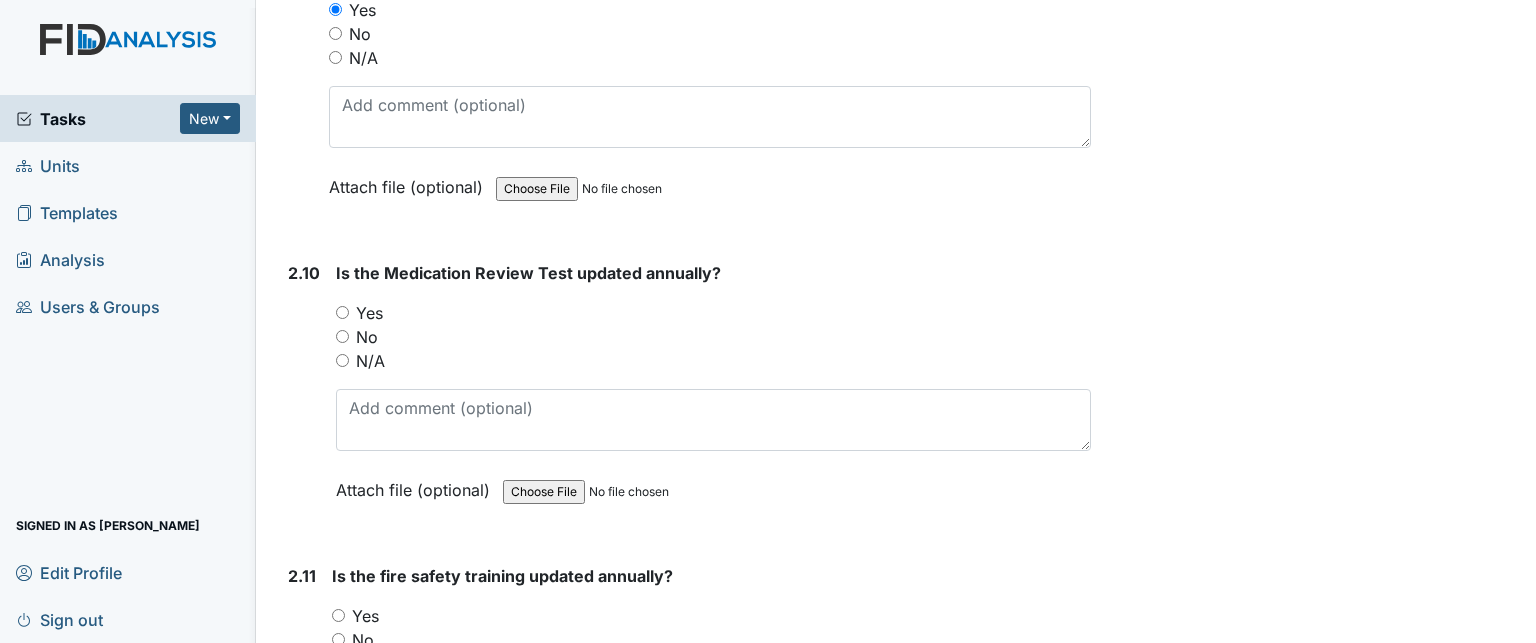 scroll, scrollTop: 4387, scrollLeft: 0, axis: vertical 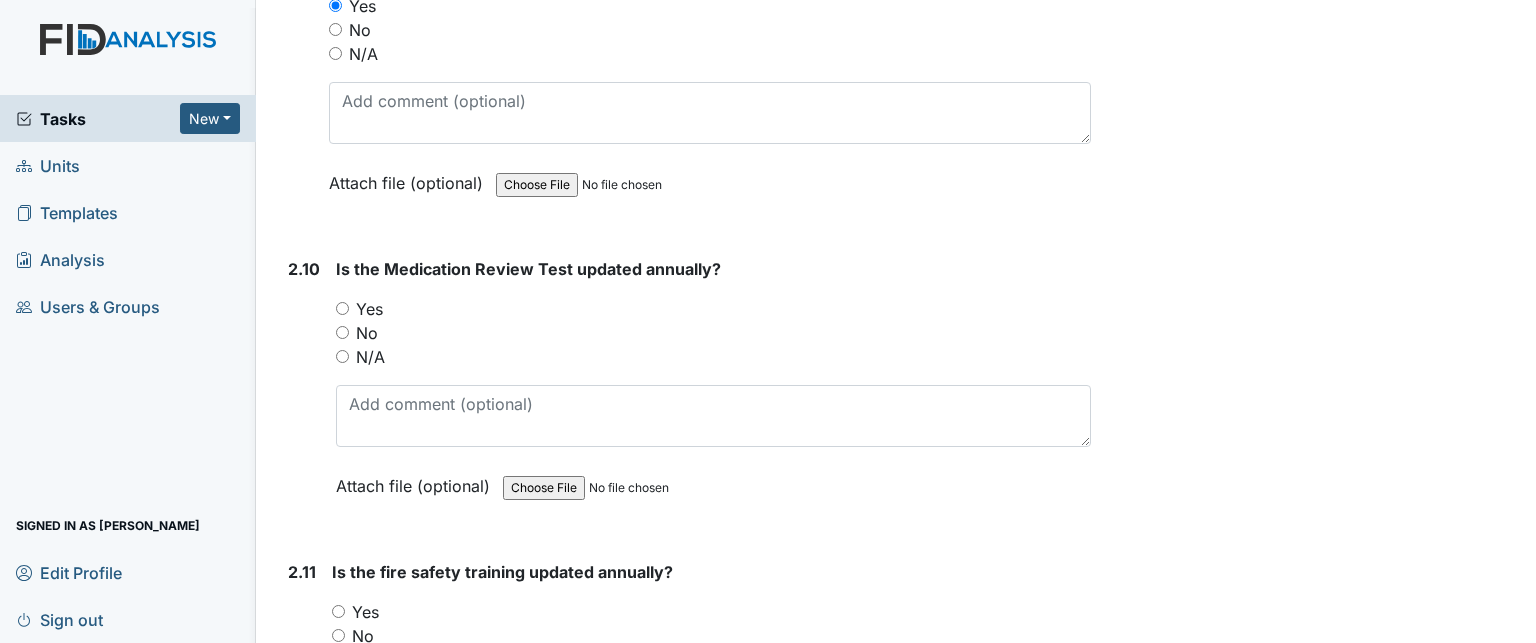 click on "Is the Medication Review Test updated annually?
You must select one of the below options.
Yes
No
N/A
Attach file (optional)
You can upload .pdf, .txt, .jpg, .jpeg, .png, .csv, .xls, or .doc files under 100MB." at bounding box center [713, 384] 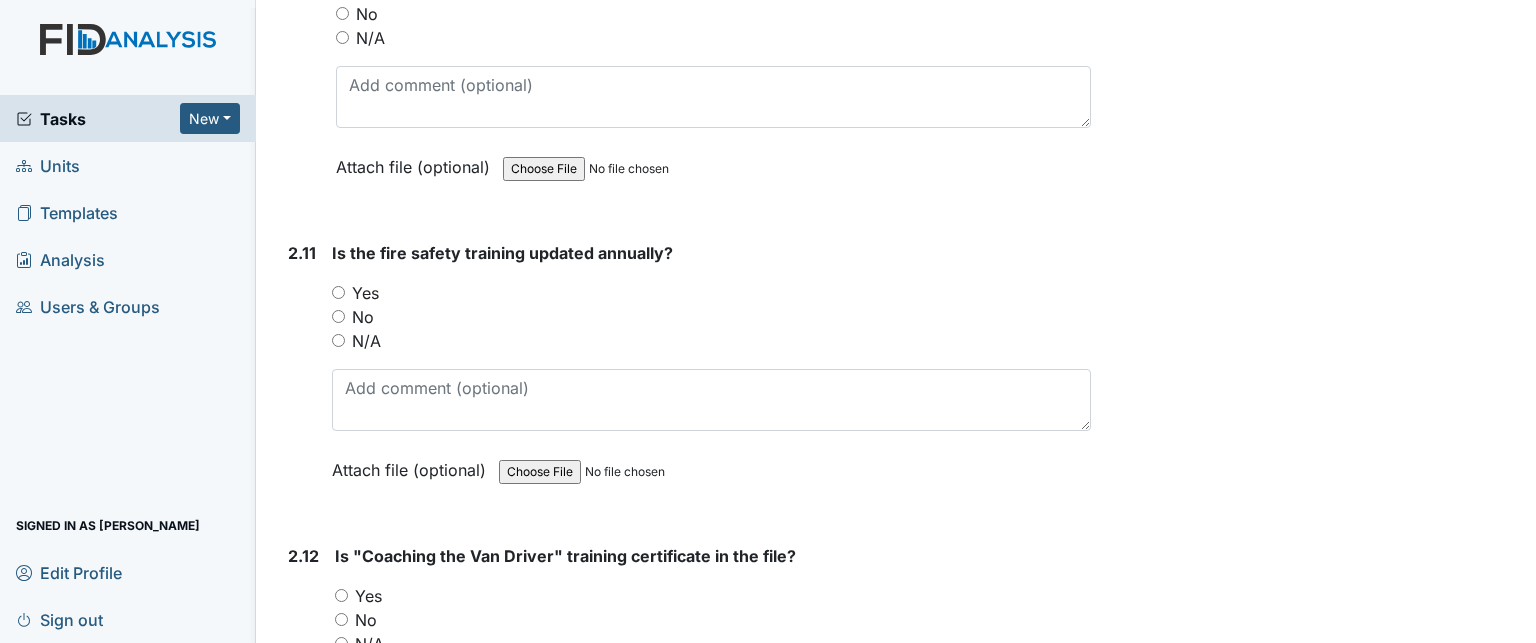 scroll, scrollTop: 4755, scrollLeft: 0, axis: vertical 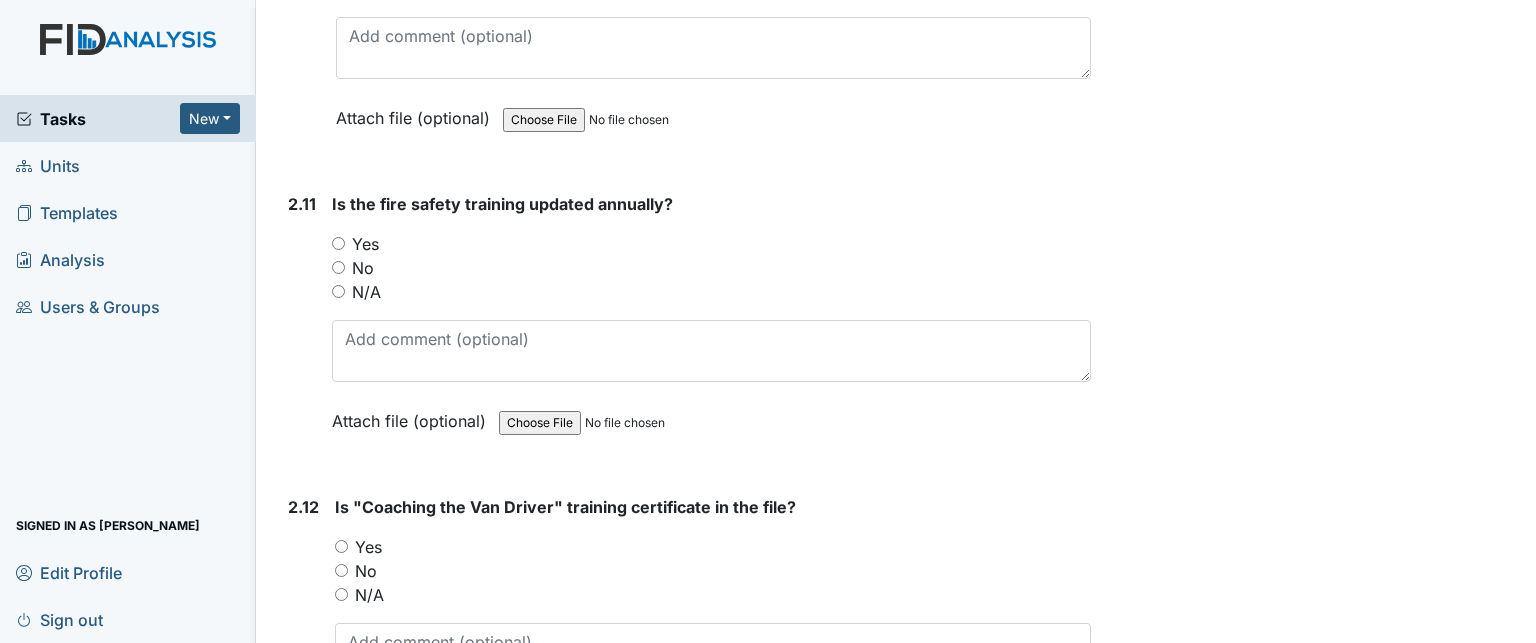 click on "Yes" at bounding box center [365, 244] 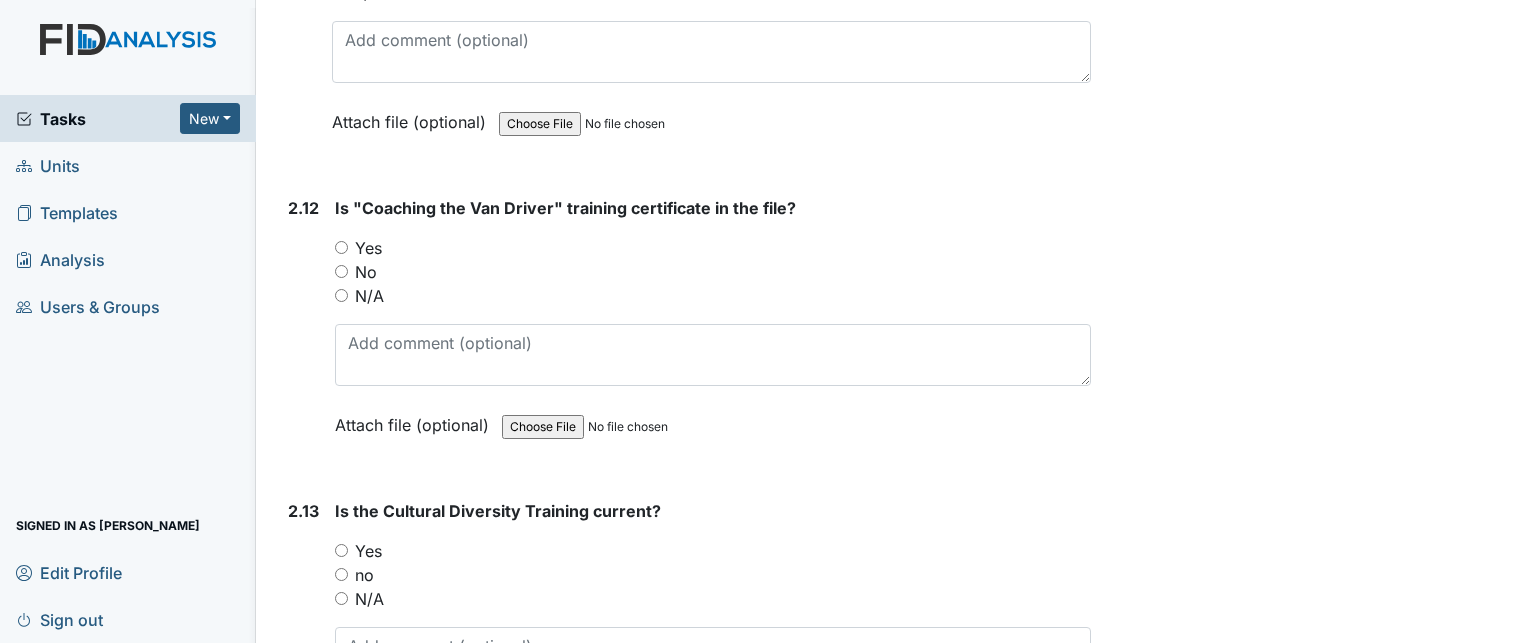 click on "Yes" at bounding box center [368, 248] 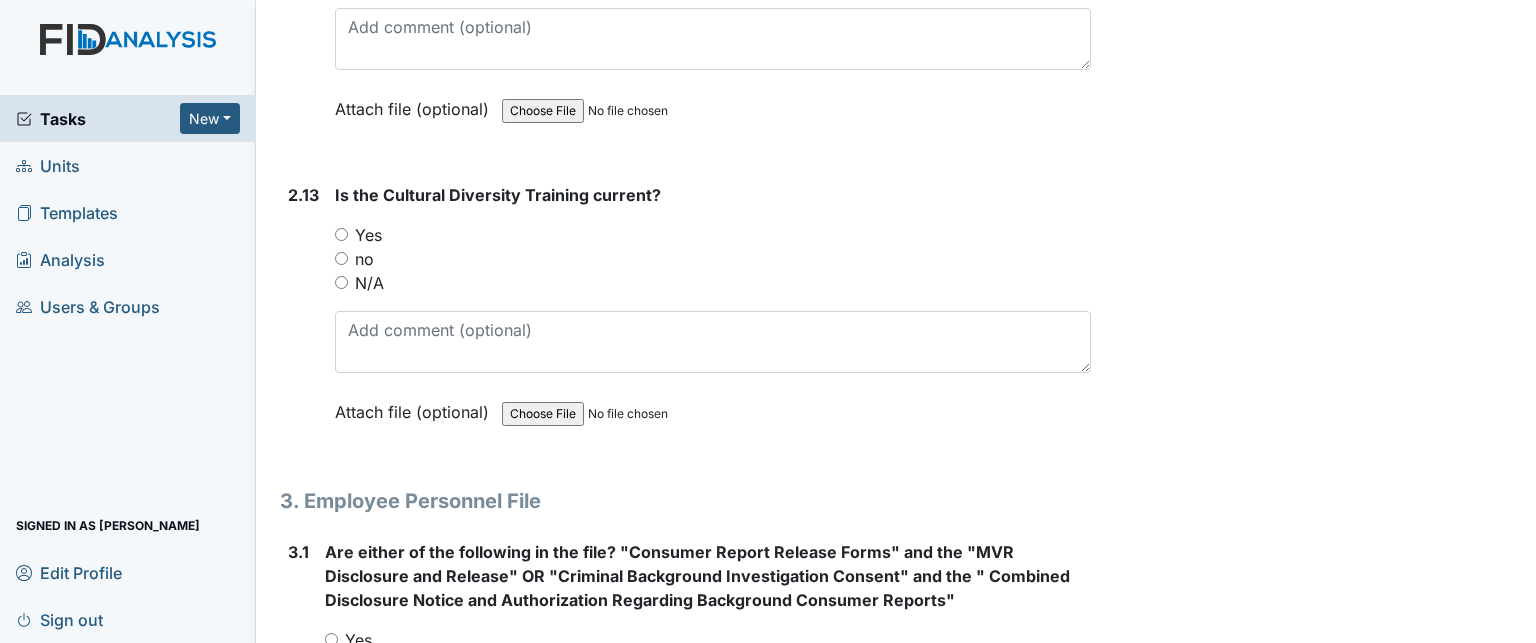 scroll, scrollTop: 5376, scrollLeft: 0, axis: vertical 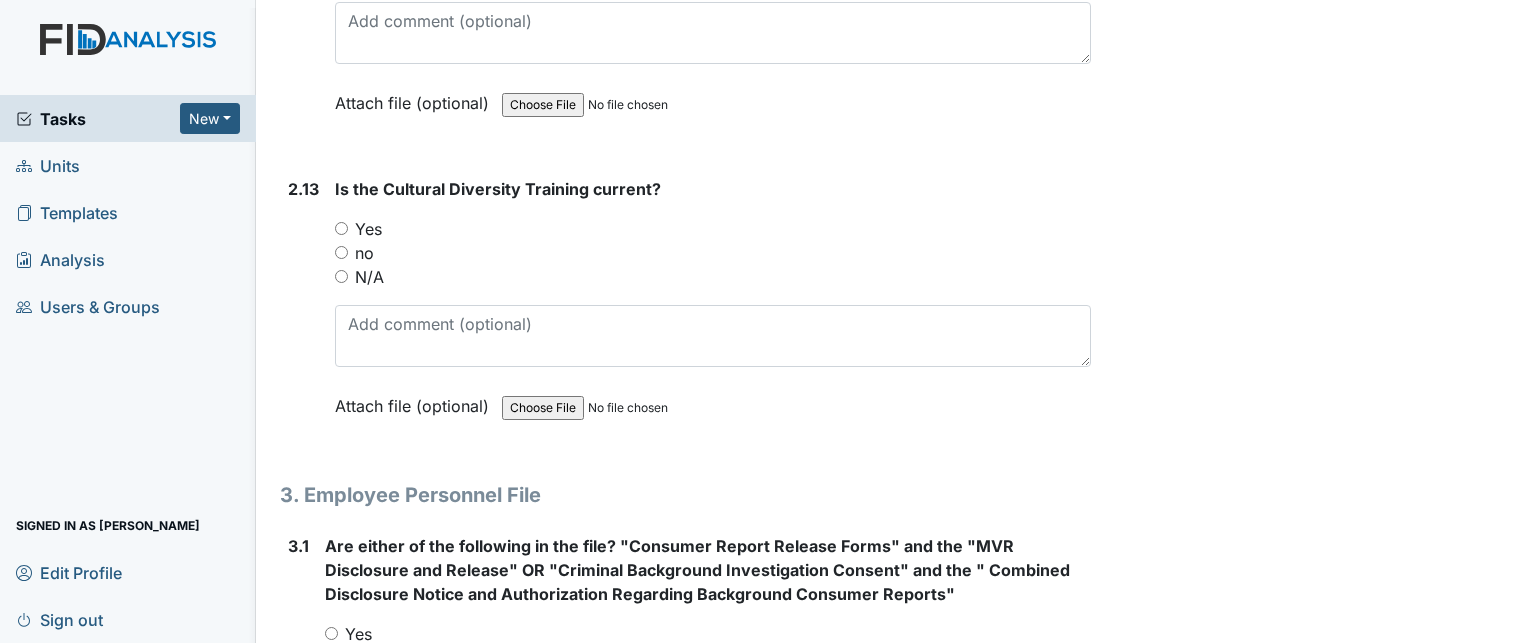 click on "Yes" at bounding box center (368, 229) 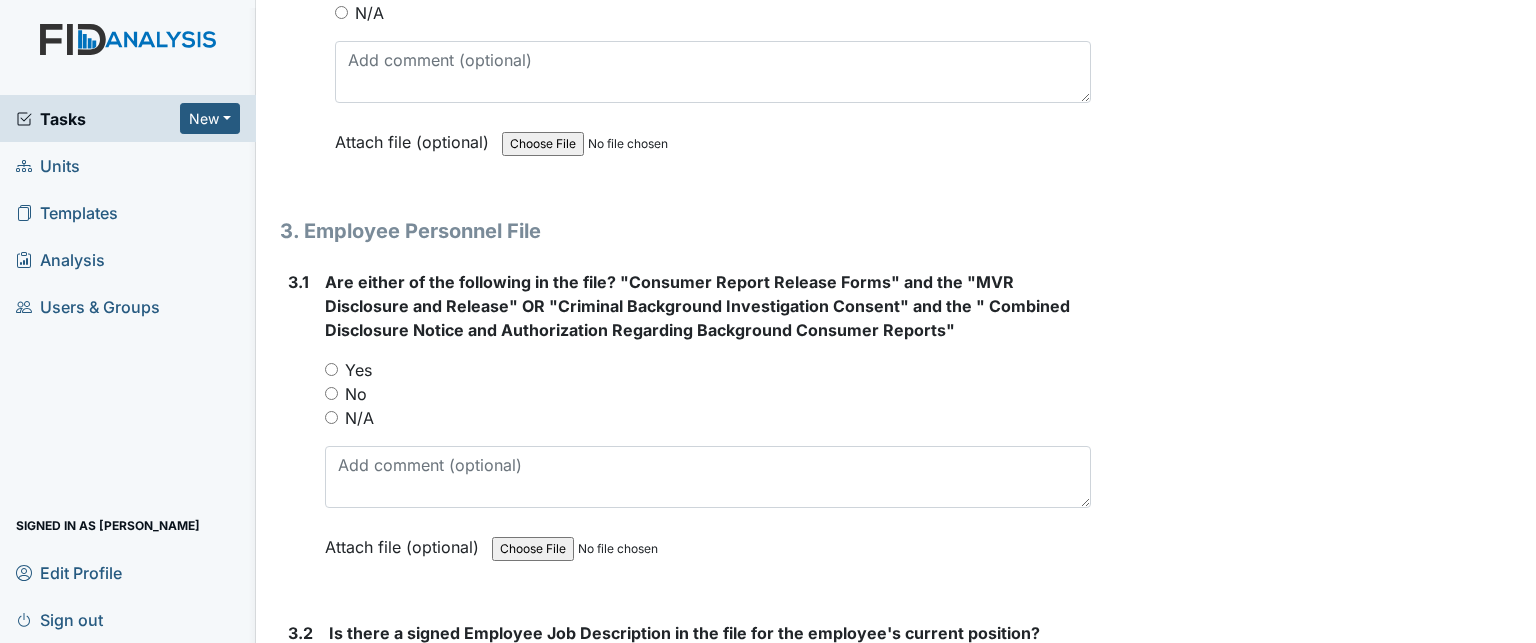 scroll, scrollTop: 5663, scrollLeft: 0, axis: vertical 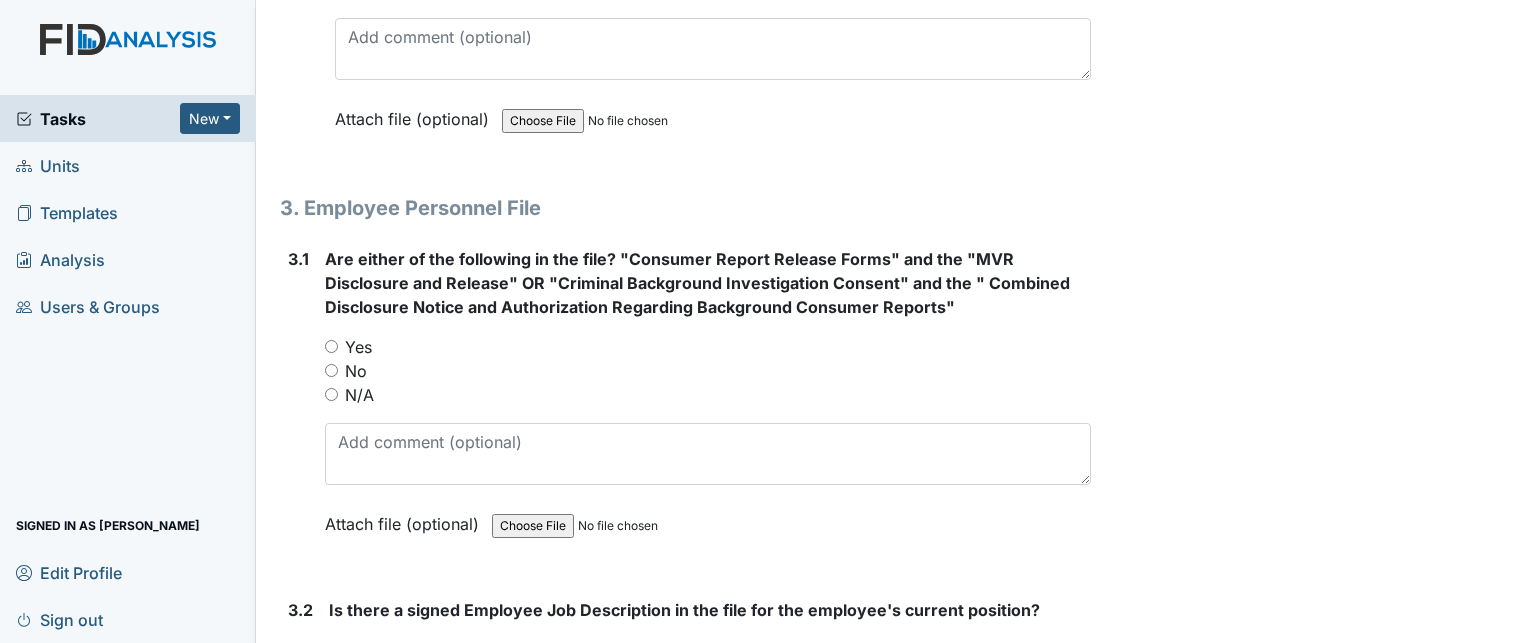 click on "Yes" at bounding box center (358, 347) 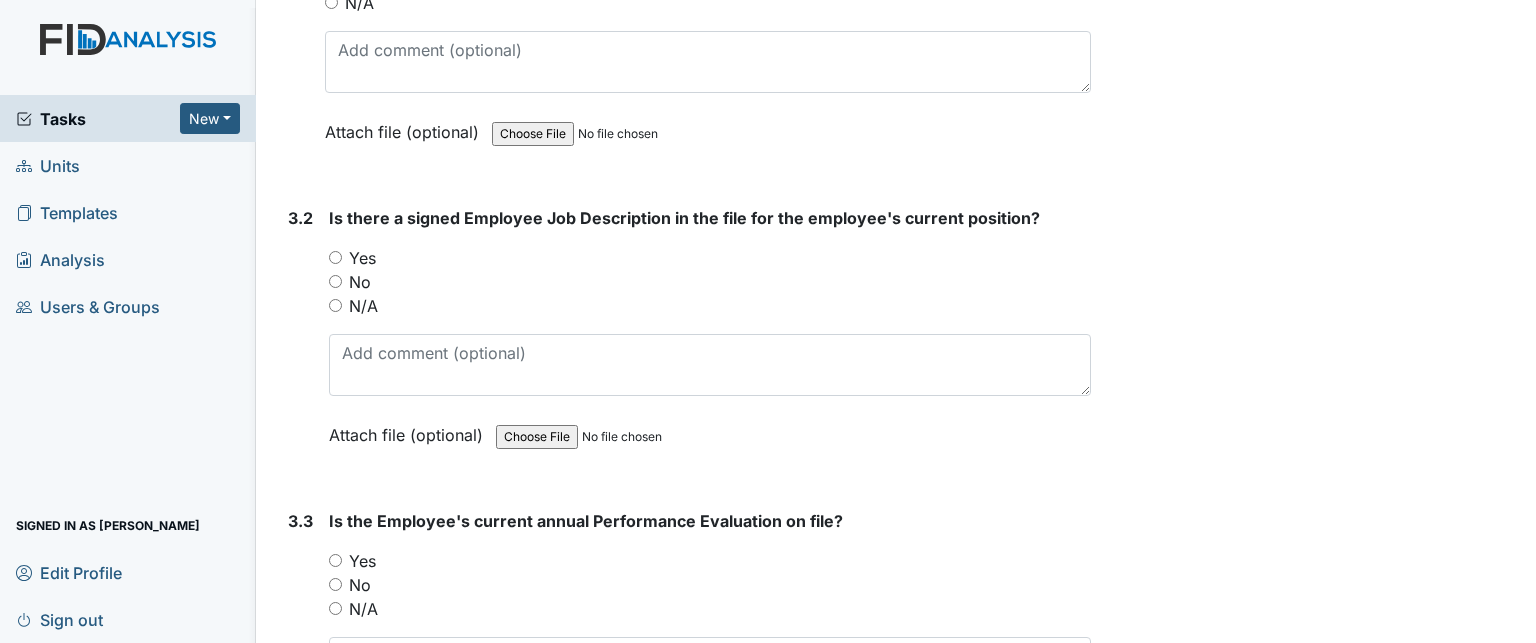 scroll, scrollTop: 6056, scrollLeft: 0, axis: vertical 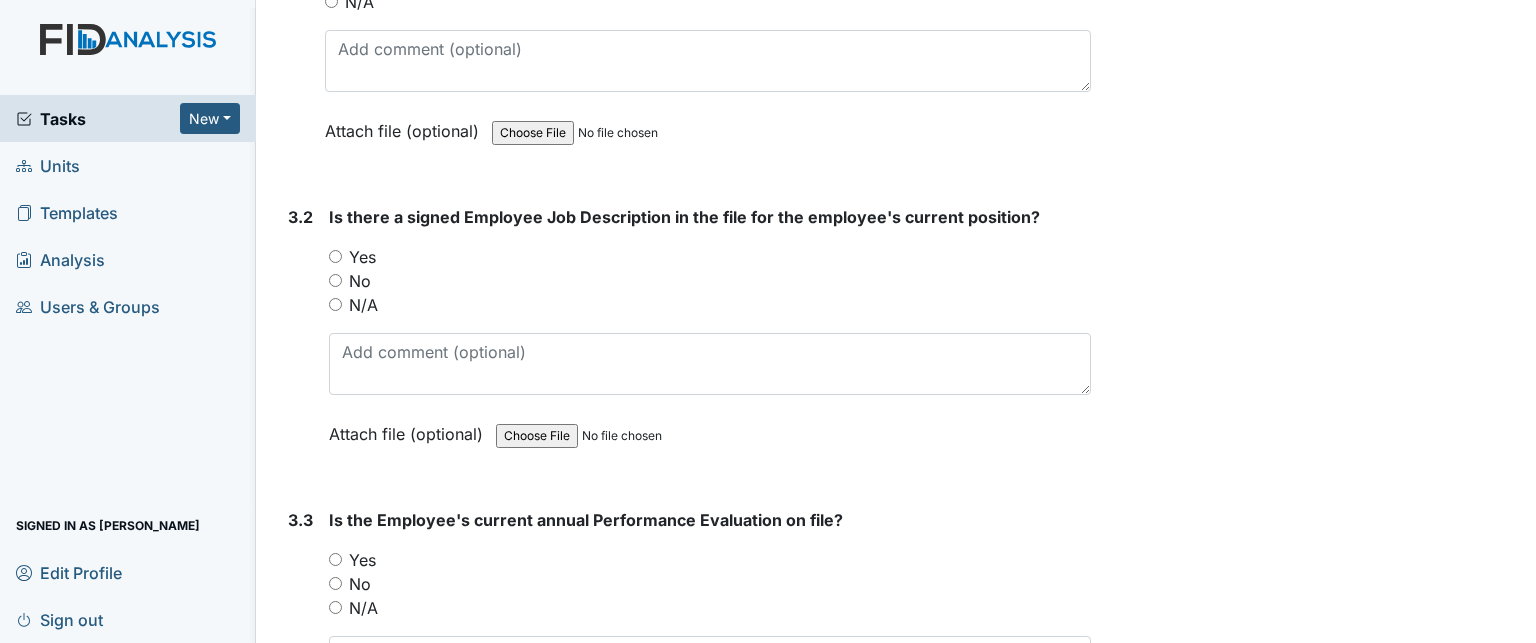 click on "Yes" at bounding box center (362, 257) 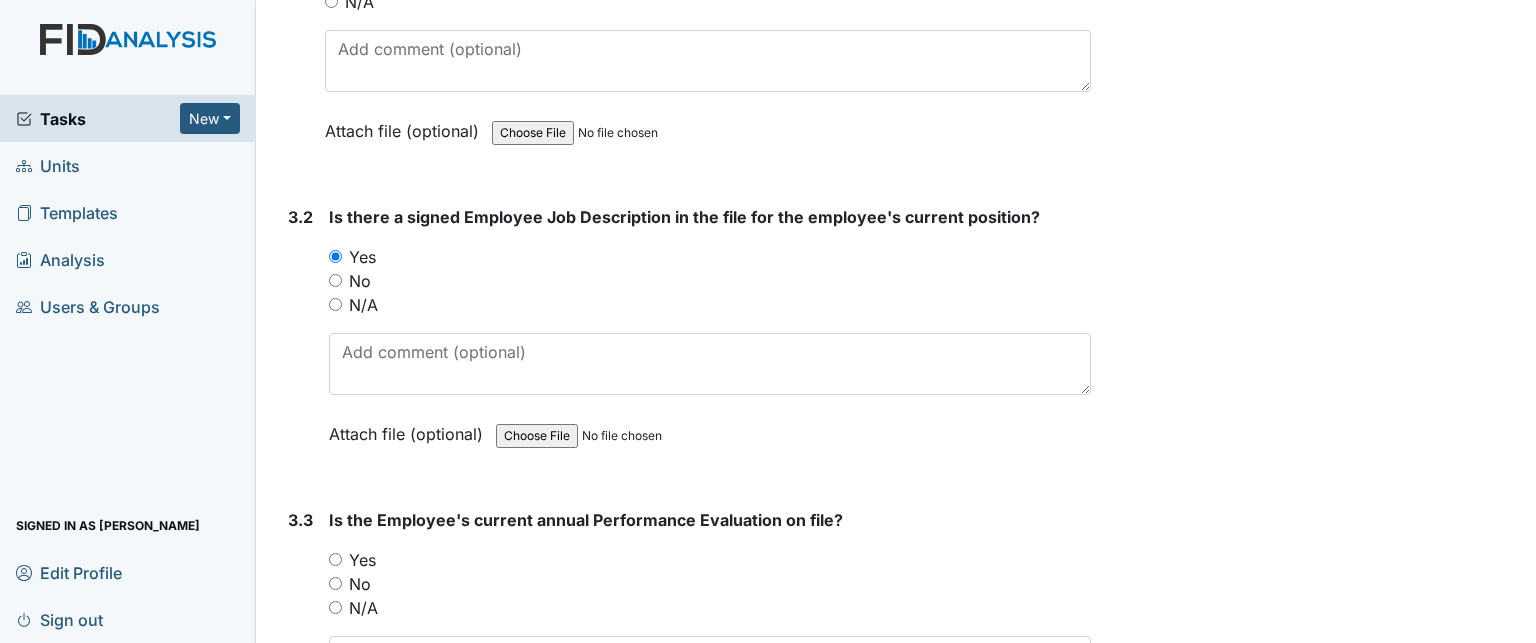 click on "N/A" at bounding box center (363, 608) 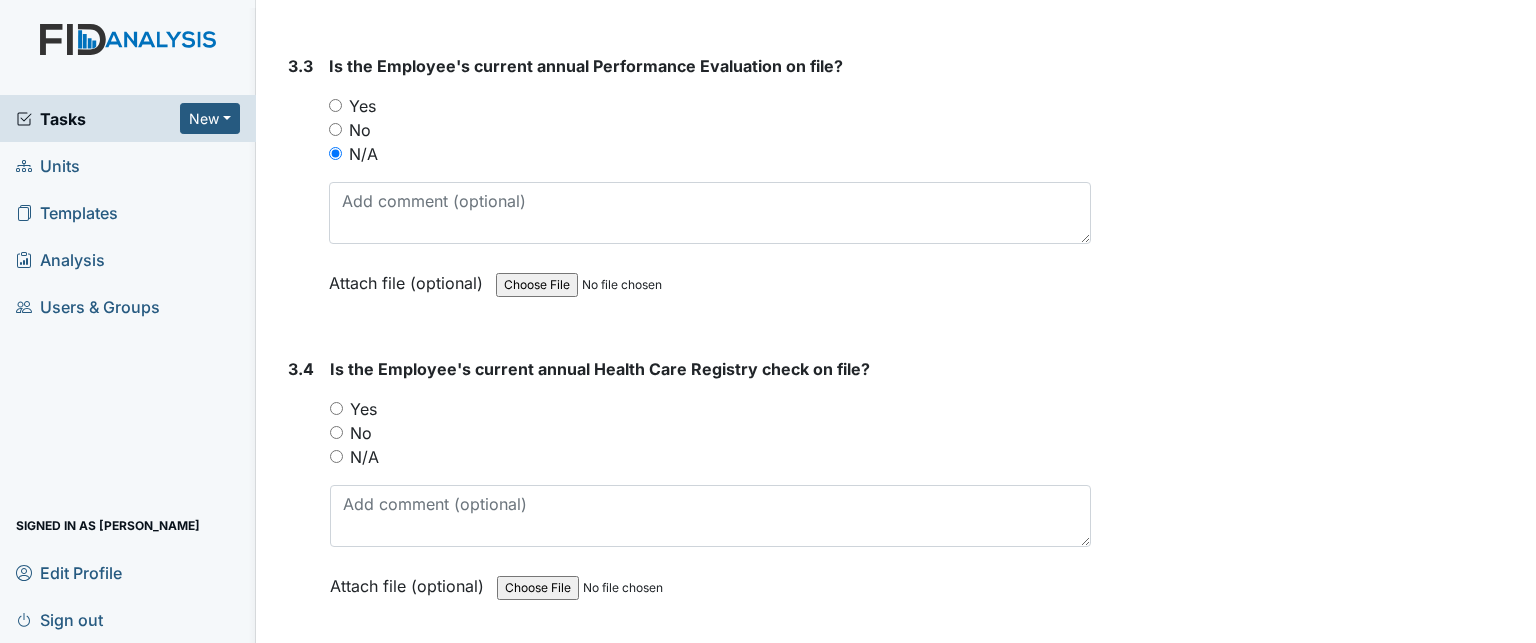 scroll, scrollTop: 6514, scrollLeft: 0, axis: vertical 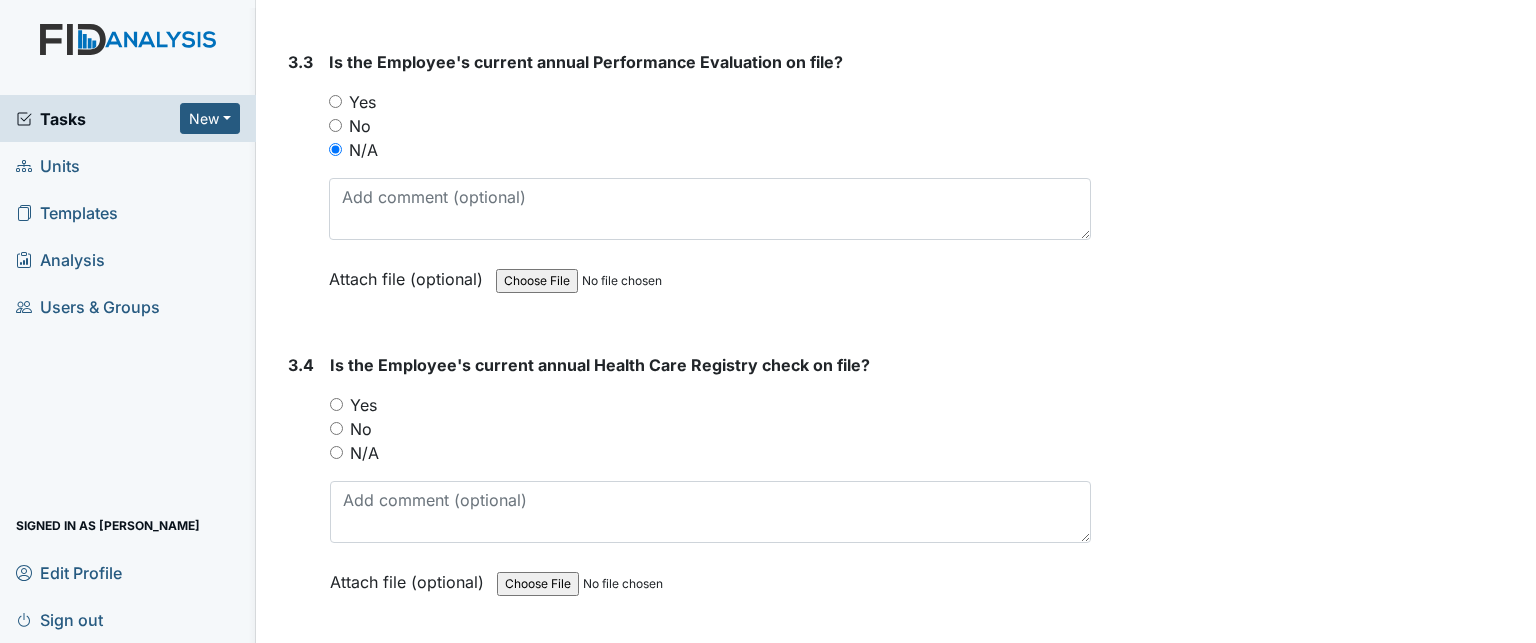 click on "Yes" at bounding box center [363, 405] 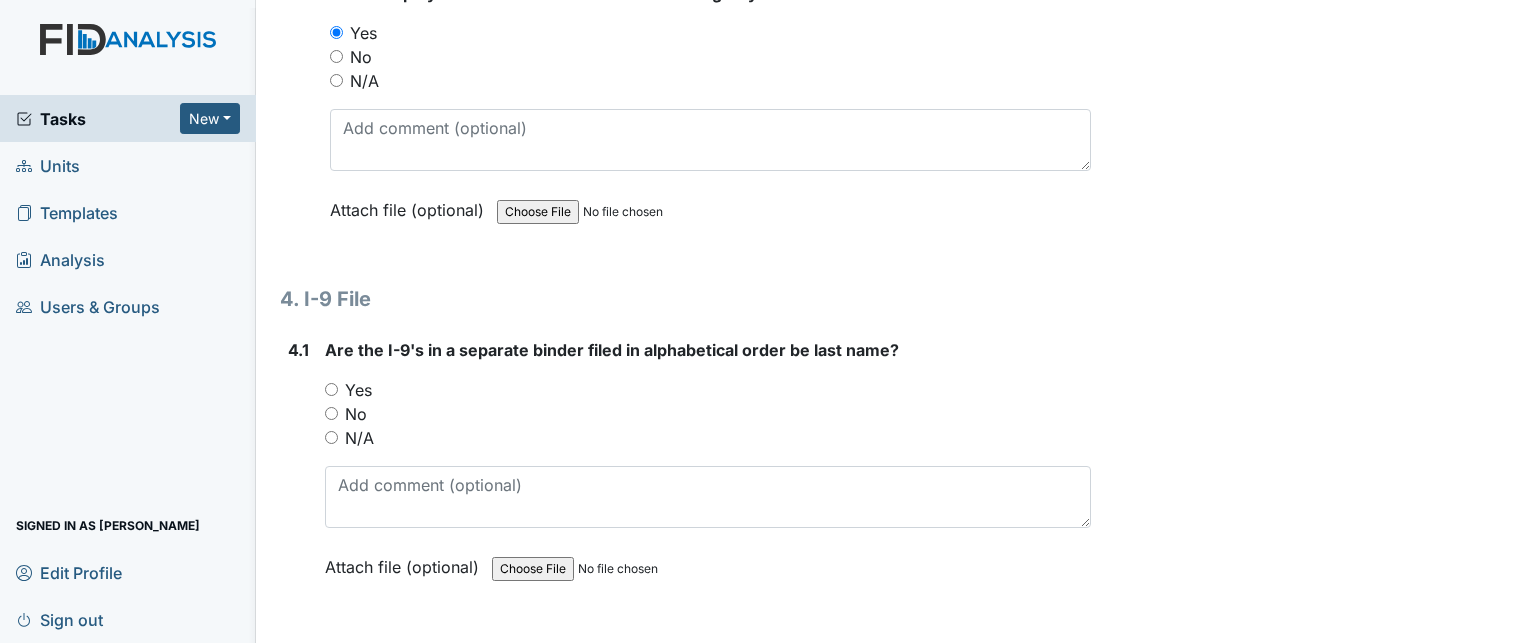 scroll, scrollTop: 6888, scrollLeft: 0, axis: vertical 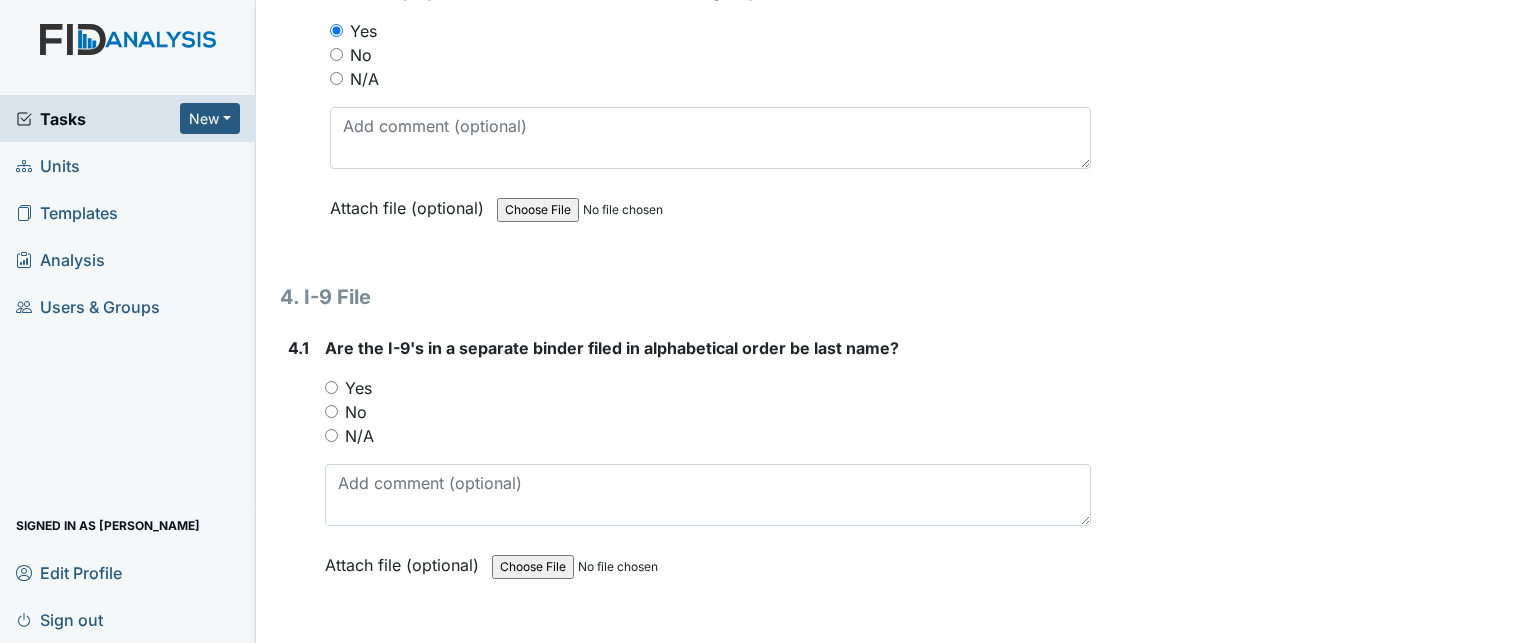 click on "Yes" at bounding box center [358, 388] 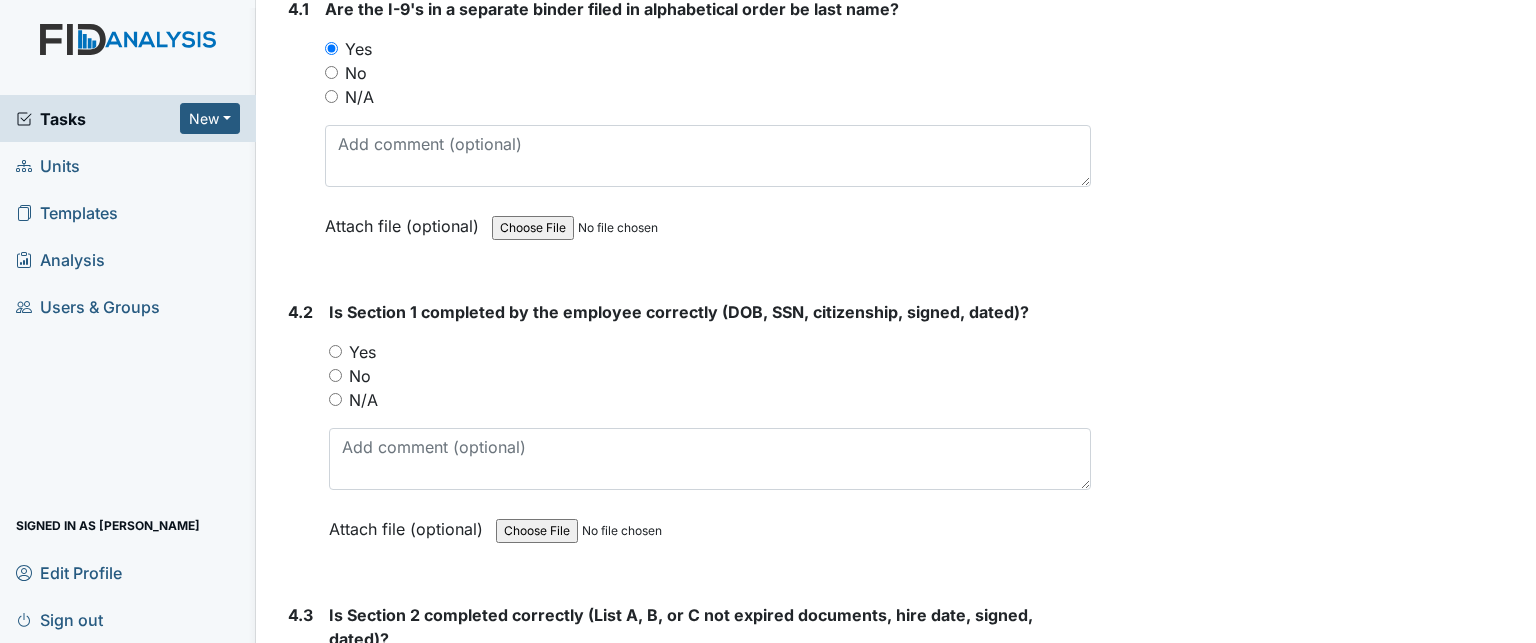 scroll, scrollTop: 7228, scrollLeft: 0, axis: vertical 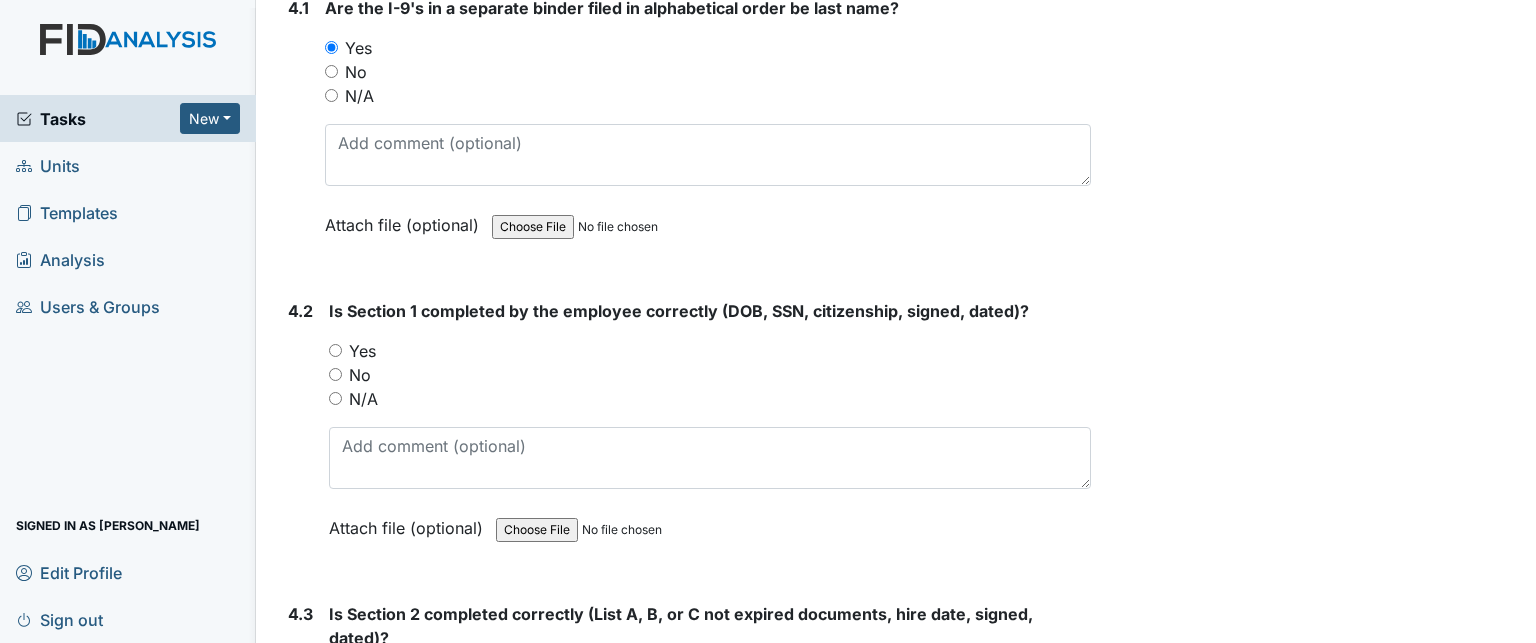 click on "Yes" at bounding box center [362, 351] 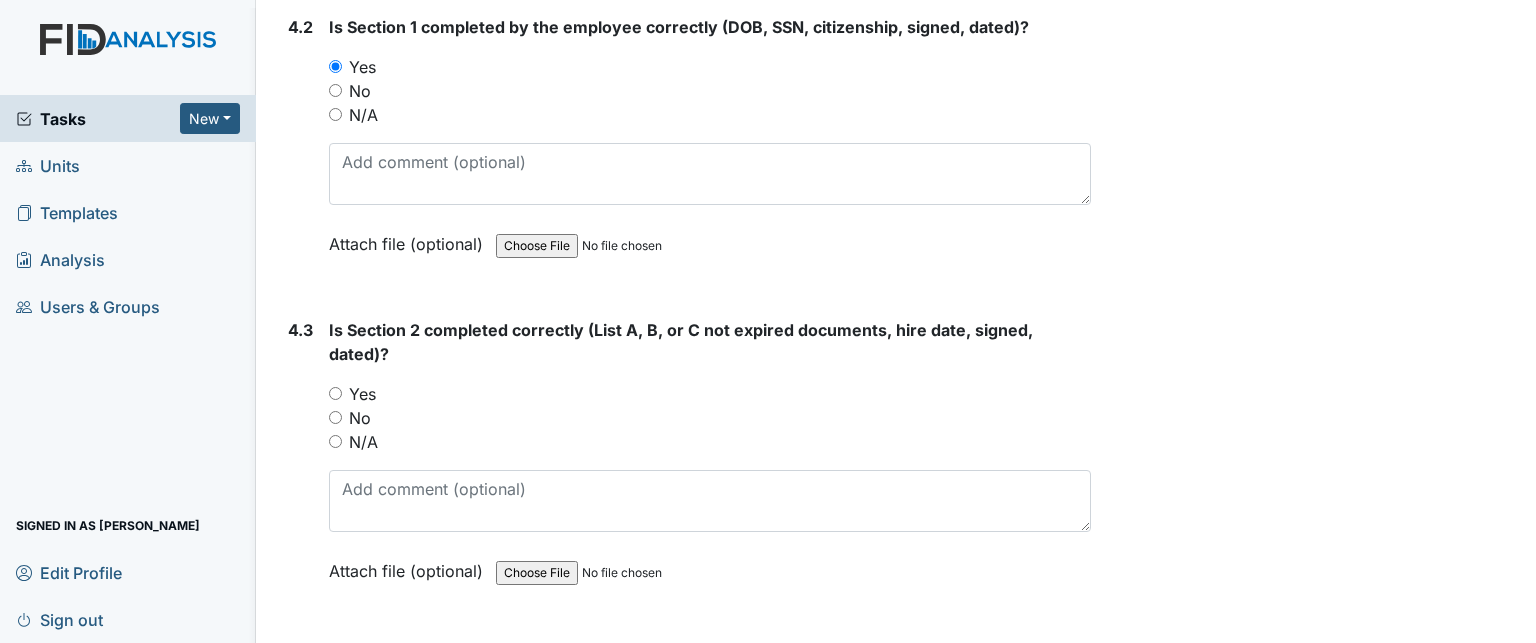 scroll, scrollTop: 7512, scrollLeft: 0, axis: vertical 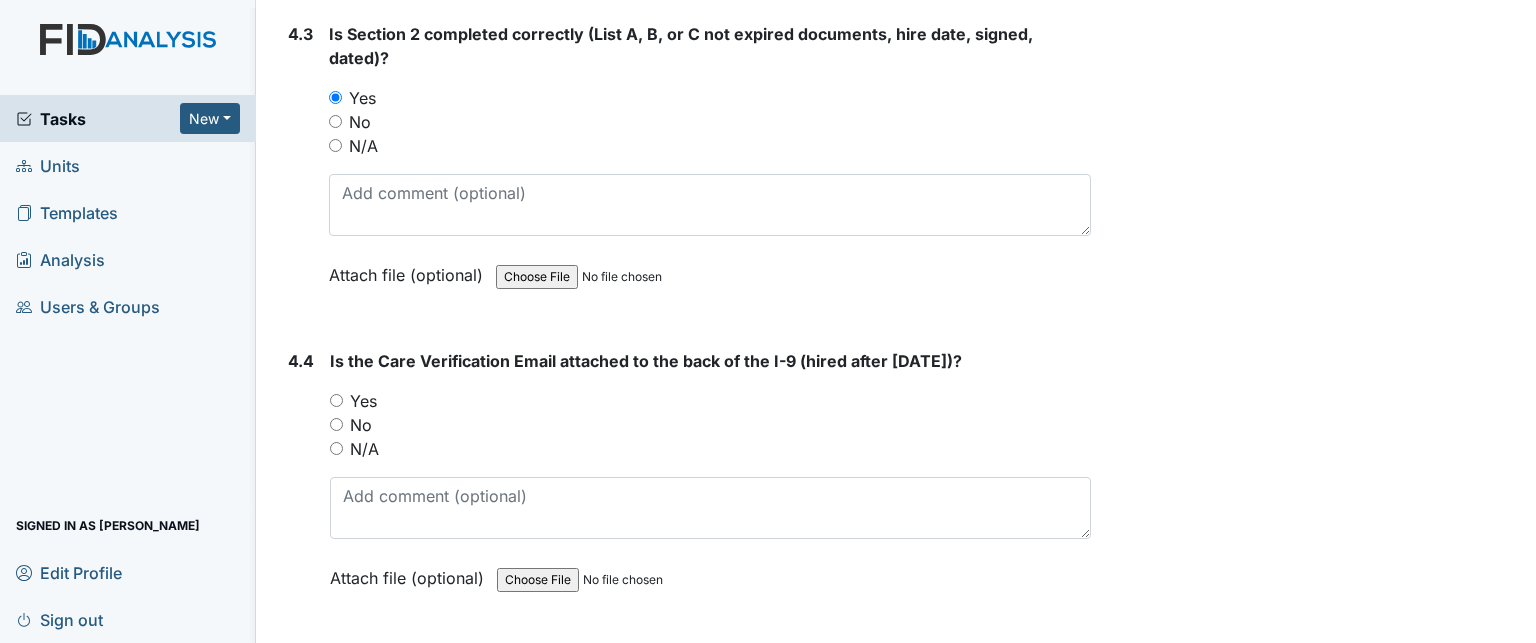 click on "Yes" at bounding box center (363, 401) 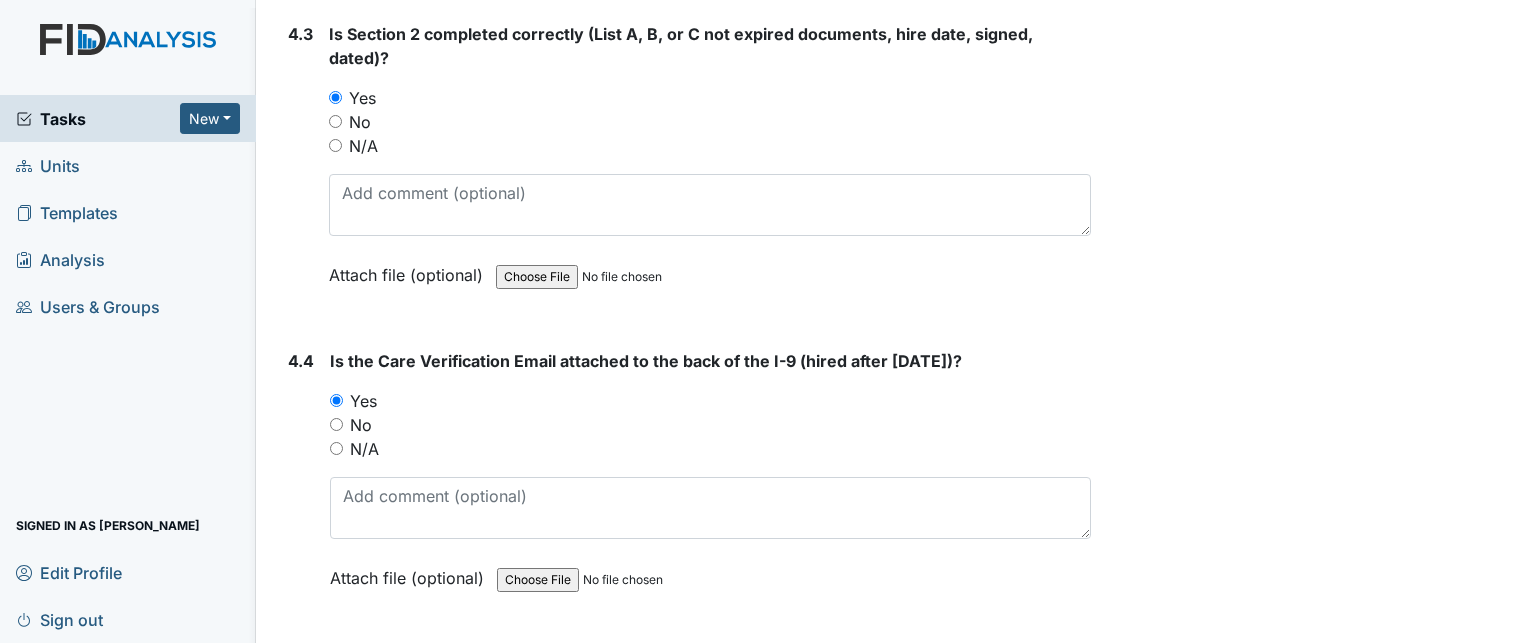 click on "Tasks" at bounding box center [98, 119] 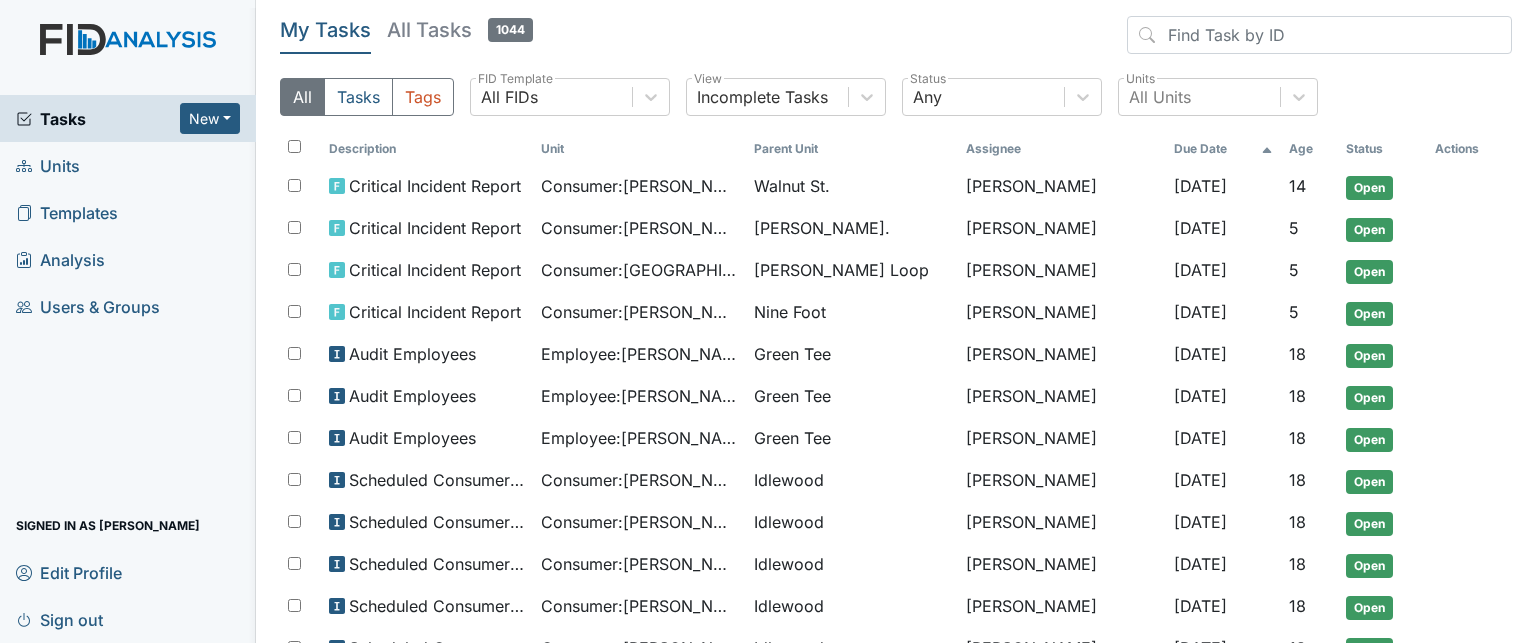 scroll, scrollTop: 0, scrollLeft: 0, axis: both 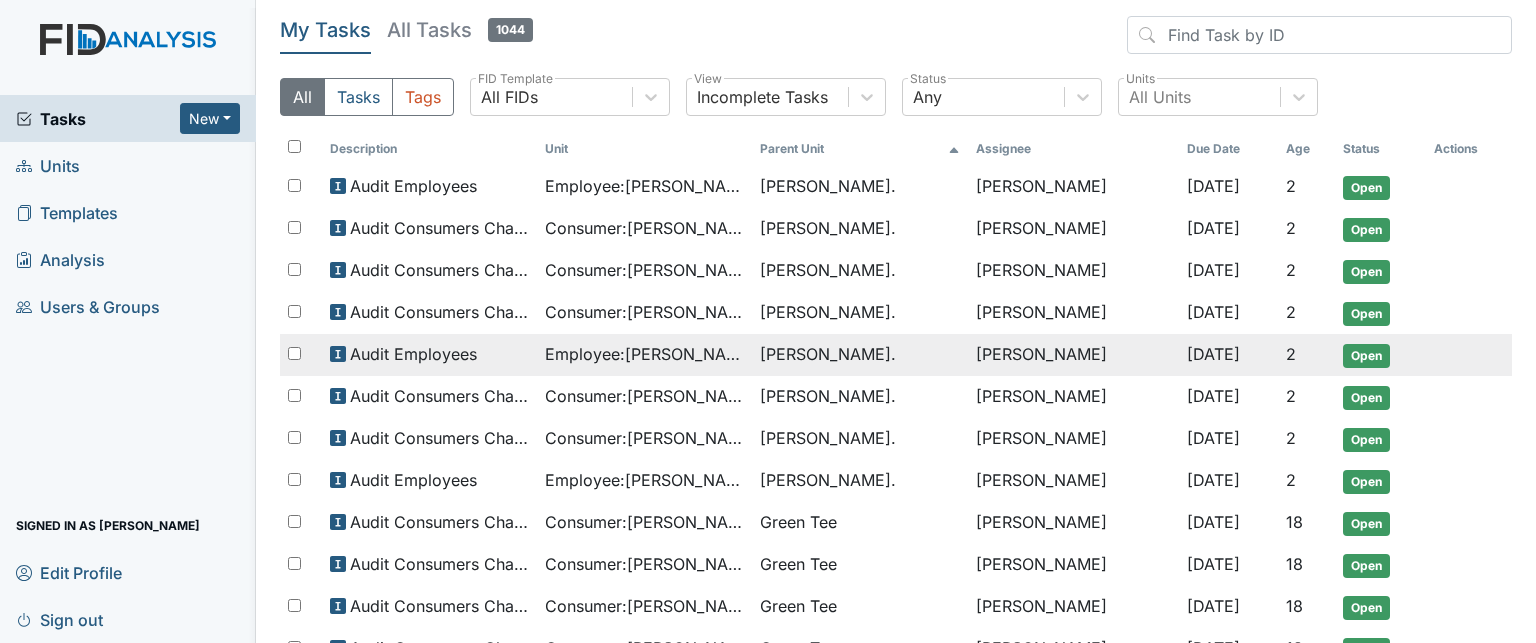 click on "Employee :  [PERSON_NAME]" at bounding box center [644, 354] 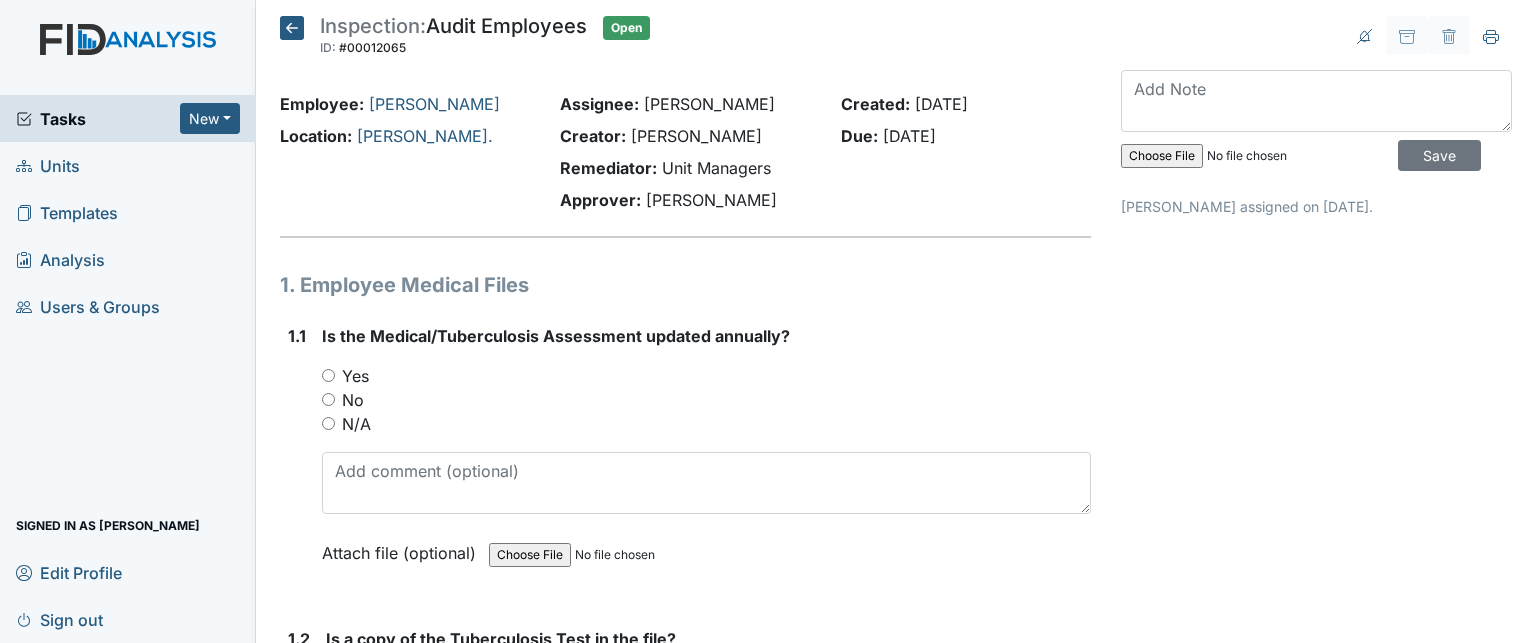 scroll, scrollTop: 0, scrollLeft: 0, axis: both 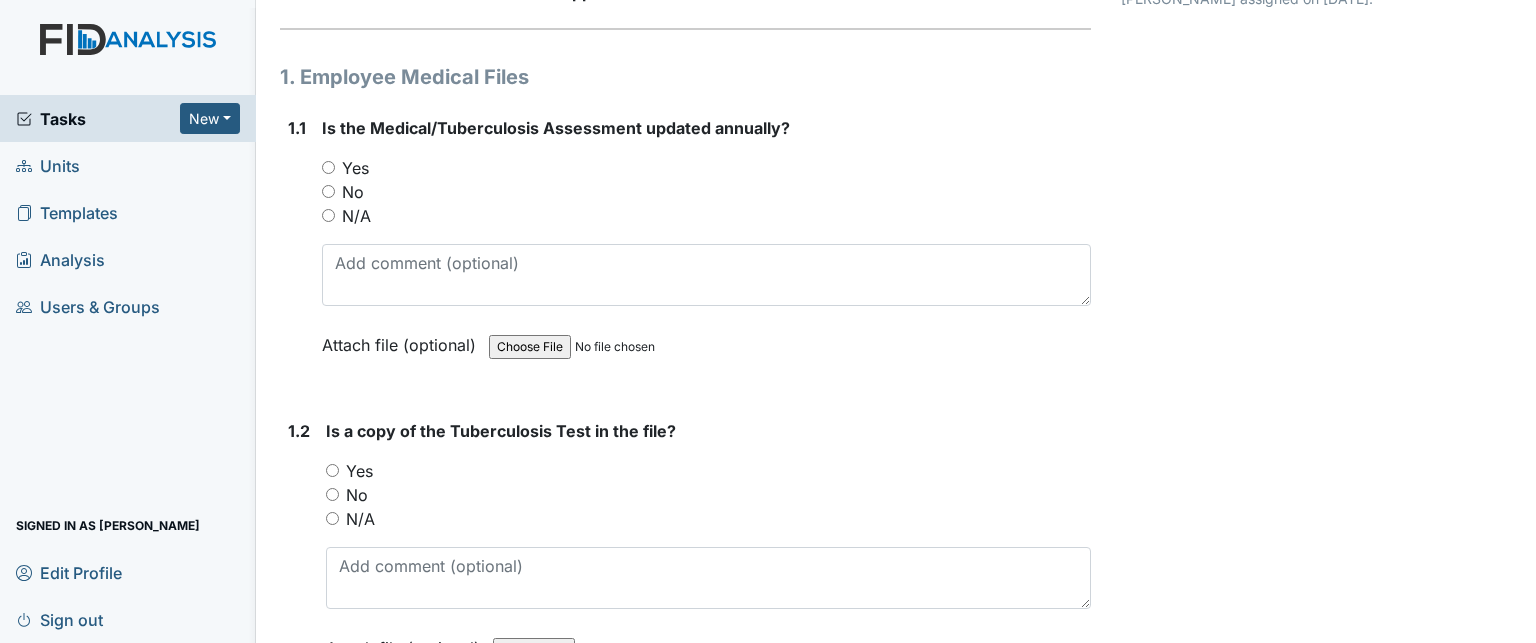 click on "Yes" at bounding box center (328, 167) 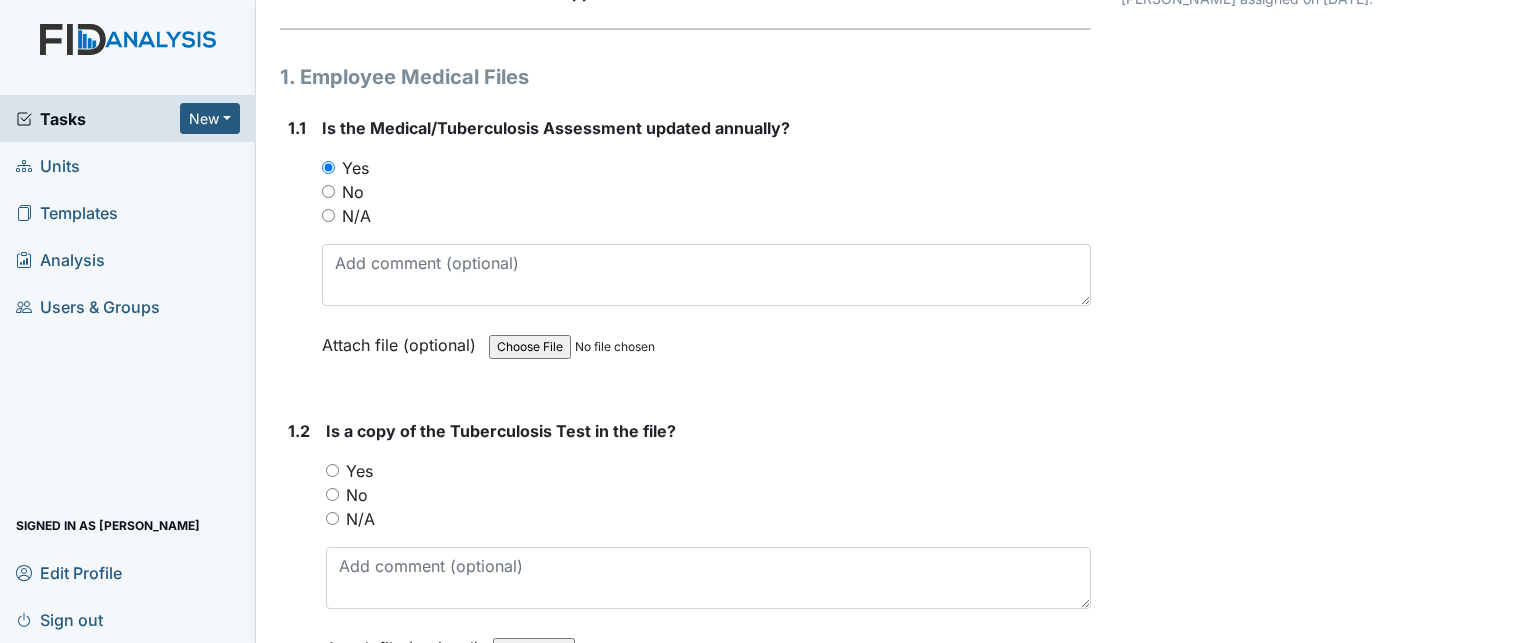 click on "Yes" at bounding box center [359, 471] 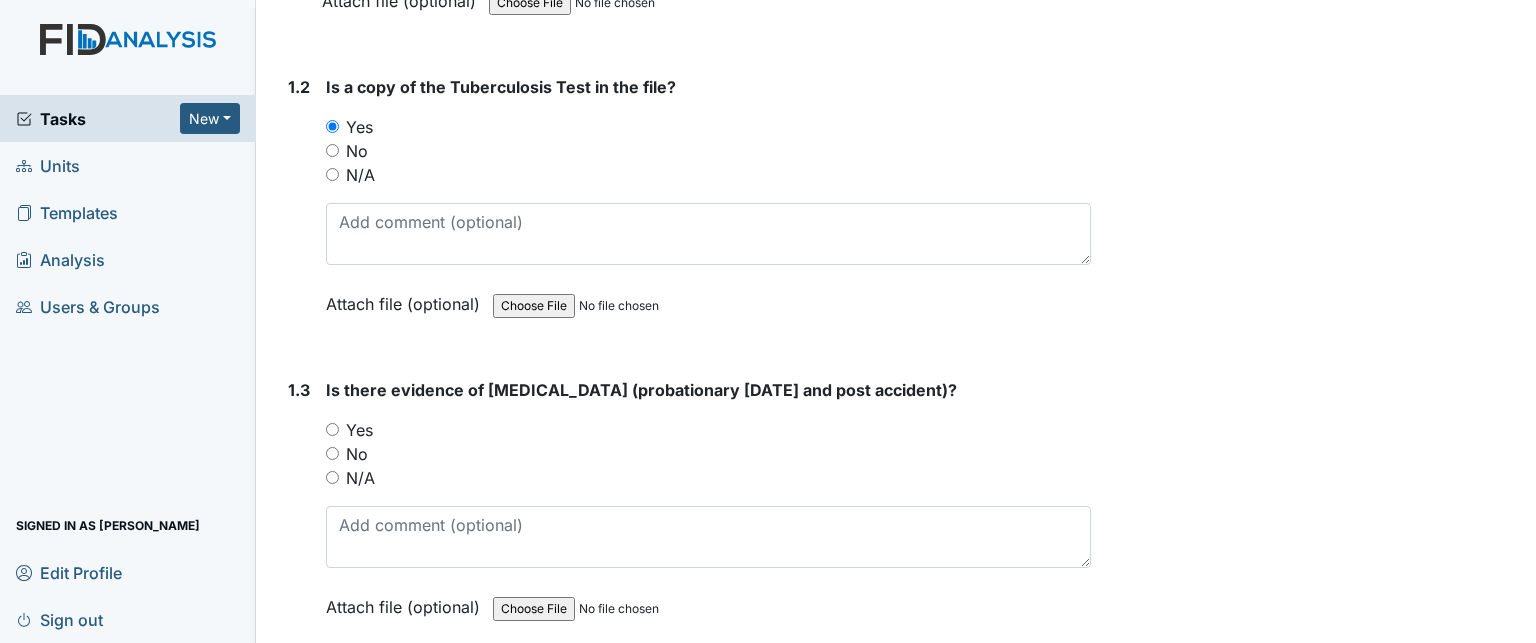 scroll, scrollTop: 604, scrollLeft: 0, axis: vertical 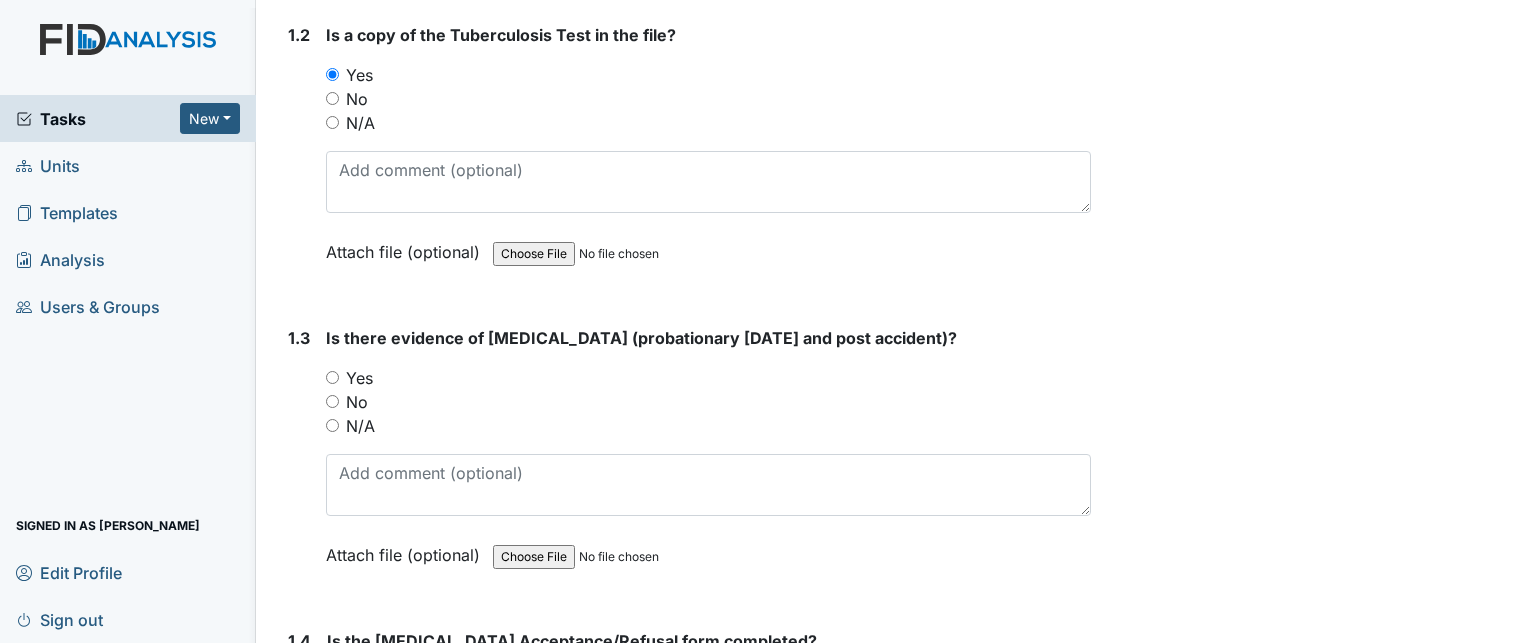 click on "Yes" at bounding box center (359, 378) 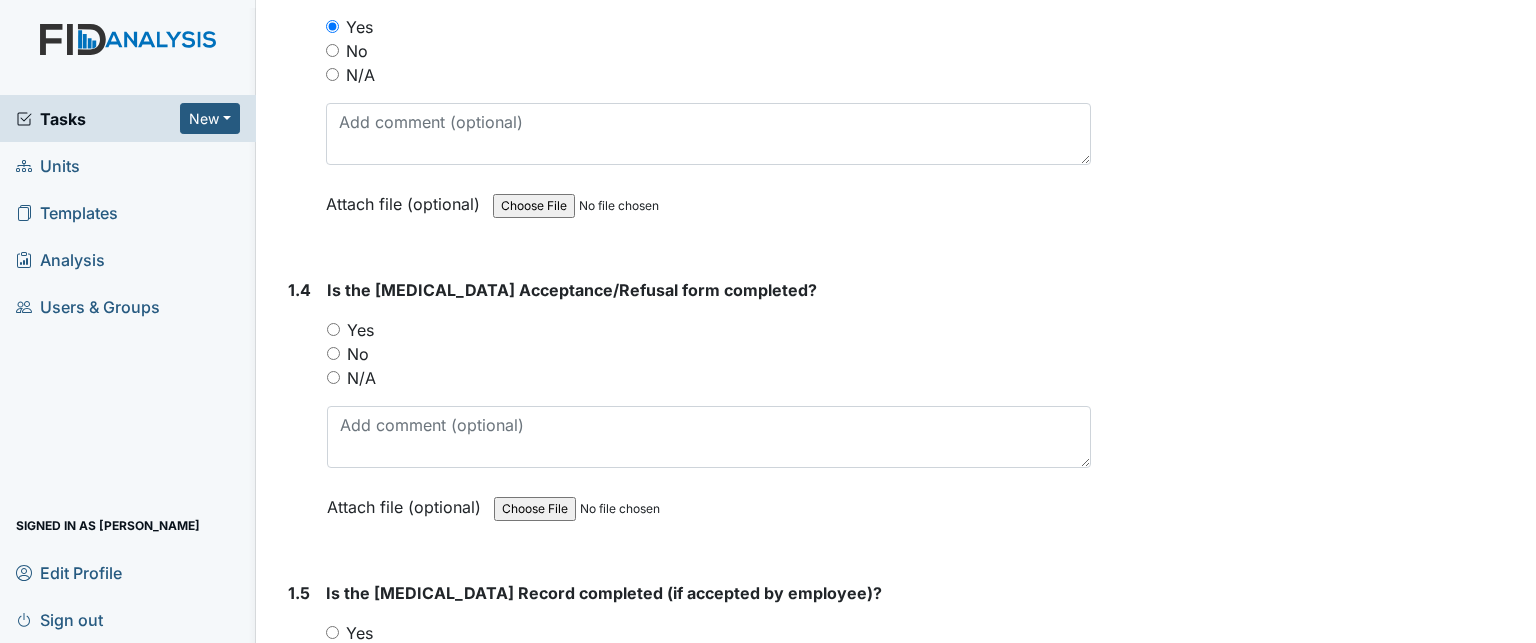 scroll, scrollTop: 956, scrollLeft: 0, axis: vertical 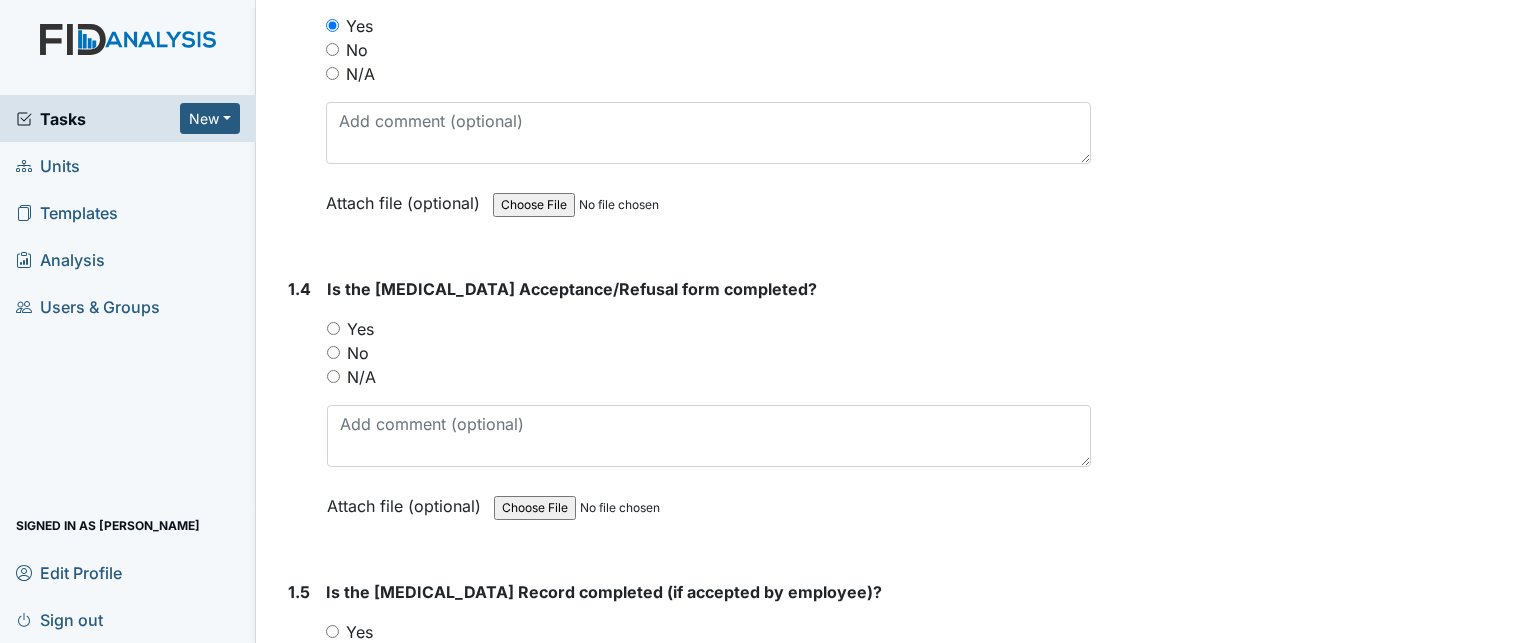 click on "Yes" at bounding box center (360, 329) 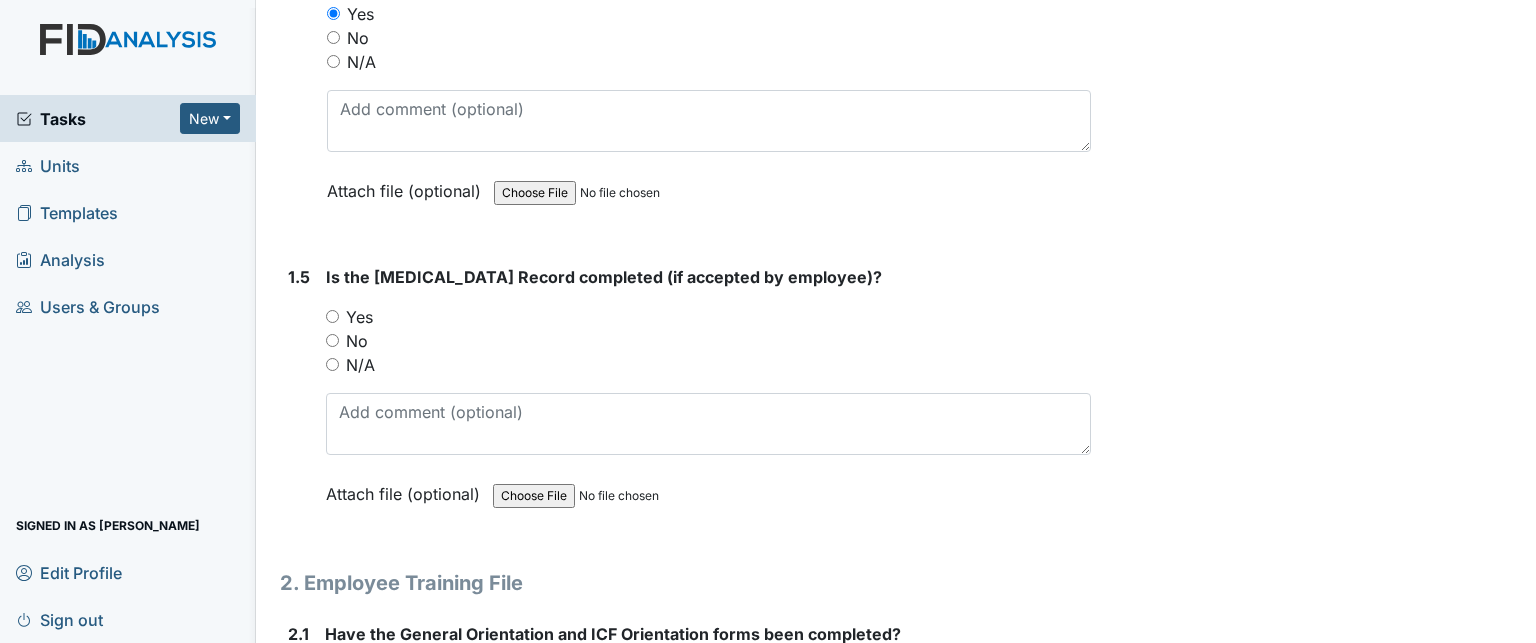 scroll, scrollTop: 1272, scrollLeft: 0, axis: vertical 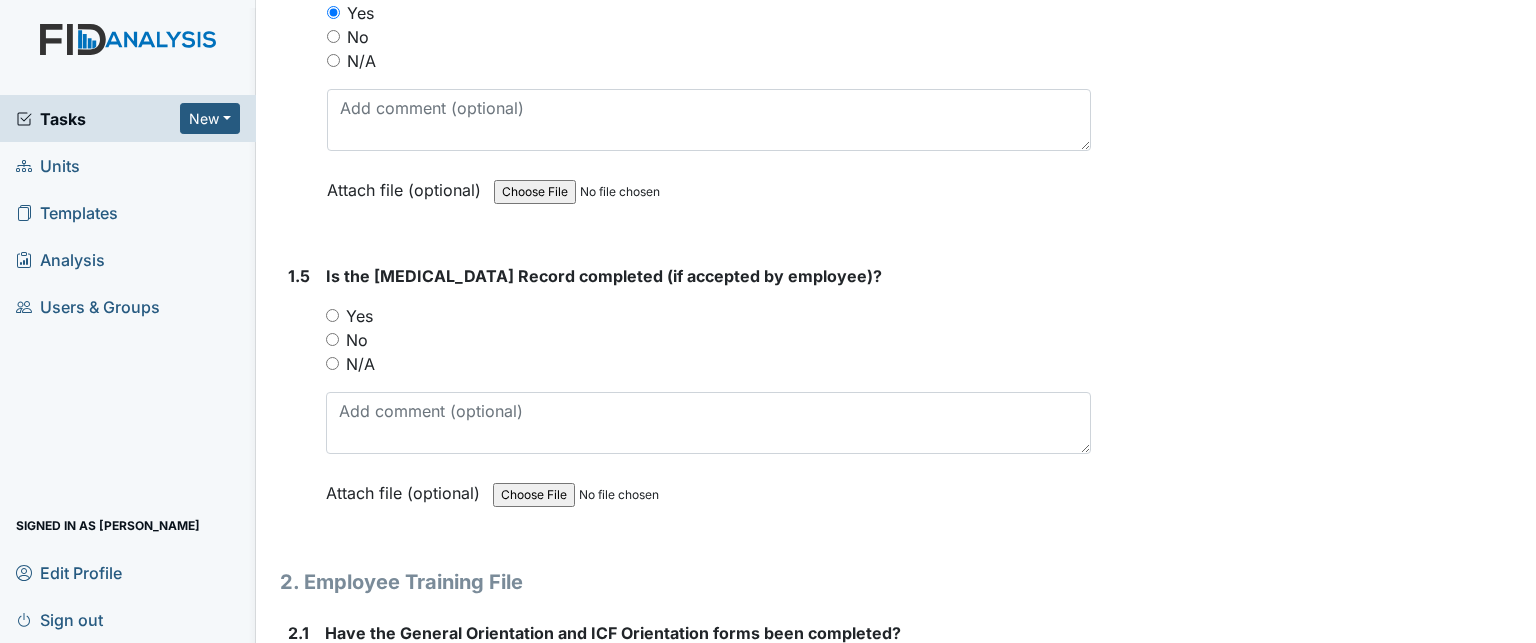 click on "Yes" at bounding box center [359, 316] 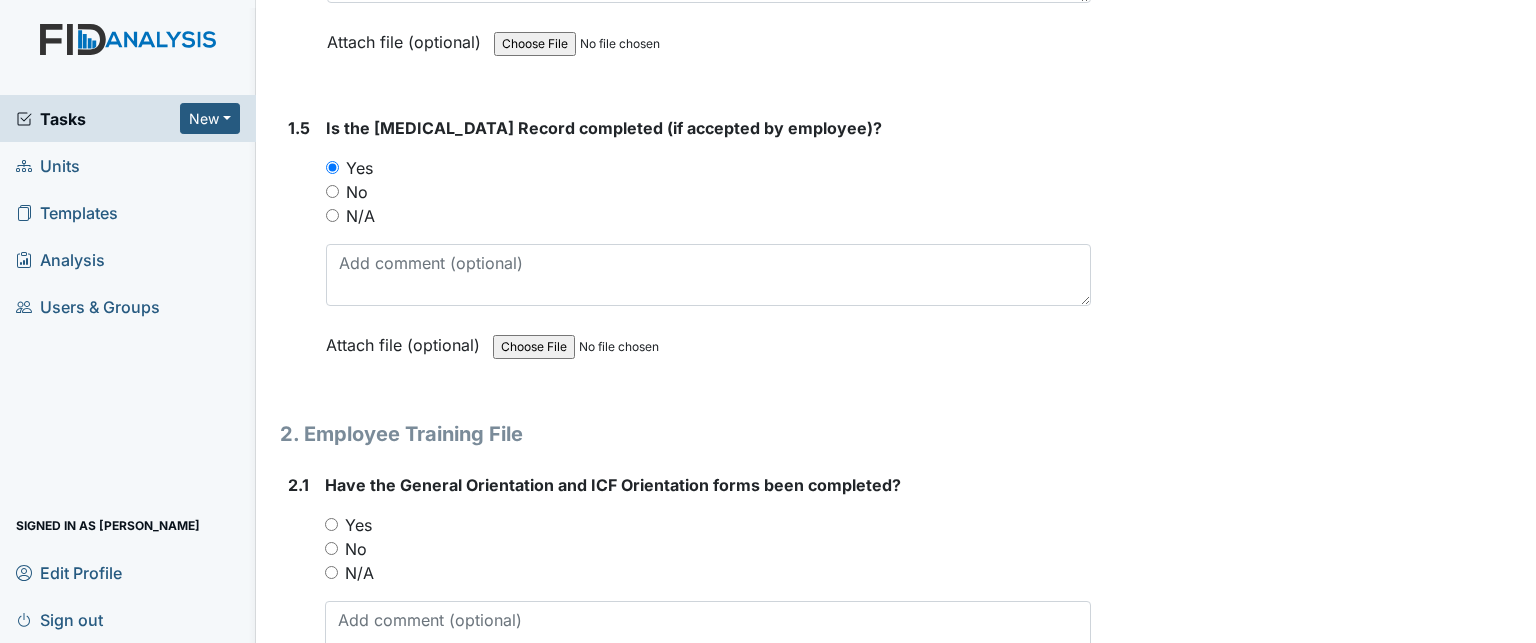 scroll, scrollTop: 1420, scrollLeft: 0, axis: vertical 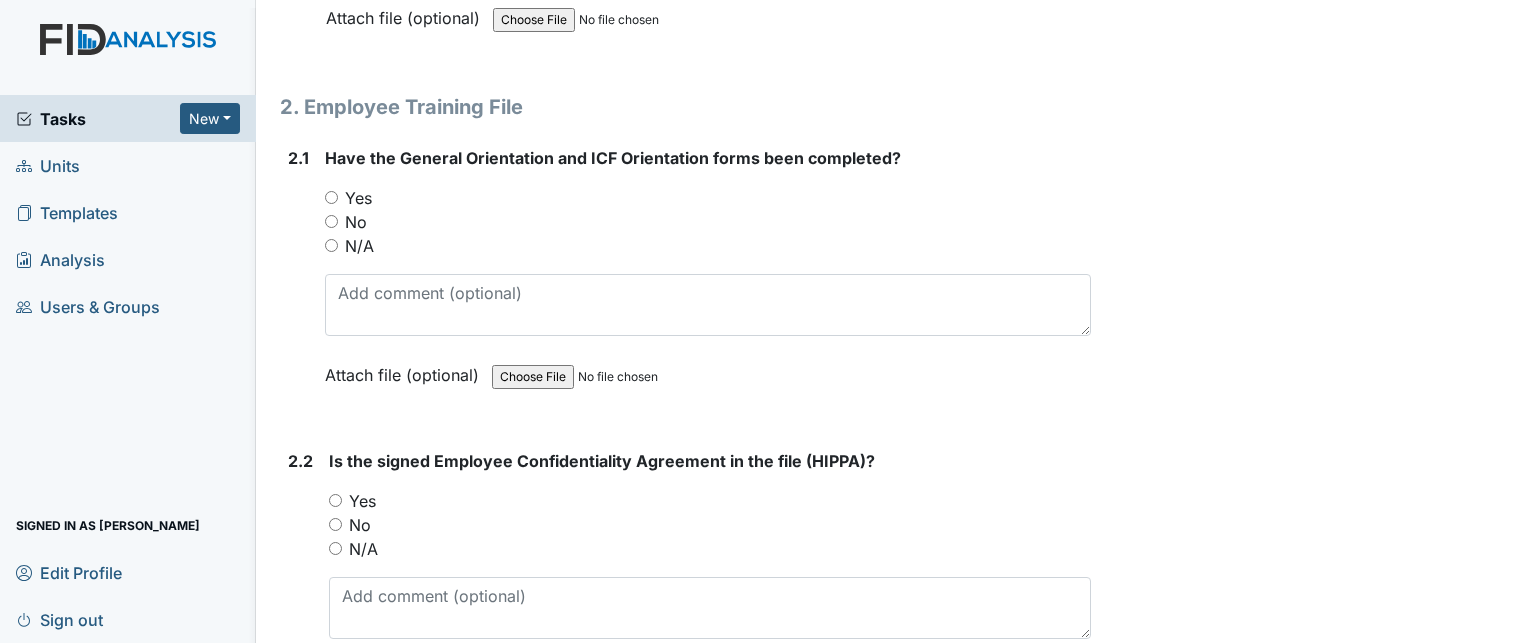 click on "Yes" at bounding box center (358, 198) 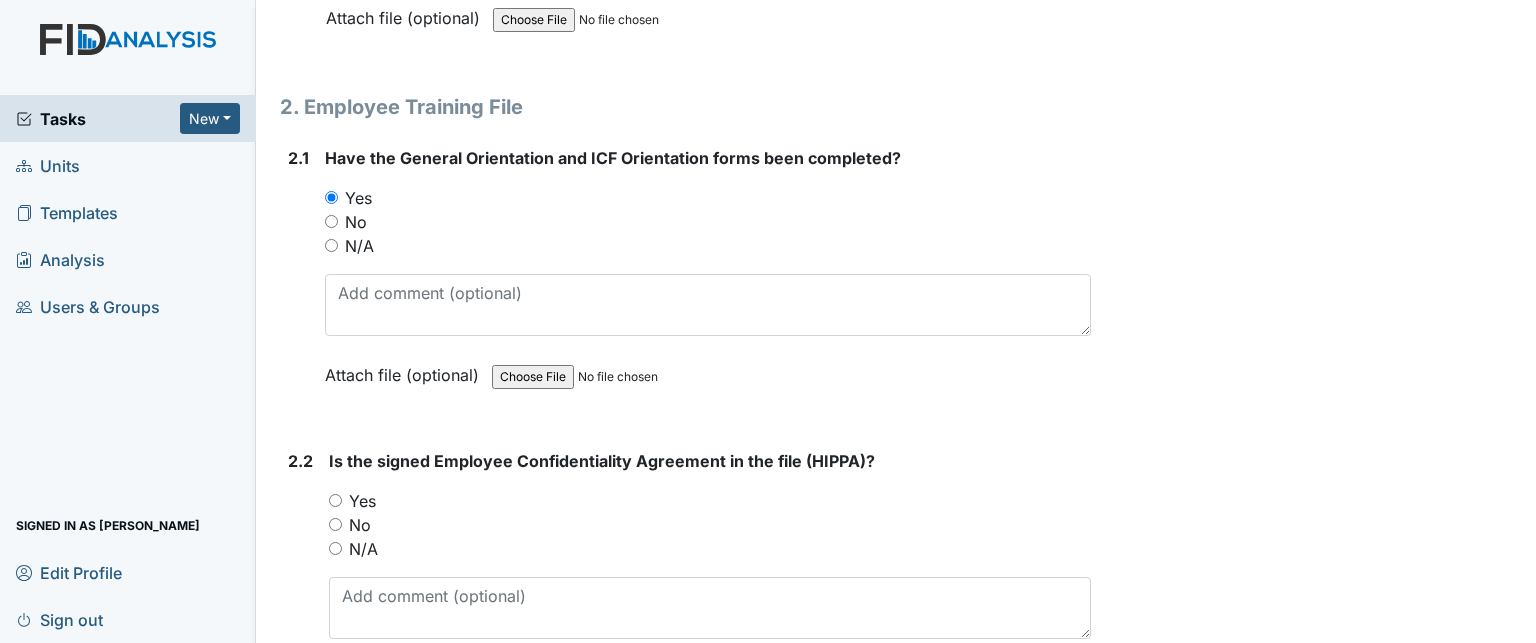 click on "Yes" at bounding box center [362, 501] 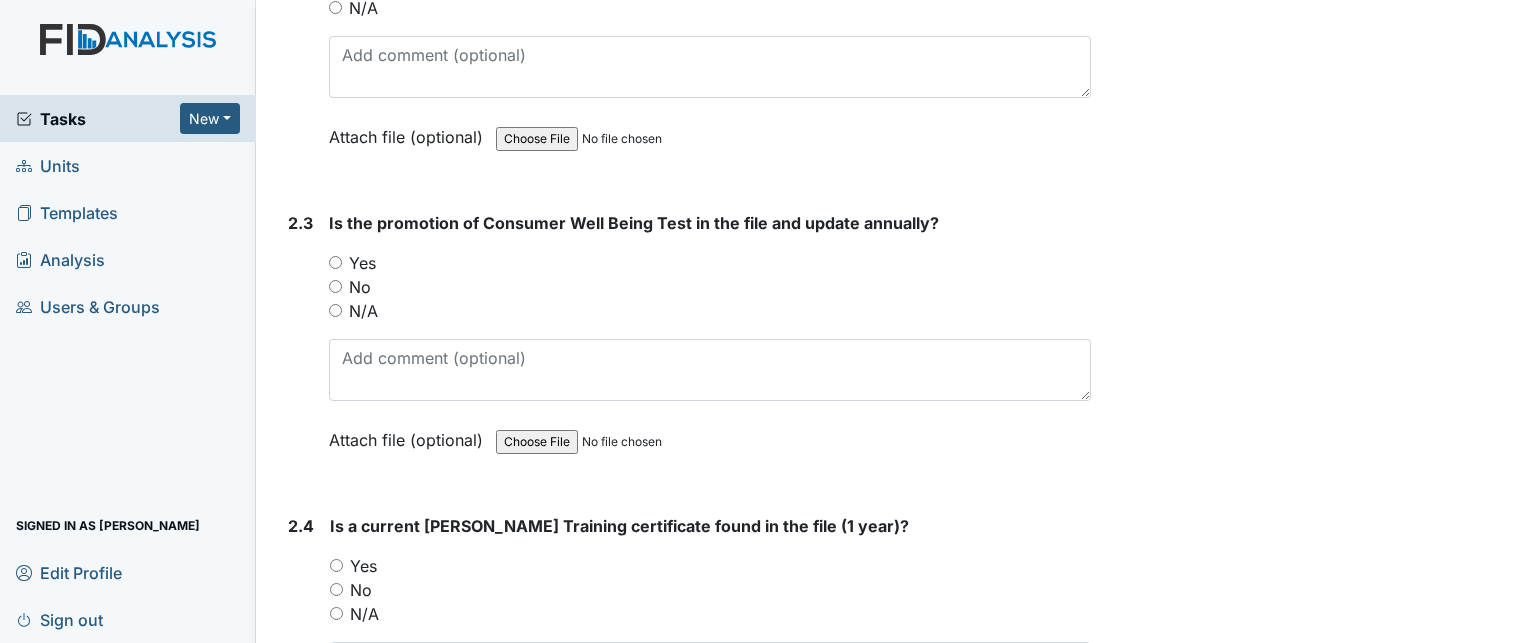 scroll, scrollTop: 2346, scrollLeft: 0, axis: vertical 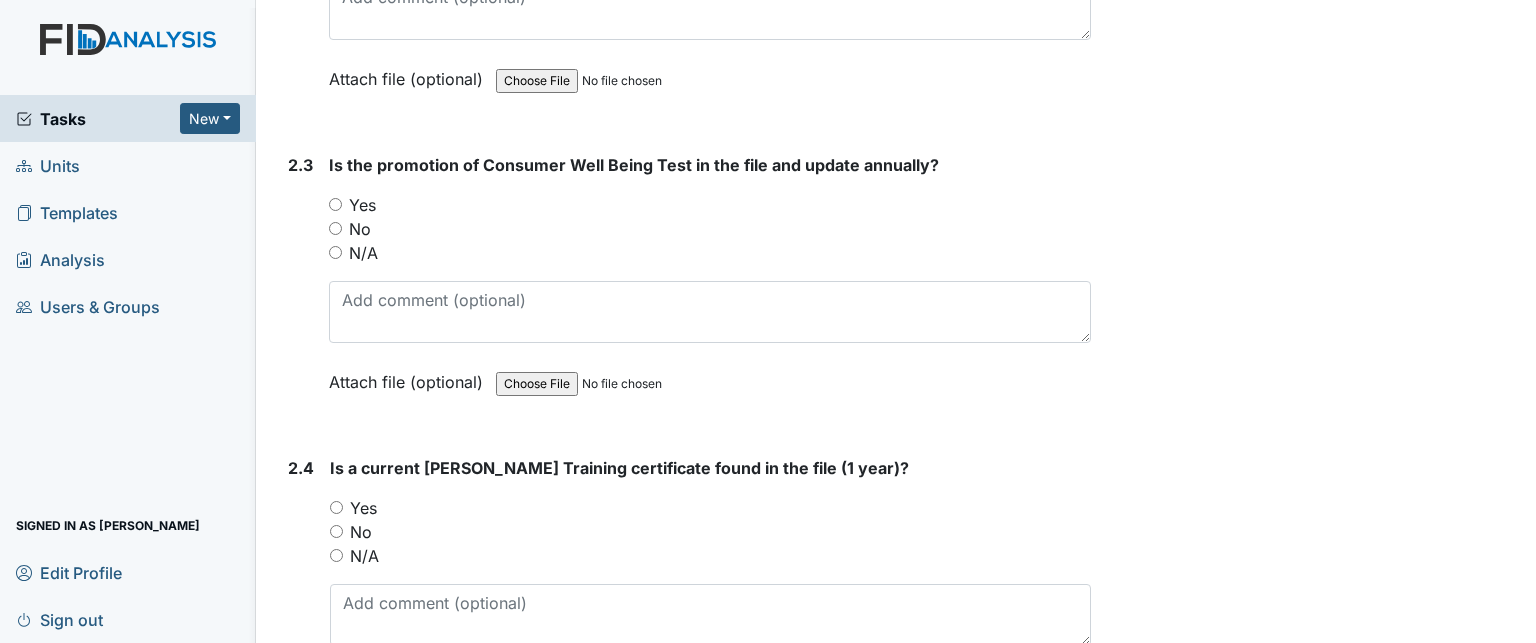 click on "Yes" at bounding box center (362, 205) 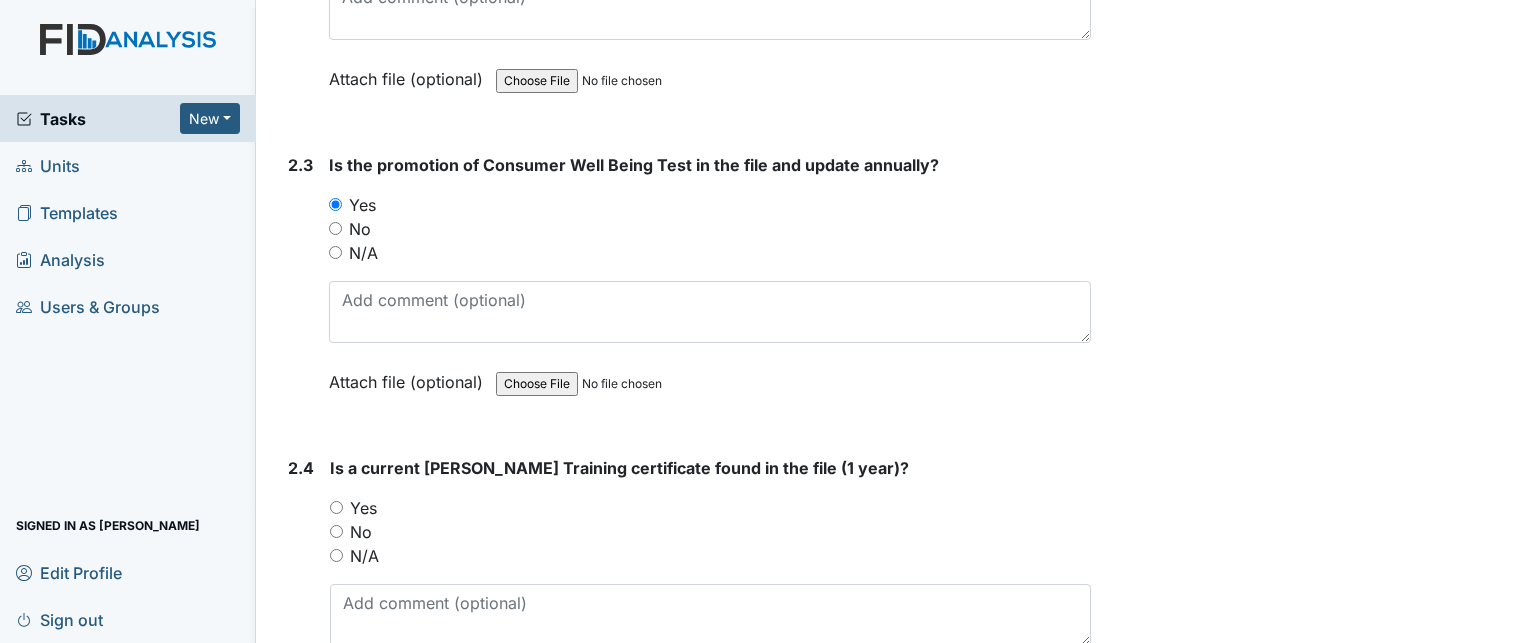 click on "Yes" at bounding box center [363, 508] 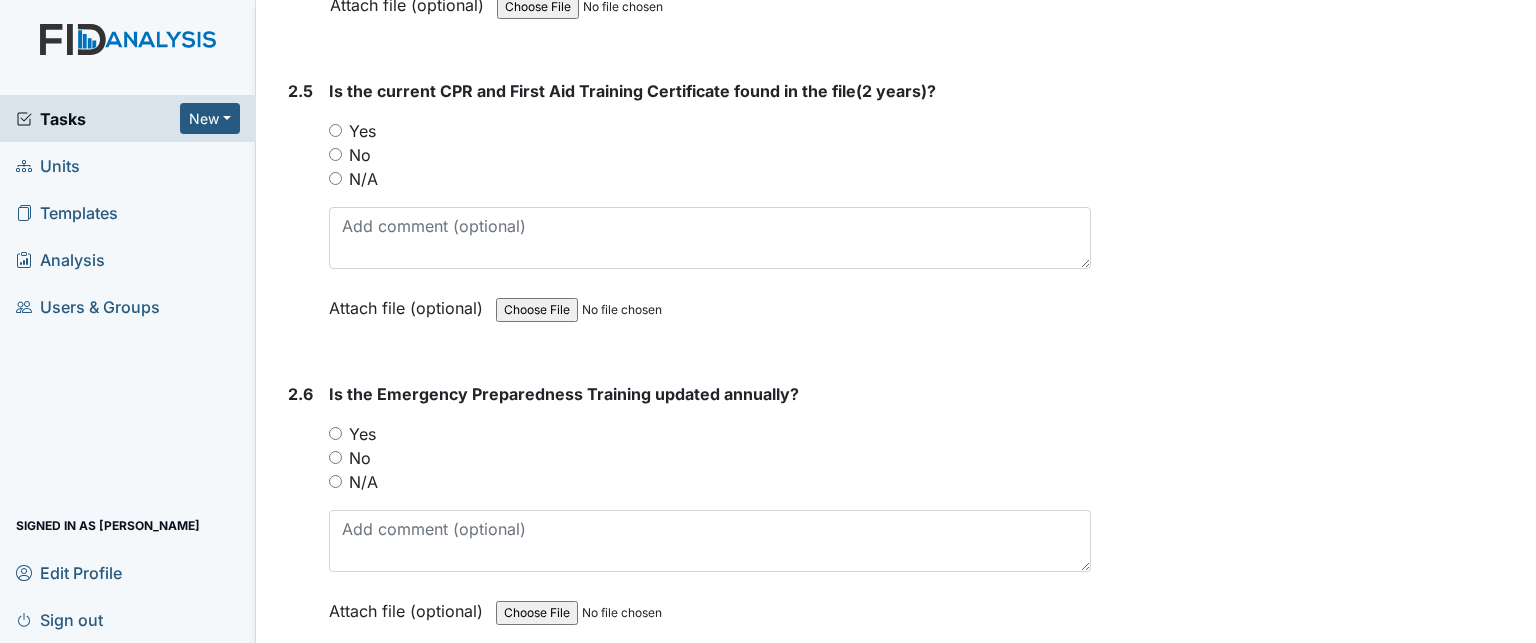 scroll, scrollTop: 3051, scrollLeft: 0, axis: vertical 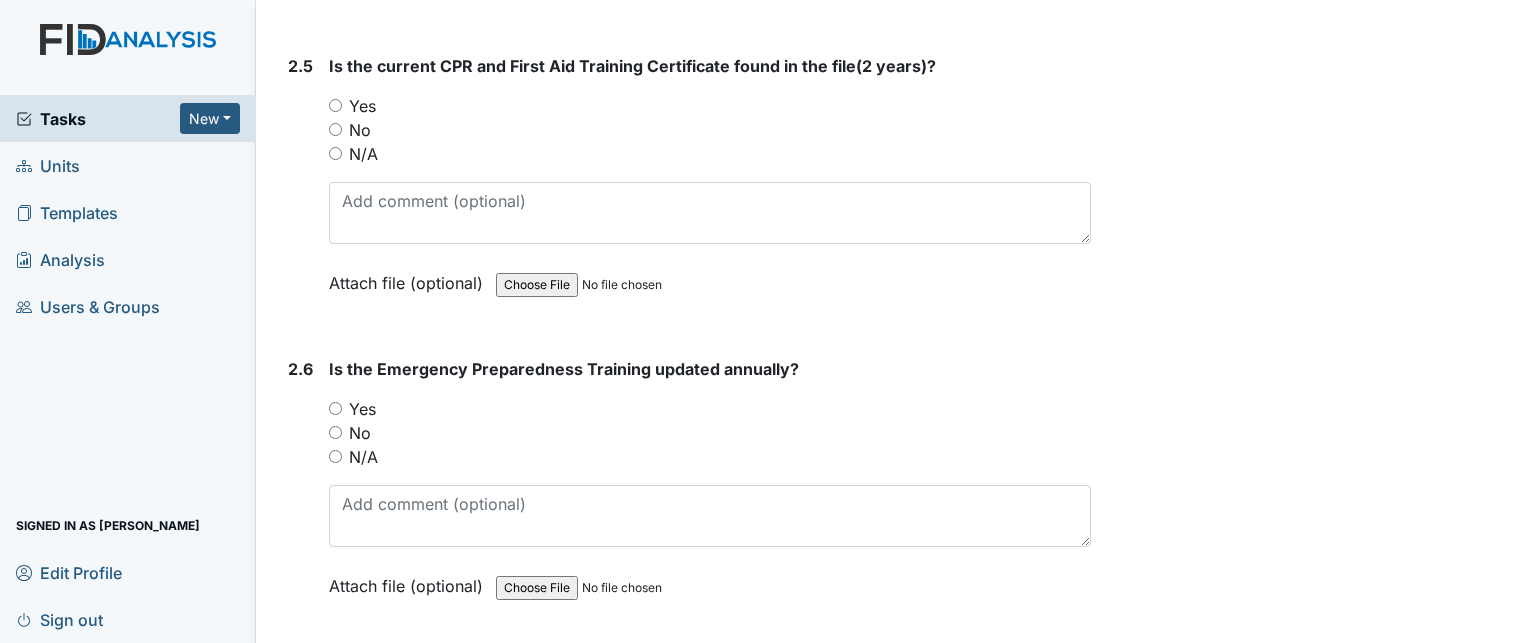 click on "Yes" at bounding box center [362, 409] 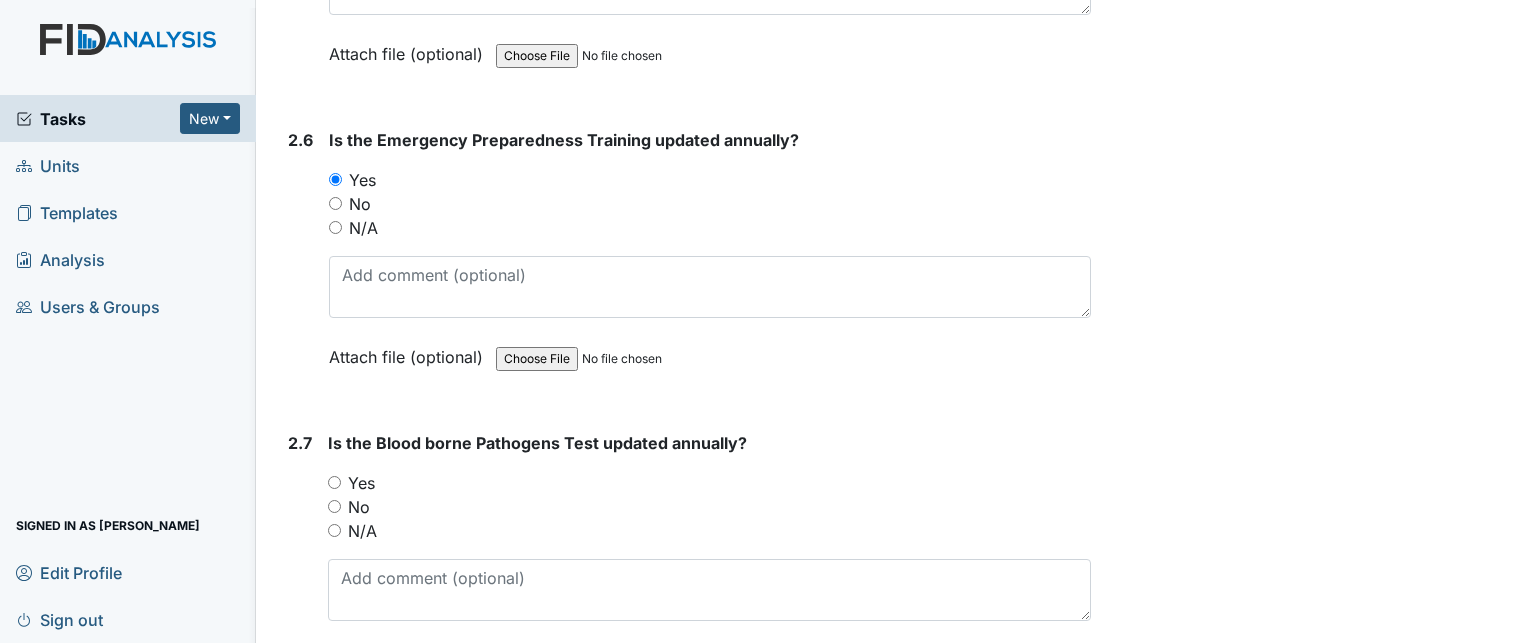 scroll, scrollTop: 3316, scrollLeft: 0, axis: vertical 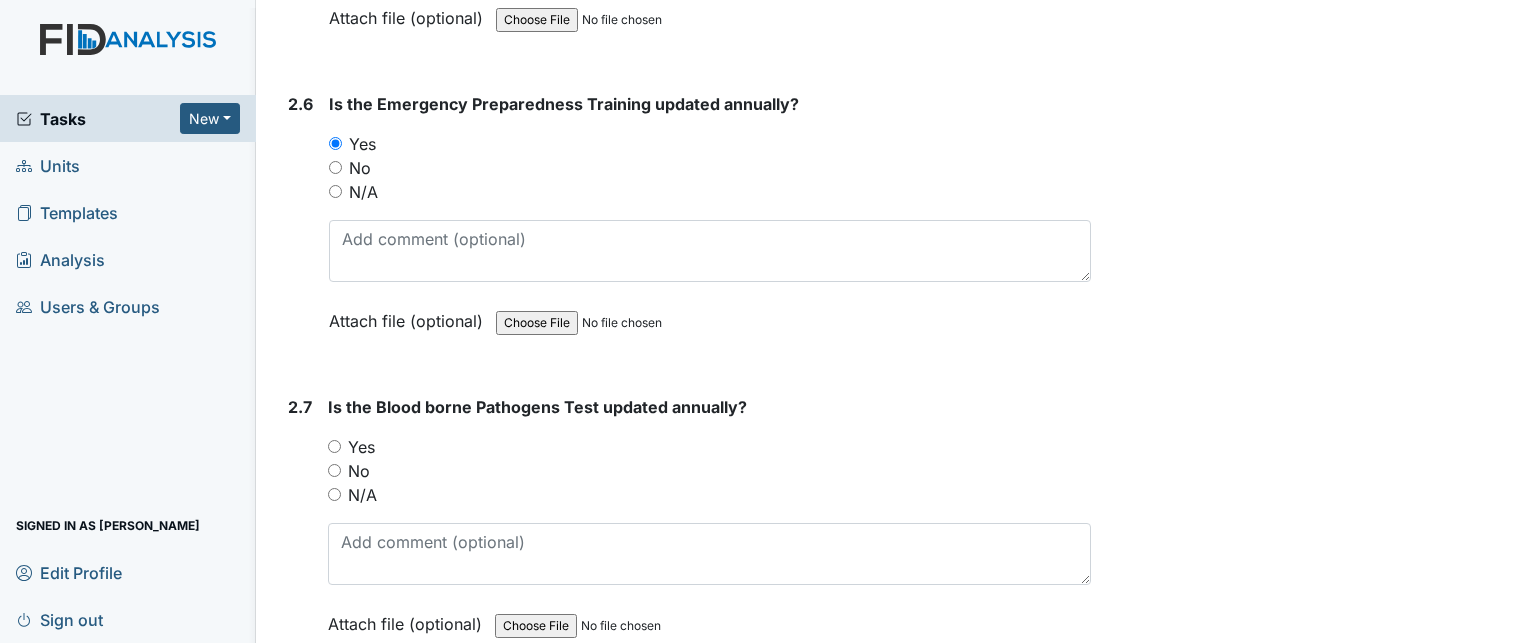 click on "Yes" at bounding box center (361, 447) 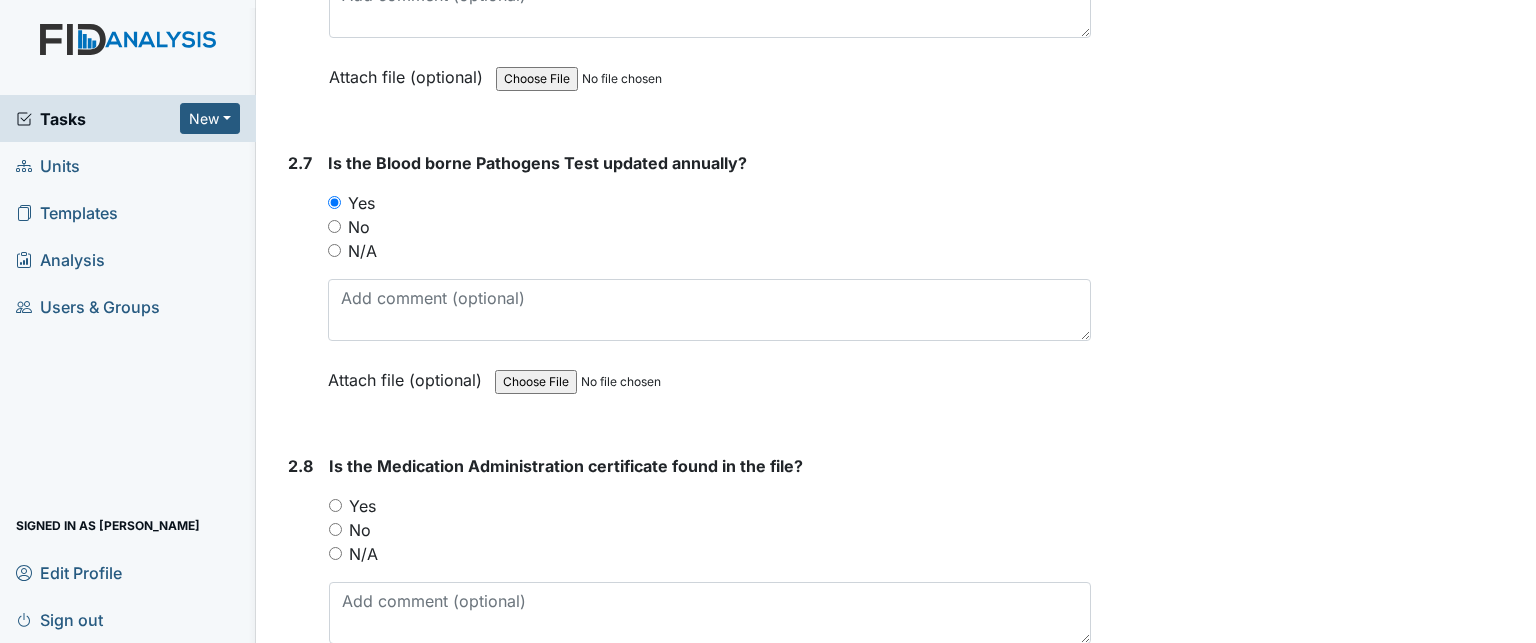 scroll, scrollTop: 3606, scrollLeft: 0, axis: vertical 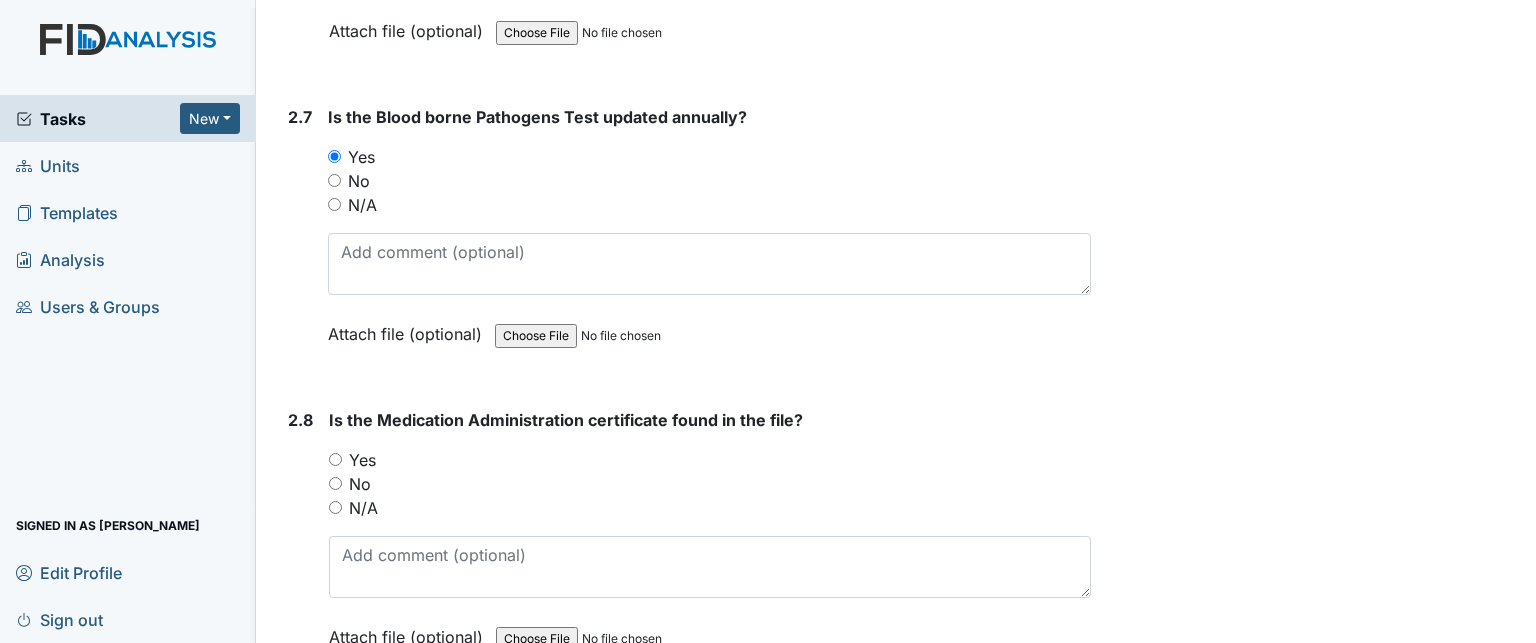 click on "Yes" at bounding box center [362, 460] 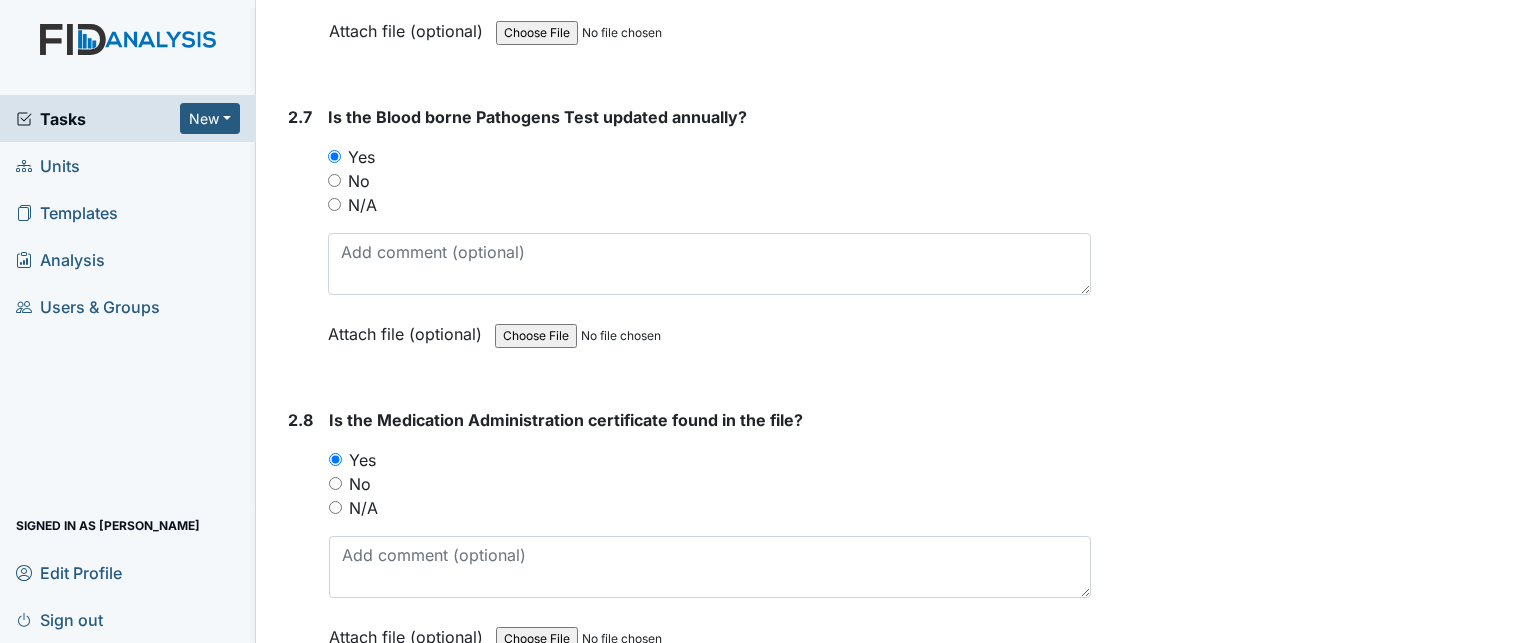 click on "Yes" at bounding box center (362, 460) 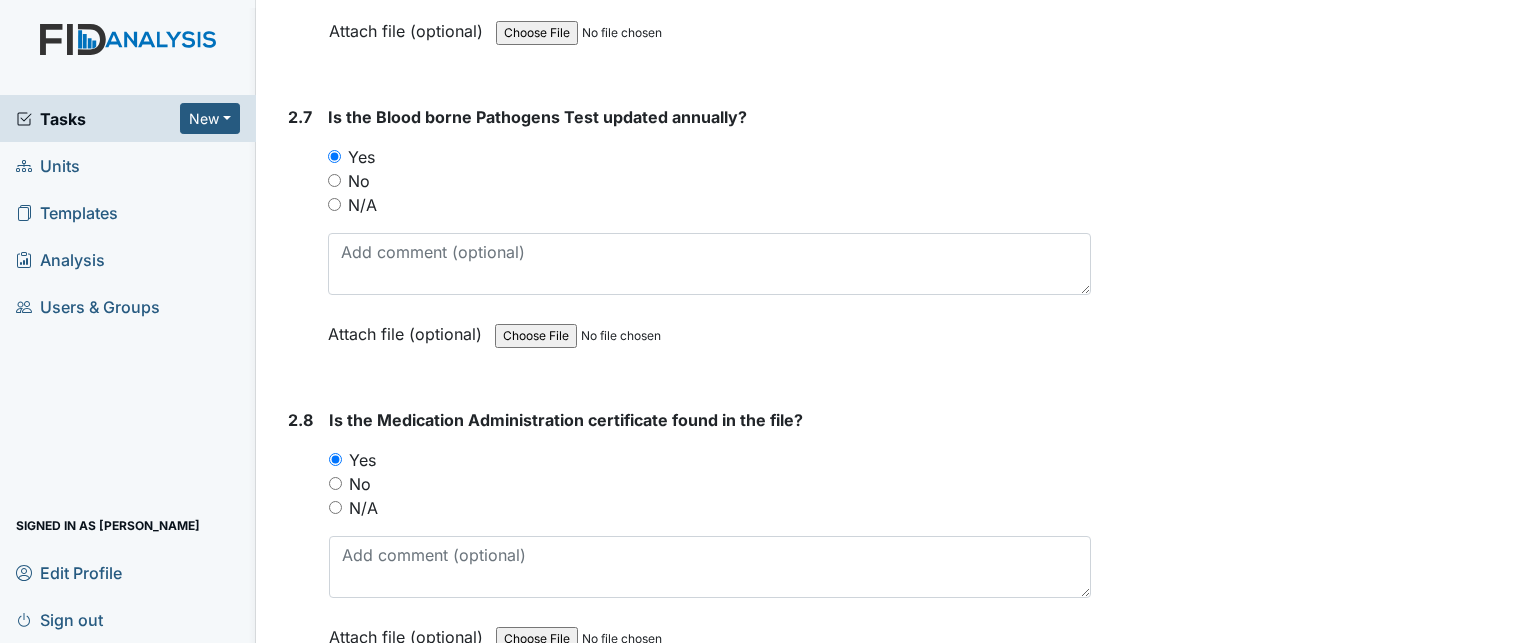 click on "Yes" at bounding box center [710, 460] 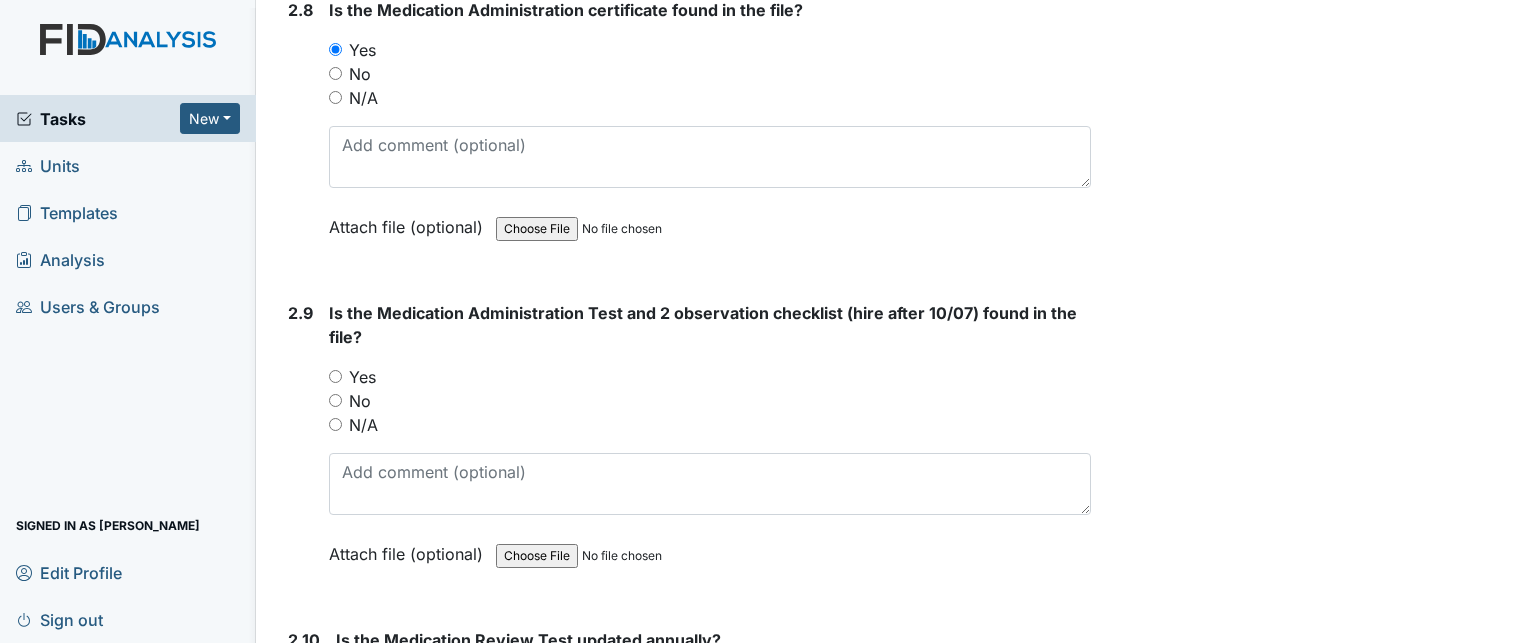 scroll, scrollTop: 4018, scrollLeft: 0, axis: vertical 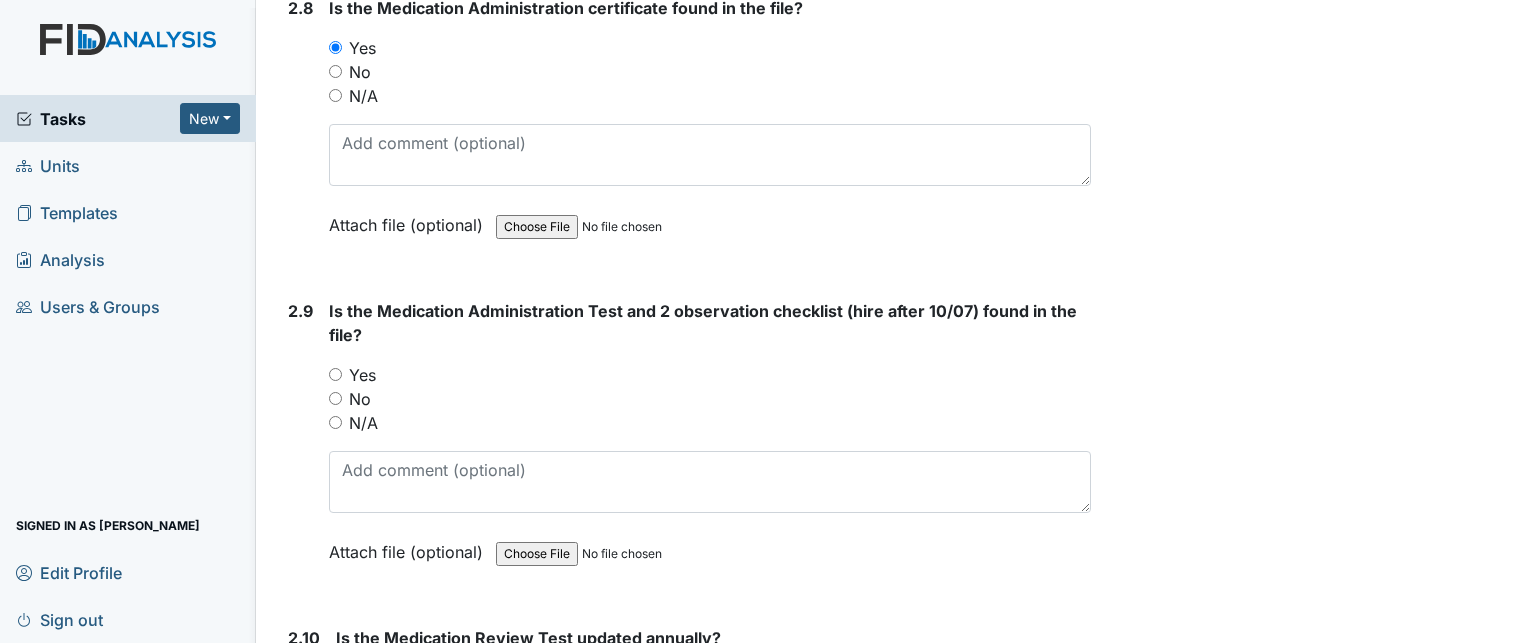 click on "Yes" at bounding box center (362, 375) 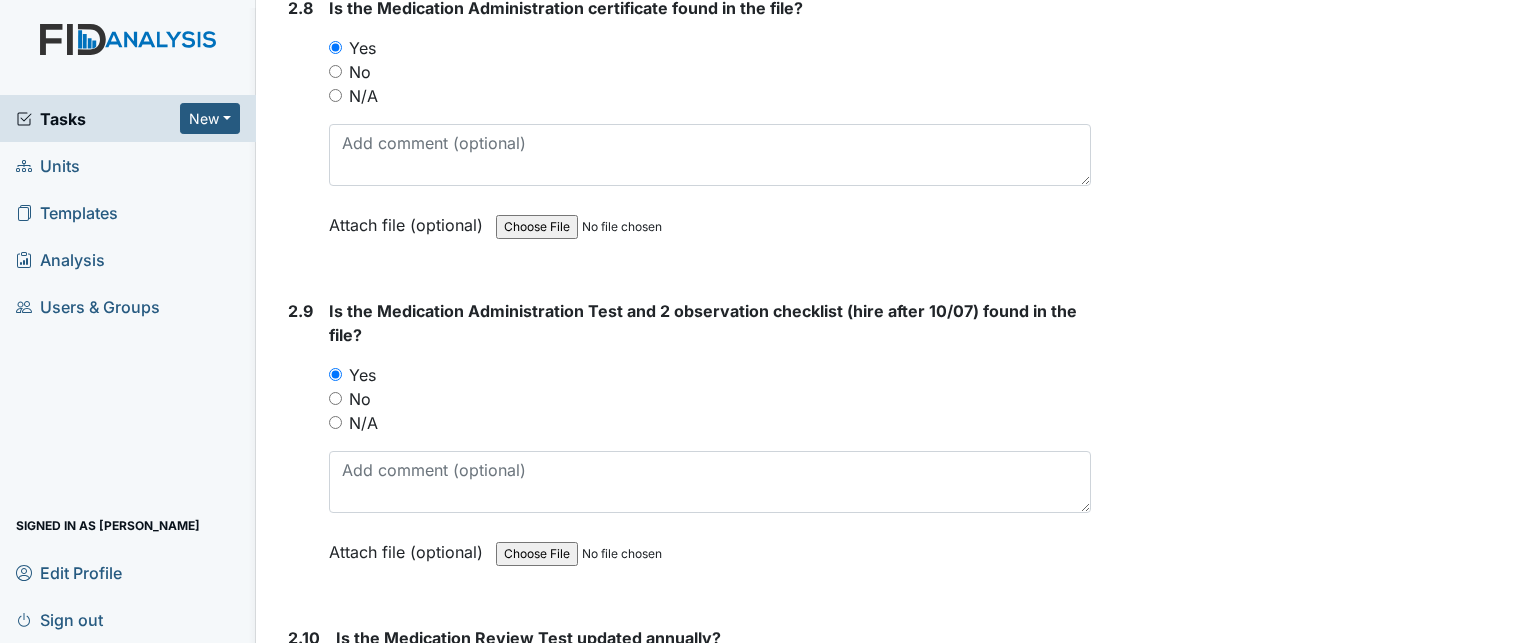 click on "No" at bounding box center (360, 399) 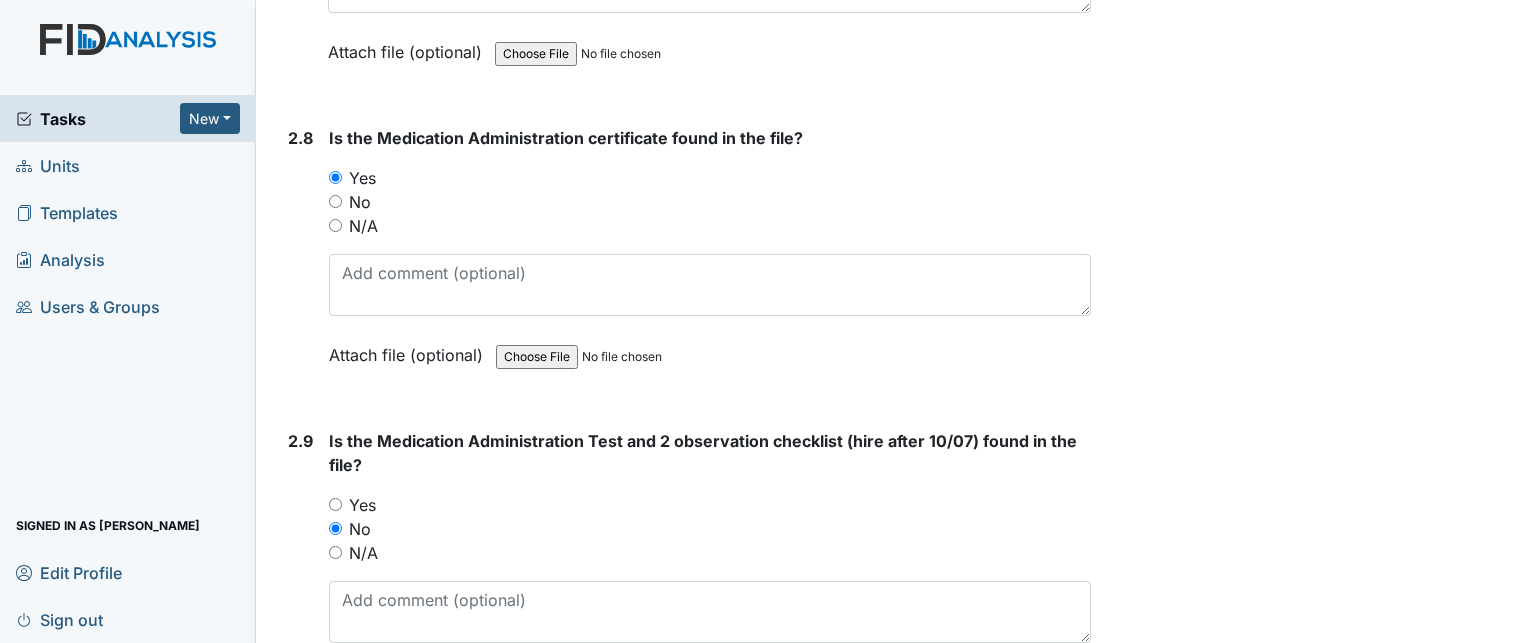 scroll, scrollTop: 3884, scrollLeft: 0, axis: vertical 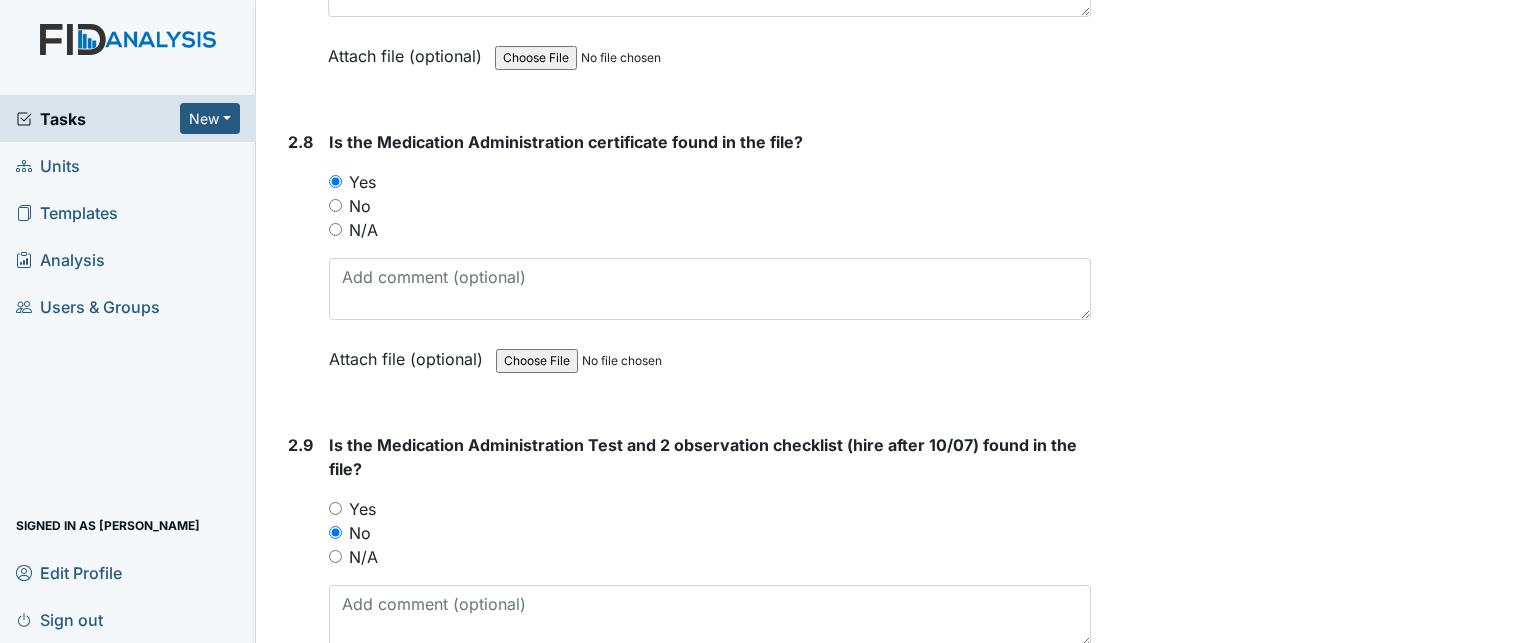 click on "No" at bounding box center (360, 206) 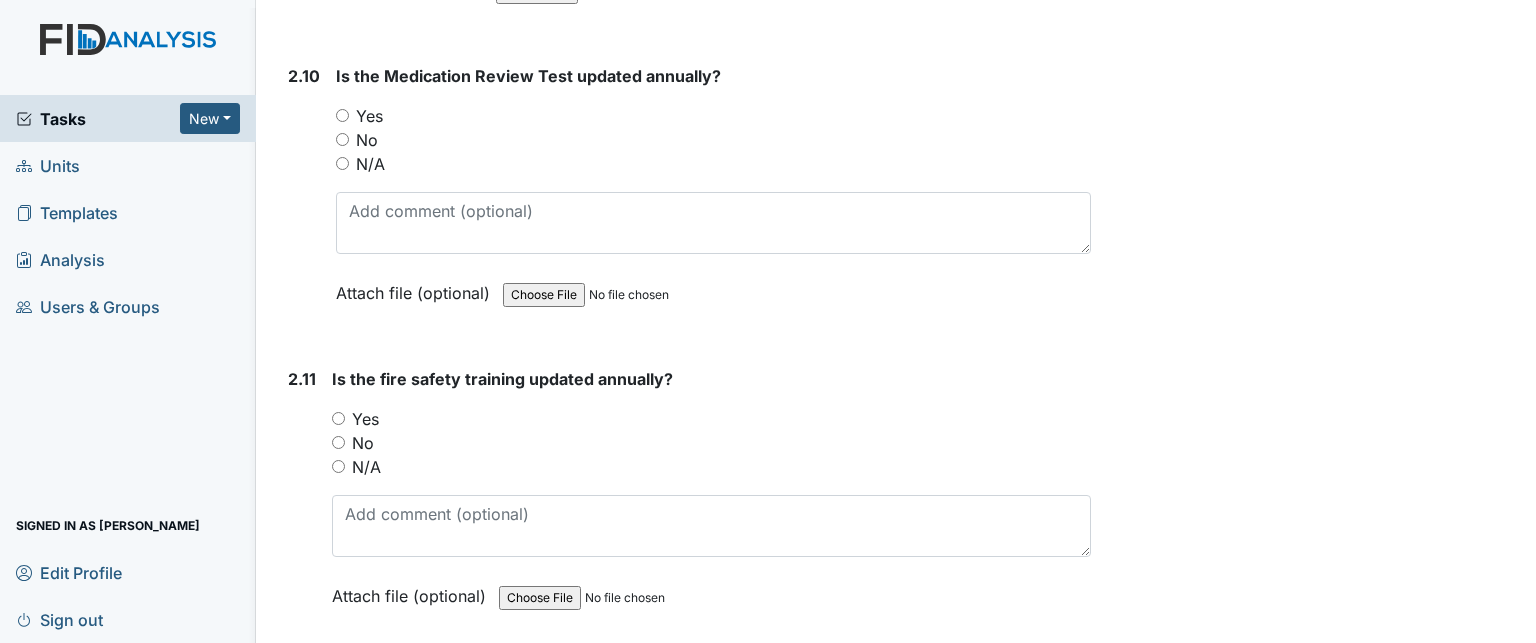 scroll, scrollTop: 4583, scrollLeft: 0, axis: vertical 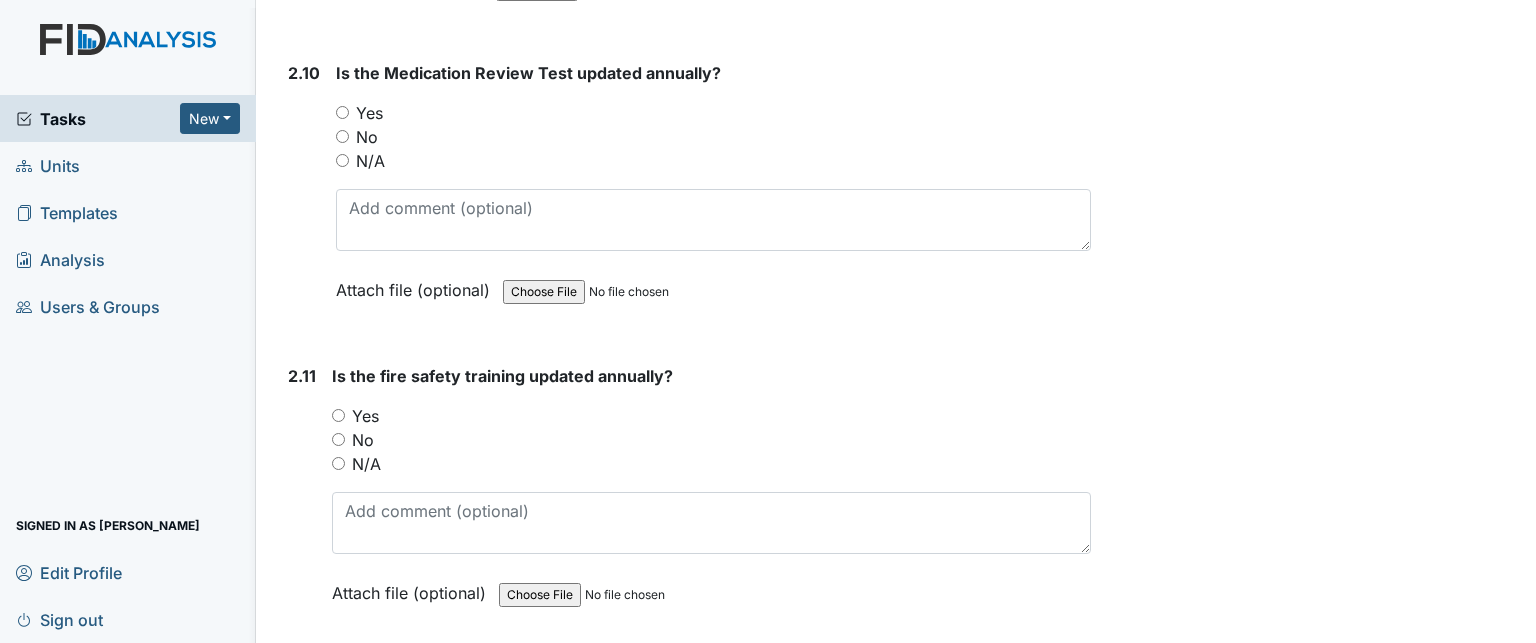 click on "No" at bounding box center (367, 137) 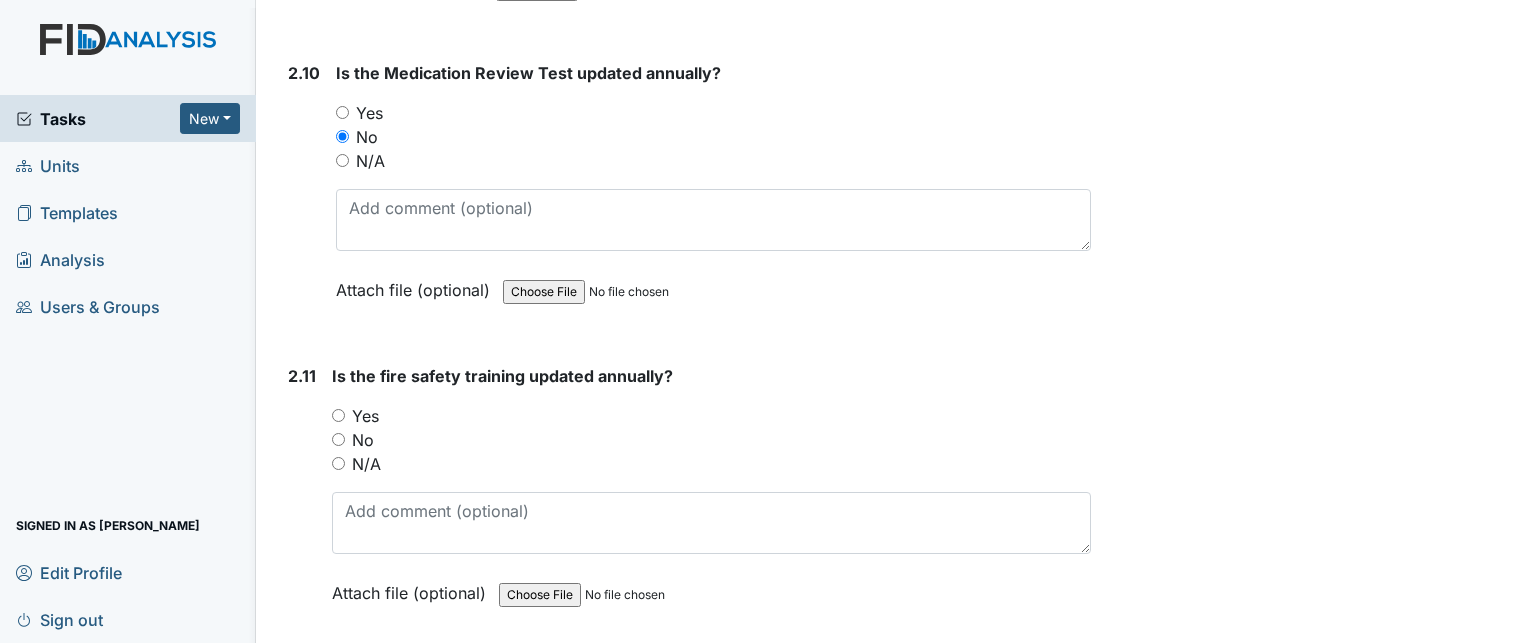 click on "N/A" at bounding box center [370, 161] 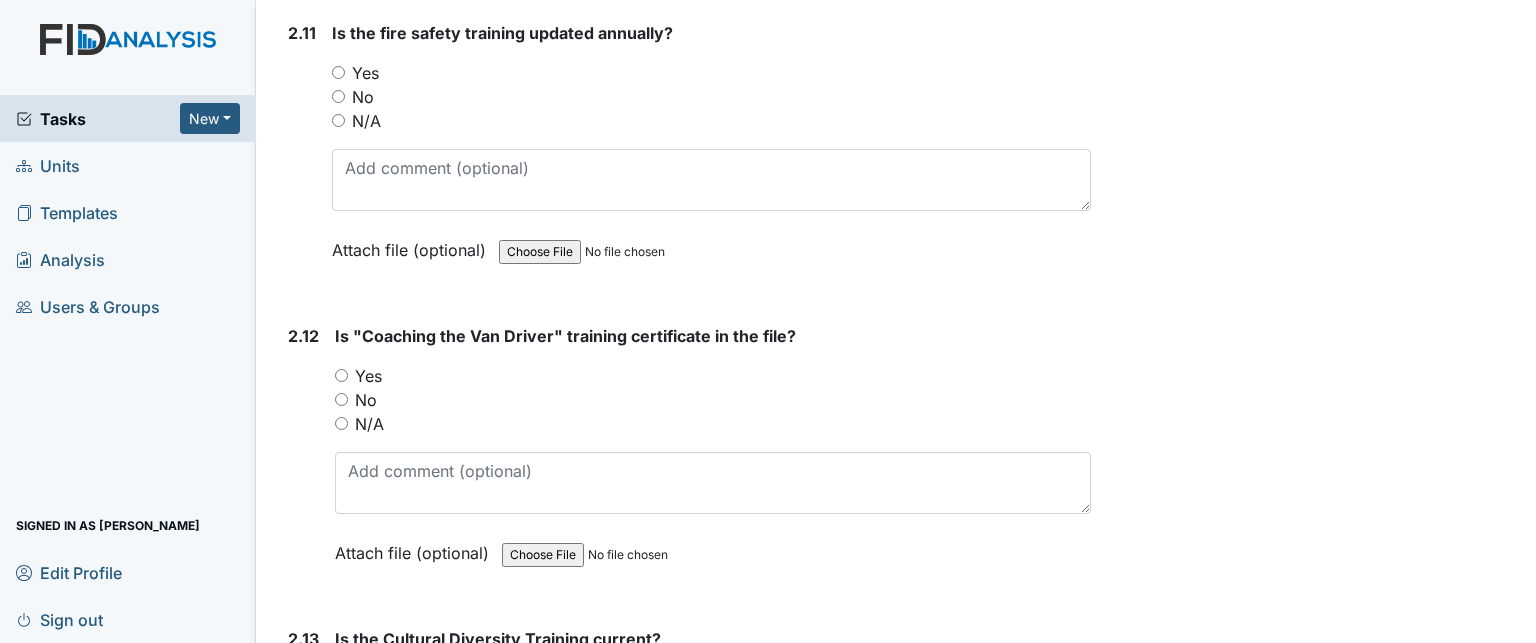 scroll, scrollTop: 4930, scrollLeft: 0, axis: vertical 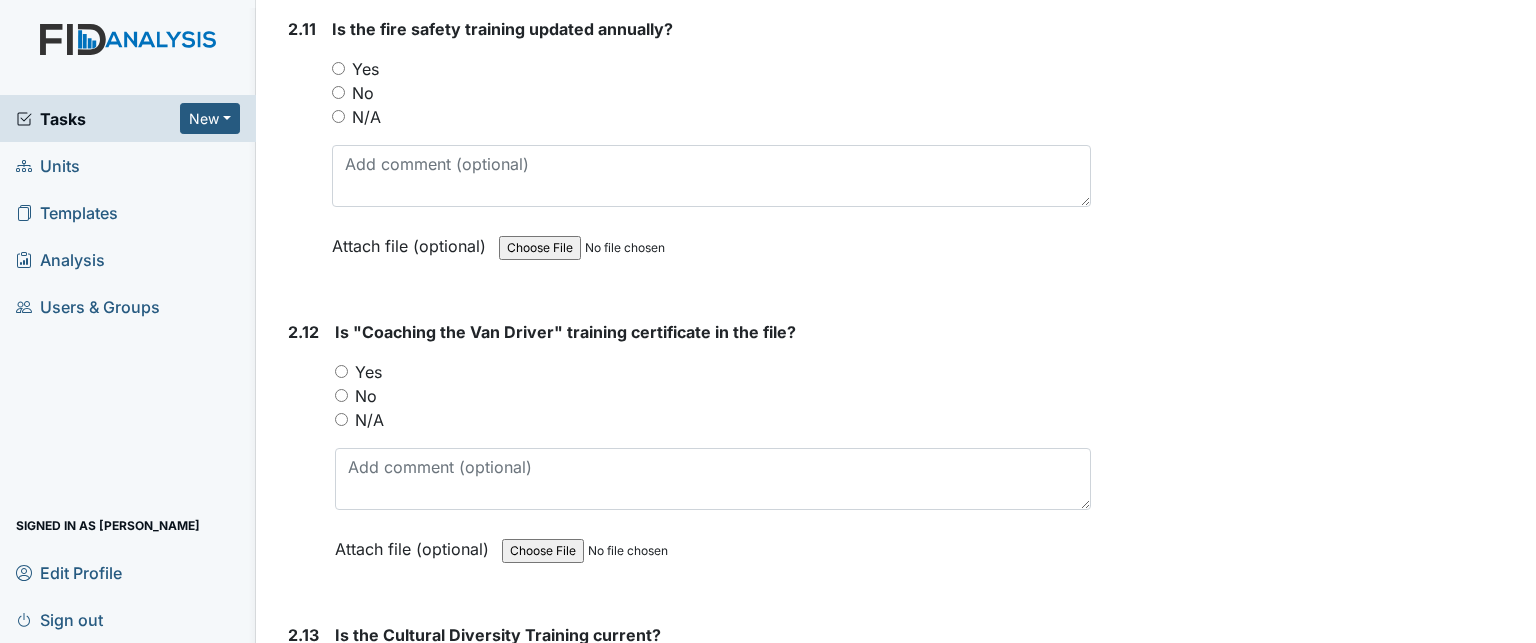 click on "Yes" at bounding box center [365, 69] 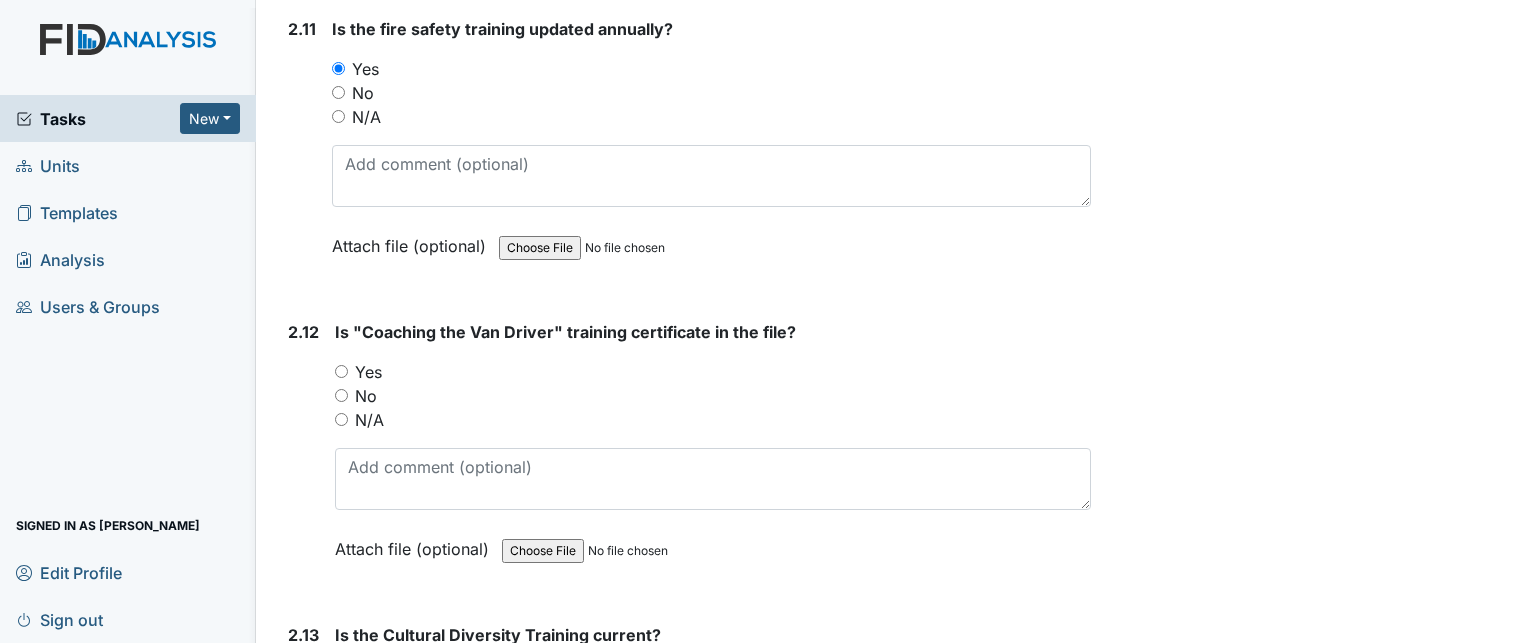 click on "Yes" at bounding box center (368, 372) 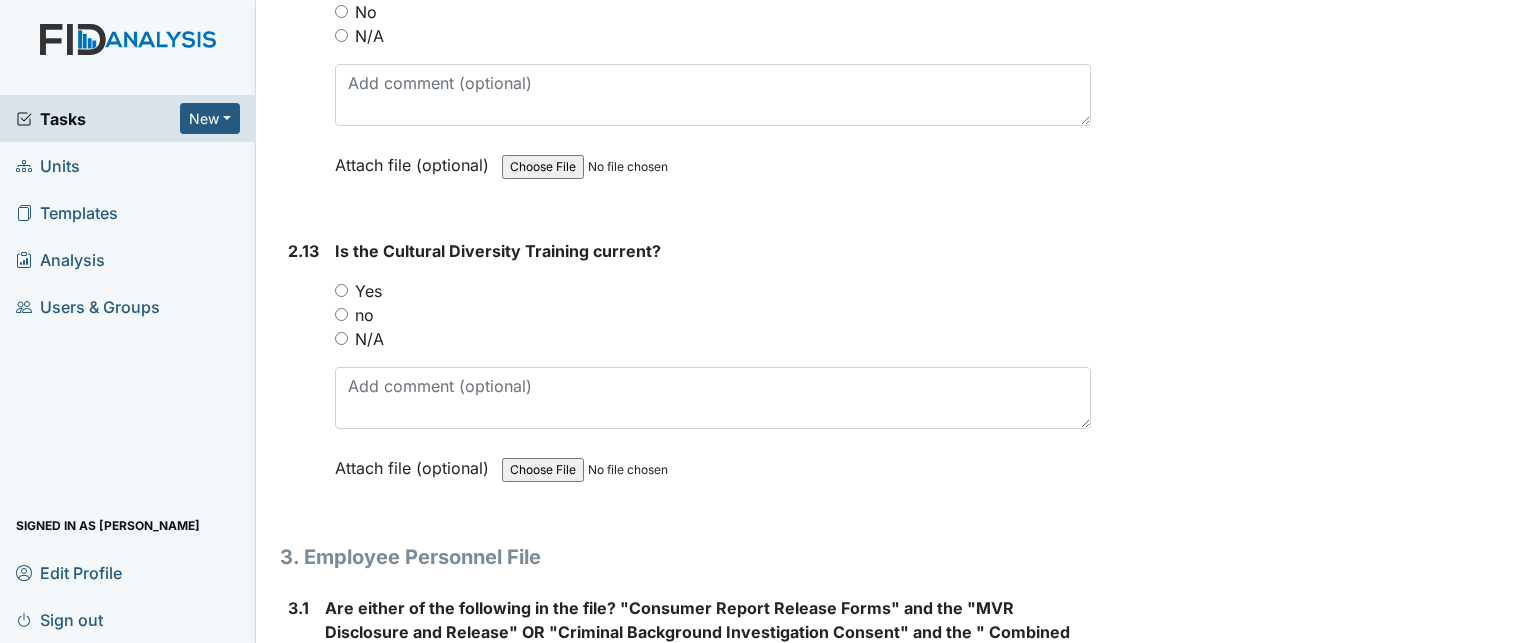 scroll, scrollTop: 5315, scrollLeft: 0, axis: vertical 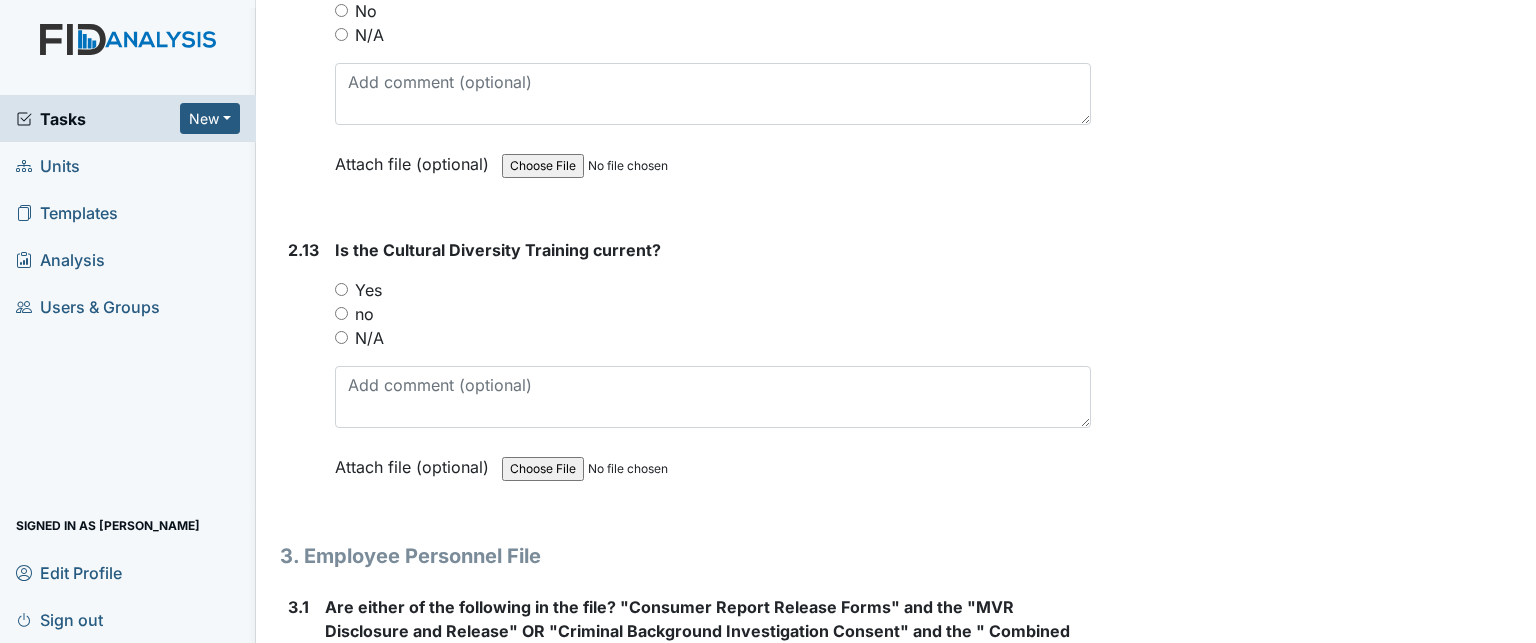 click on "Yes" at bounding box center [368, 290] 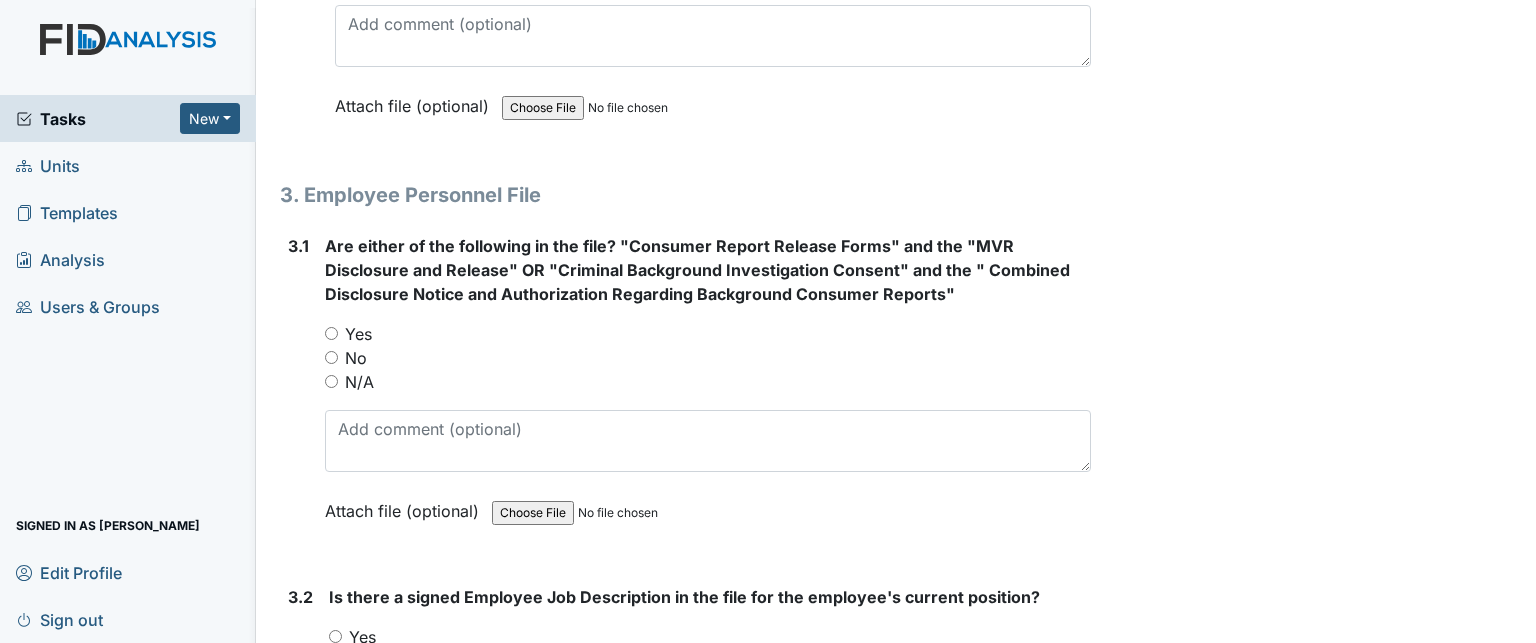 scroll, scrollTop: 5726, scrollLeft: 0, axis: vertical 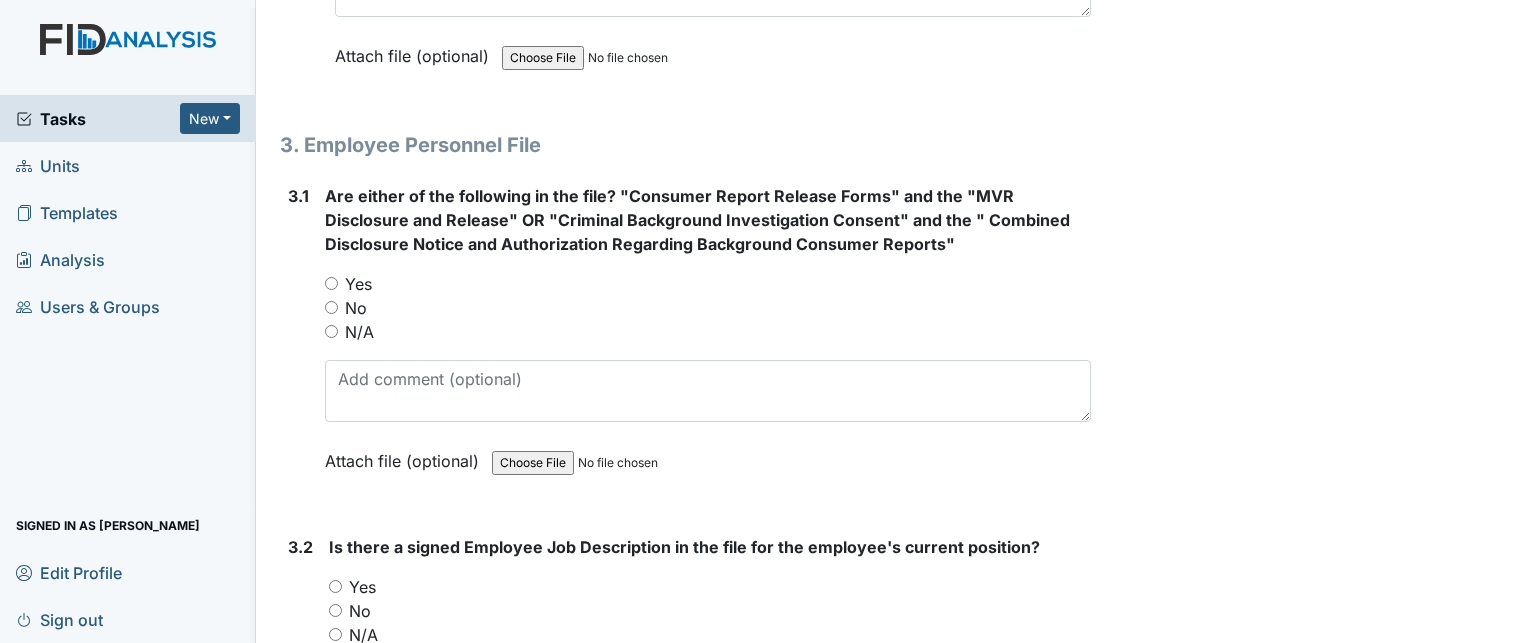 click on "Yes" at bounding box center (358, 284) 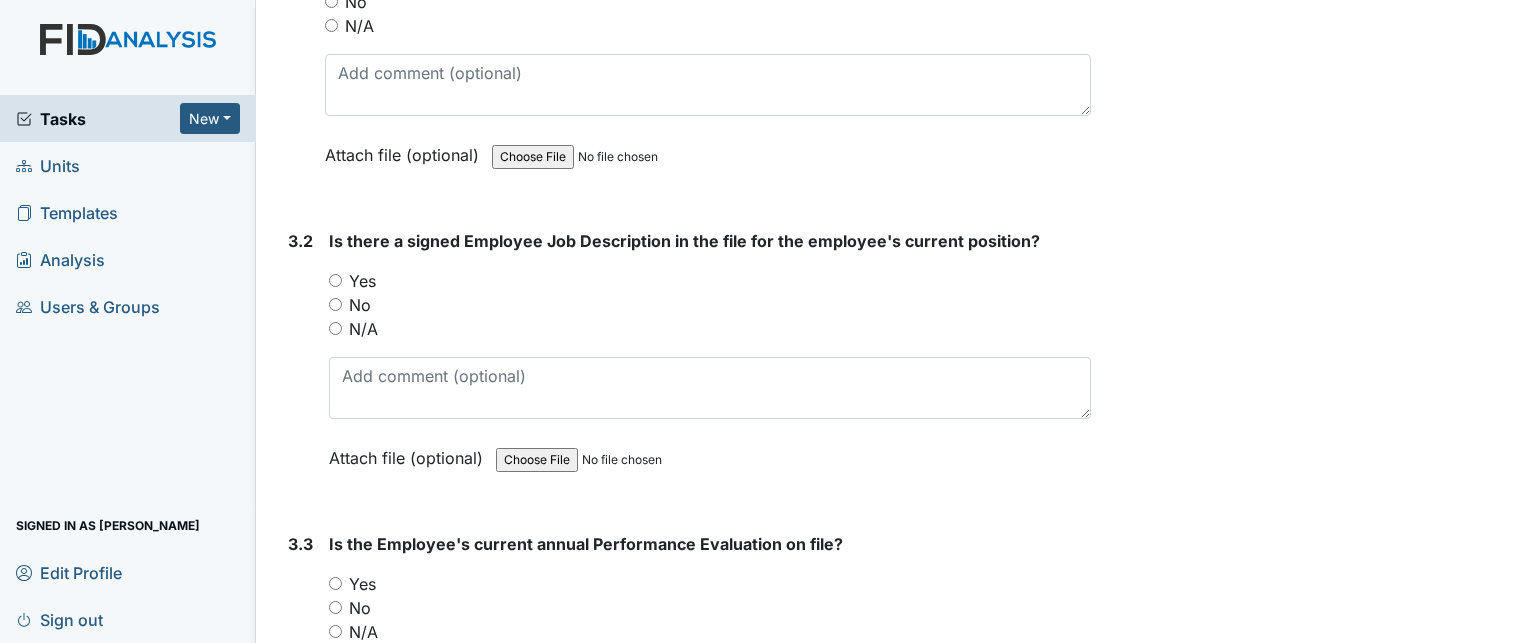 scroll, scrollTop: 6035, scrollLeft: 0, axis: vertical 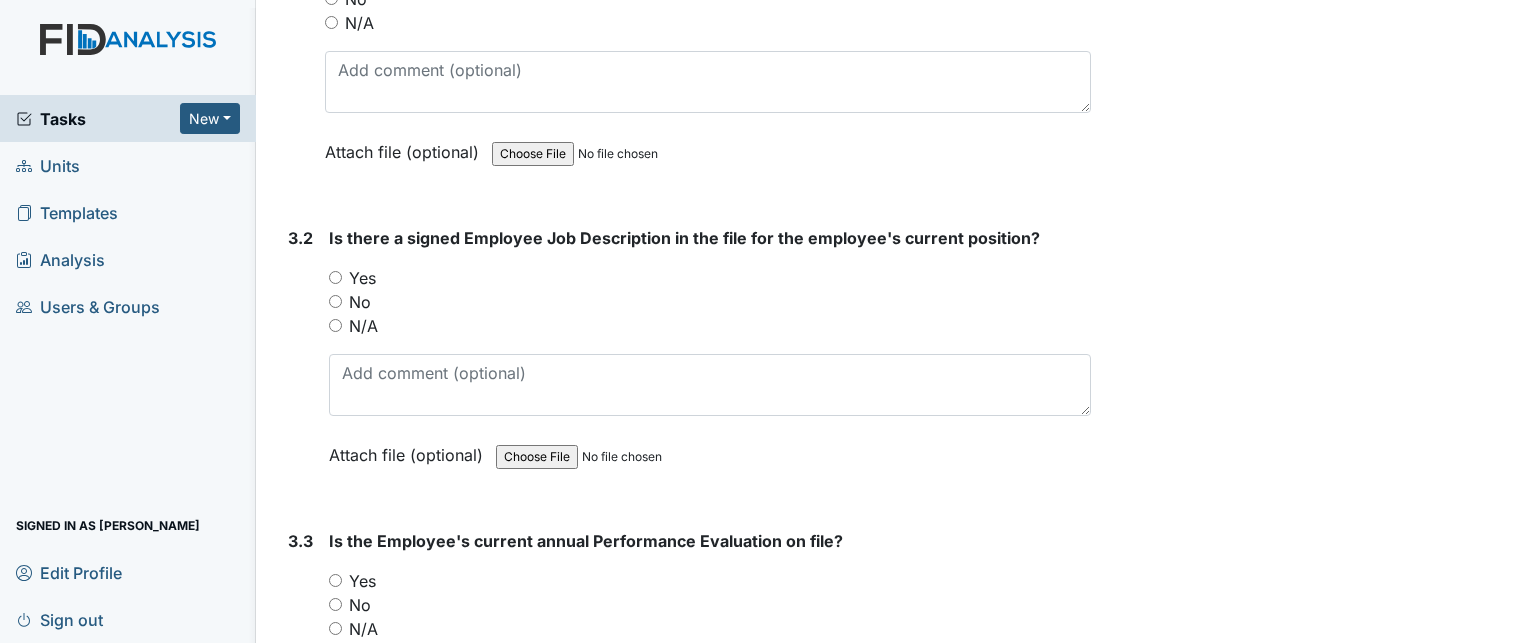 click on "No" at bounding box center (360, 302) 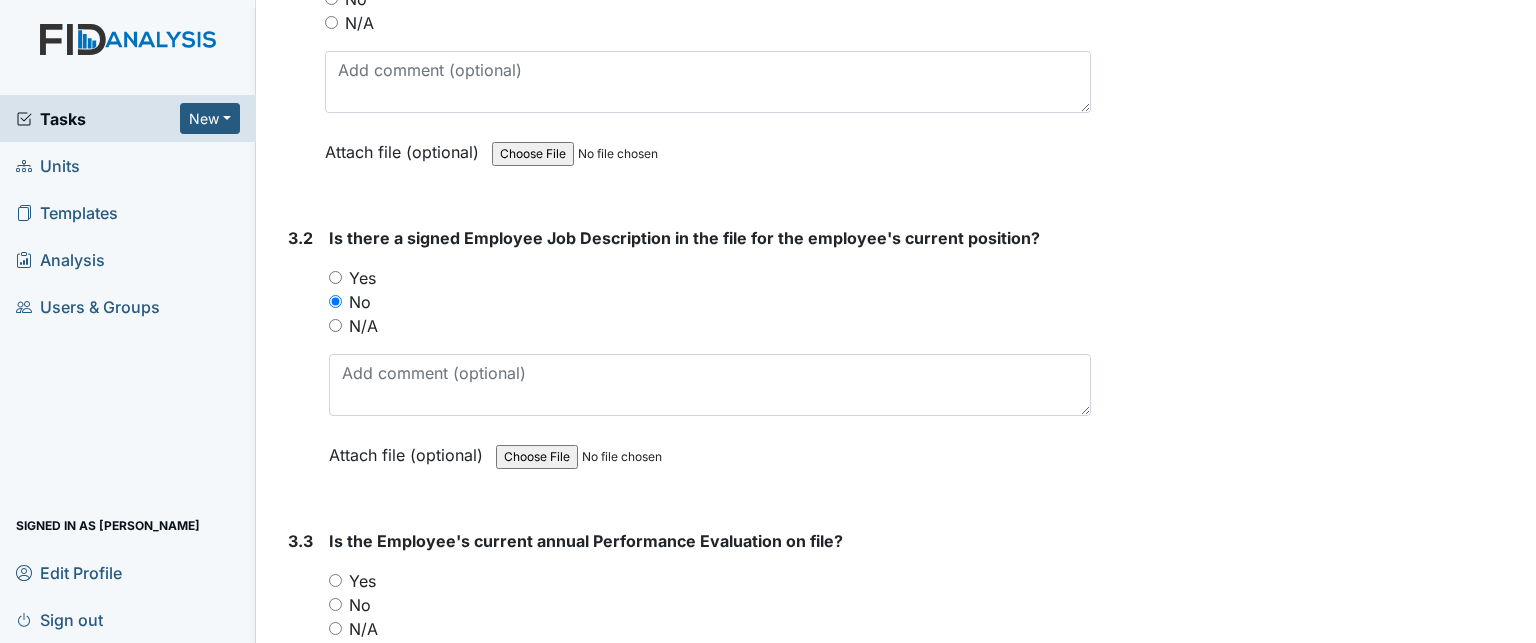 click on "Yes" at bounding box center (362, 278) 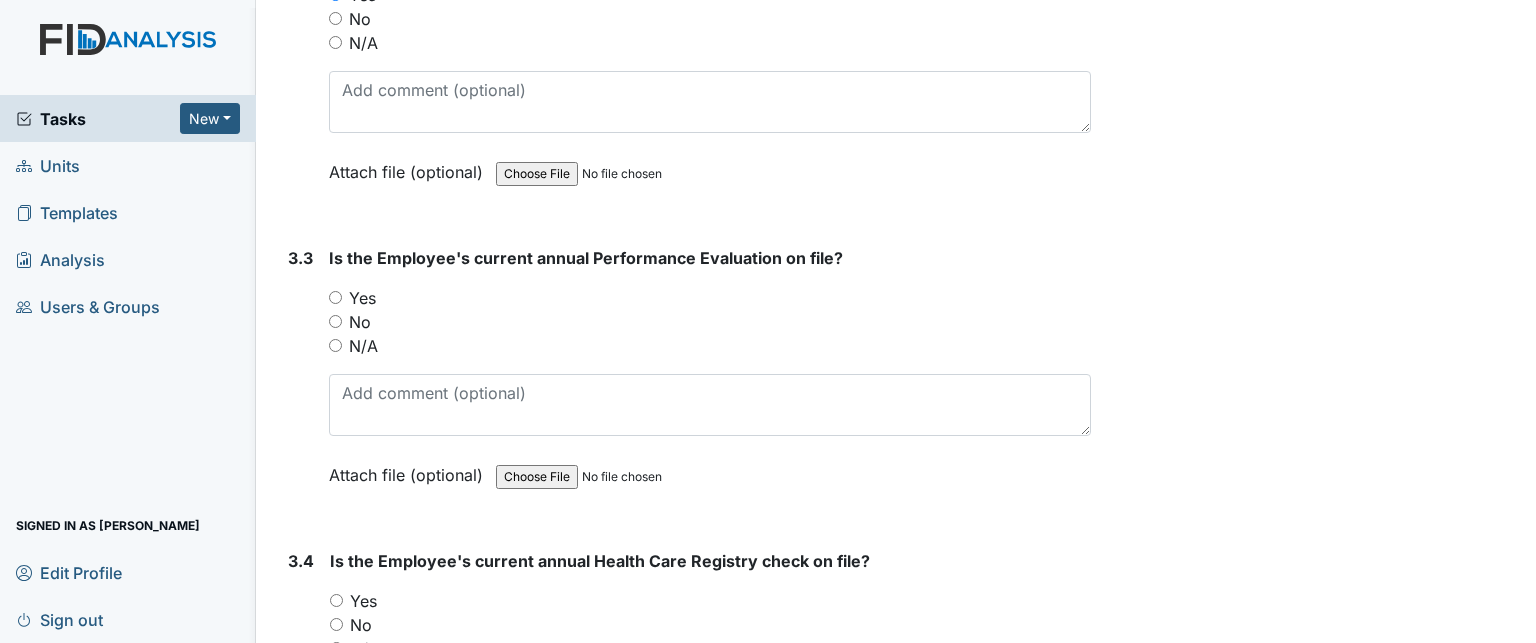 scroll, scrollTop: 6319, scrollLeft: 0, axis: vertical 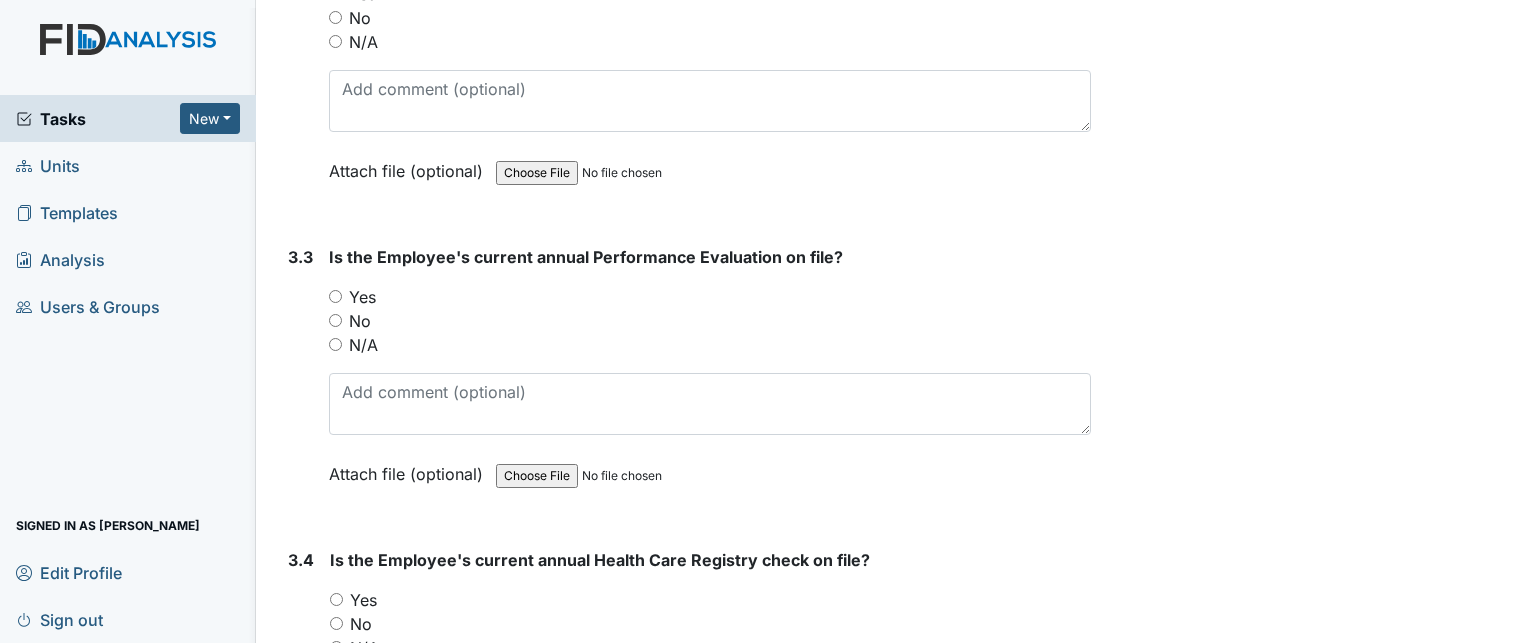 click on "Yes" at bounding box center (362, 297) 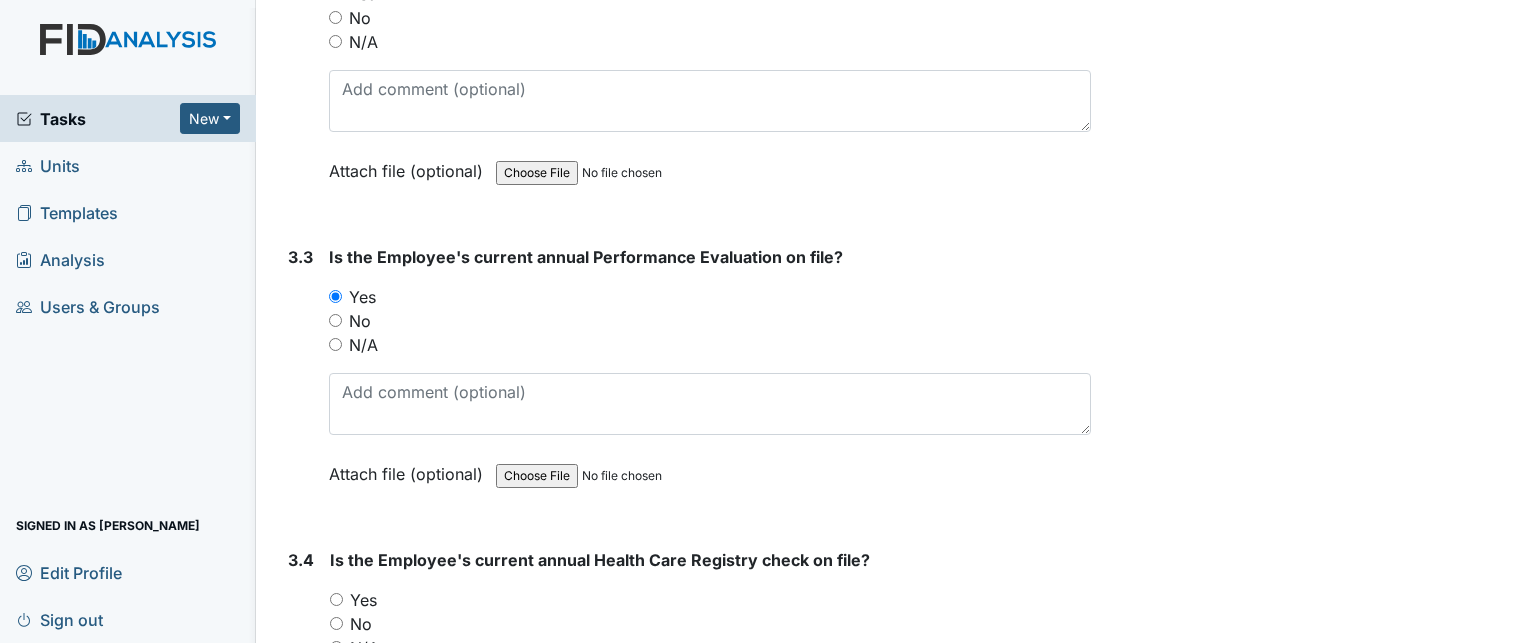 click on "N/A" at bounding box center [363, 345] 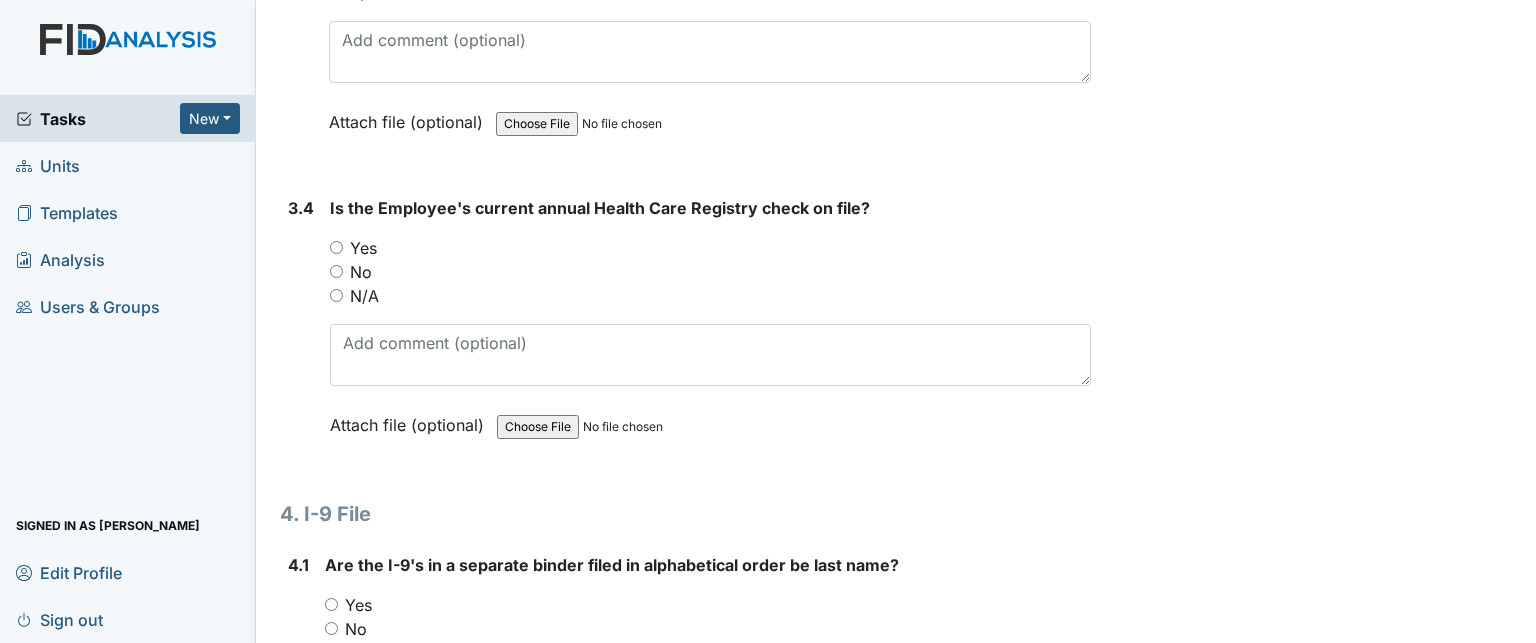 scroll, scrollTop: 6676, scrollLeft: 0, axis: vertical 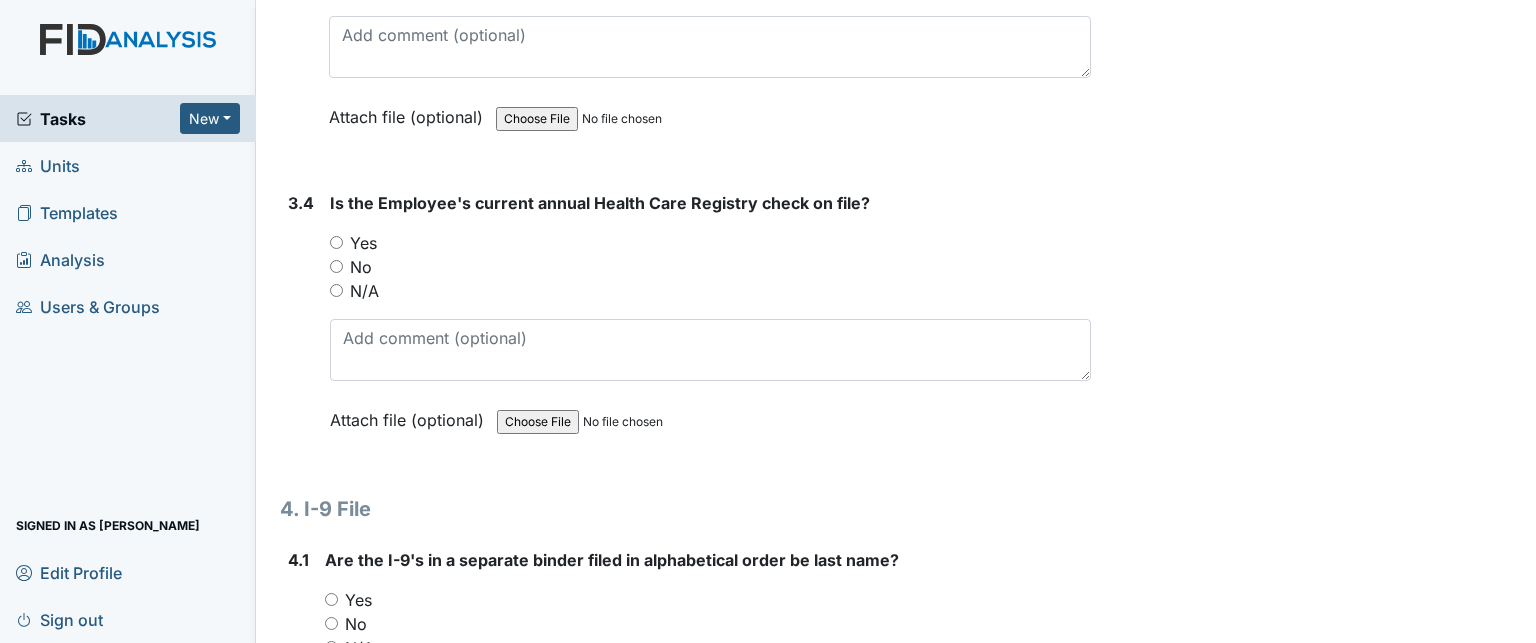click on "Yes" at bounding box center (363, 243) 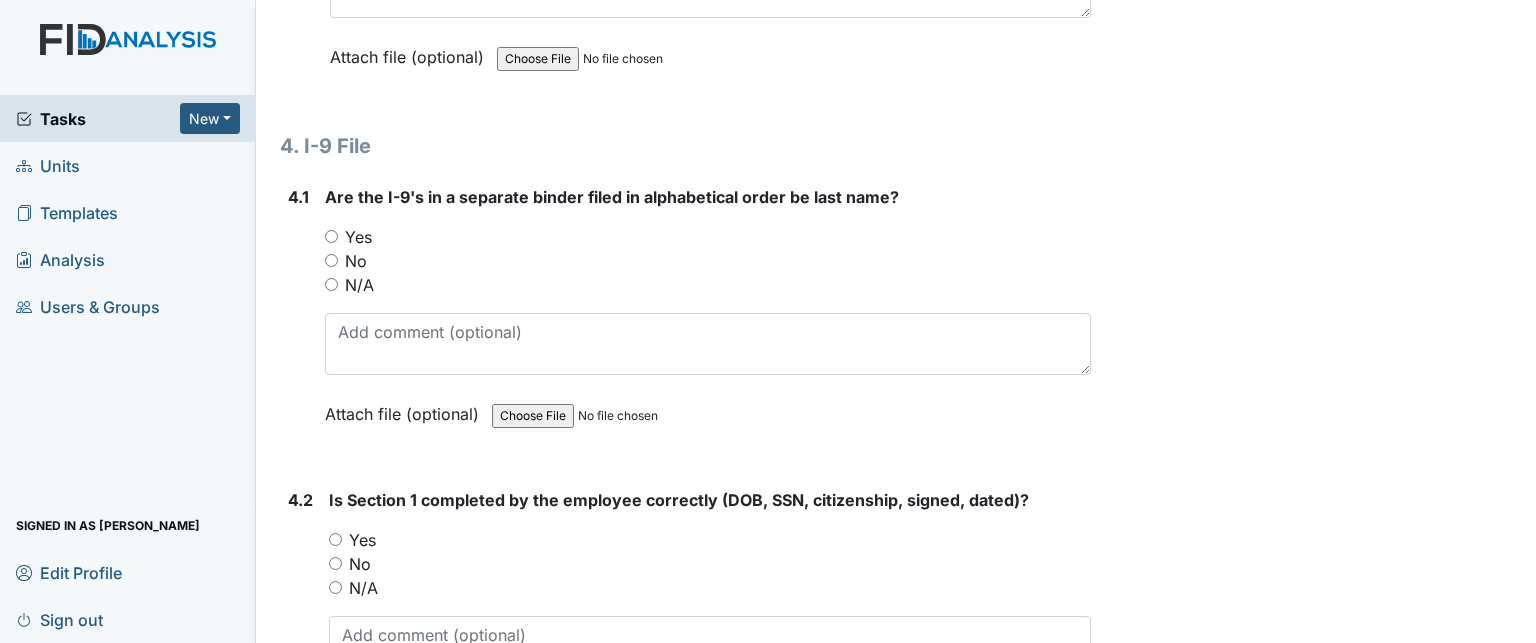 scroll, scrollTop: 7040, scrollLeft: 0, axis: vertical 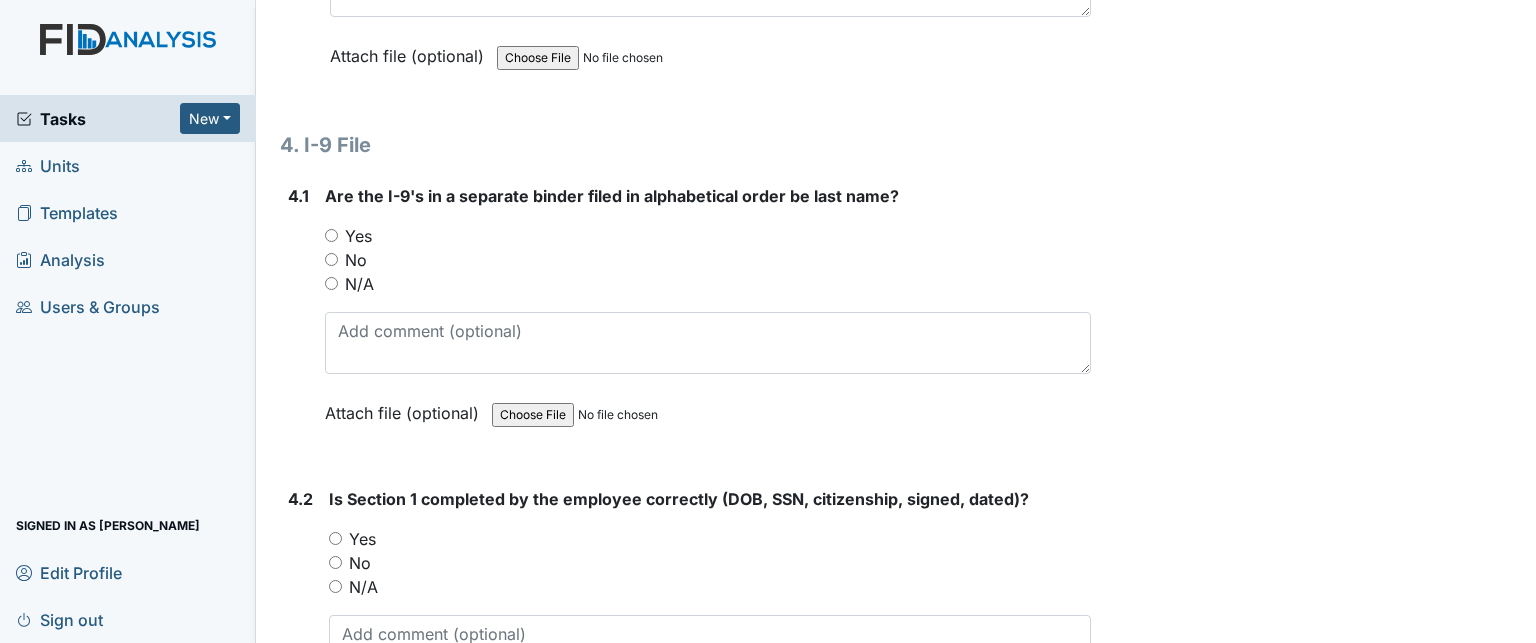 click on "Yes" at bounding box center [358, 236] 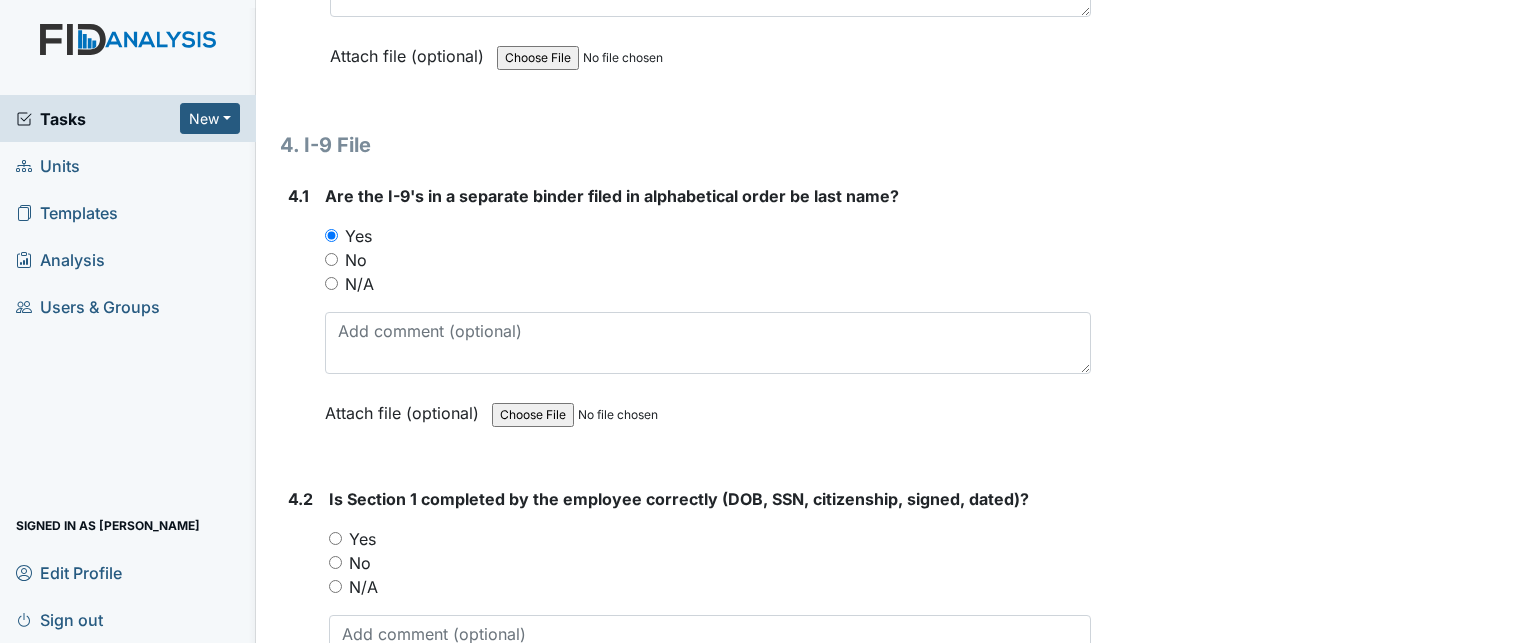 click on "Yes" at bounding box center [362, 539] 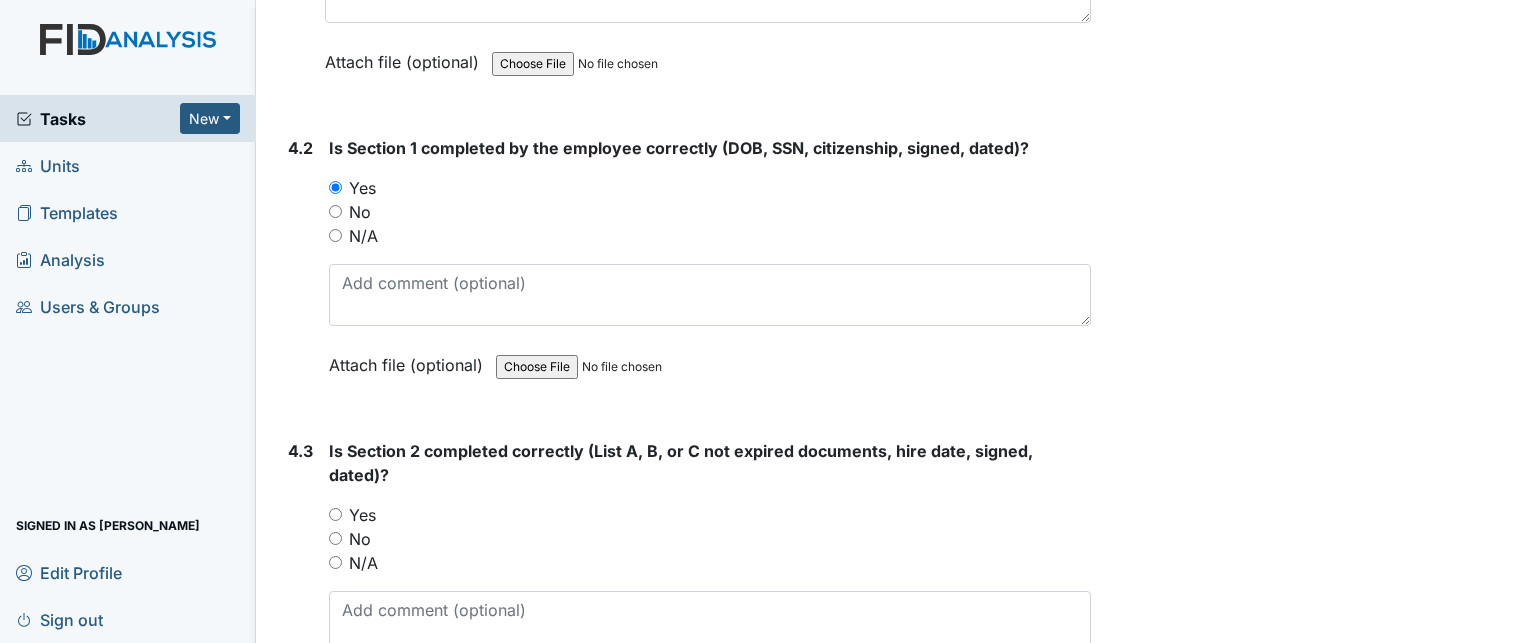 scroll, scrollTop: 7392, scrollLeft: 0, axis: vertical 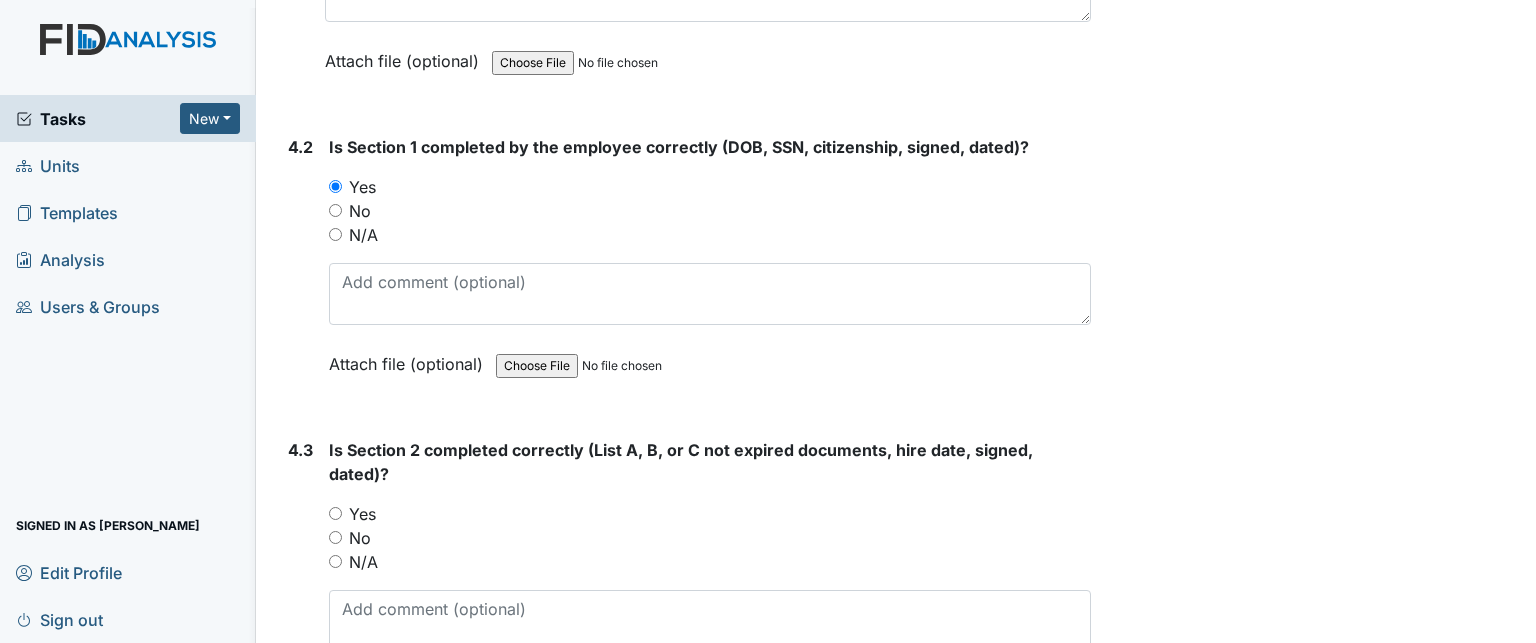 click on "Yes" at bounding box center [362, 514] 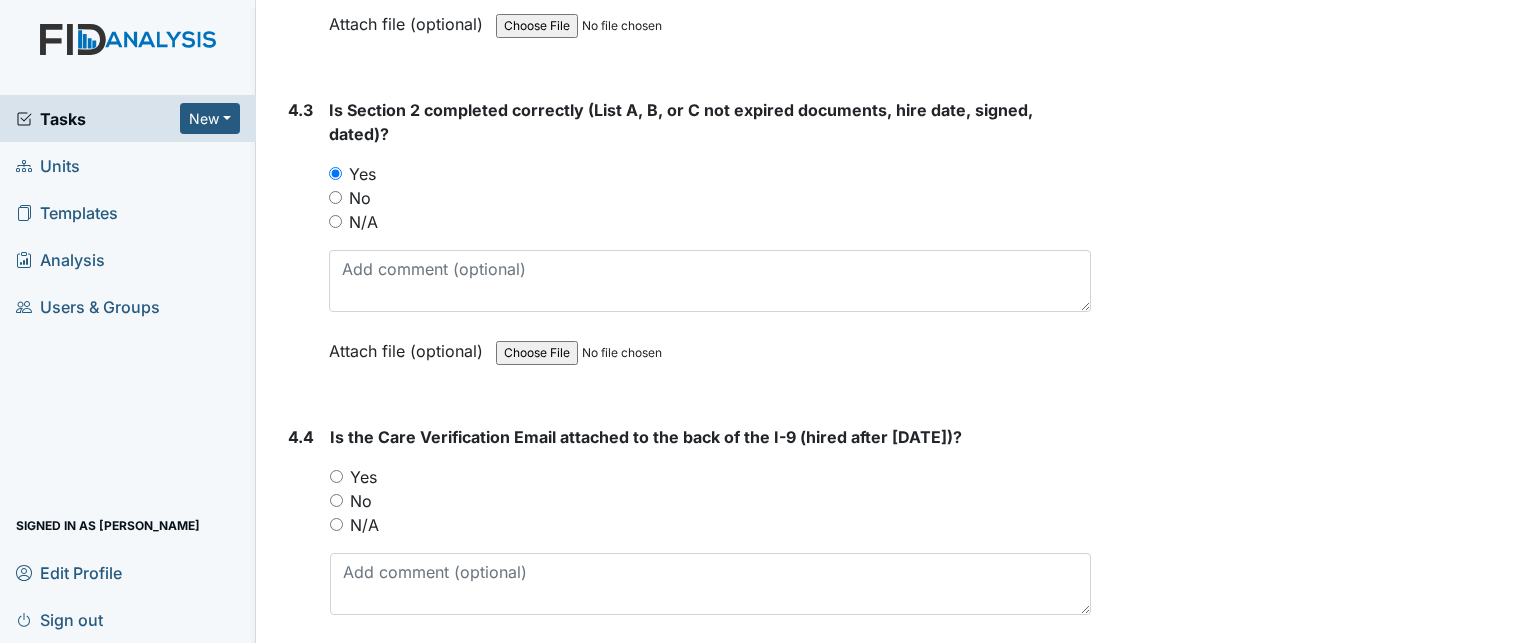 scroll, scrollTop: 7742, scrollLeft: 0, axis: vertical 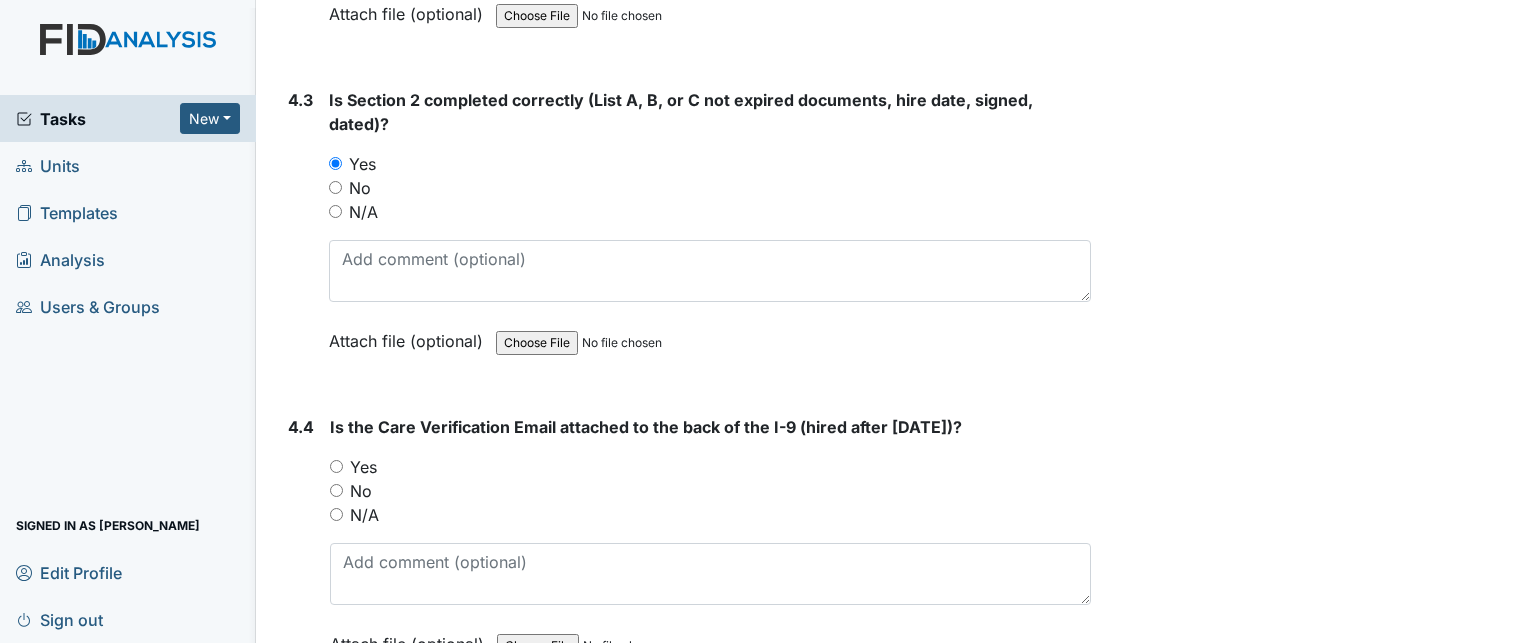 click on "Yes" at bounding box center [363, 467] 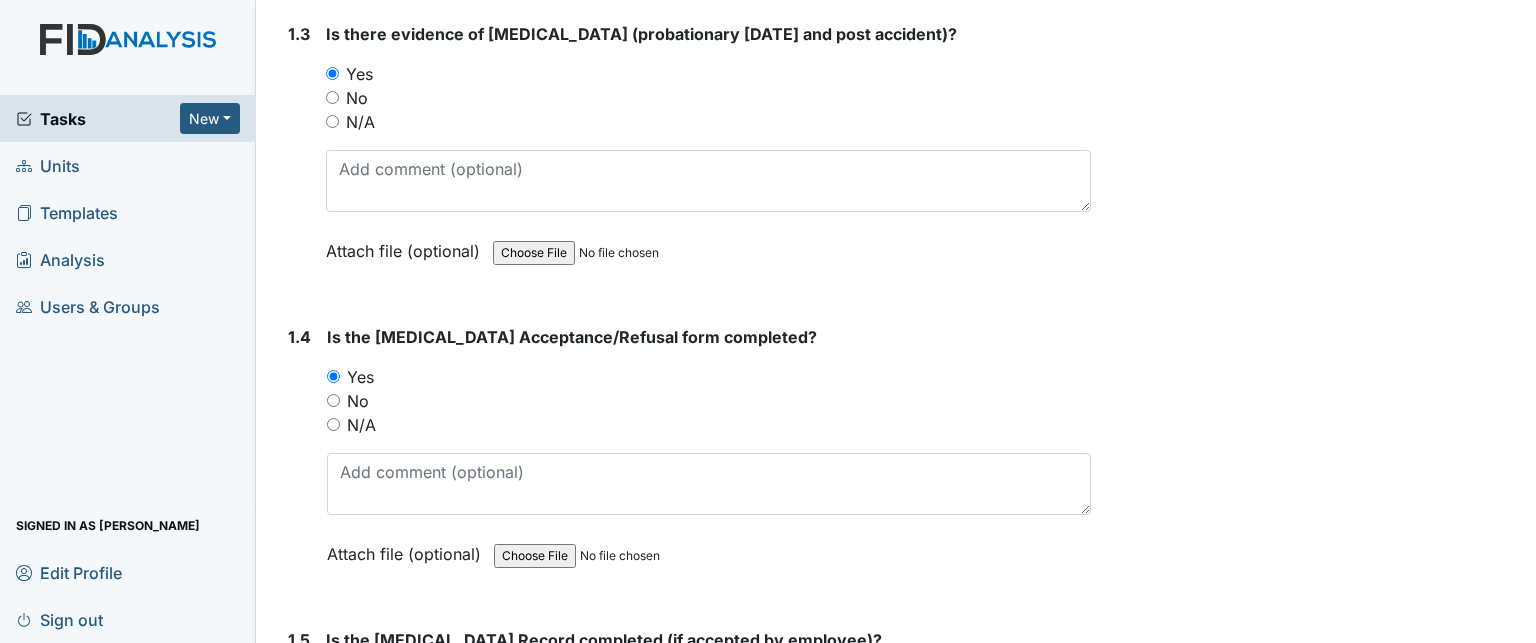 scroll, scrollTop: 908, scrollLeft: 0, axis: vertical 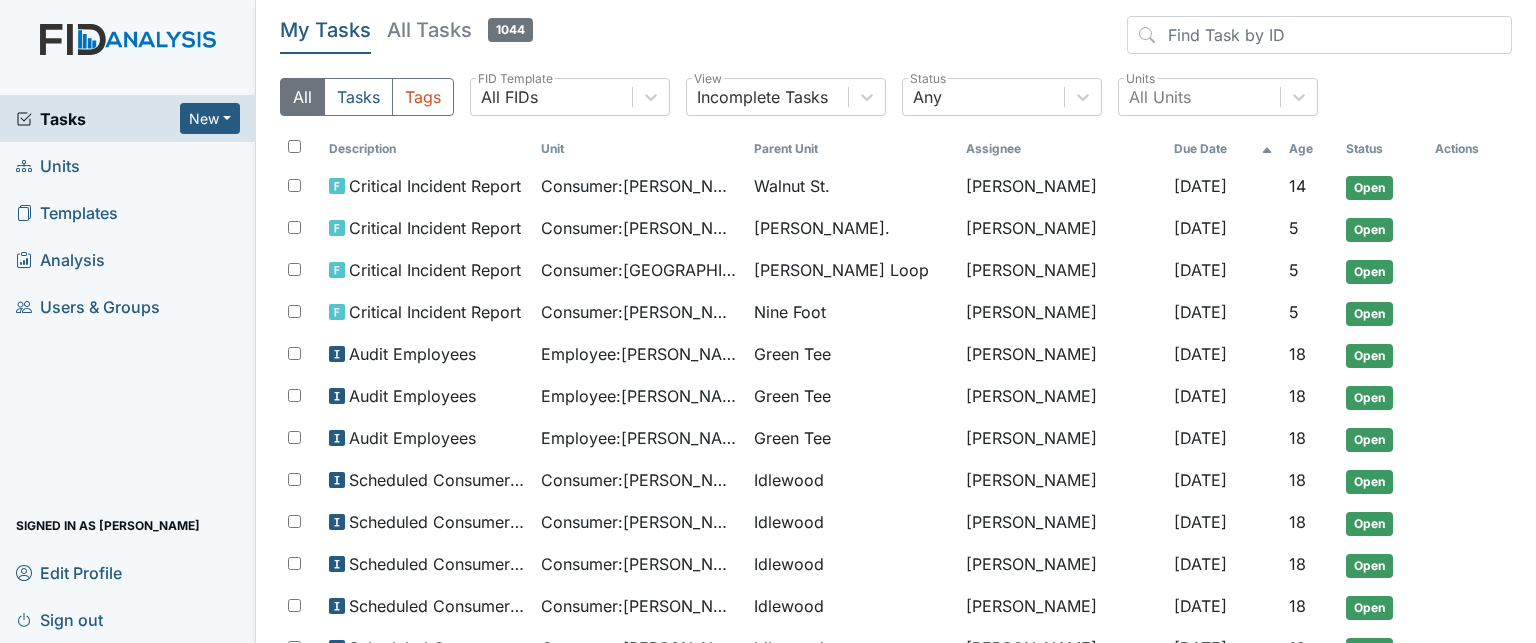 click on "Parent Unit" at bounding box center [852, 149] 